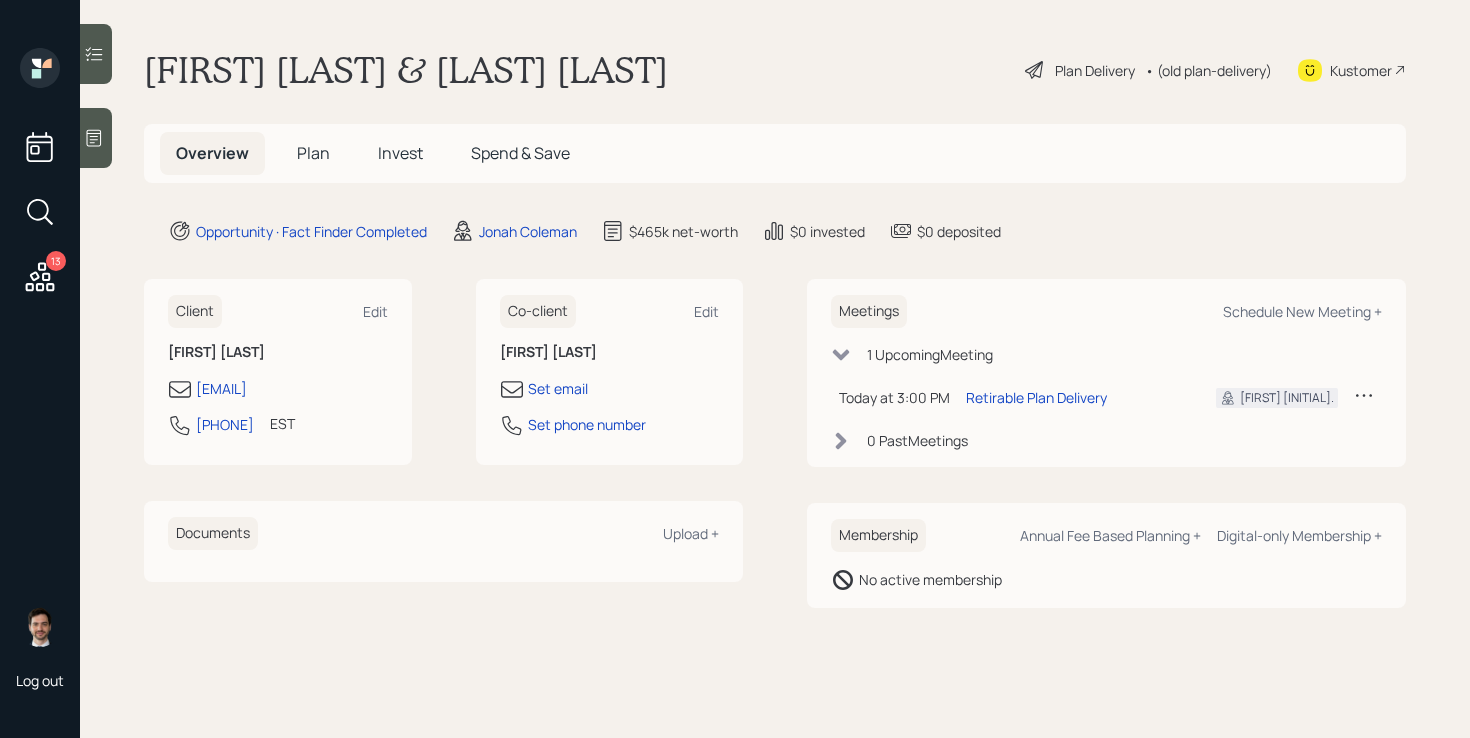 scroll, scrollTop: 0, scrollLeft: 0, axis: both 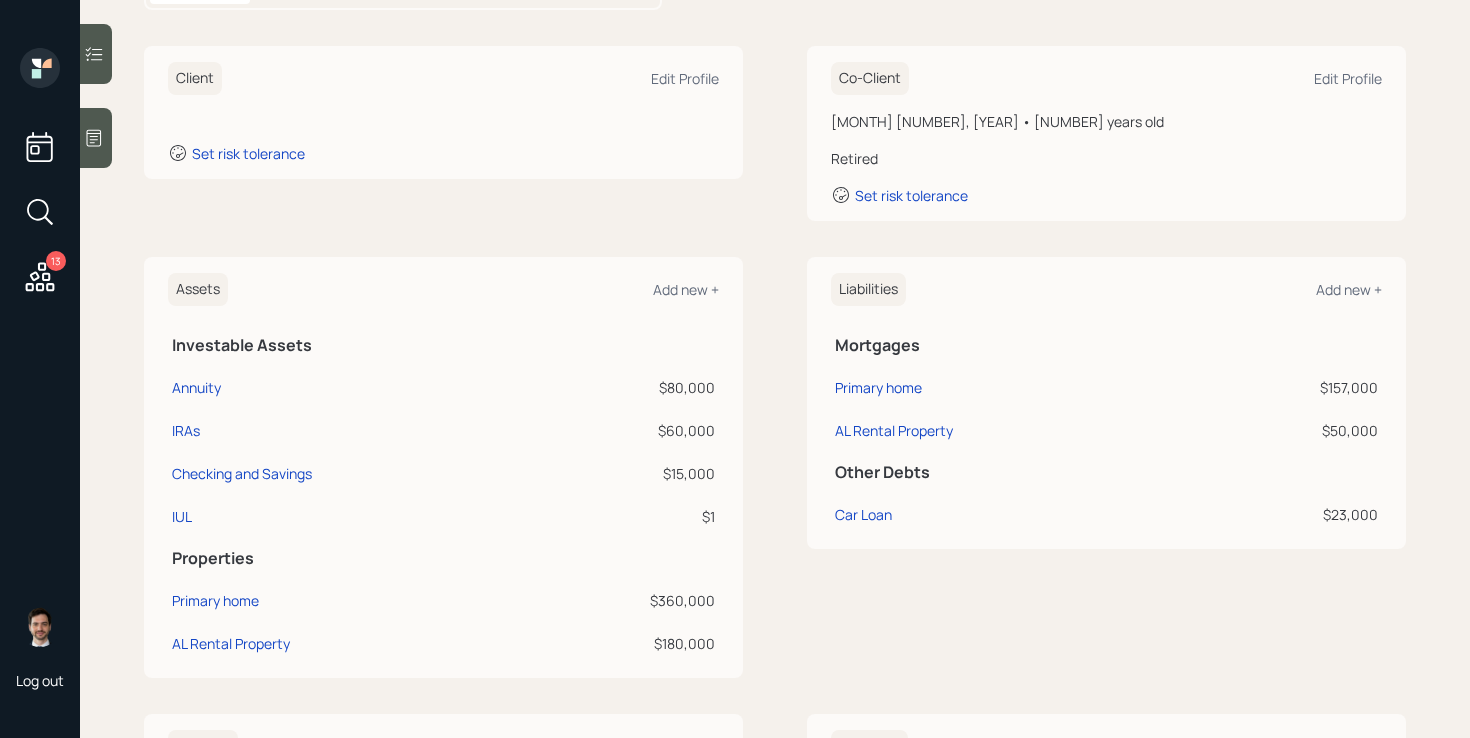 click on "Assets Add new + Investable Assets Annuity $80,000 IRAs $60,000 Checking and Savings $15,000 IUL $1 Properties Primary home $360,000 [STATE] Rental Property $180,000 Liabilities Add new + Mortgages Primary home $157,000 [STATE] Rental Property $50,000 Other Debts Car Loan $23,000" at bounding box center (775, 467) 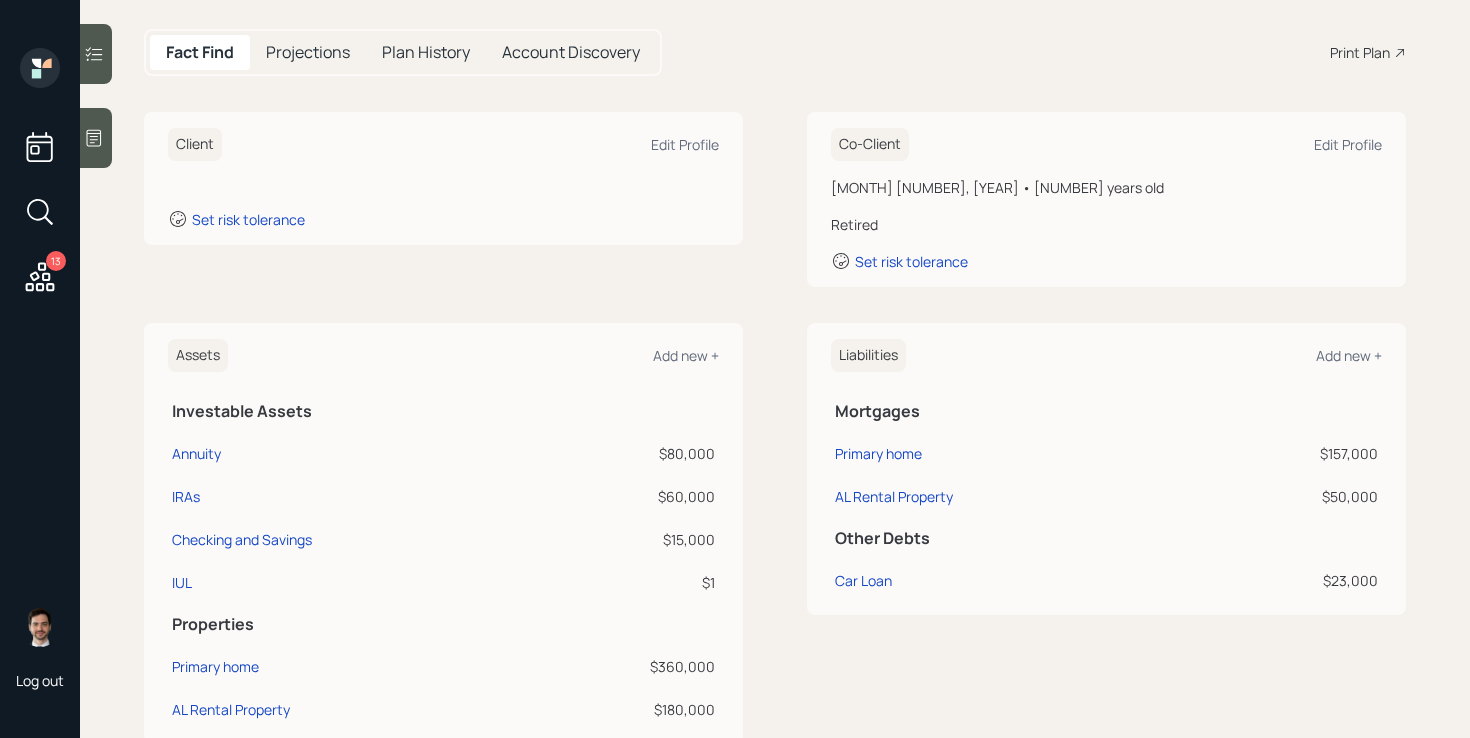 scroll, scrollTop: 195, scrollLeft: 0, axis: vertical 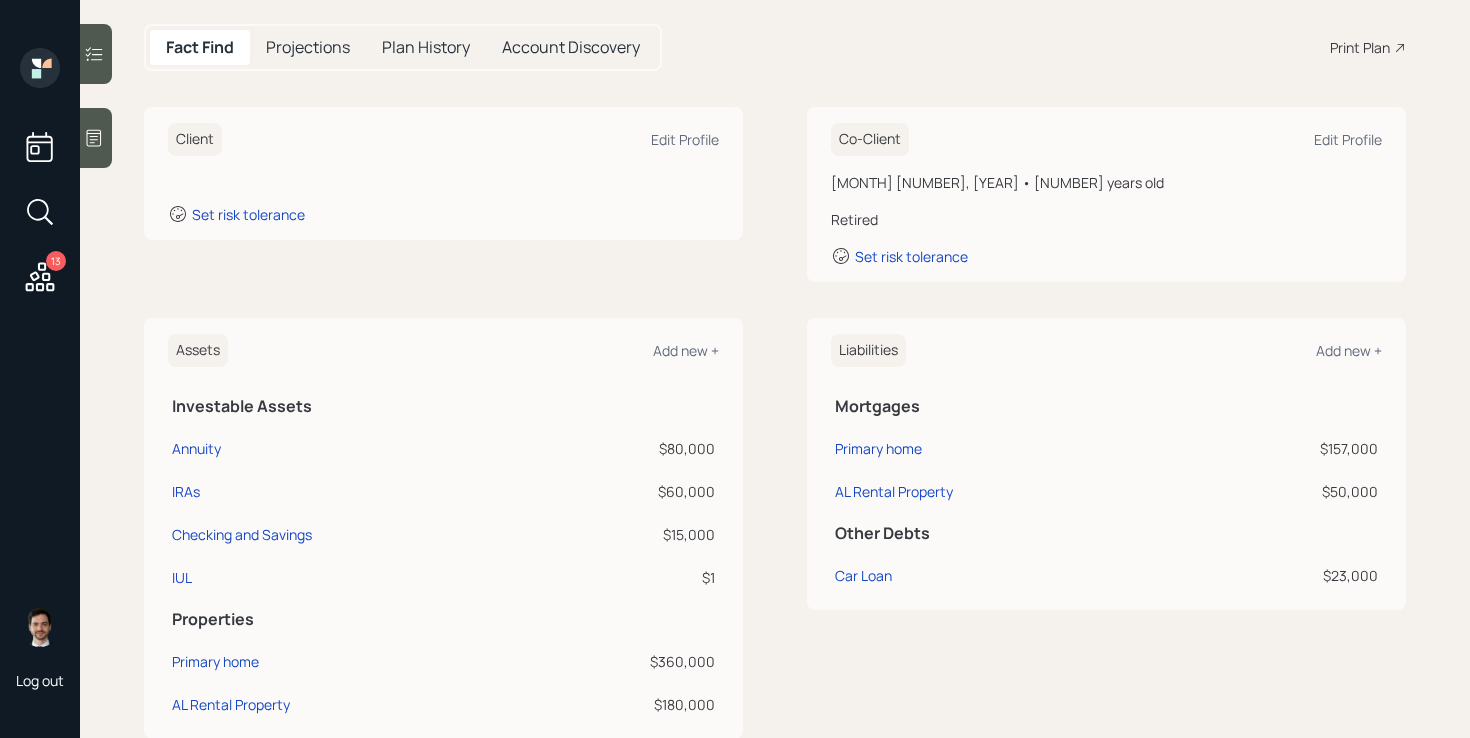 click on "13" at bounding box center [40, 279] 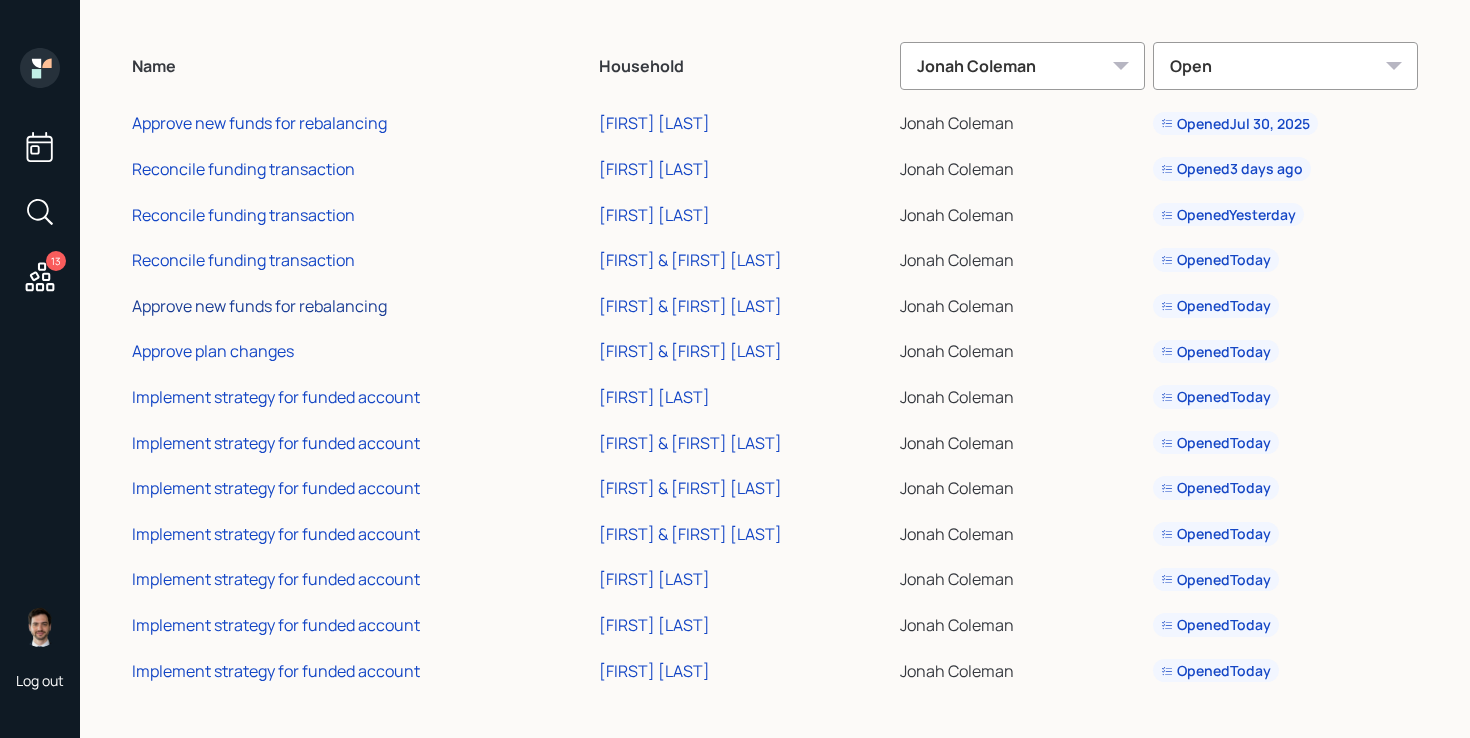 scroll, scrollTop: 0, scrollLeft: 0, axis: both 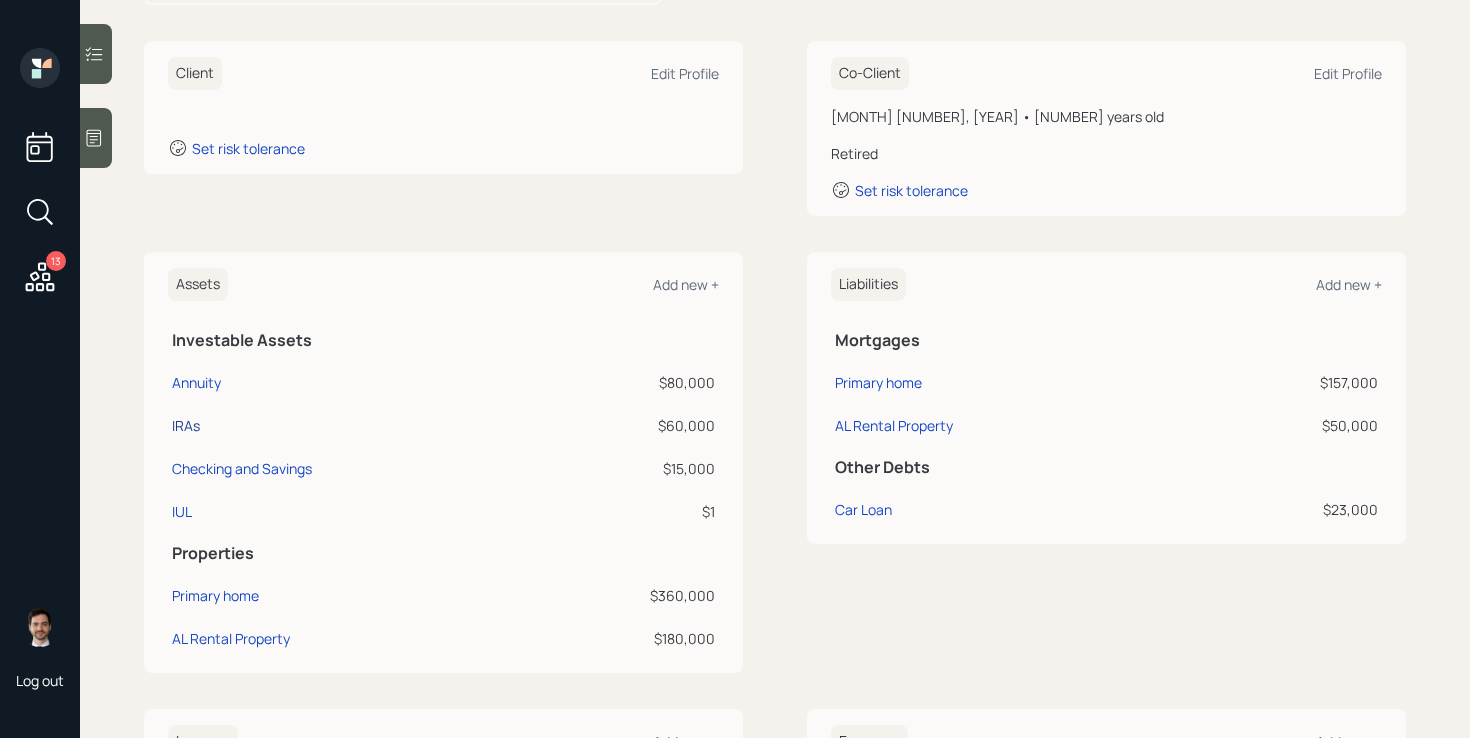 click on "IRAs" at bounding box center [186, 425] 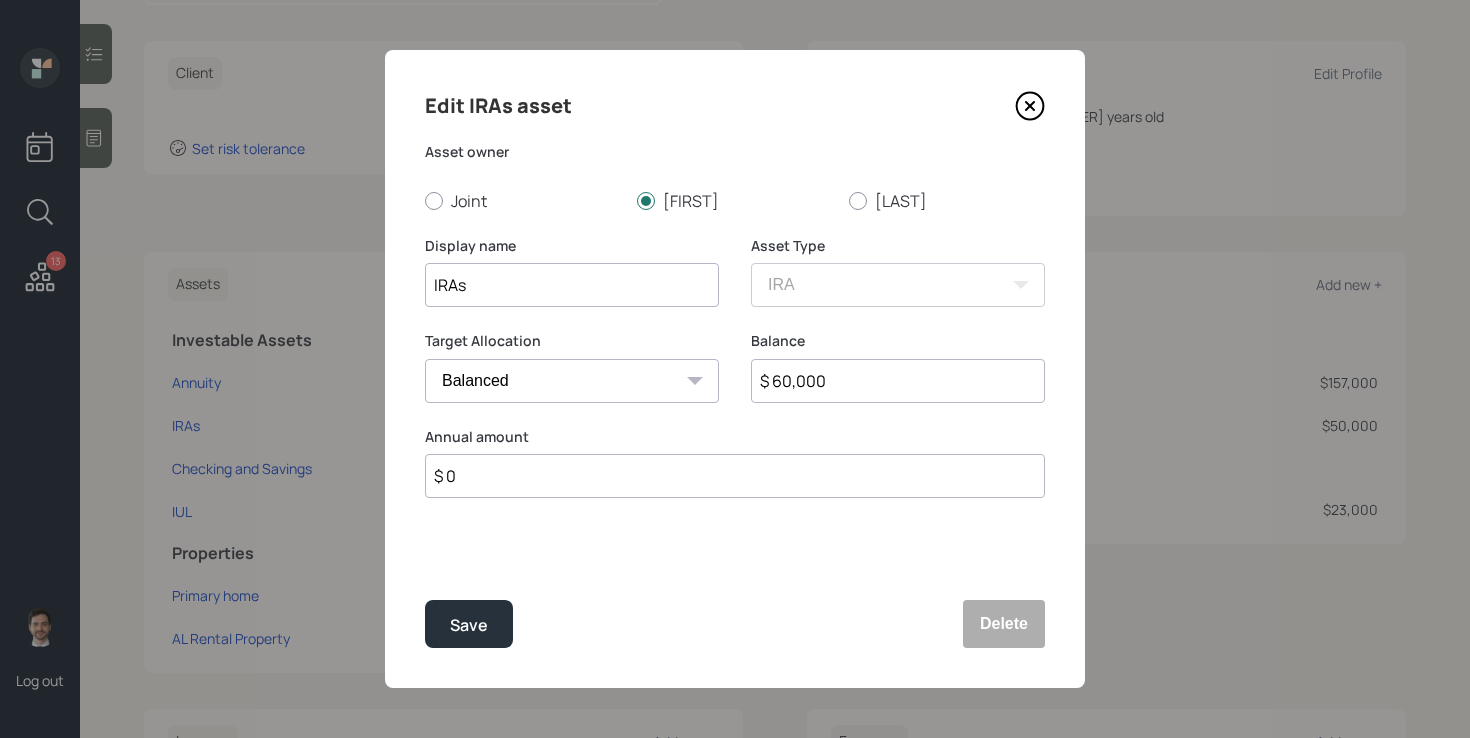 click 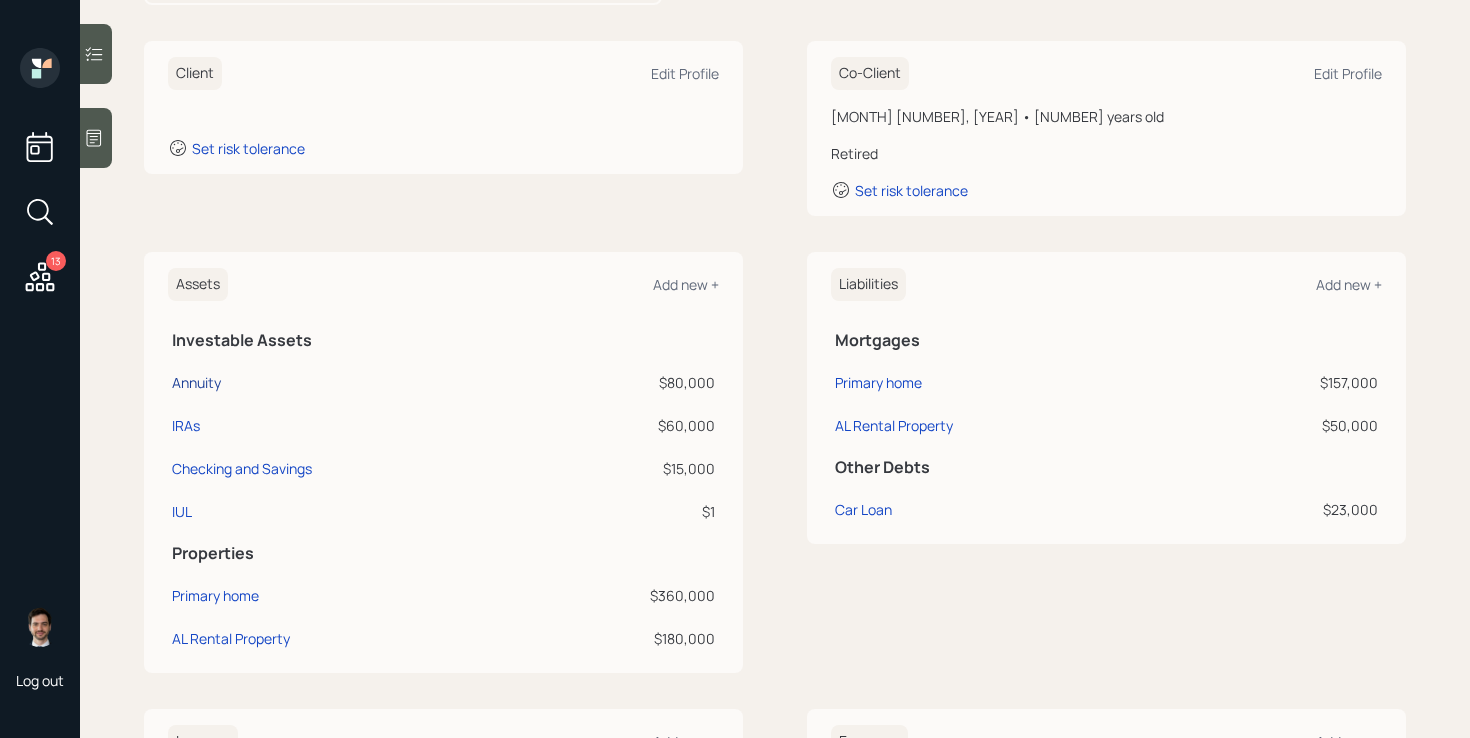 click on "Annuity" at bounding box center (196, 382) 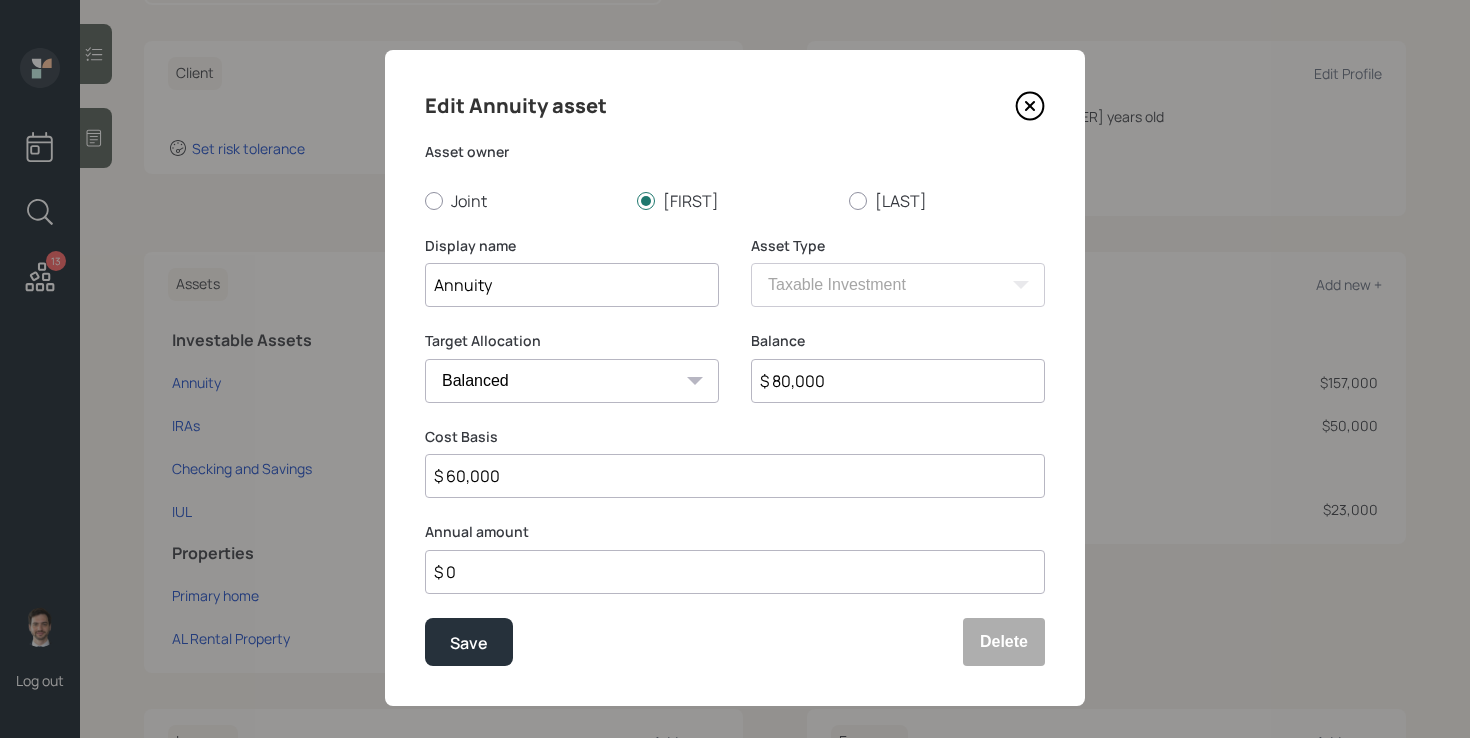 click on "$ 80,000" at bounding box center (898, 381) 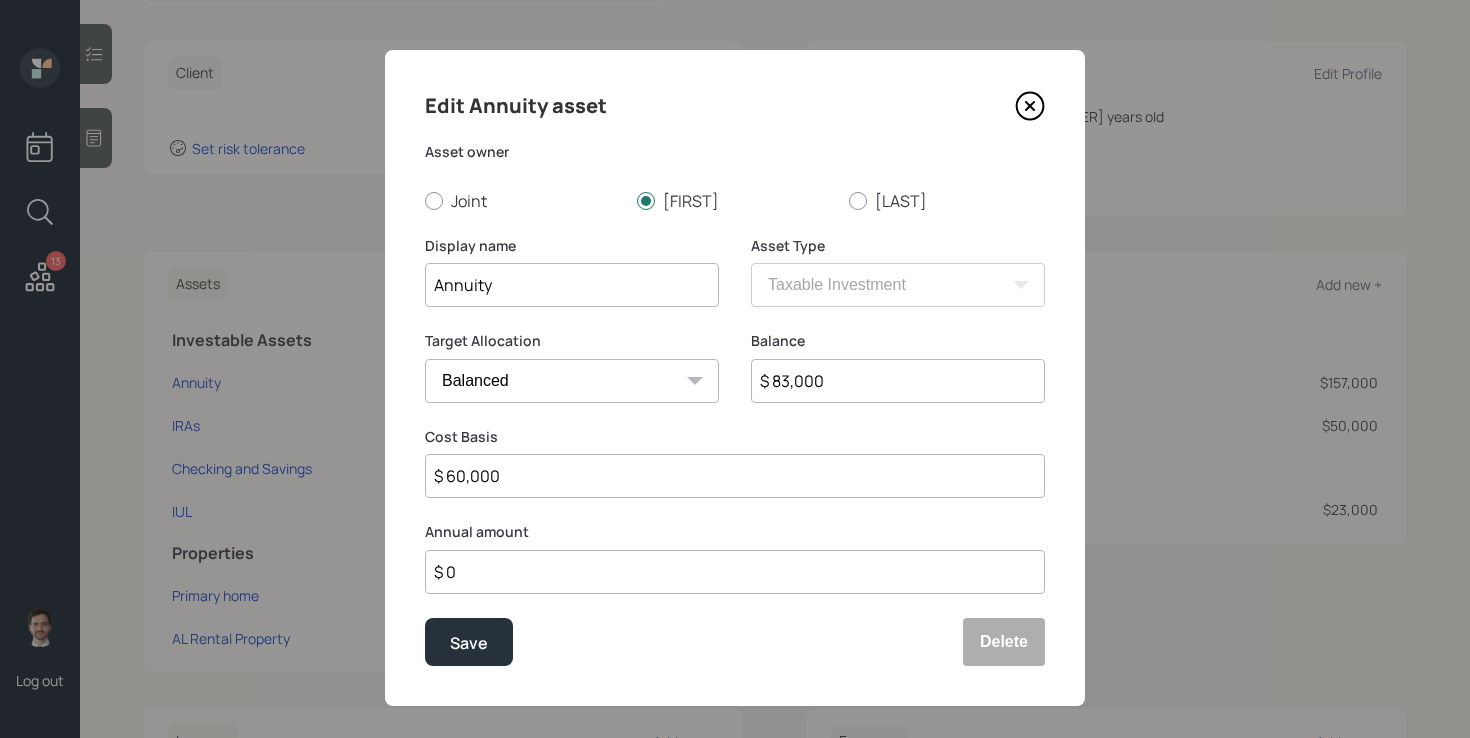 type on "$ 83,000" 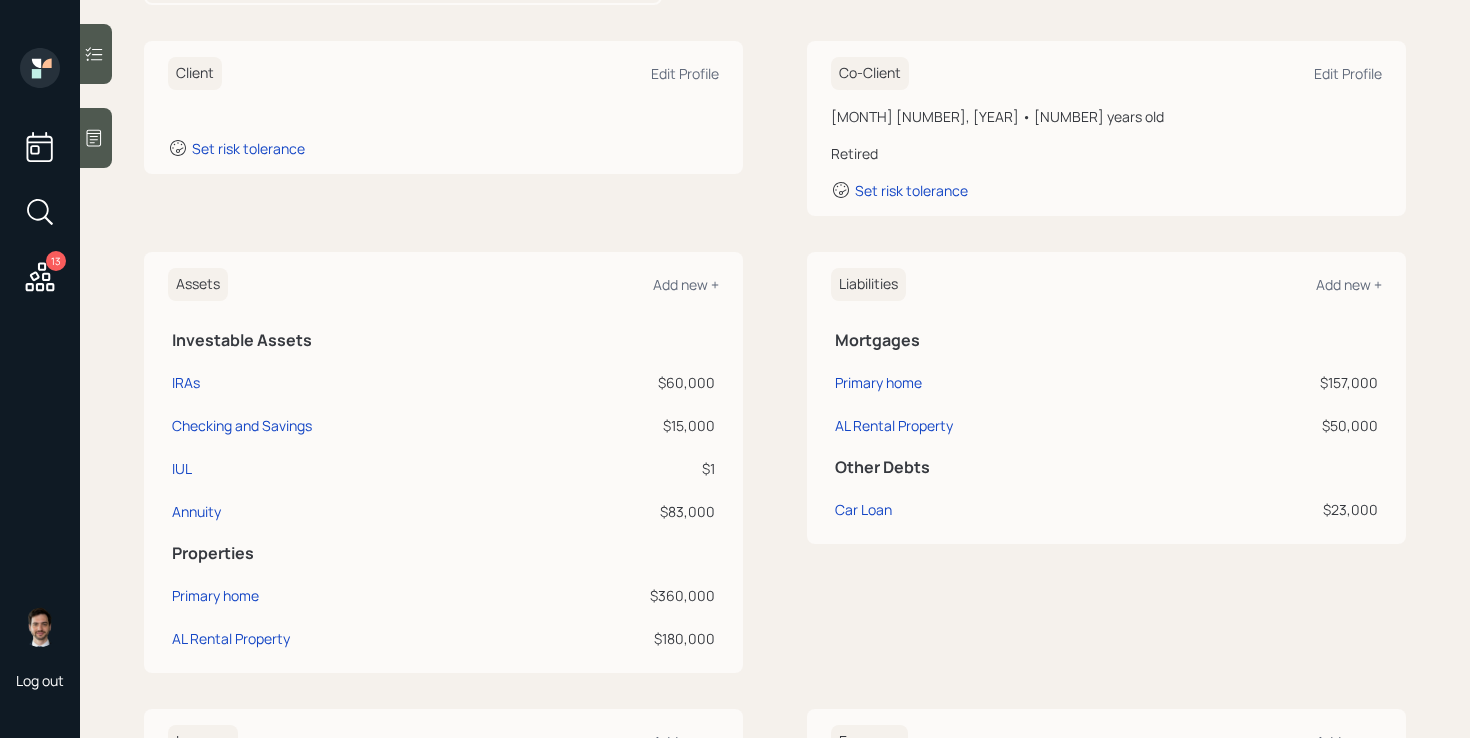 click on "Assets Add new + Investable Assets IRAs $[AMOUNT] Checking and Savings $[AMOUNT] IUL $[AMOUNT] Annuity $[AMOUNT] Properties Primary home $[AMOUNT] AL Rental Property $[AMOUNT] Liabilities Add new + Mortgages Primary home $[AMOUNT] AL Rental Property $[AMOUNT] Other Debts Car Loan $[AMOUNT]" at bounding box center [775, 462] 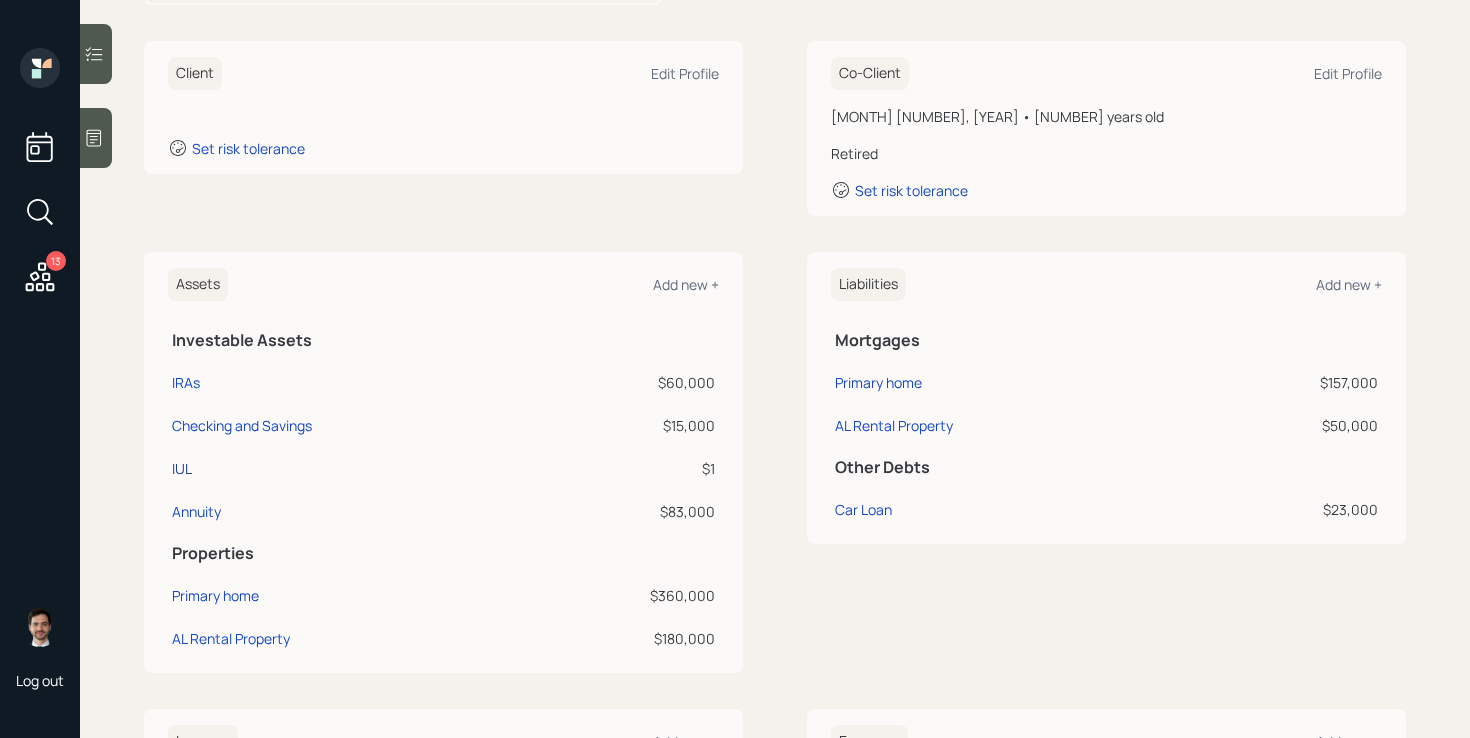 click on "IUL" at bounding box center [182, 468] 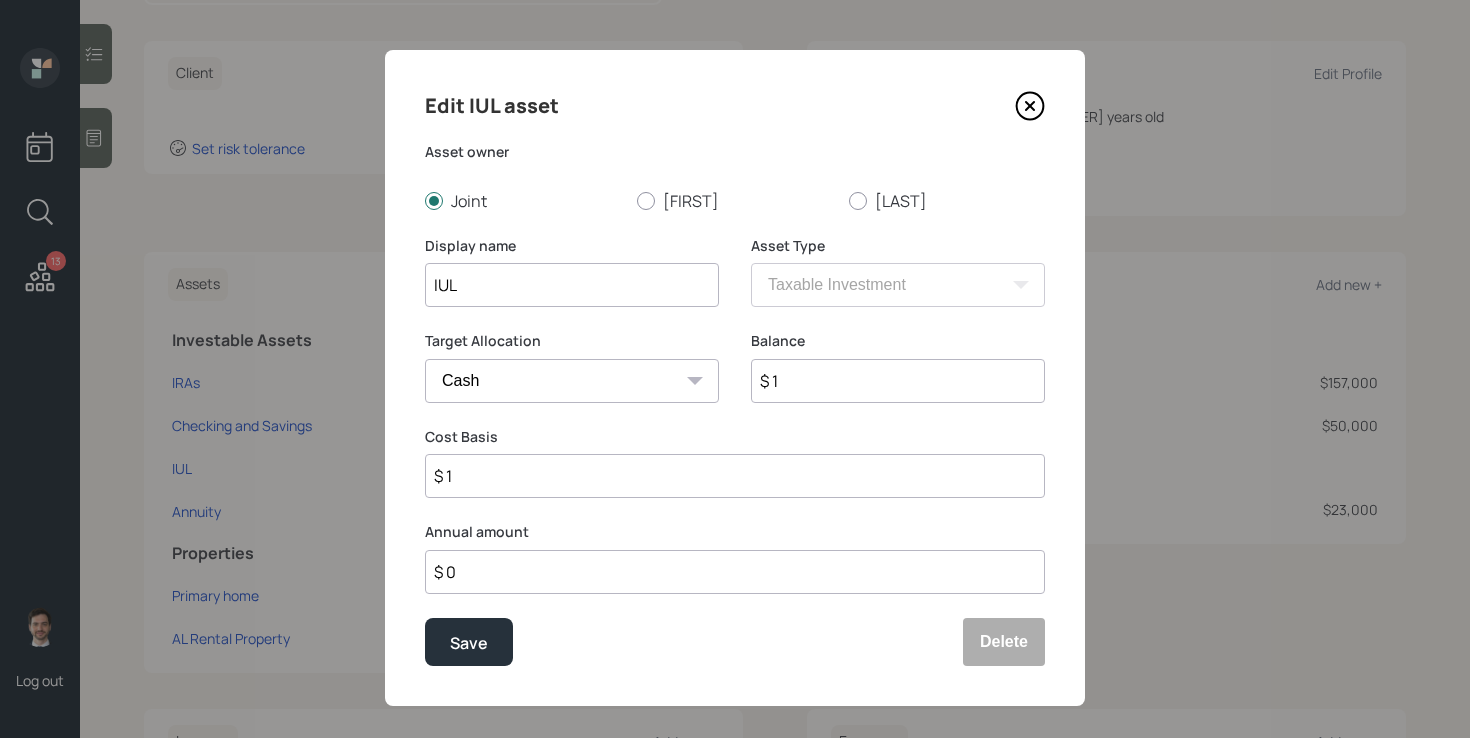 click on "$ 1" at bounding box center (898, 381) 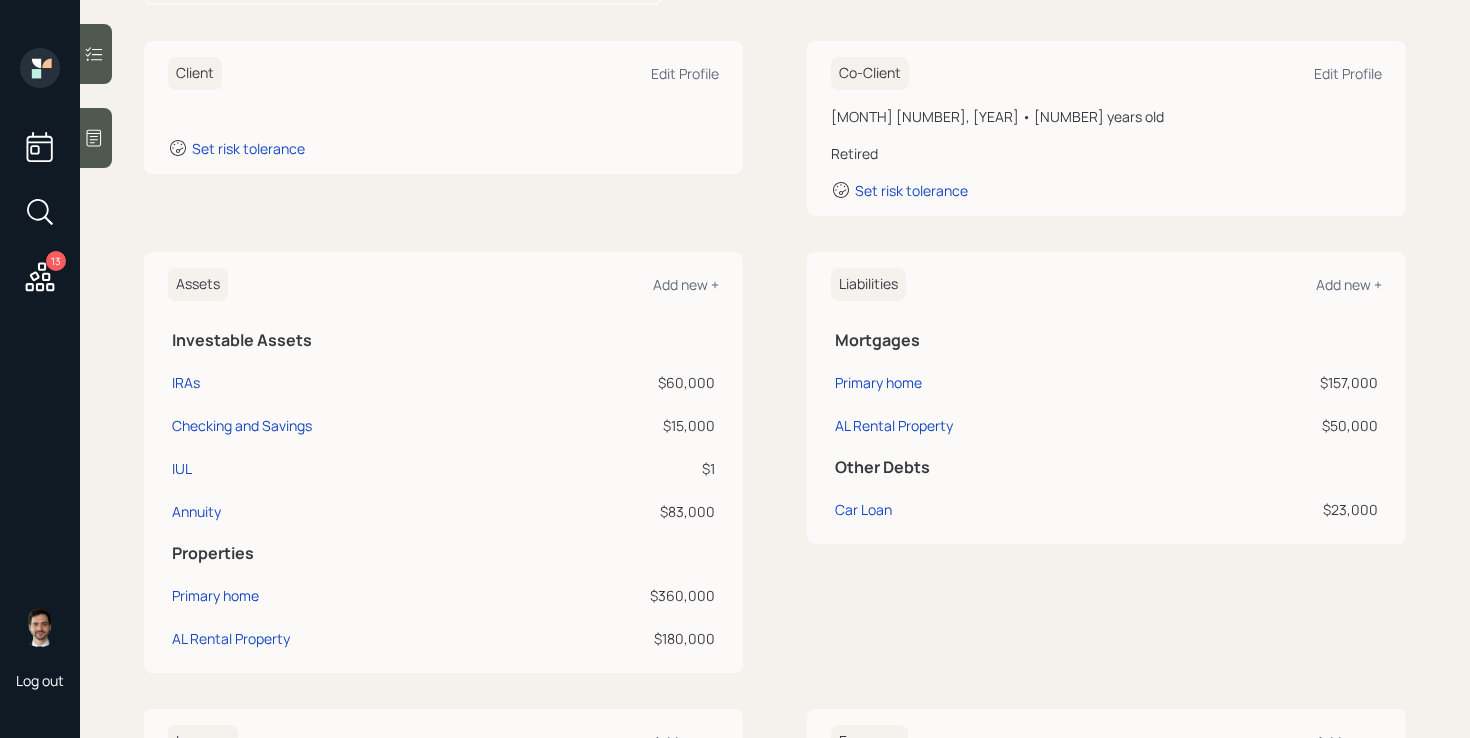 click on "Assets Add new + Investable Assets IRAs $[AMOUNT] Checking and Savings $[AMOUNT] IUL $[AMOUNT] Annuity $[AMOUNT] Properties Primary home $[AMOUNT] AL Rental Property $[AMOUNT] Liabilities Add new + Mortgages Primary home $[AMOUNT] AL Rental Property $[AMOUNT] Other Debts Car Loan $[AMOUNT]" at bounding box center (775, 462) 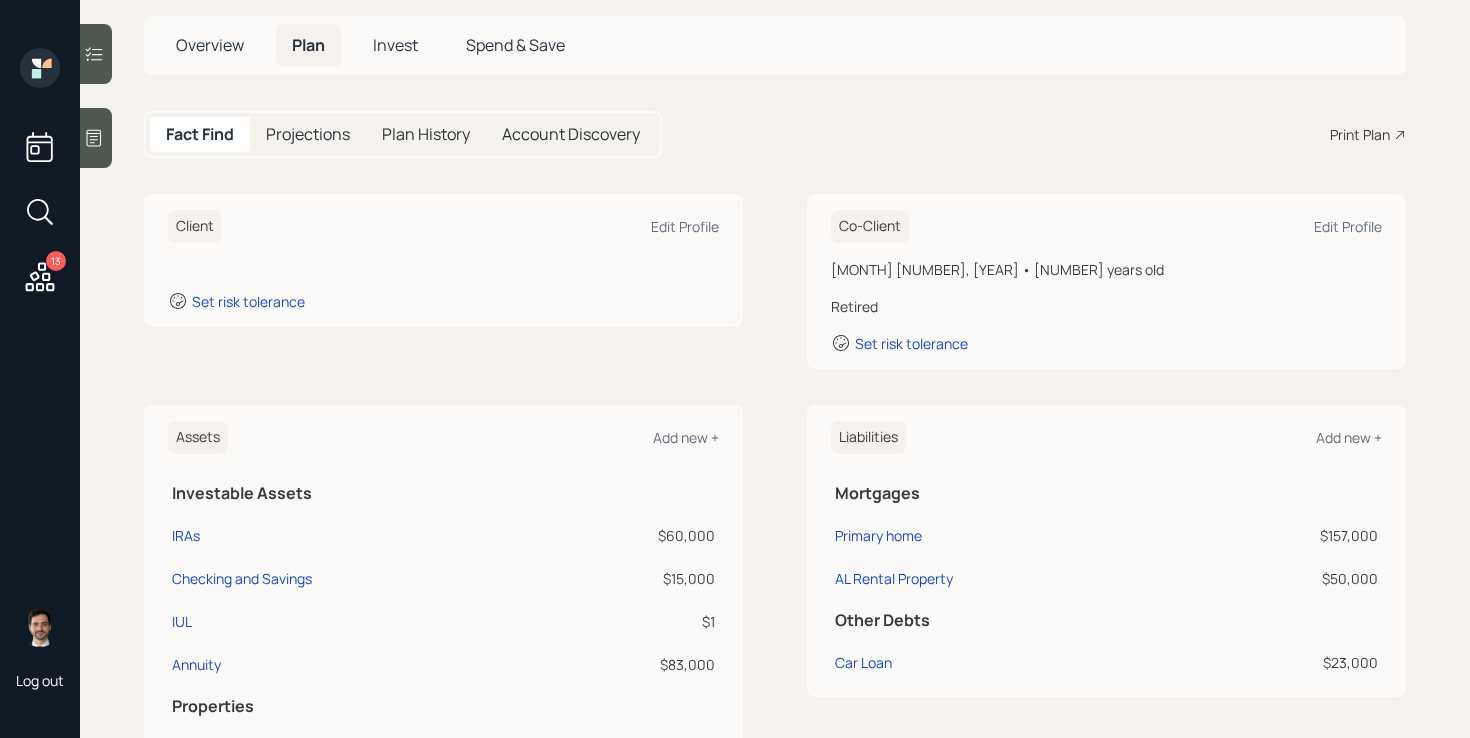 scroll, scrollTop: 92, scrollLeft: 0, axis: vertical 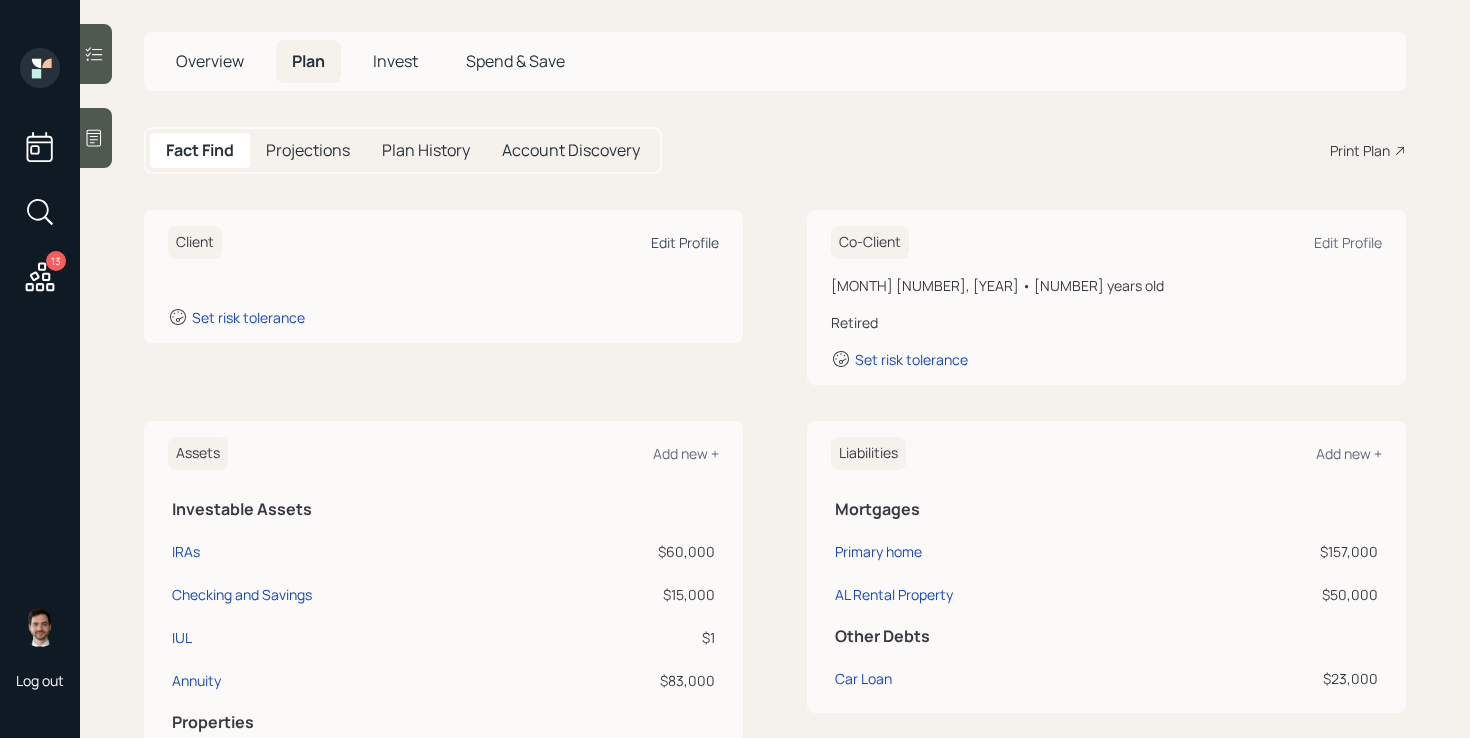 click on "Edit Profile" at bounding box center (685, 242) 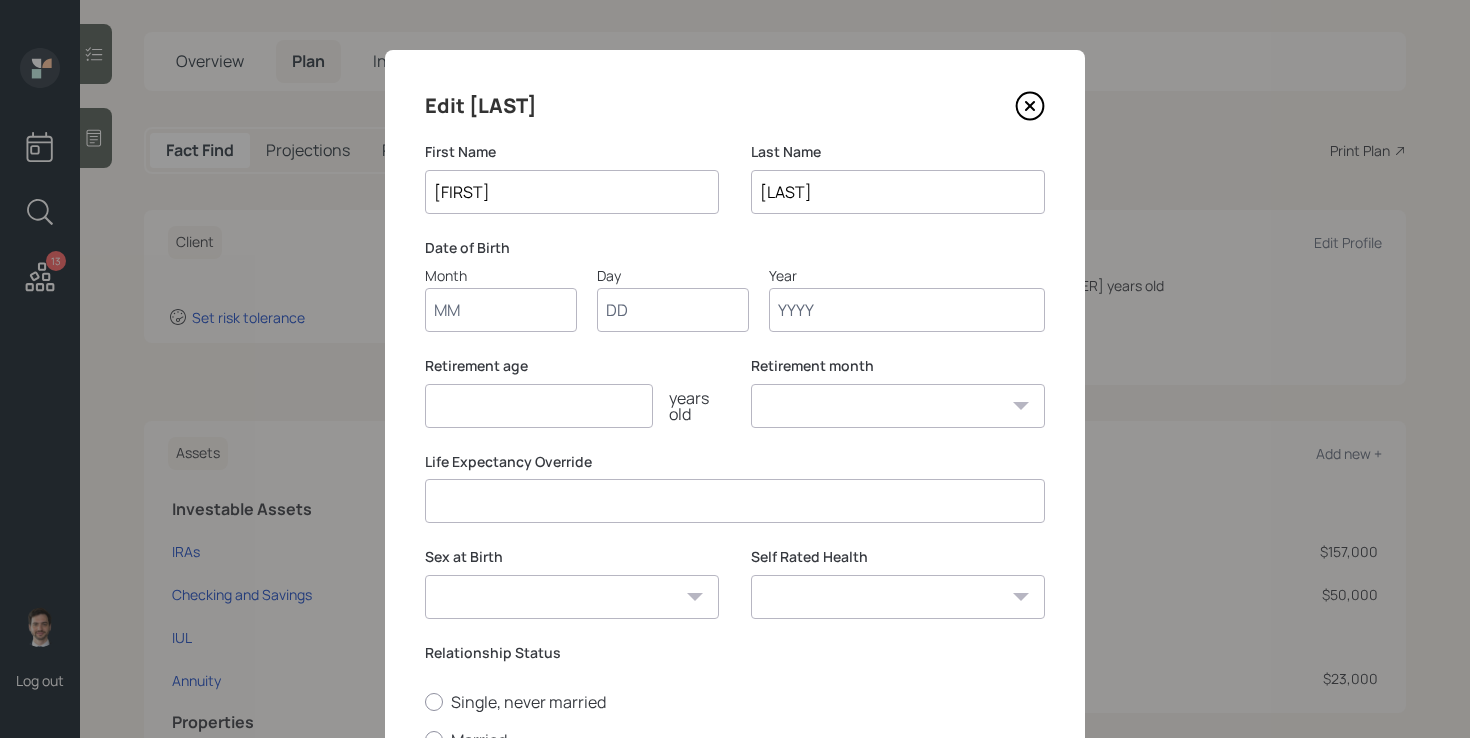 click on "Month" at bounding box center [501, 310] 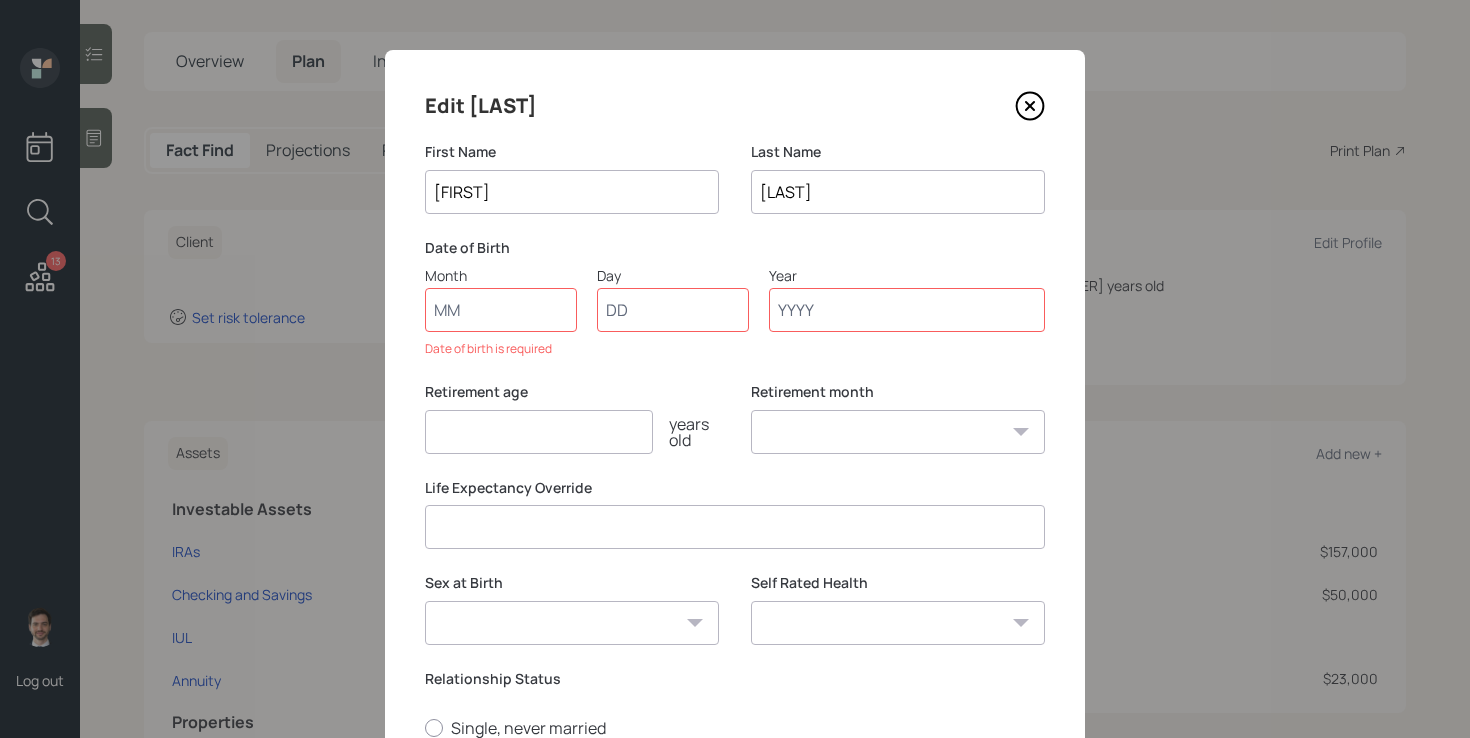 drag, startPoint x: 890, startPoint y: 192, endPoint x: 599, endPoint y: 192, distance: 291 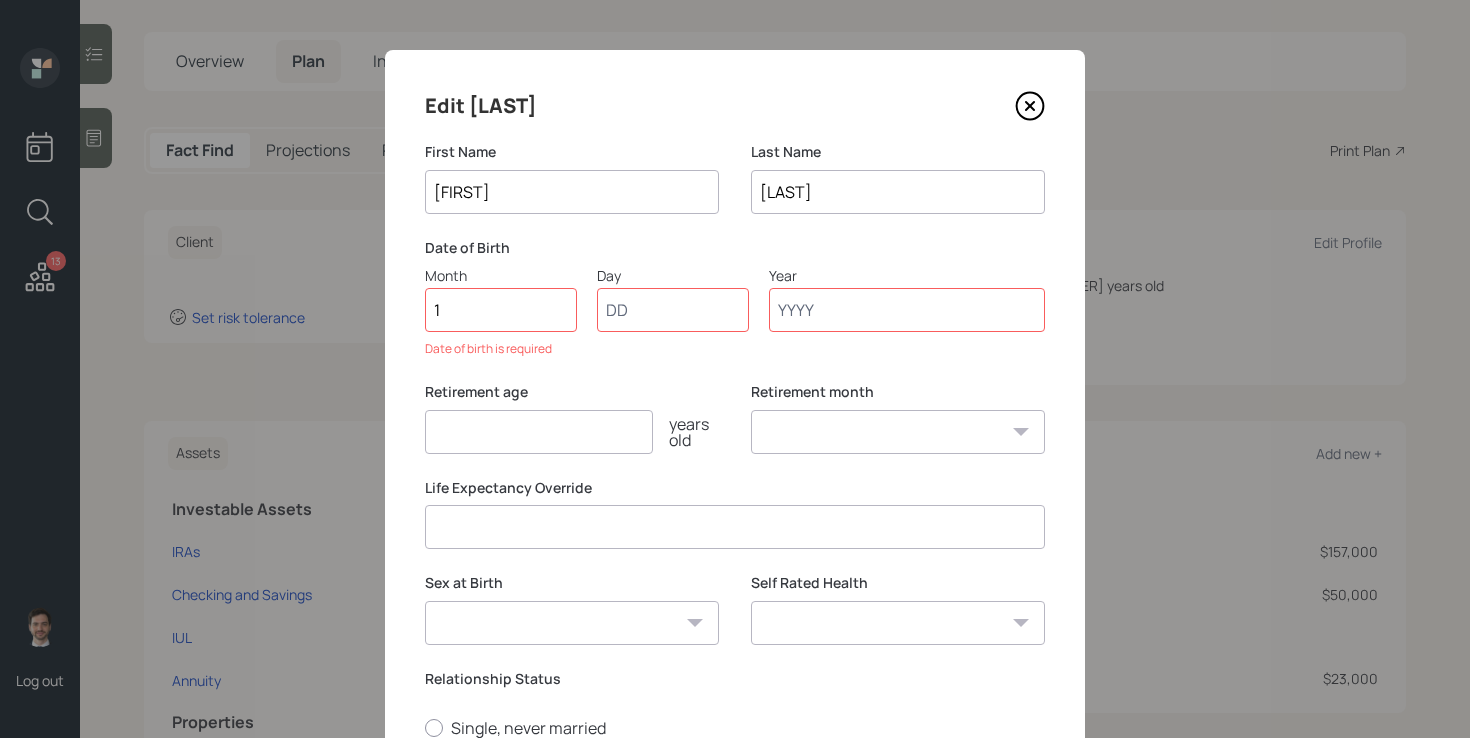type on "10" 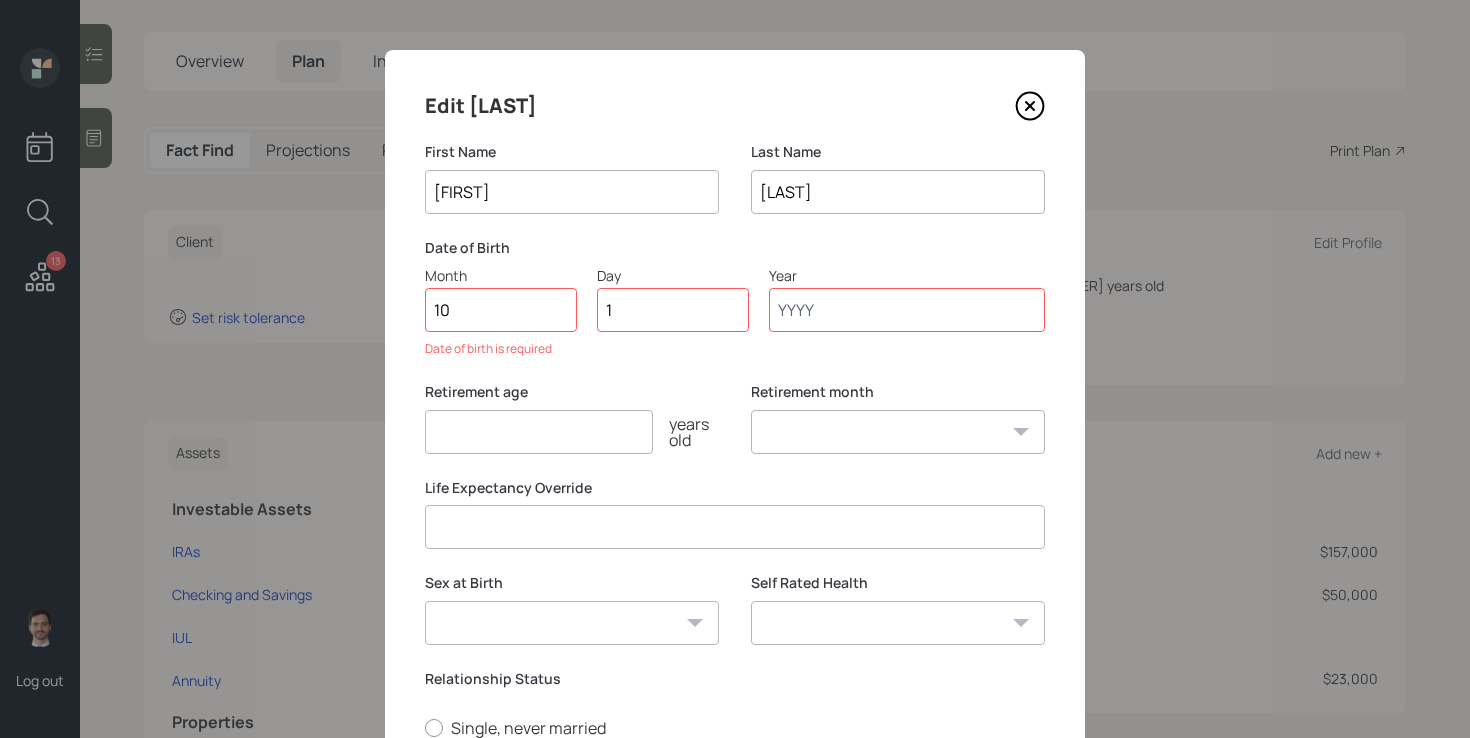 type on "15" 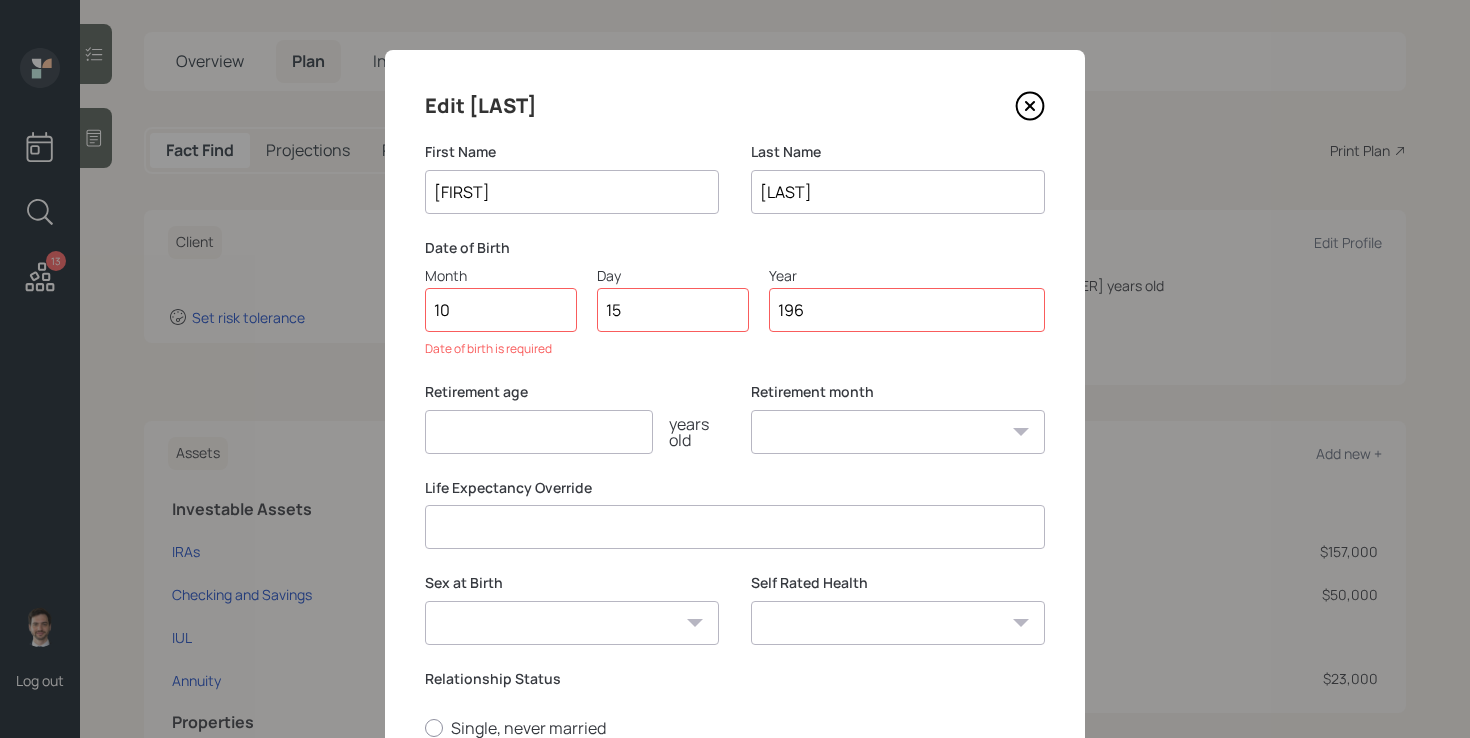 type on "1966" 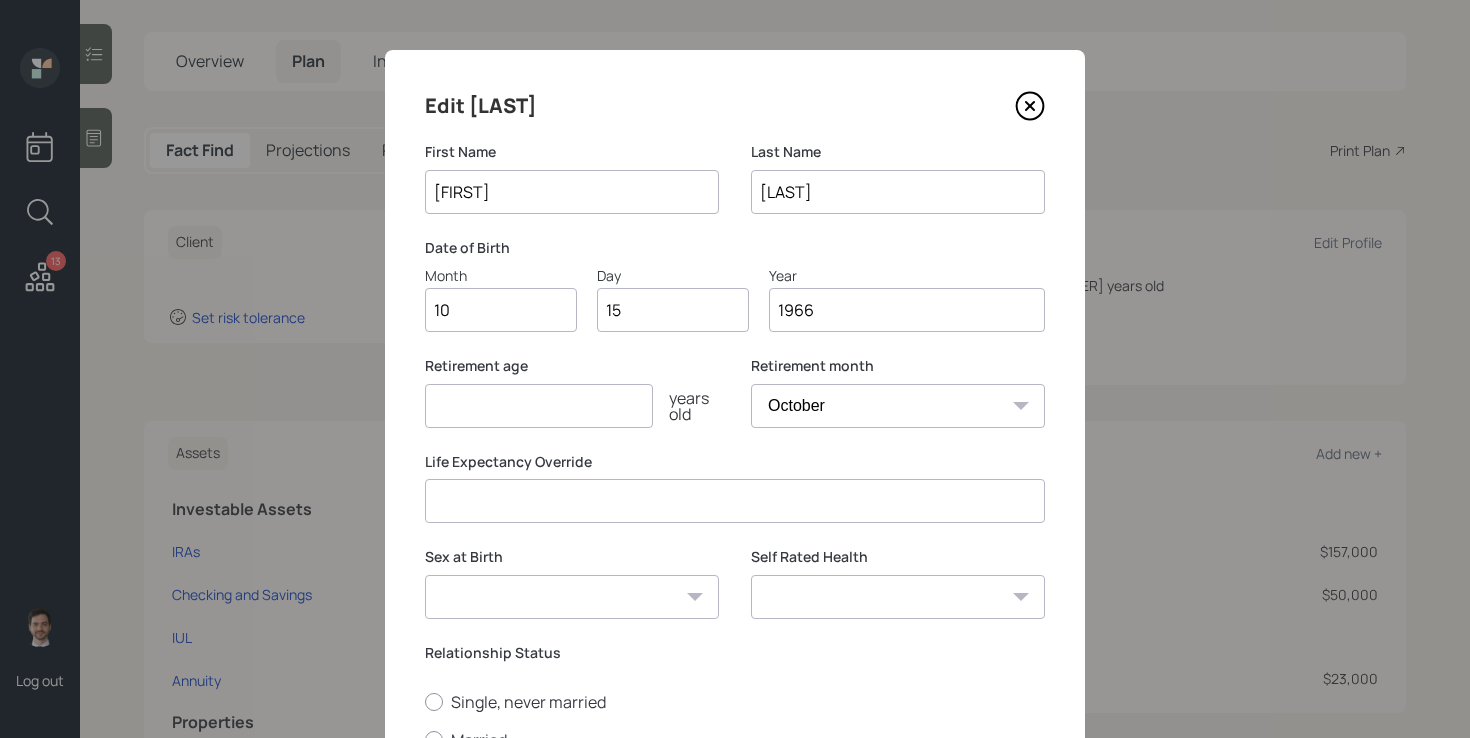 type on "1966" 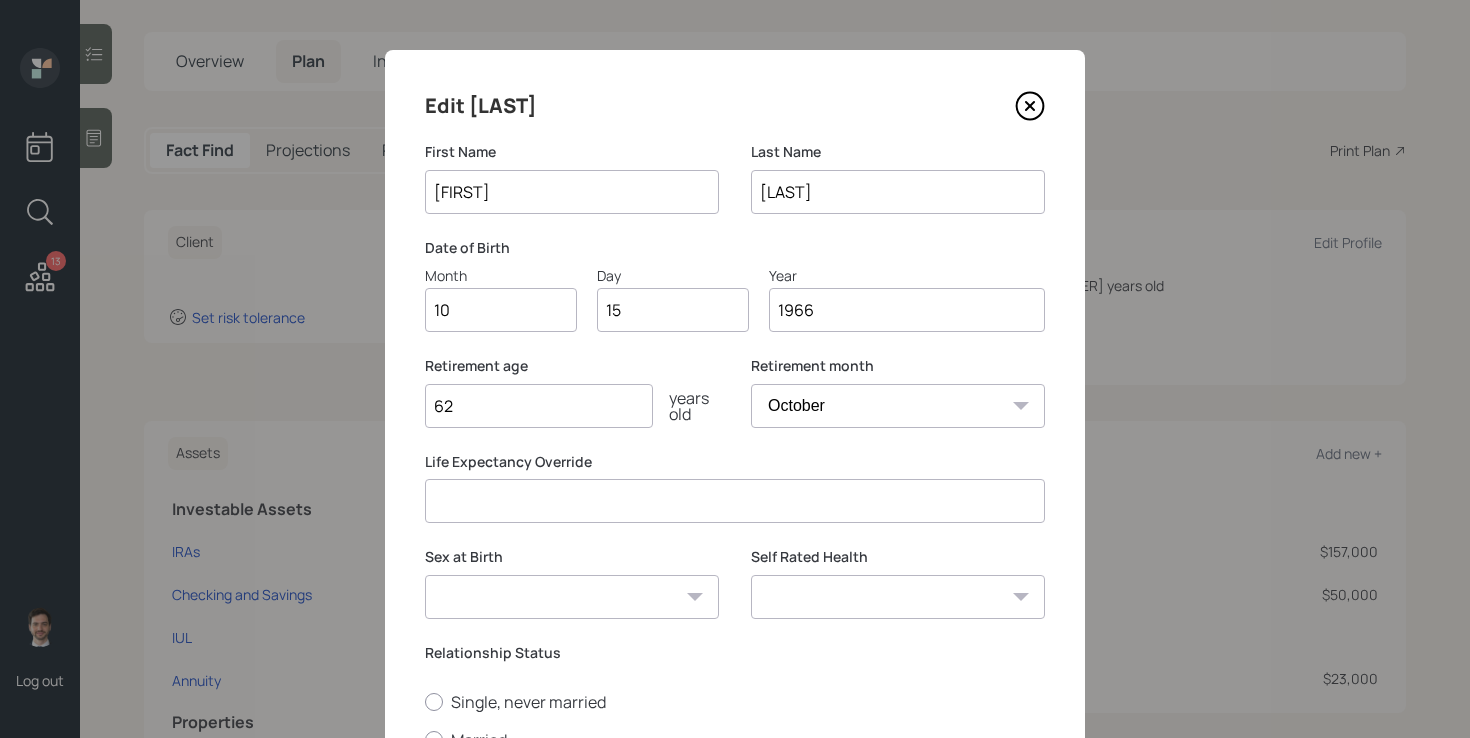 type on "62" 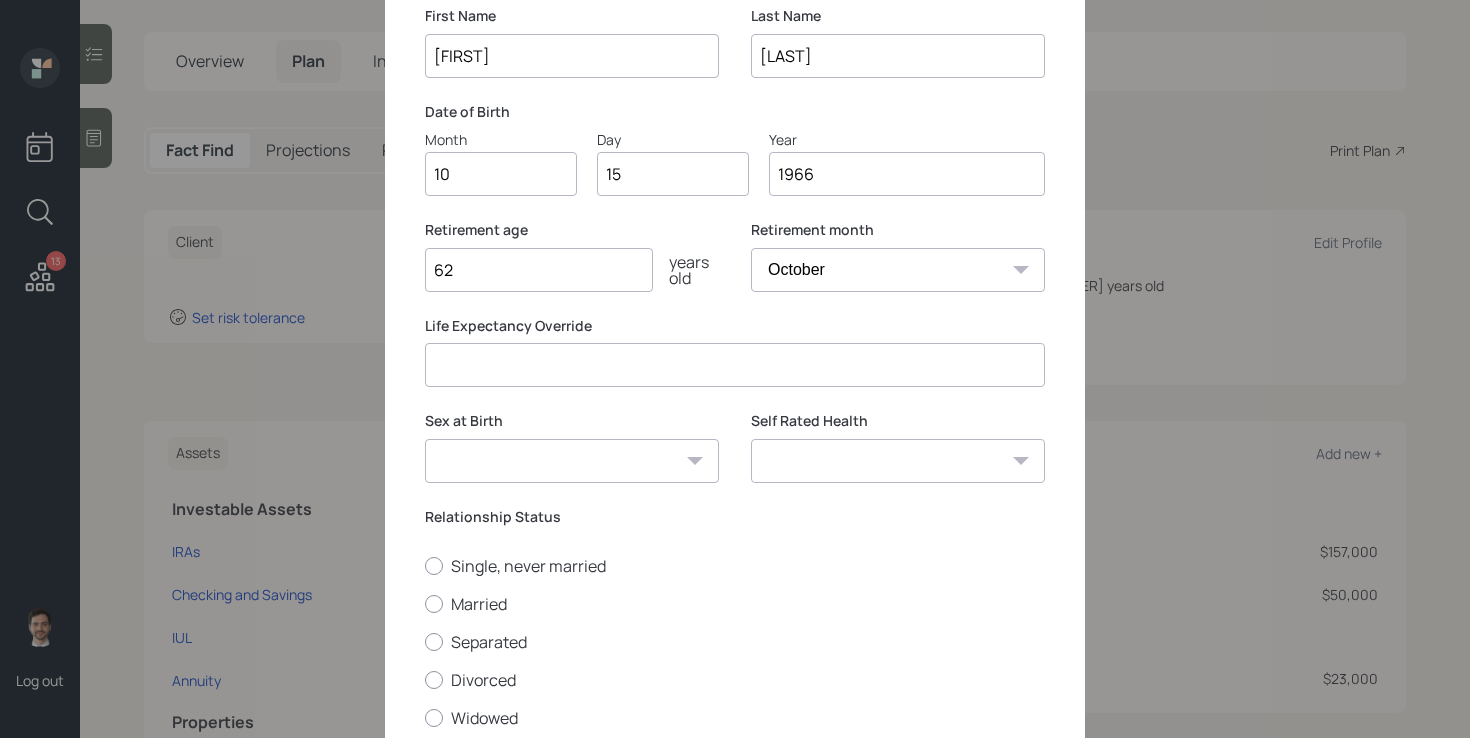 scroll, scrollTop: 138, scrollLeft: 0, axis: vertical 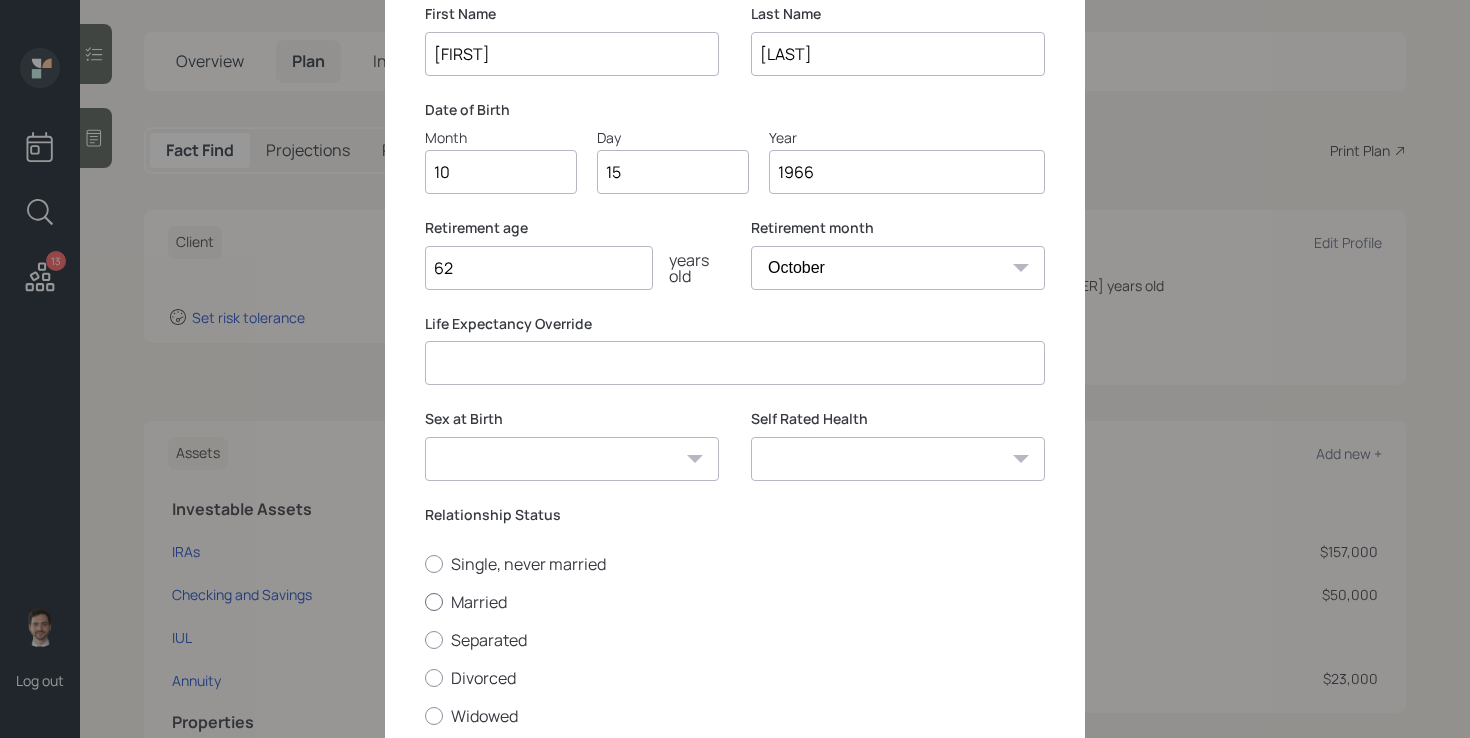 click on "Married" at bounding box center (735, 602) 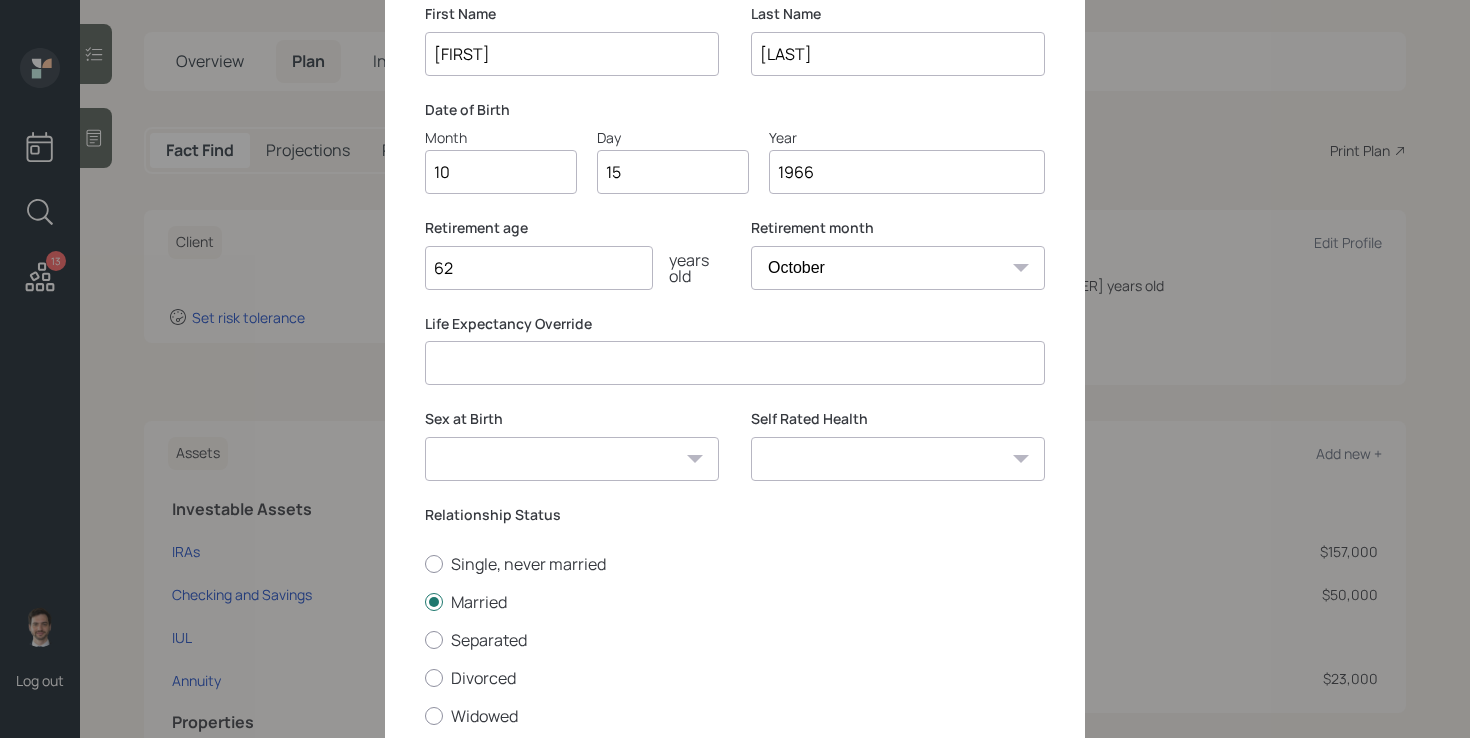 click on "Excellent Very Good Good Fair Poor" at bounding box center (898, 459) 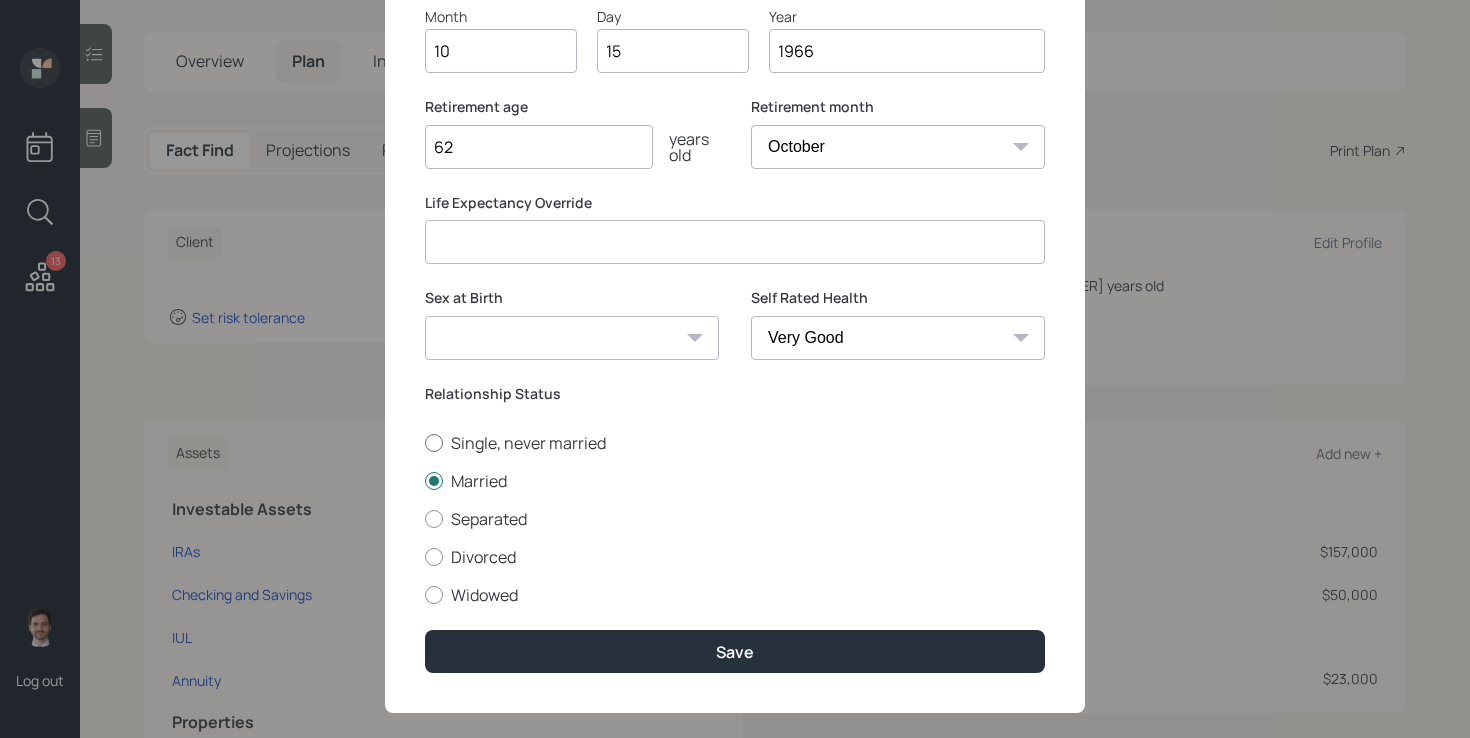 scroll, scrollTop: 285, scrollLeft: 0, axis: vertical 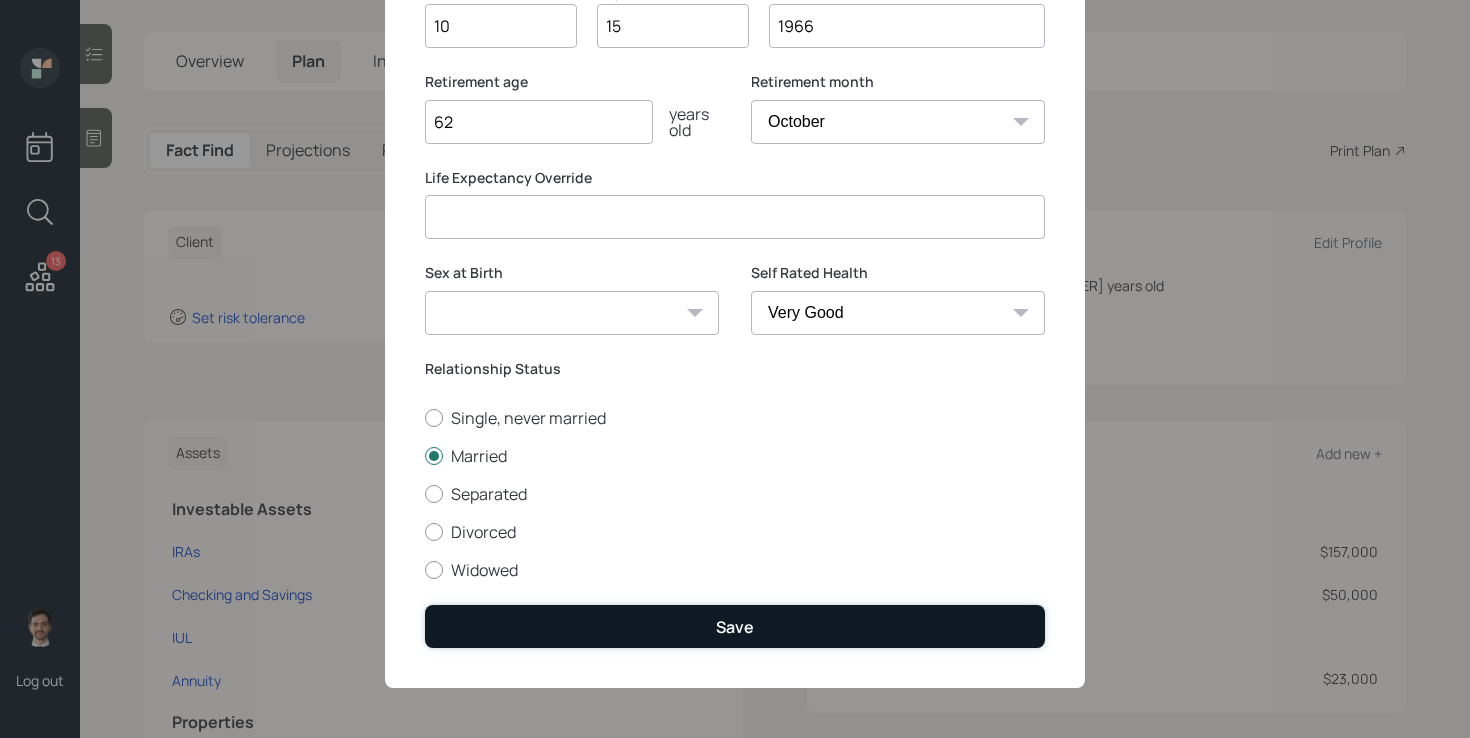 click on "Save" at bounding box center [735, 626] 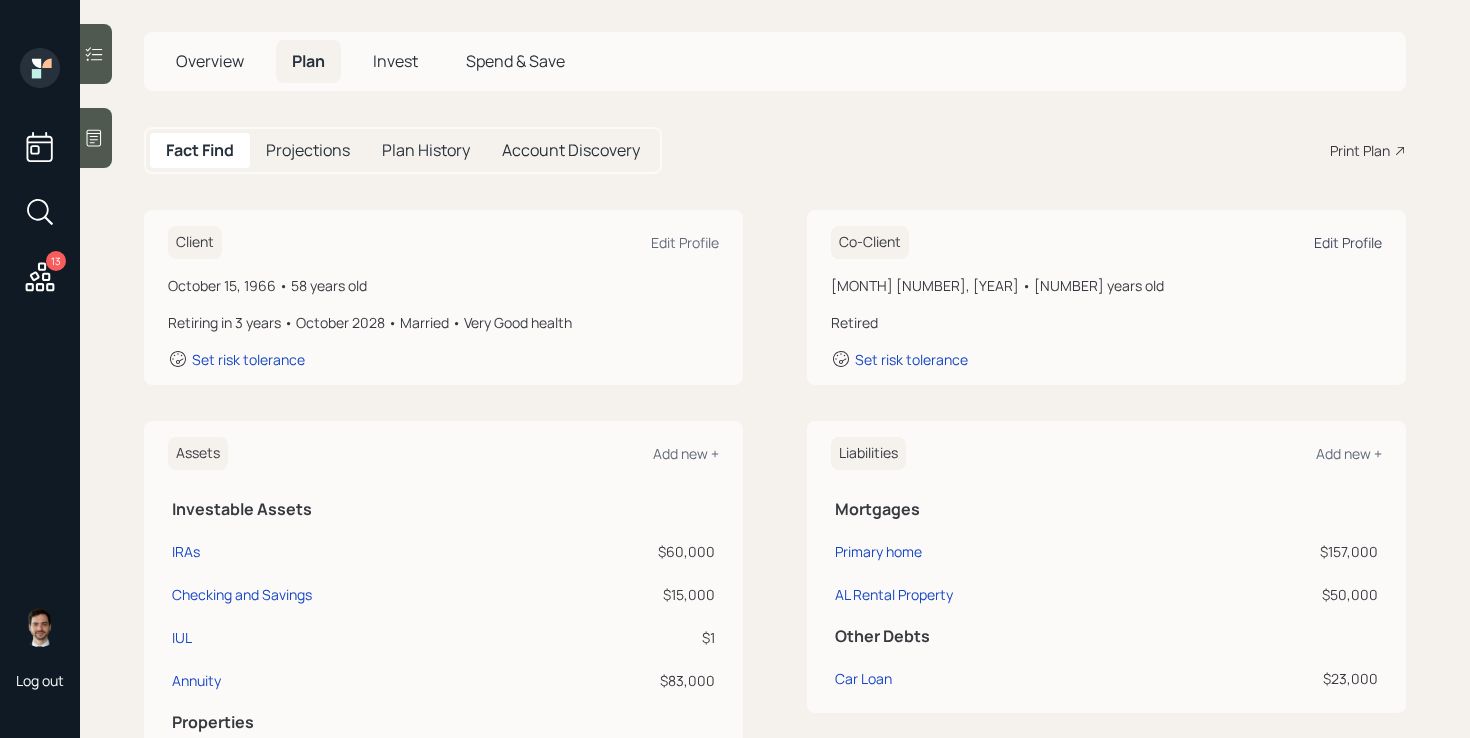 click on "Edit Profile" at bounding box center (1348, 242) 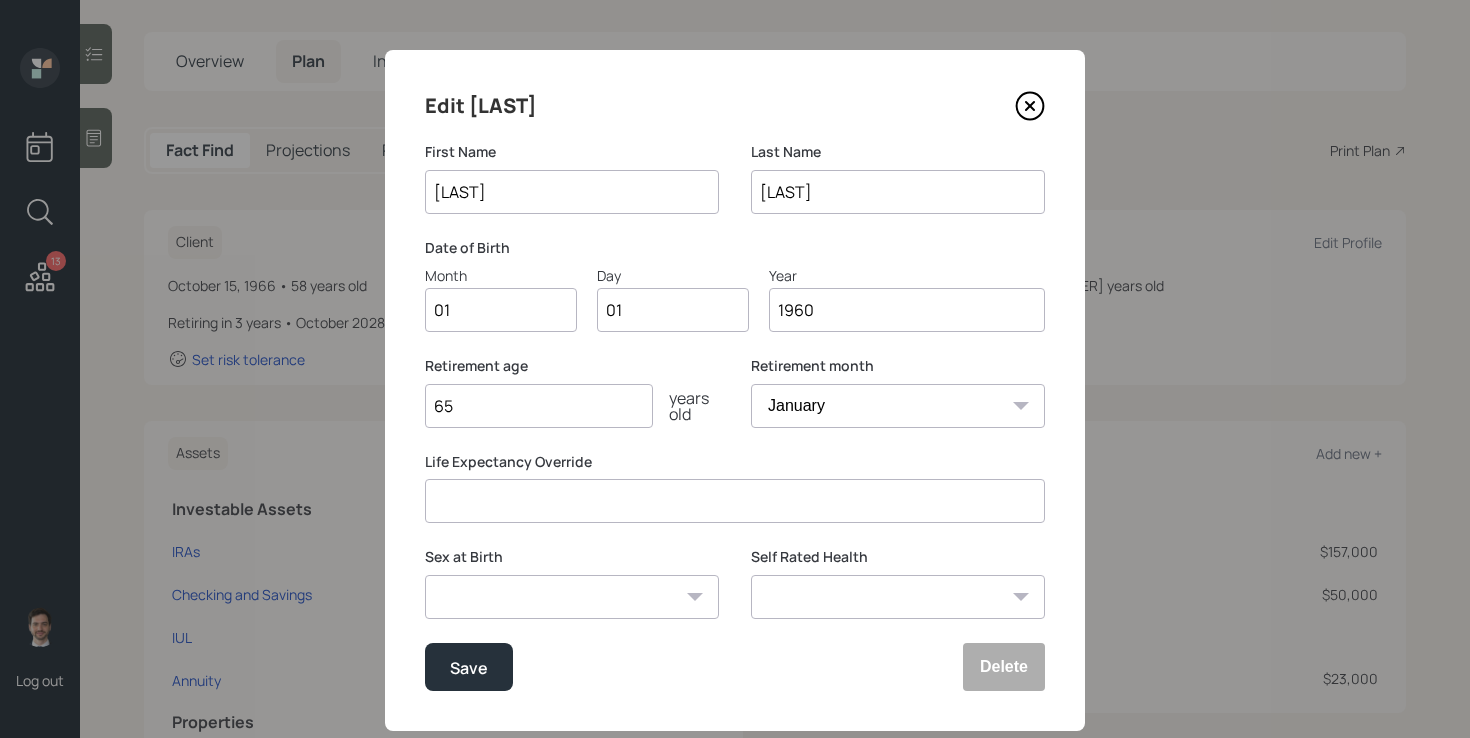 click on "01" at bounding box center (501, 310) 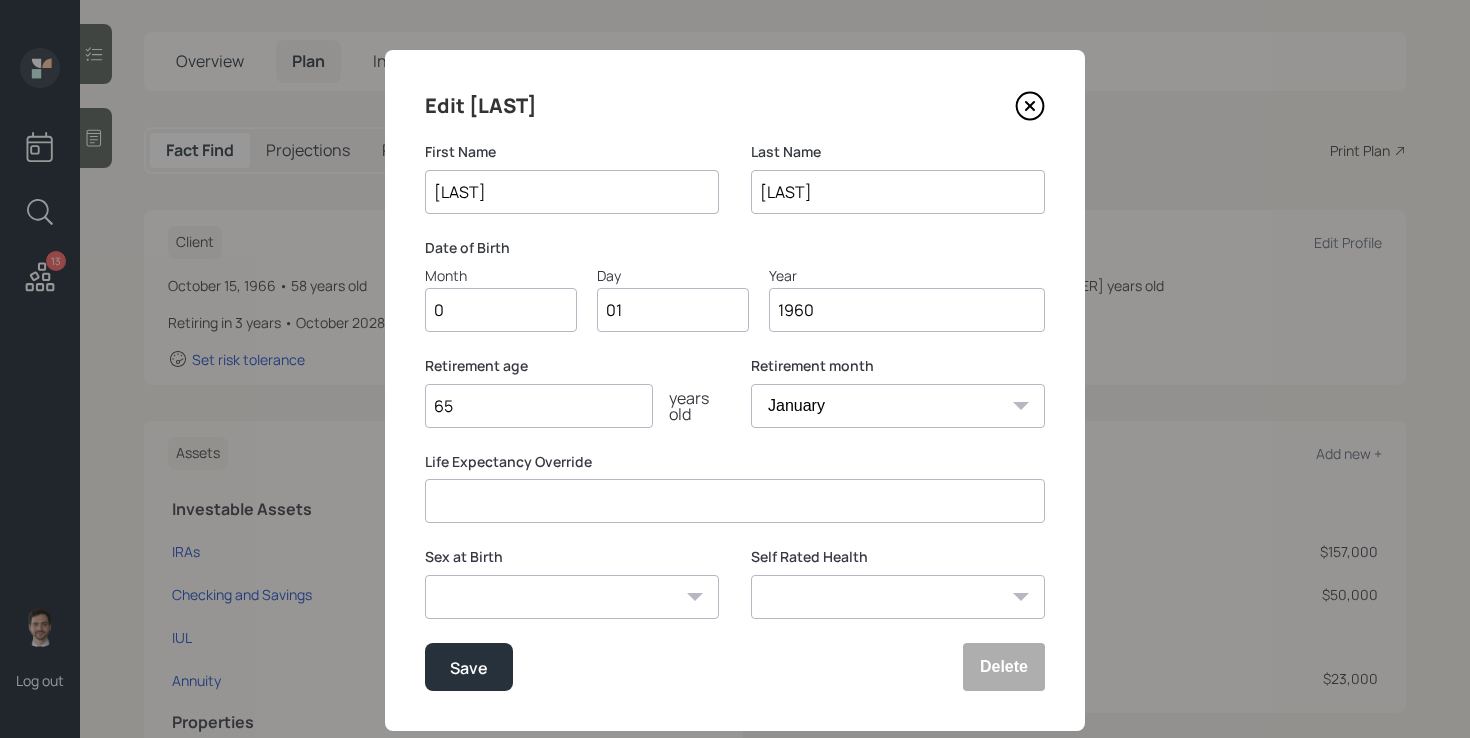 type on "07" 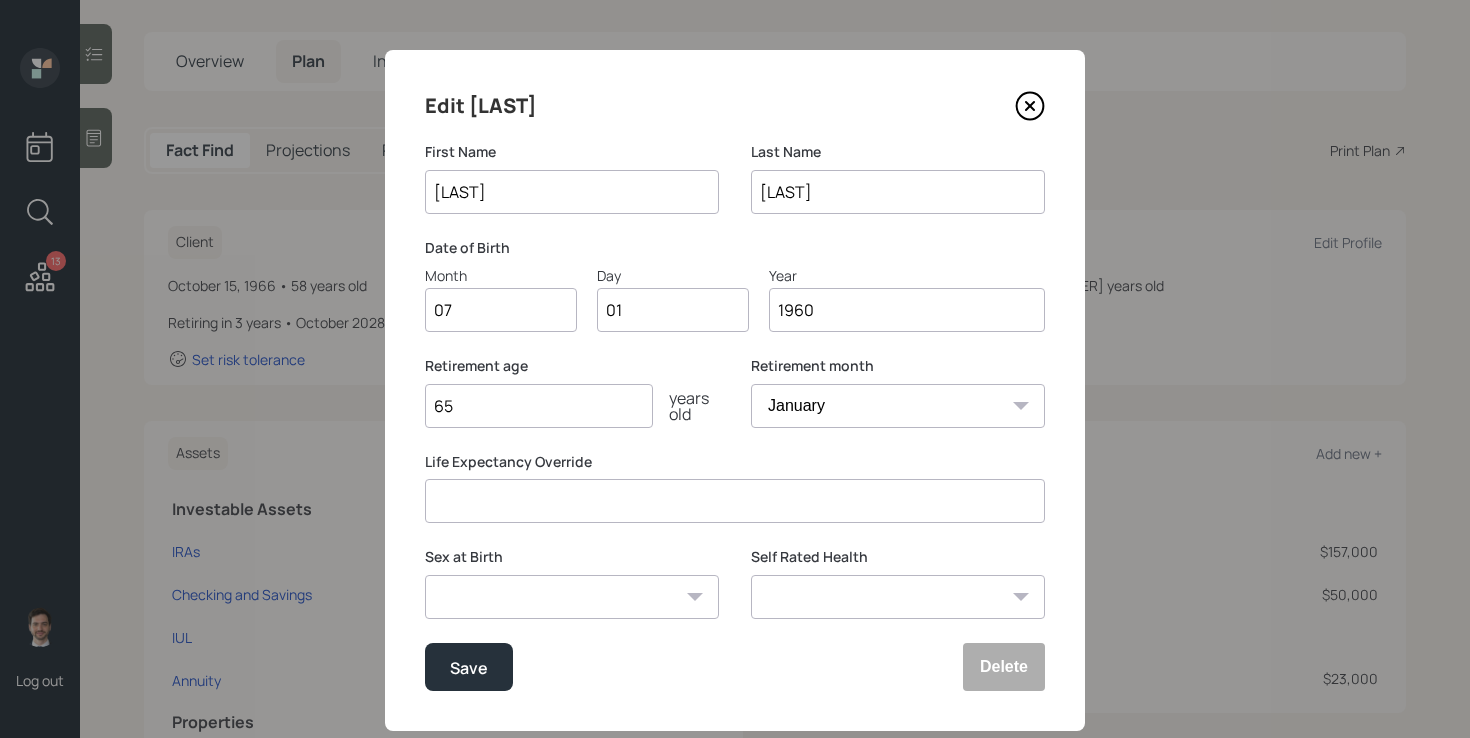 type on "0" 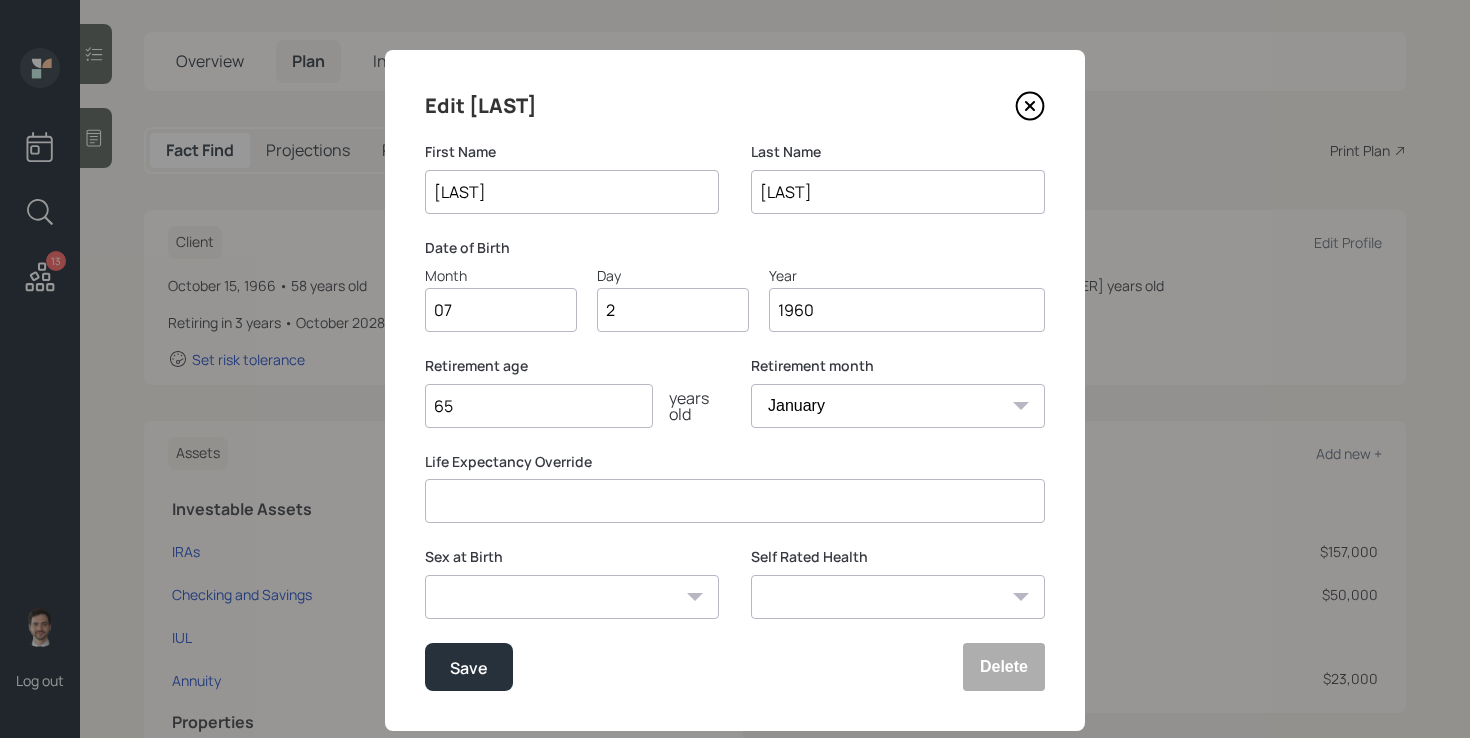 type on "28" 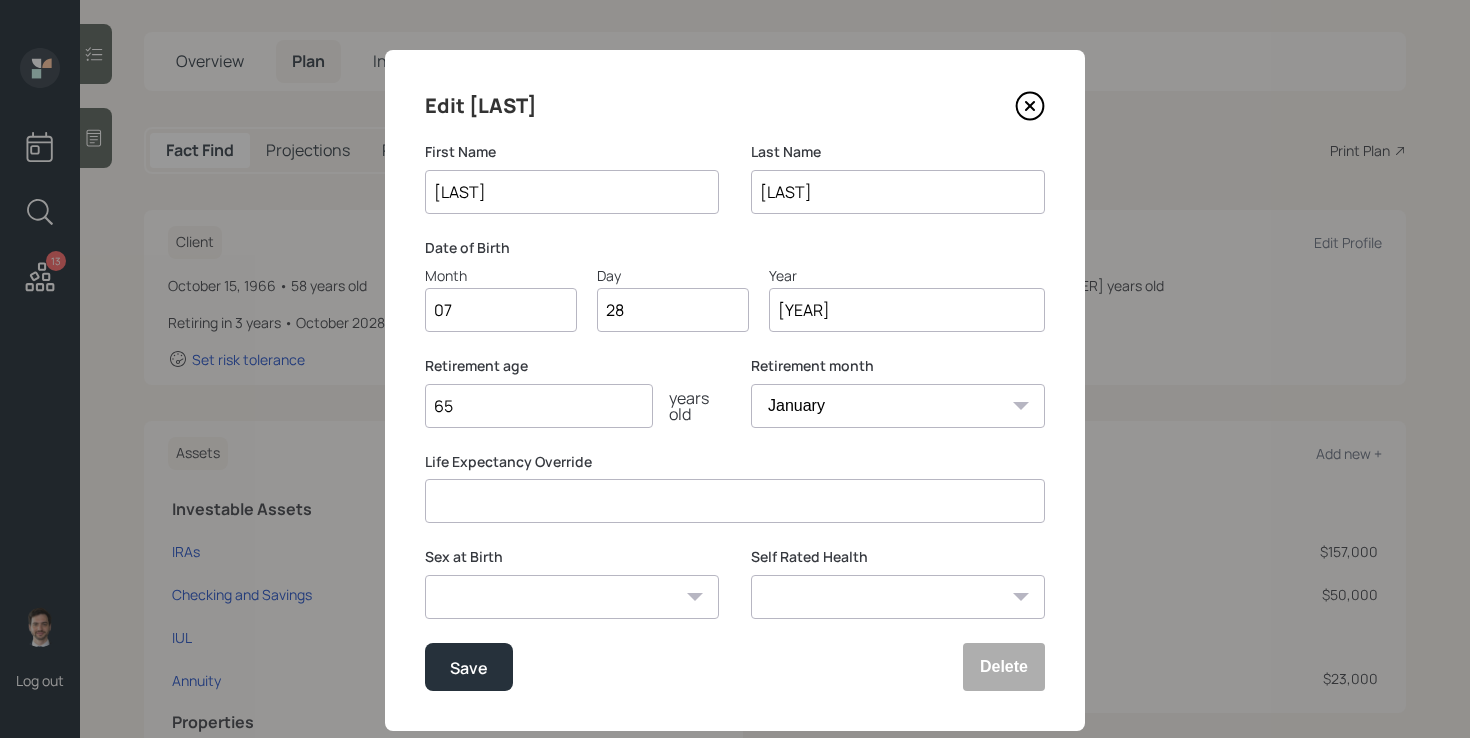 click on "[YEAR]" at bounding box center (907, 310) 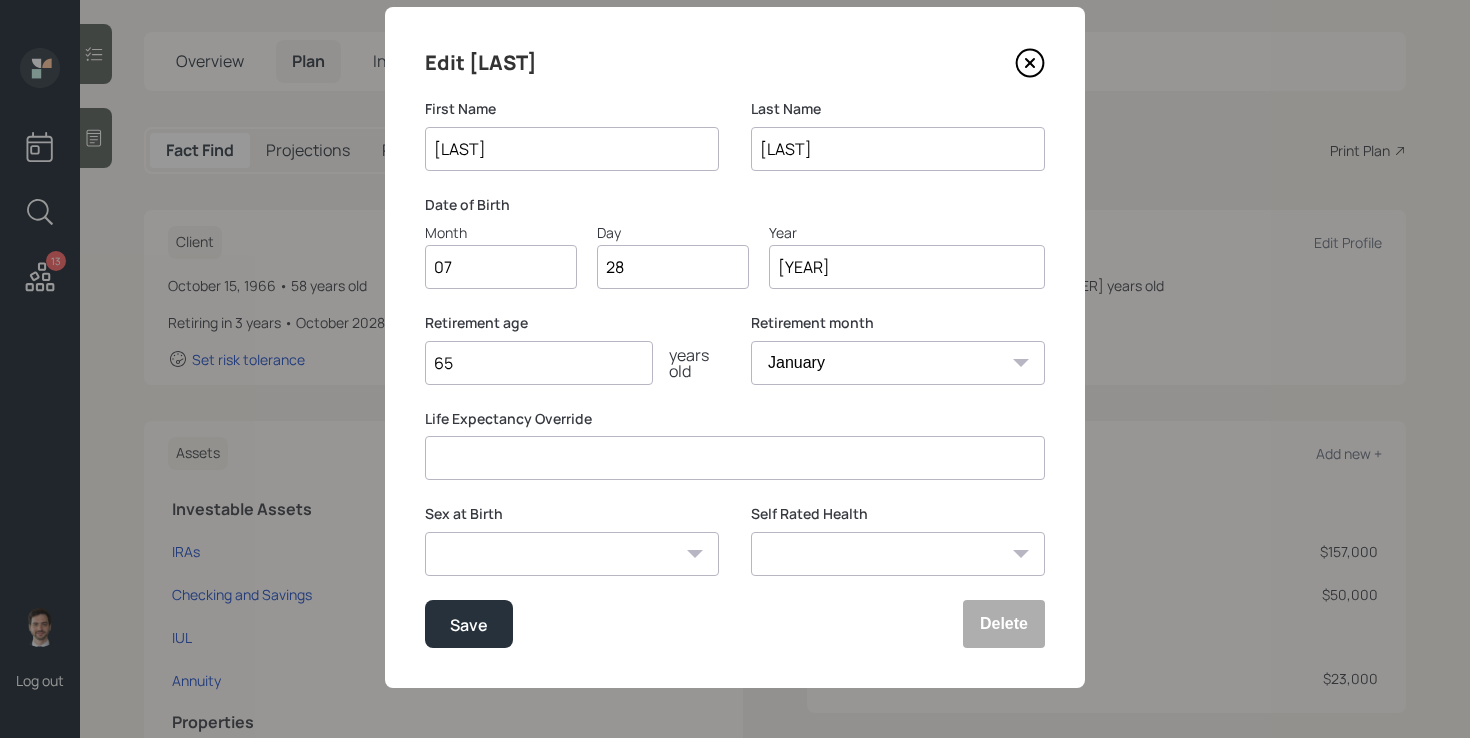 click on "Edit [FIRST] First Name [FIRST] Last Name [LAST] Date of Birth Month 07 Day 28 Year 1974 Retirement age 65 years old Retirement month January February March April May June July August September October November December Life Expectancy Override Sex at Birth Male Female Other / Prefer not to say Self Rated Health Excellent Very Good Good Fair Poor Save Delete" at bounding box center (735, 347) 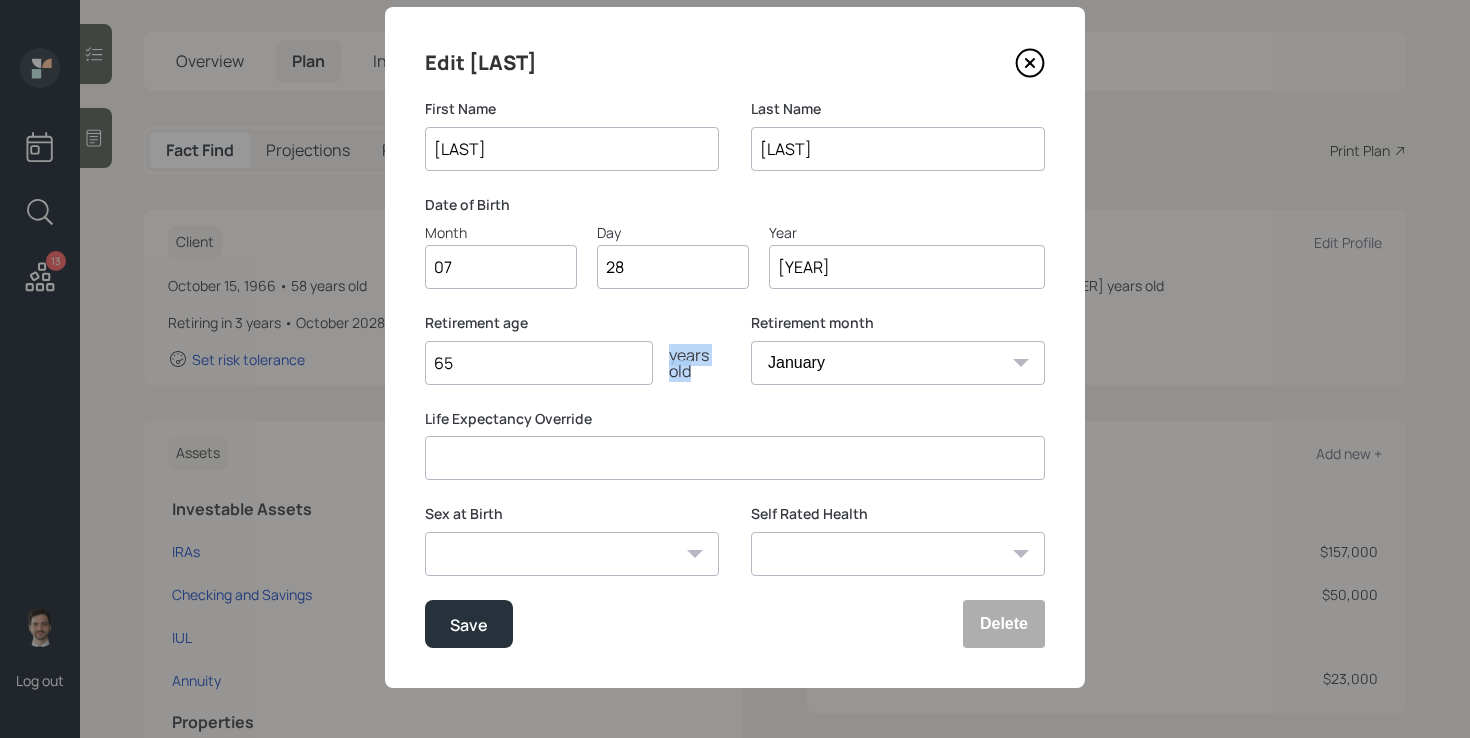 drag, startPoint x: 723, startPoint y: 384, endPoint x: 666, endPoint y: 348, distance: 67.41662 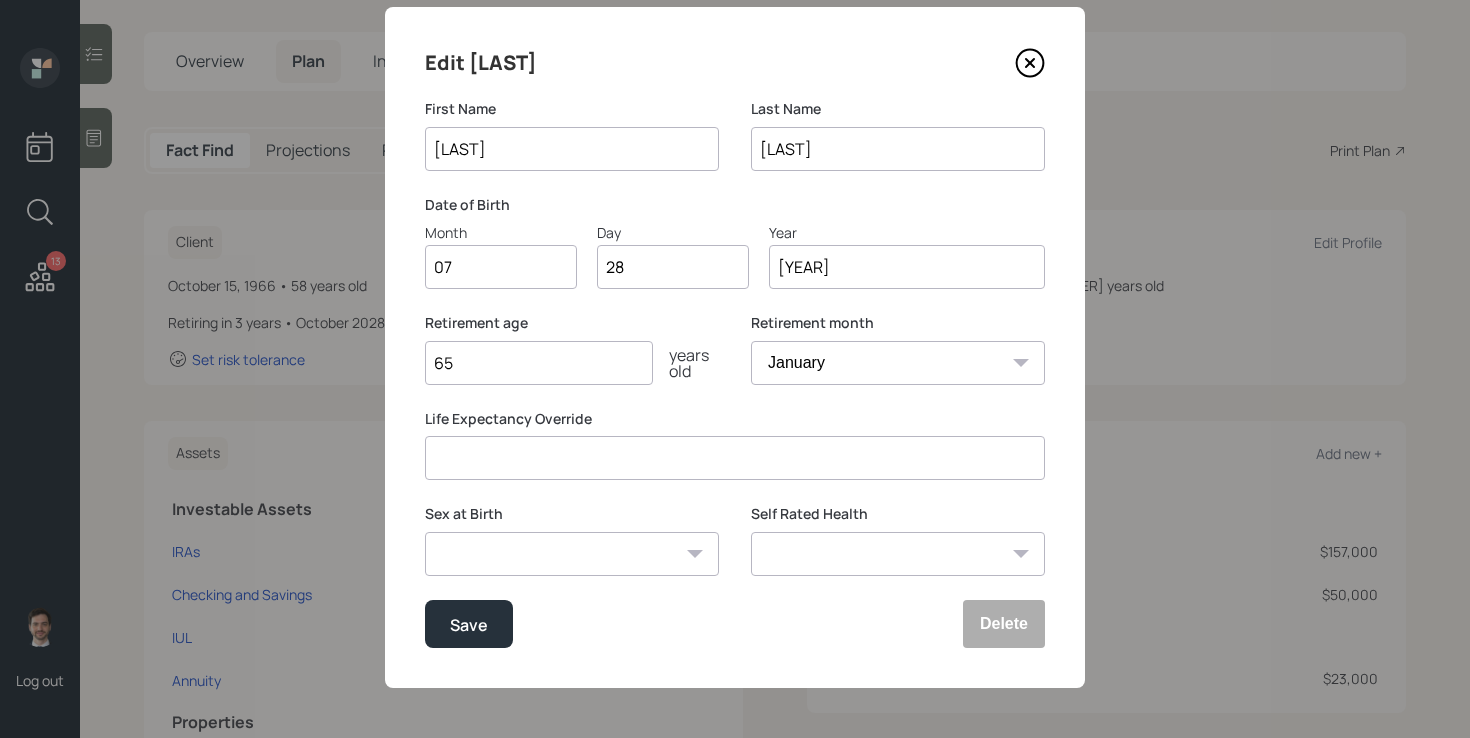 click on "Excellent Very Good Good Fair Poor" at bounding box center (898, 554) 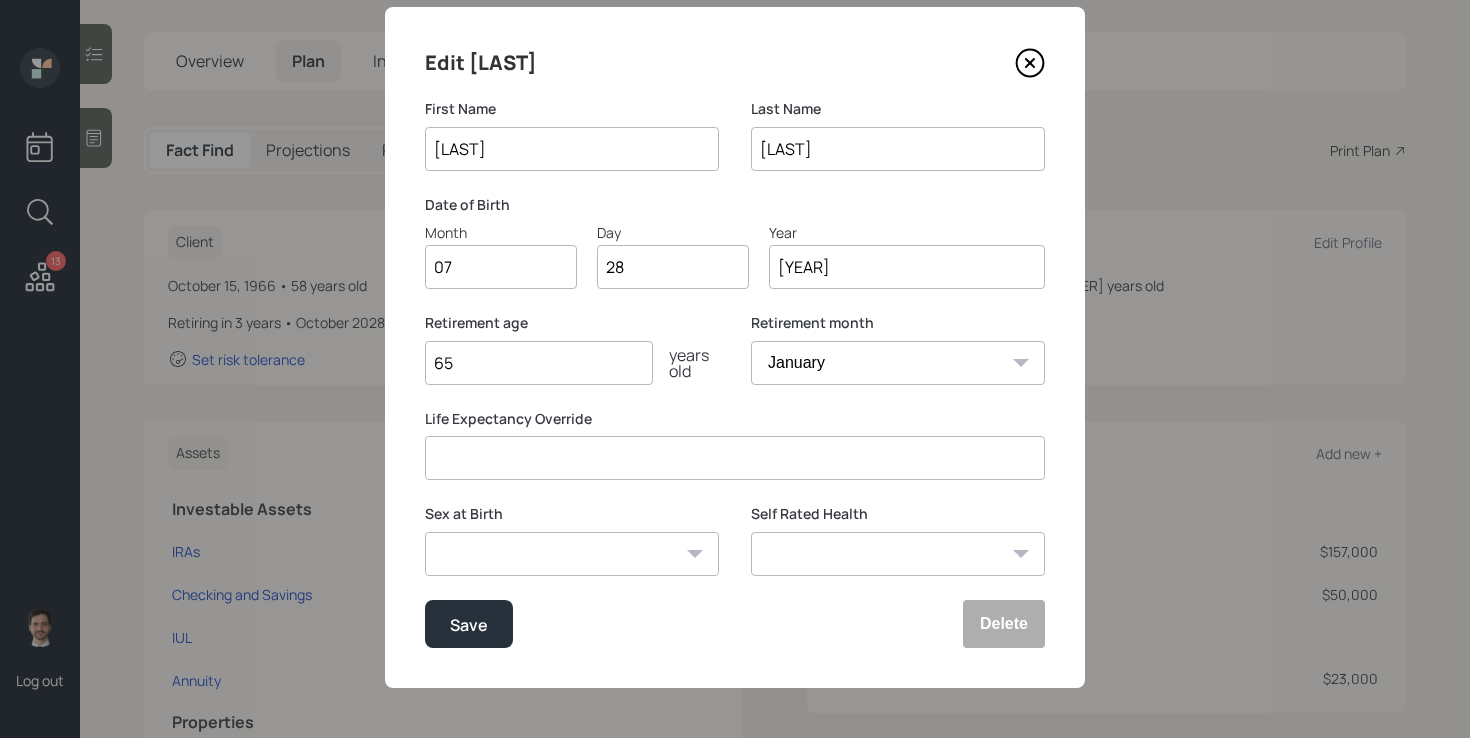 select on "very_good" 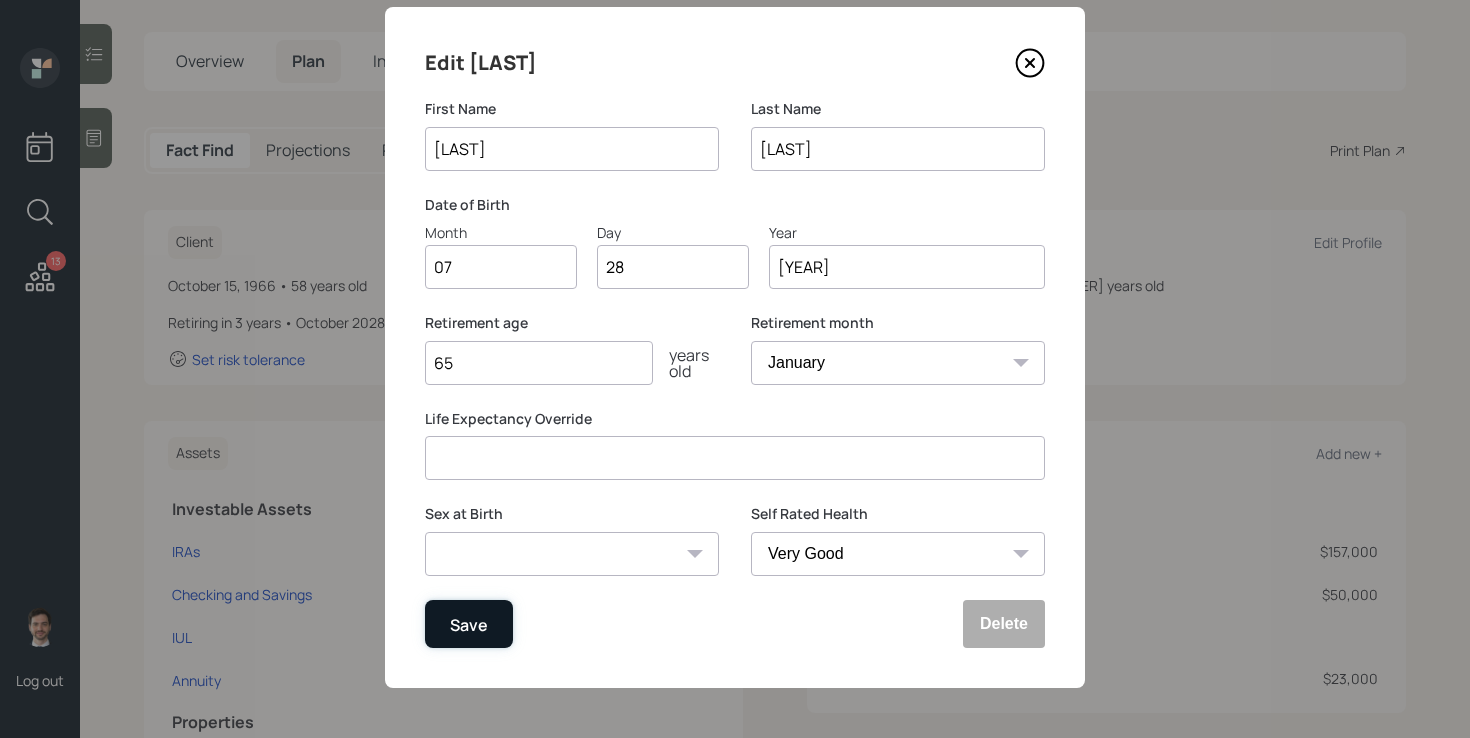 click on "Save" at bounding box center (469, 624) 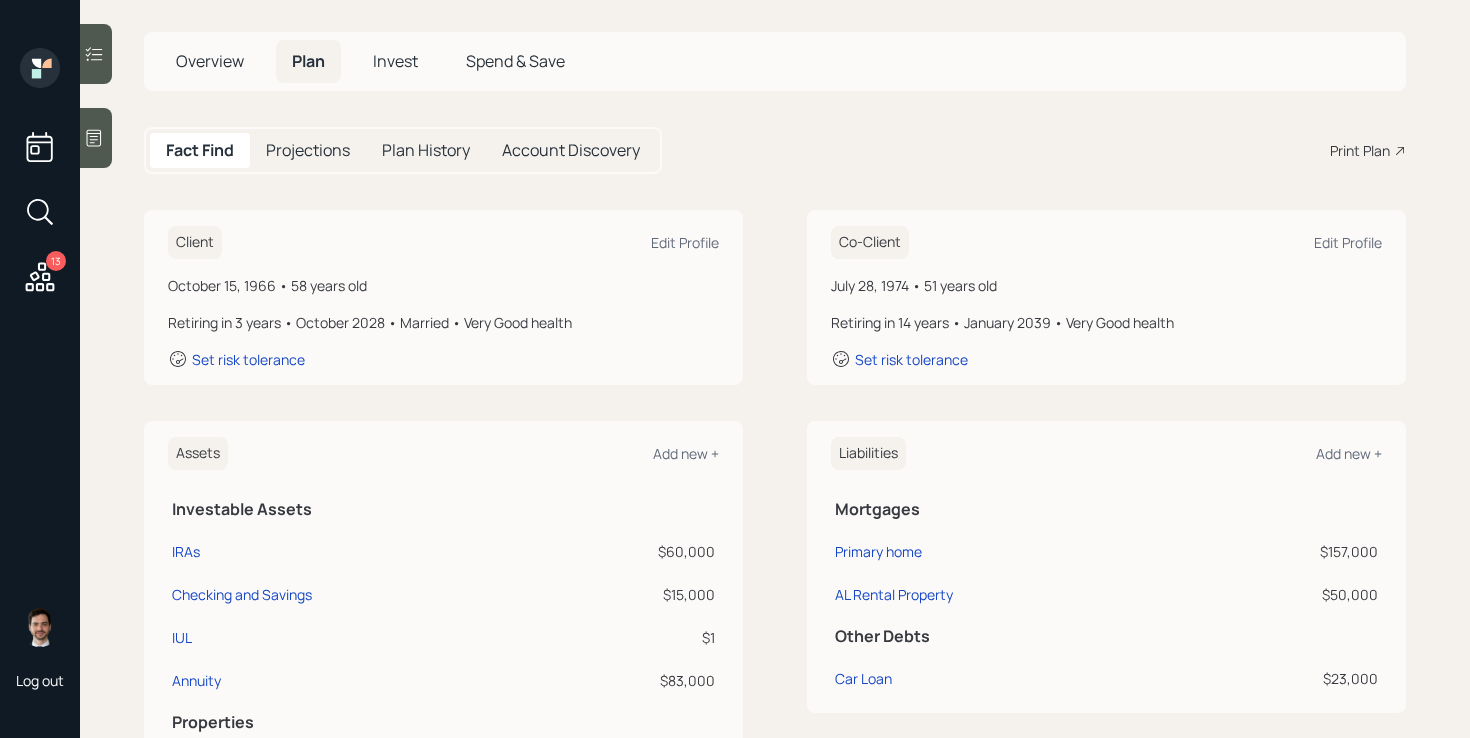 scroll, scrollTop: 0, scrollLeft: 0, axis: both 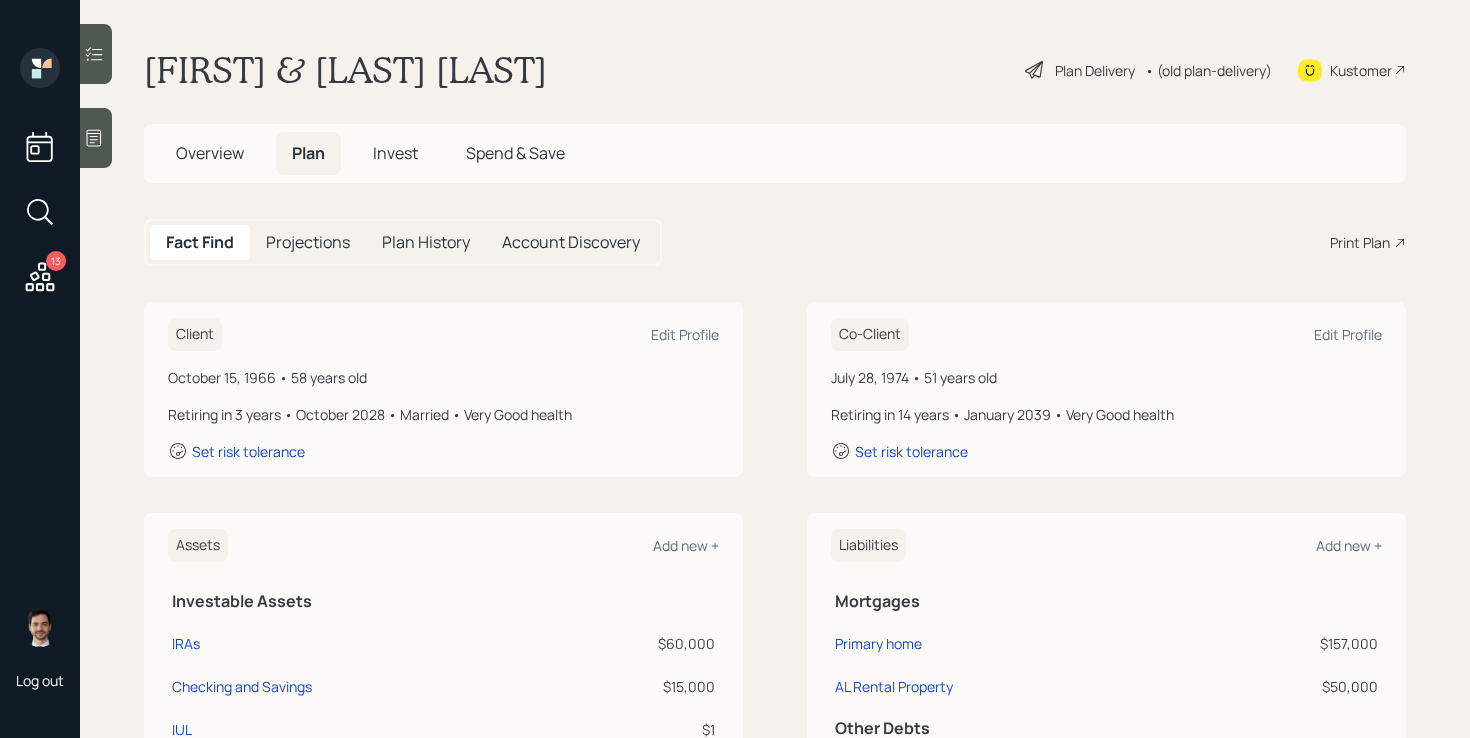 click on "Plan Delivery" at bounding box center [1095, 70] 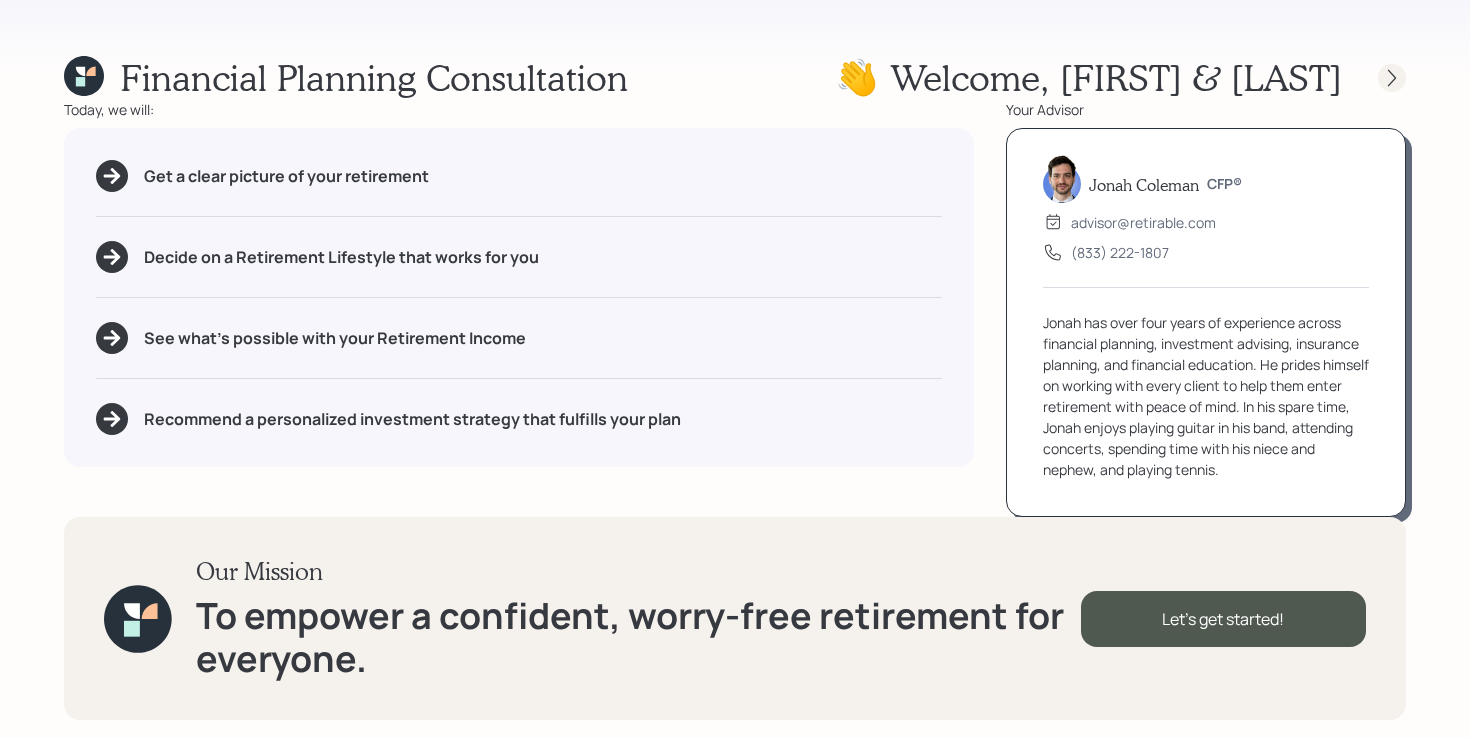click 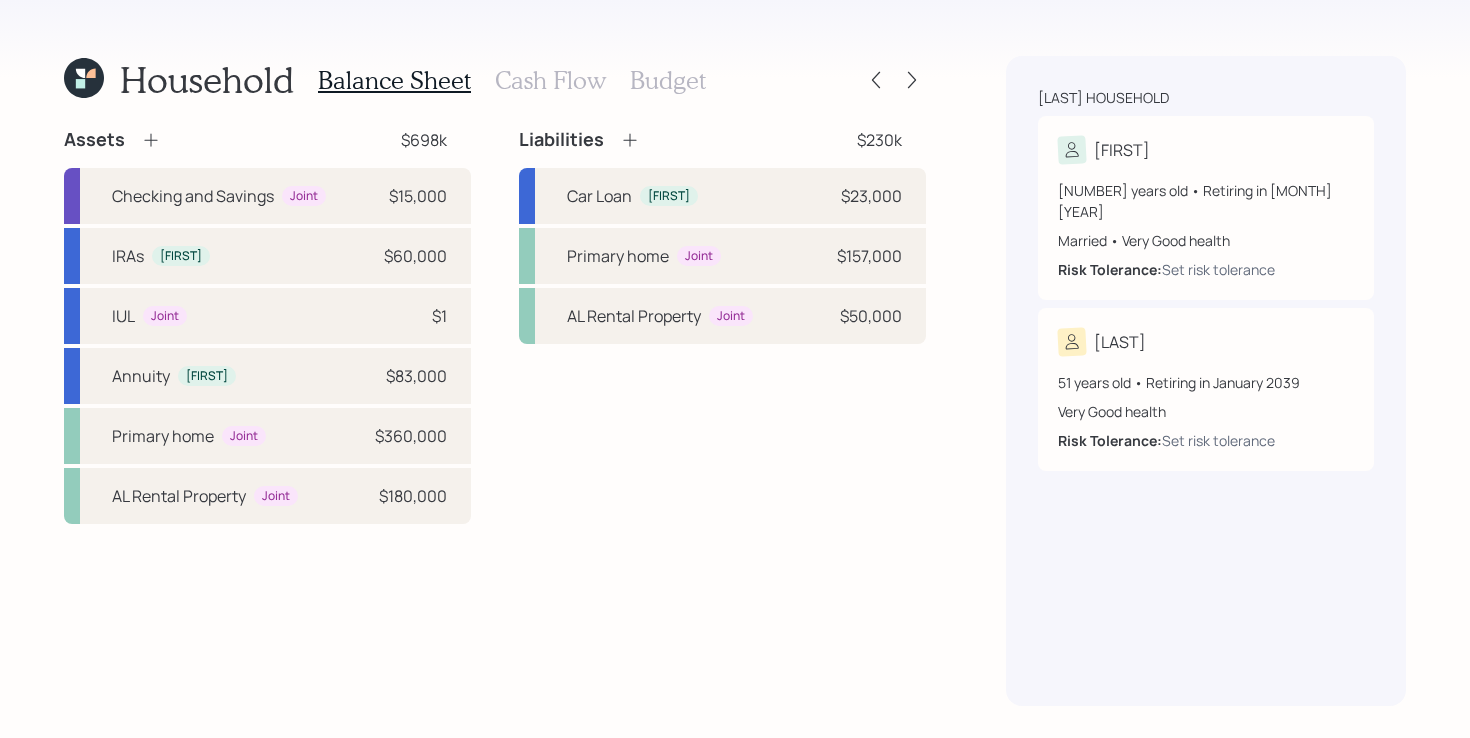 click on "Liabilities $230k Car Loan [FIRST] $23,000 Primary home Joint $157,000 AL Rental Property Joint $50,000" at bounding box center (722, 326) 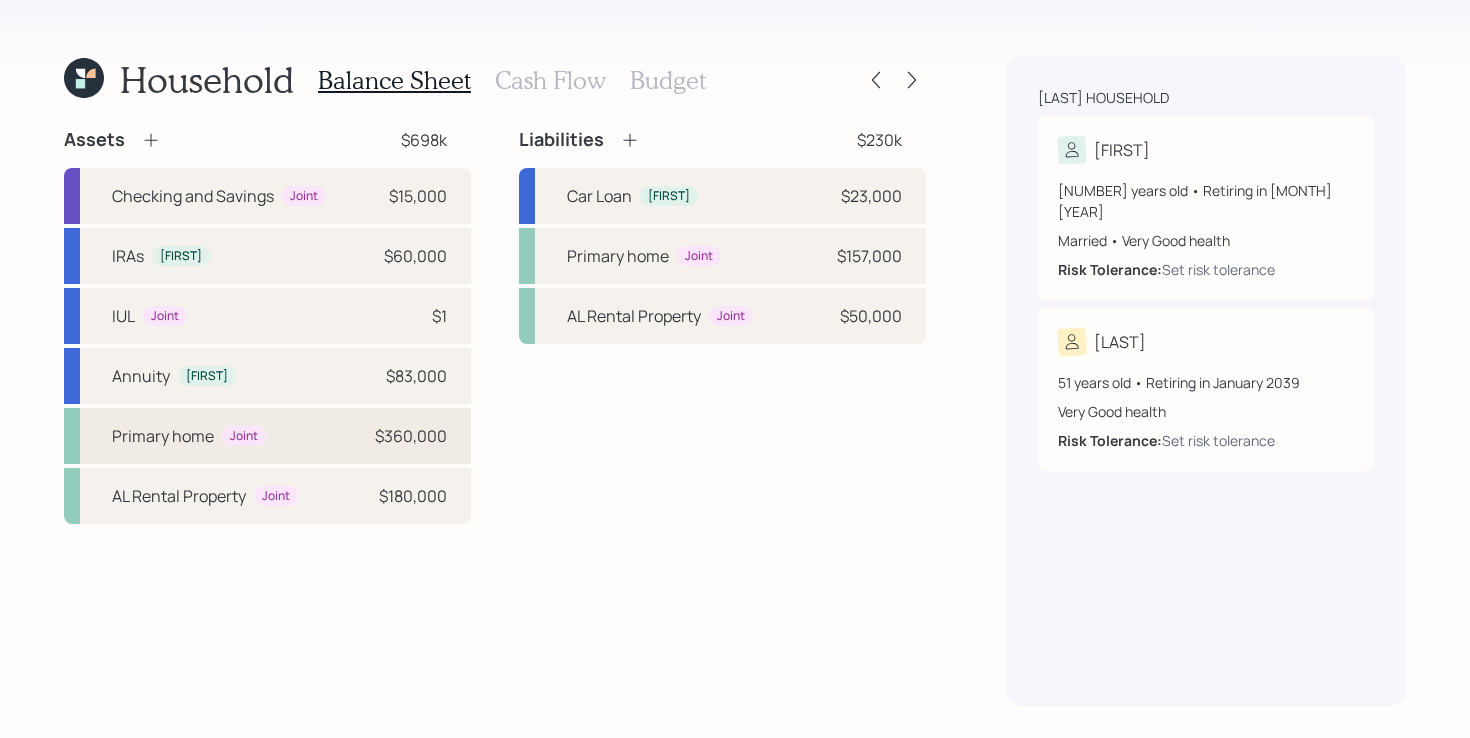 click on "Primary home Joint $[AMOUNT]" at bounding box center [267, 436] 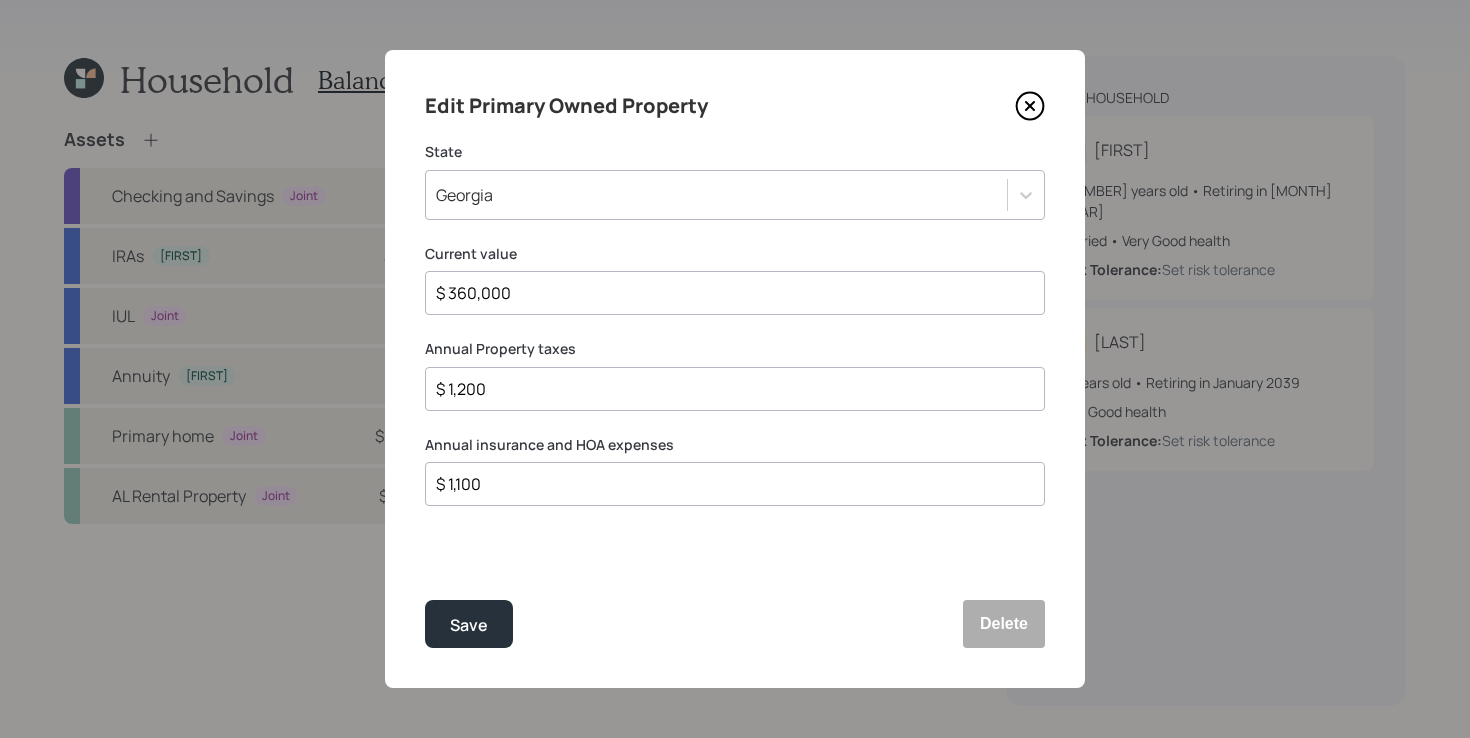 click 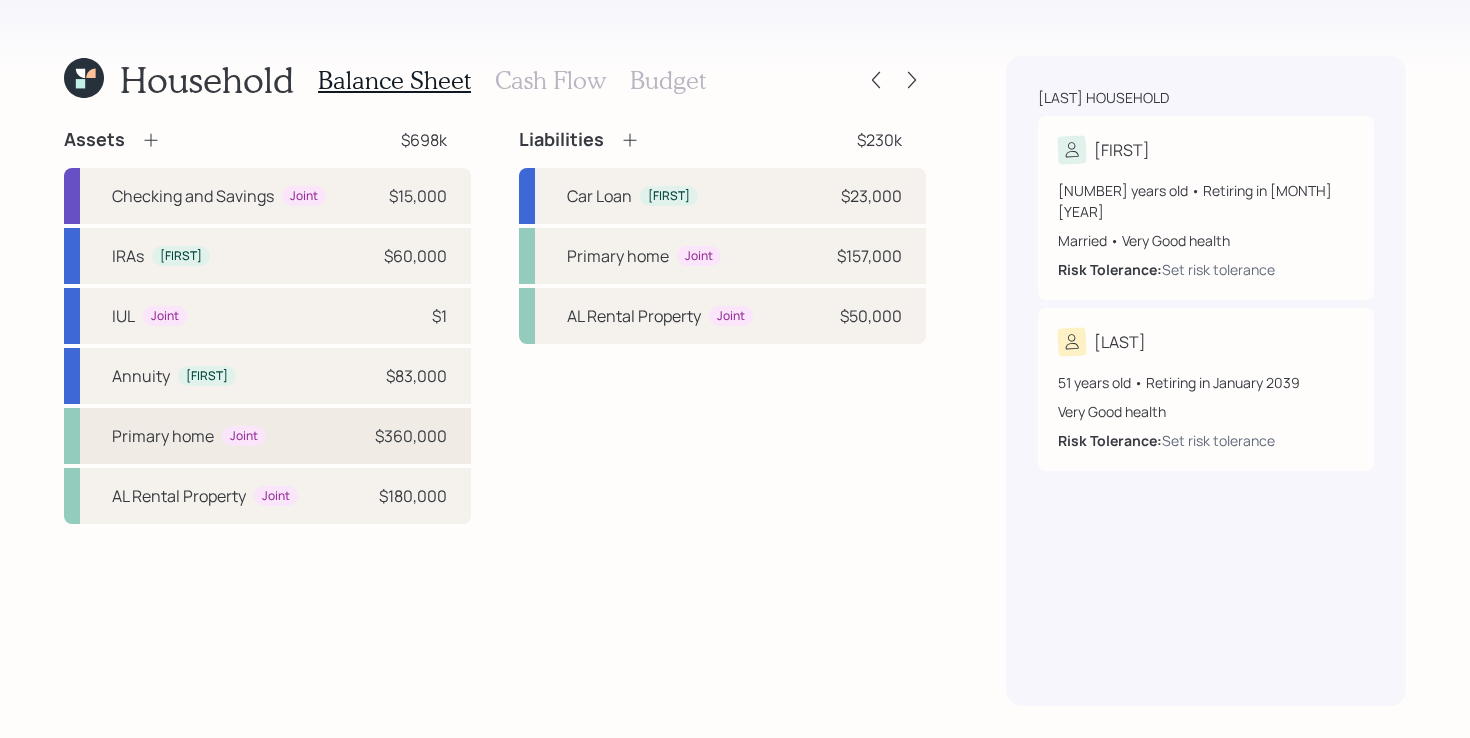 click on "Primary home Joint $[AMOUNT]" at bounding box center [267, 436] 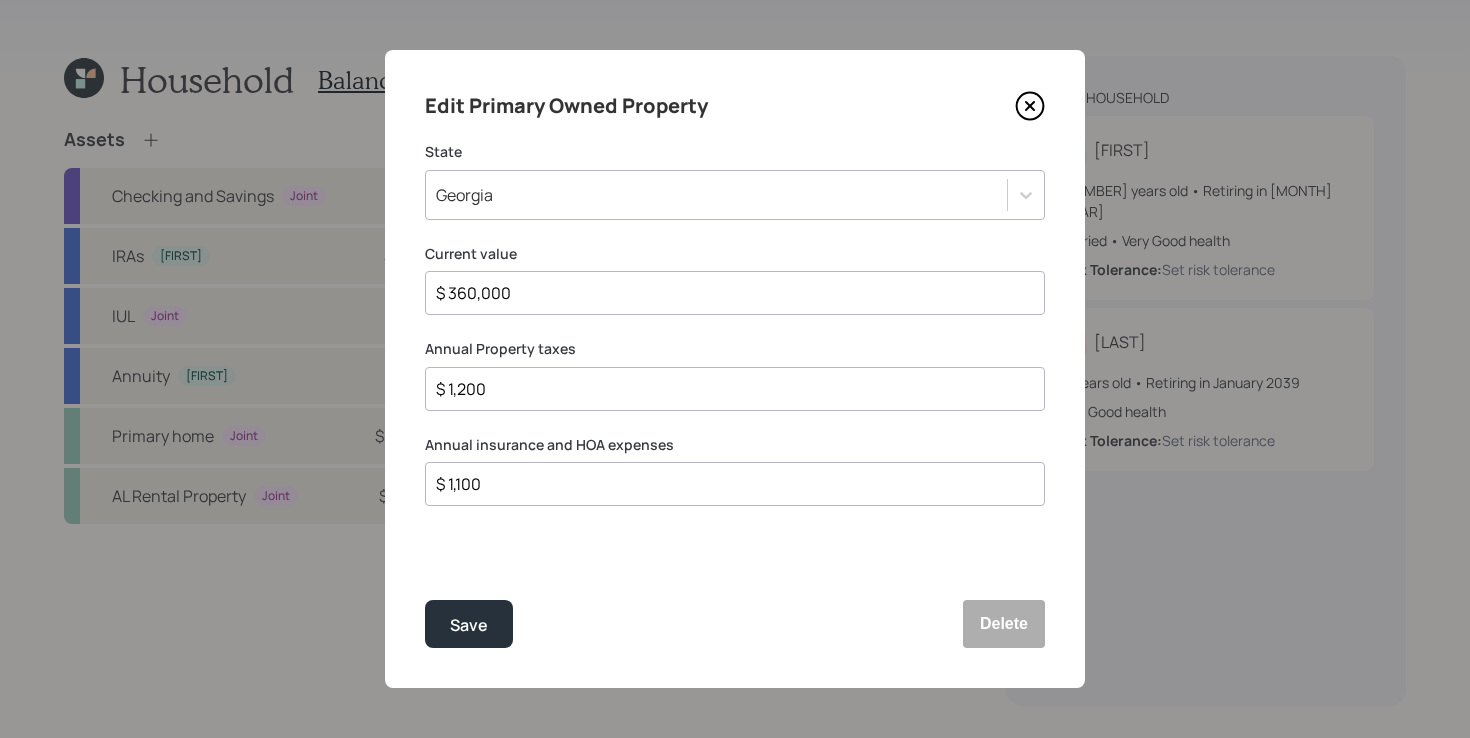 click 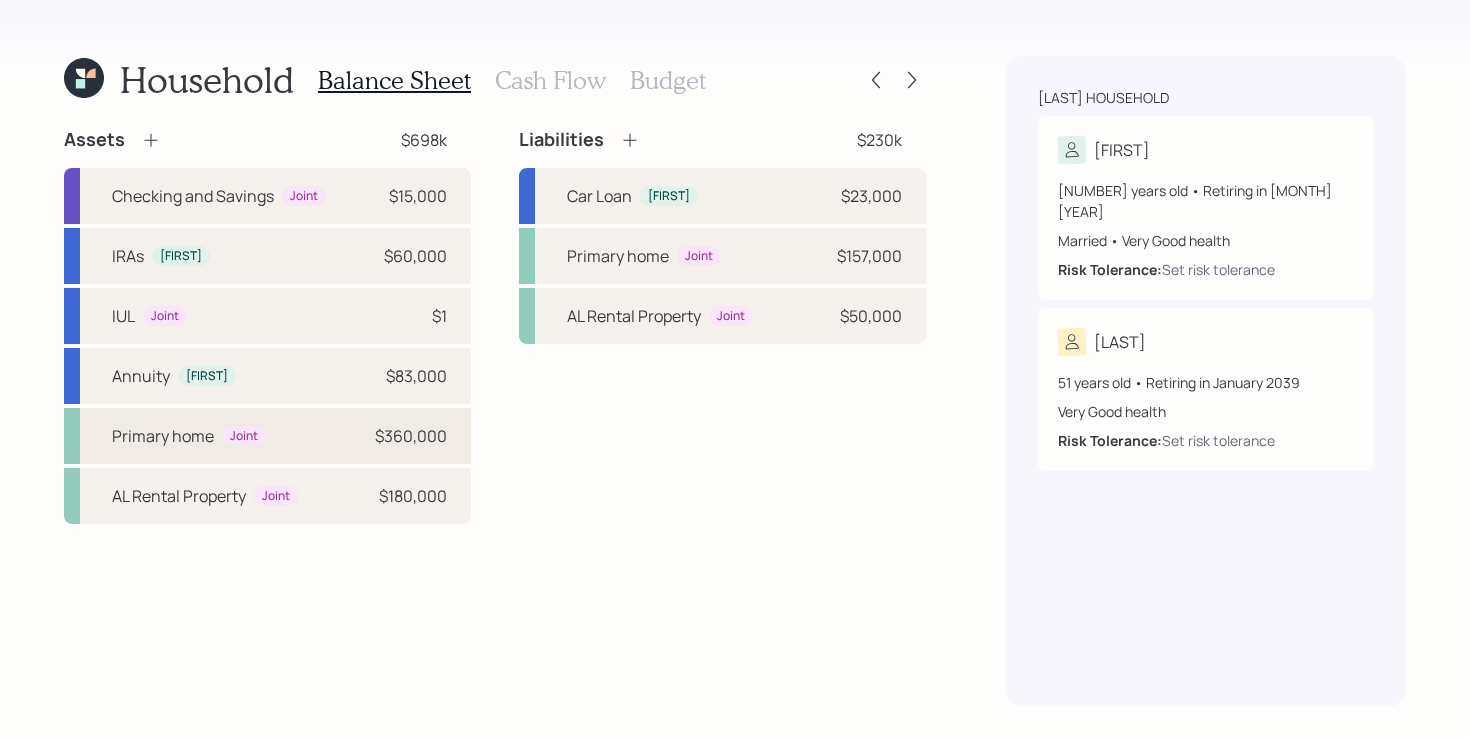 click on "Primary home Joint $[AMOUNT]" at bounding box center (267, 436) 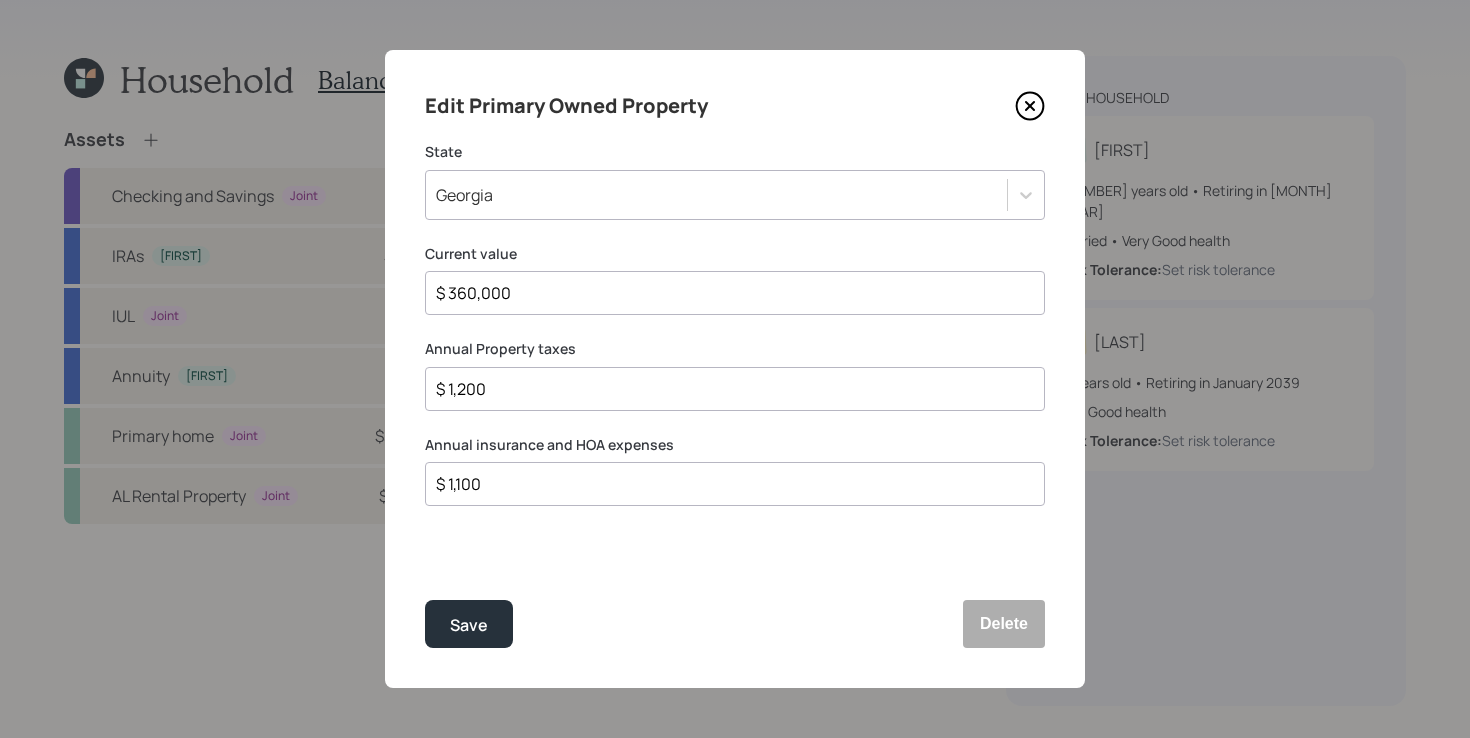 click 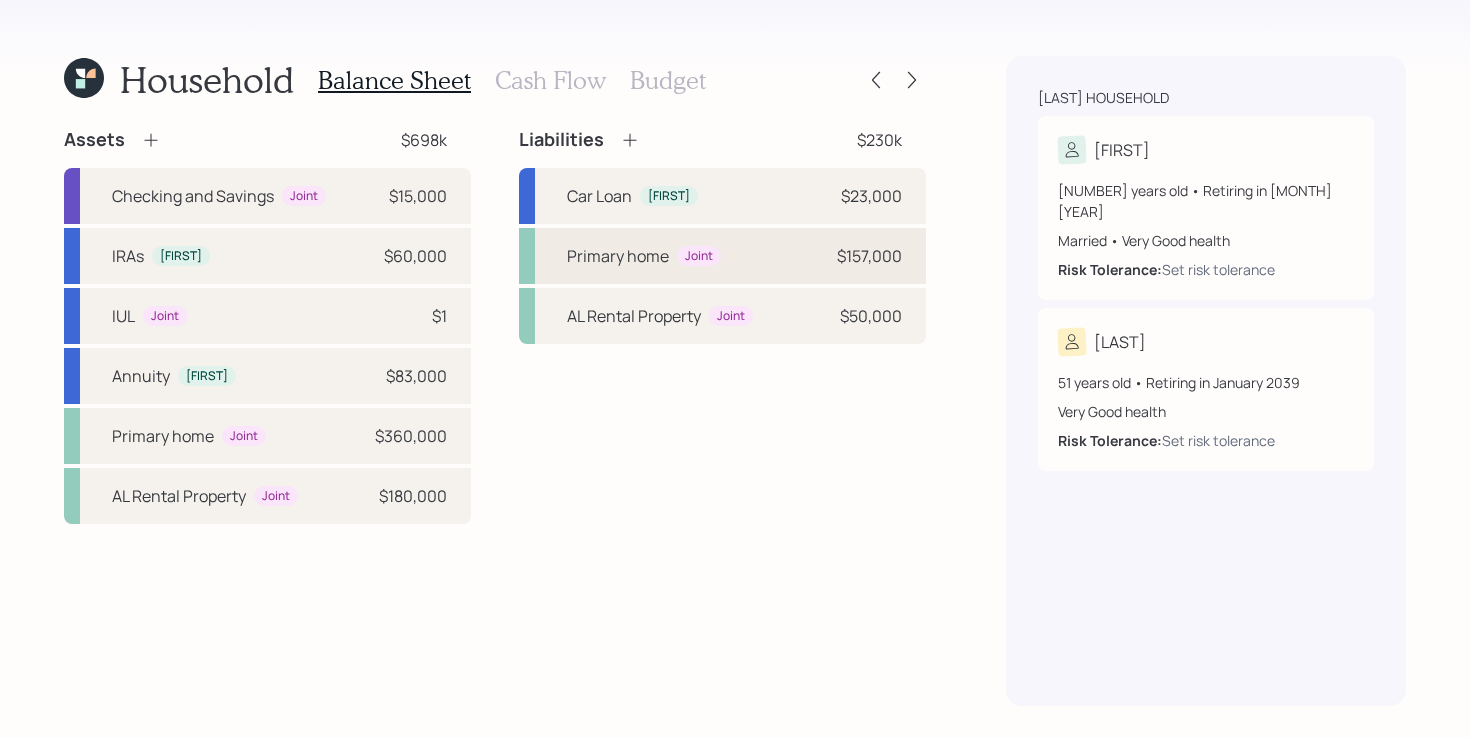 click on "Primary home Joint $157,000" at bounding box center (722, 256) 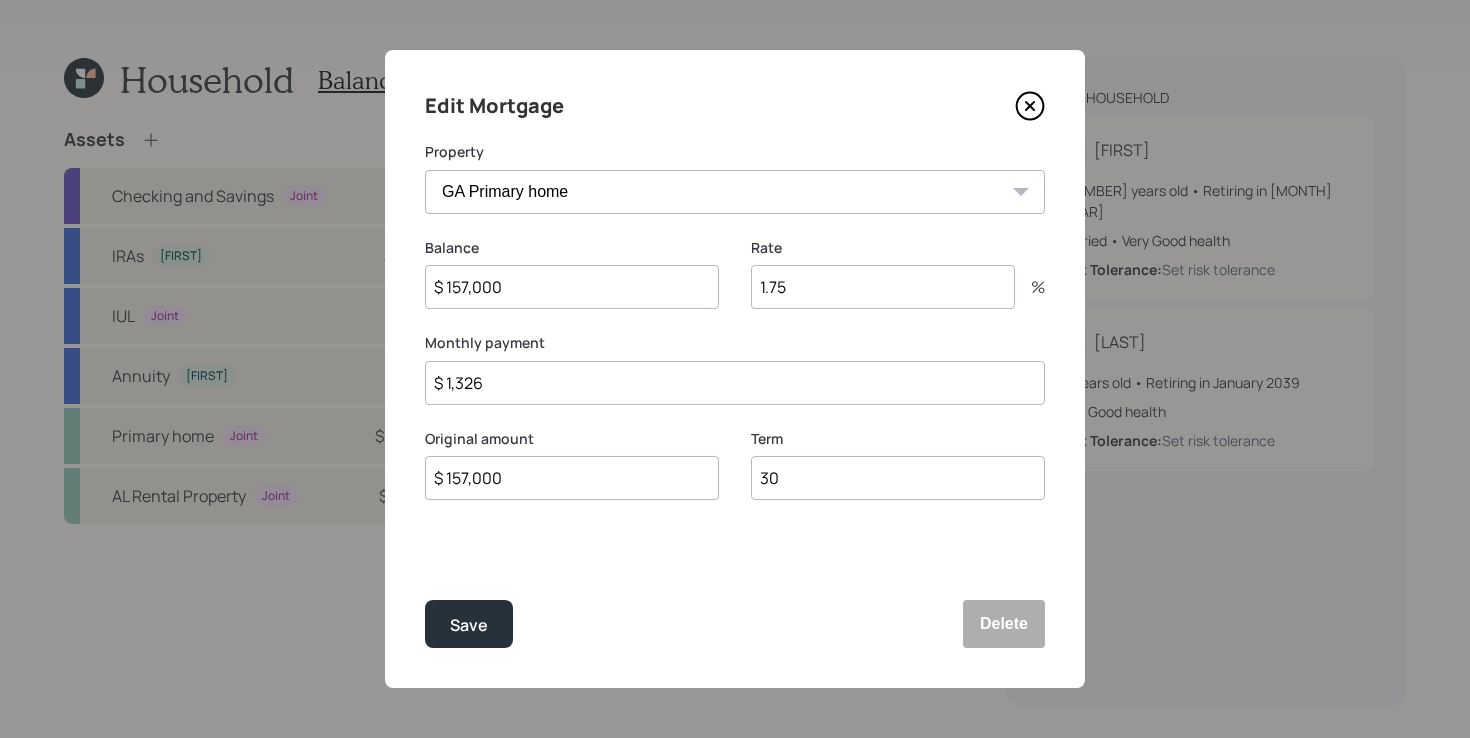 click 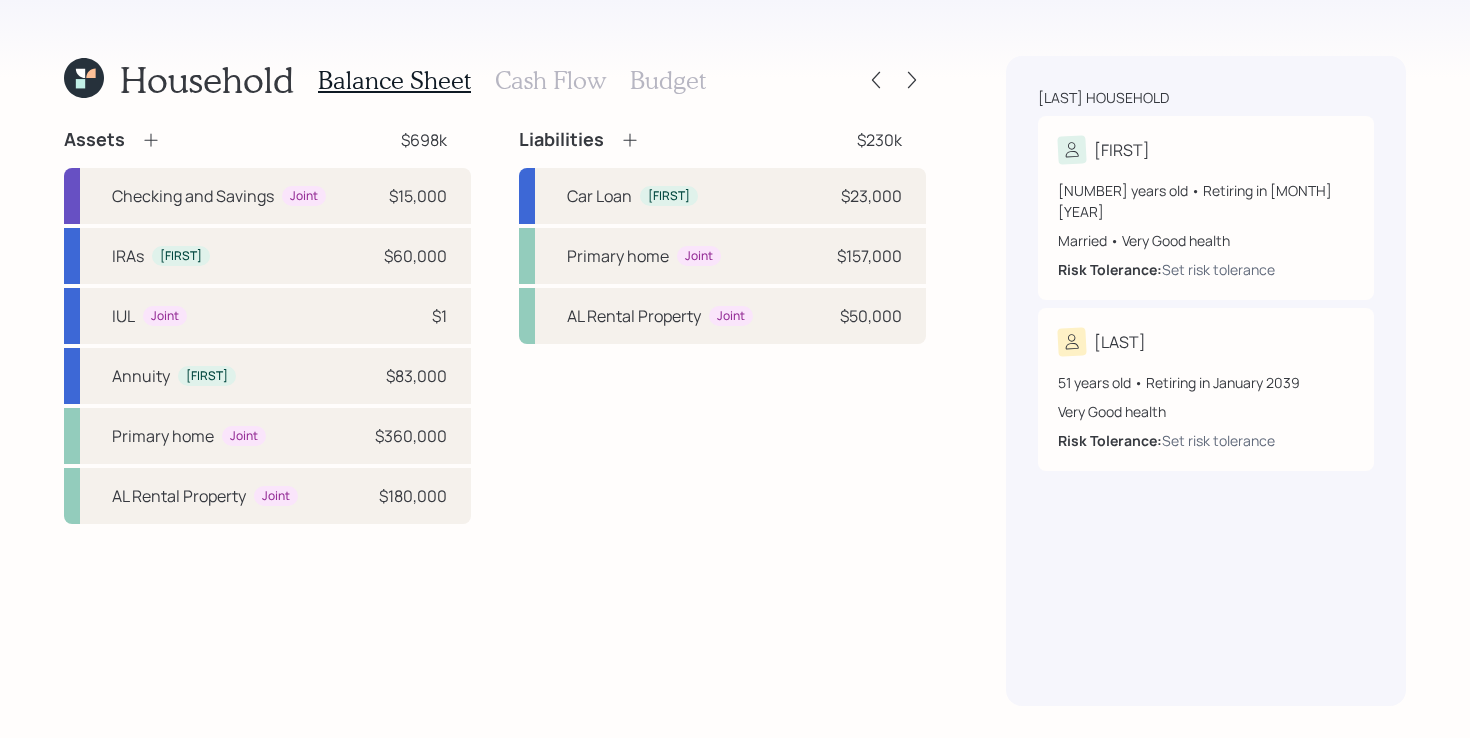 click on "Liabilities $230k Car Loan [FIRST] $23,000 Primary home Joint $157,000 AL Rental Property Joint $50,000" at bounding box center (722, 326) 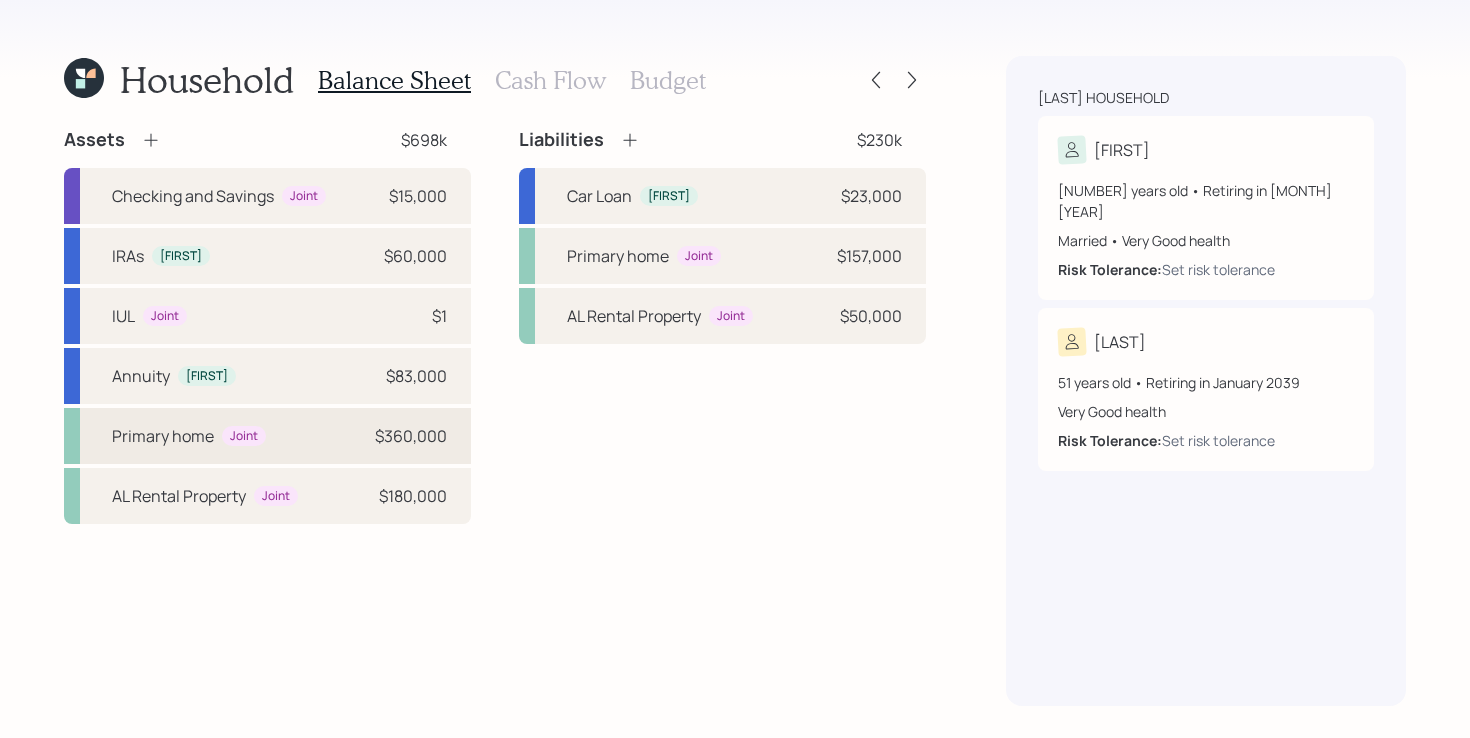 click on "Primary home Joint $[AMOUNT]" at bounding box center (267, 436) 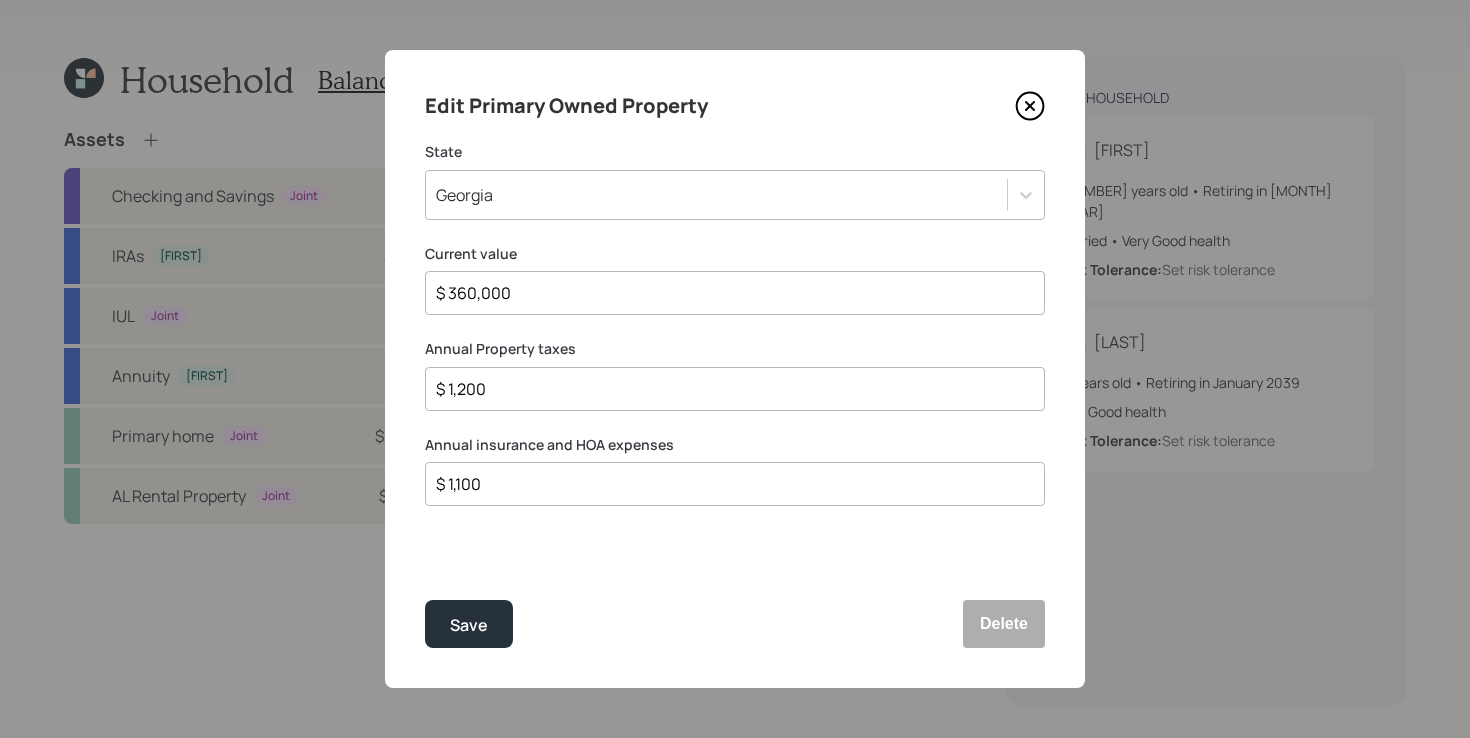 click 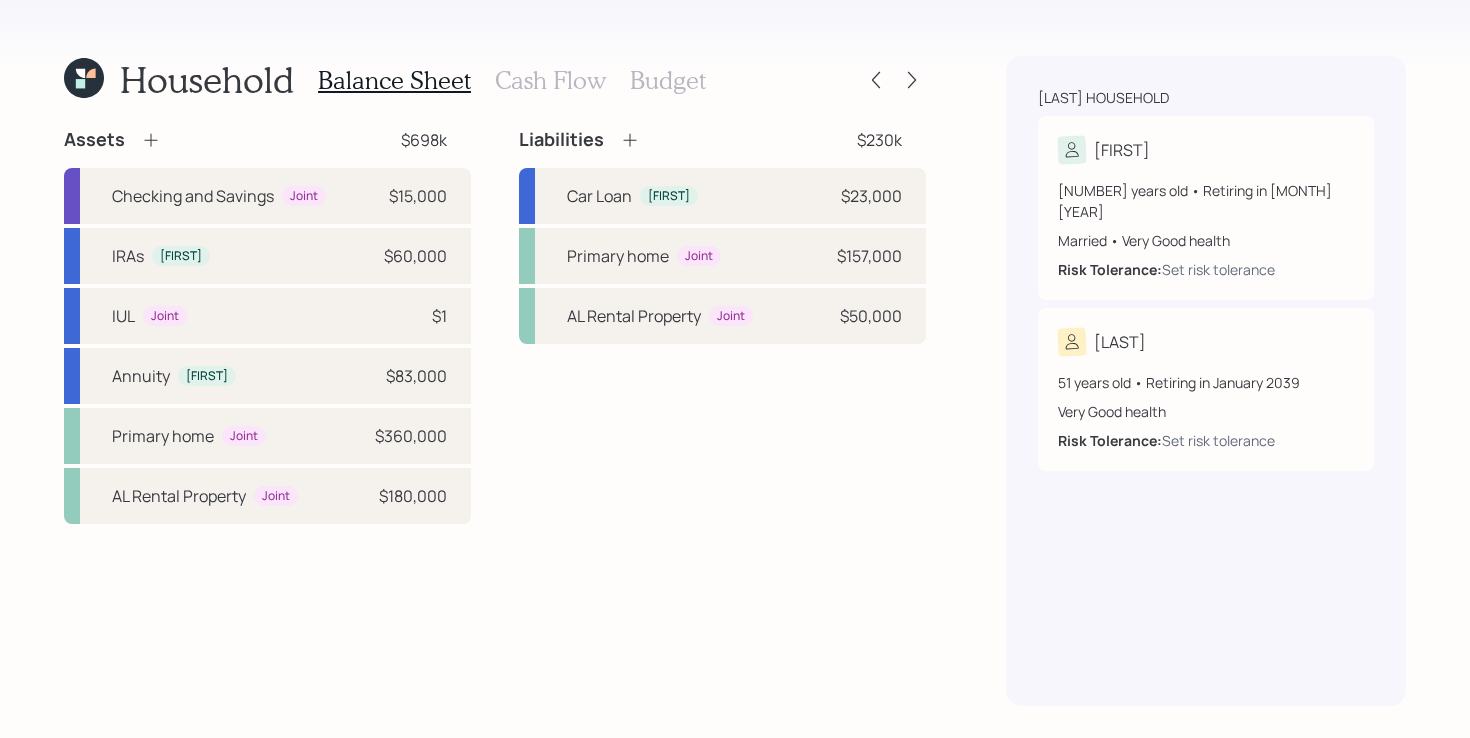 click on "Assets $[AMOUNT] Checking and Savings Joint $[AMOUNT] IRAs [FIRST] $[AMOUNT] IUL Joint $[AMOUNT] Annuity [FIRST] $[AMOUNT] Primary home Joint $[AMOUNT] AL Rental Property Joint $[AMOUNT] Liabilities $[AMOUNT] Car Loan [FIRST] $[AMOUNT] Primary home Joint $[AMOUNT] AL Rental Property Joint $[AMOUNT]" at bounding box center (495, 326) 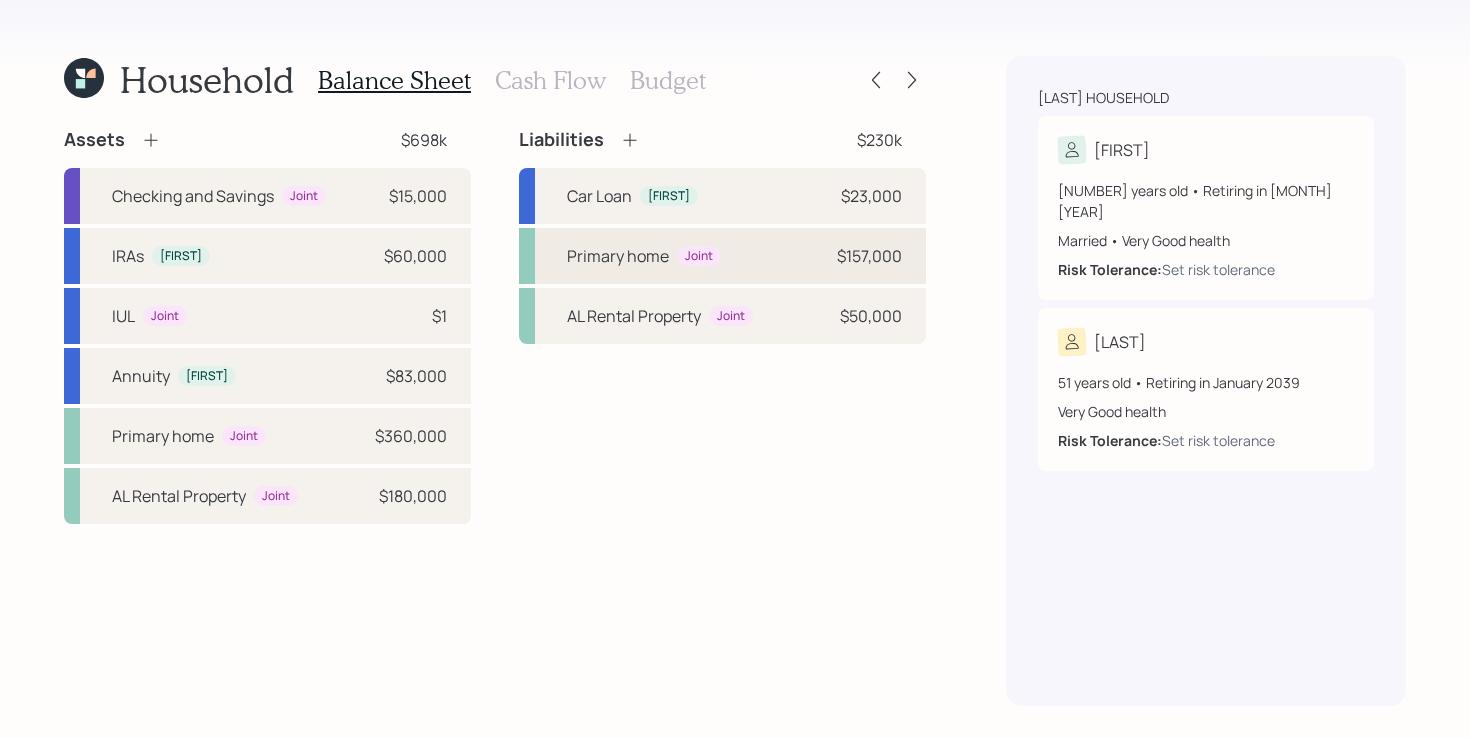 click on "Primary home" at bounding box center [618, 256] 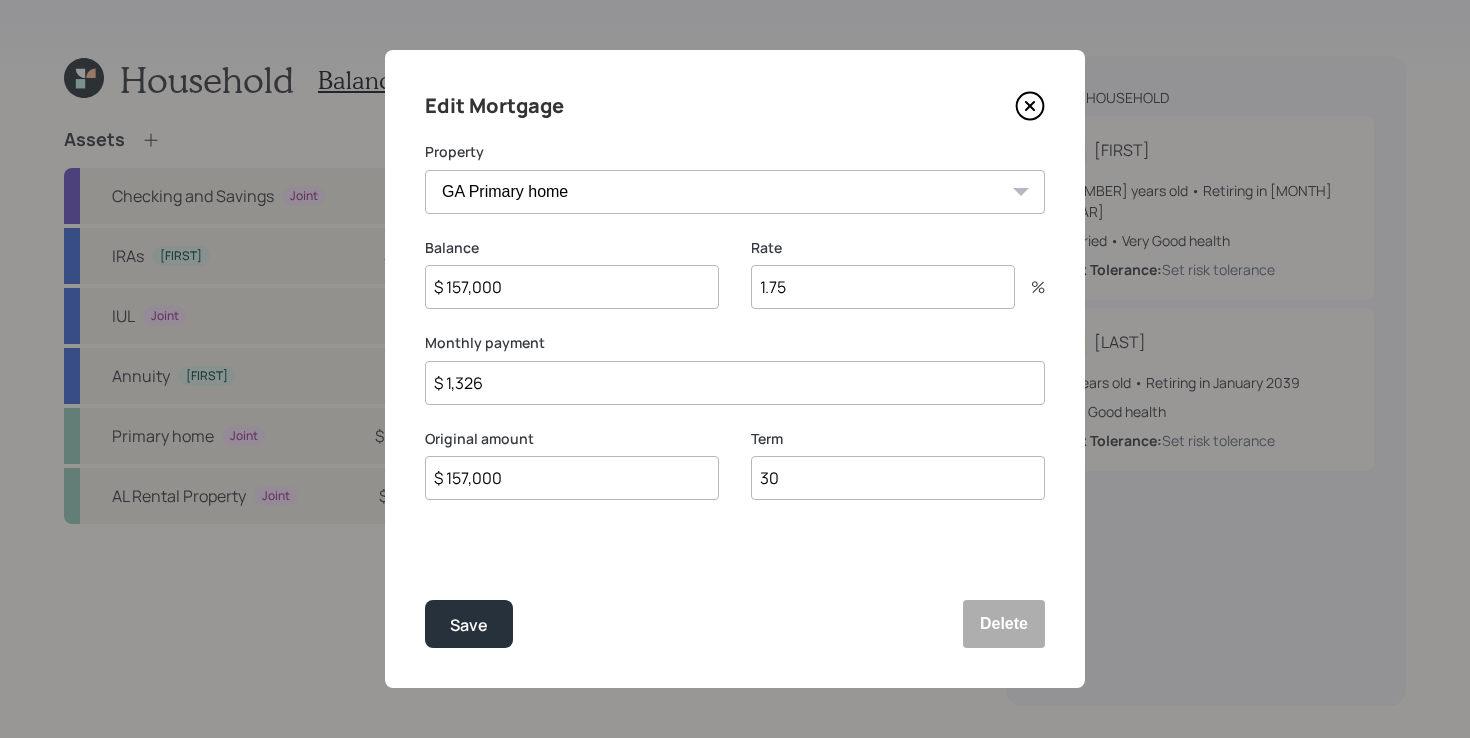 click on "$ 1,326" at bounding box center [735, 383] 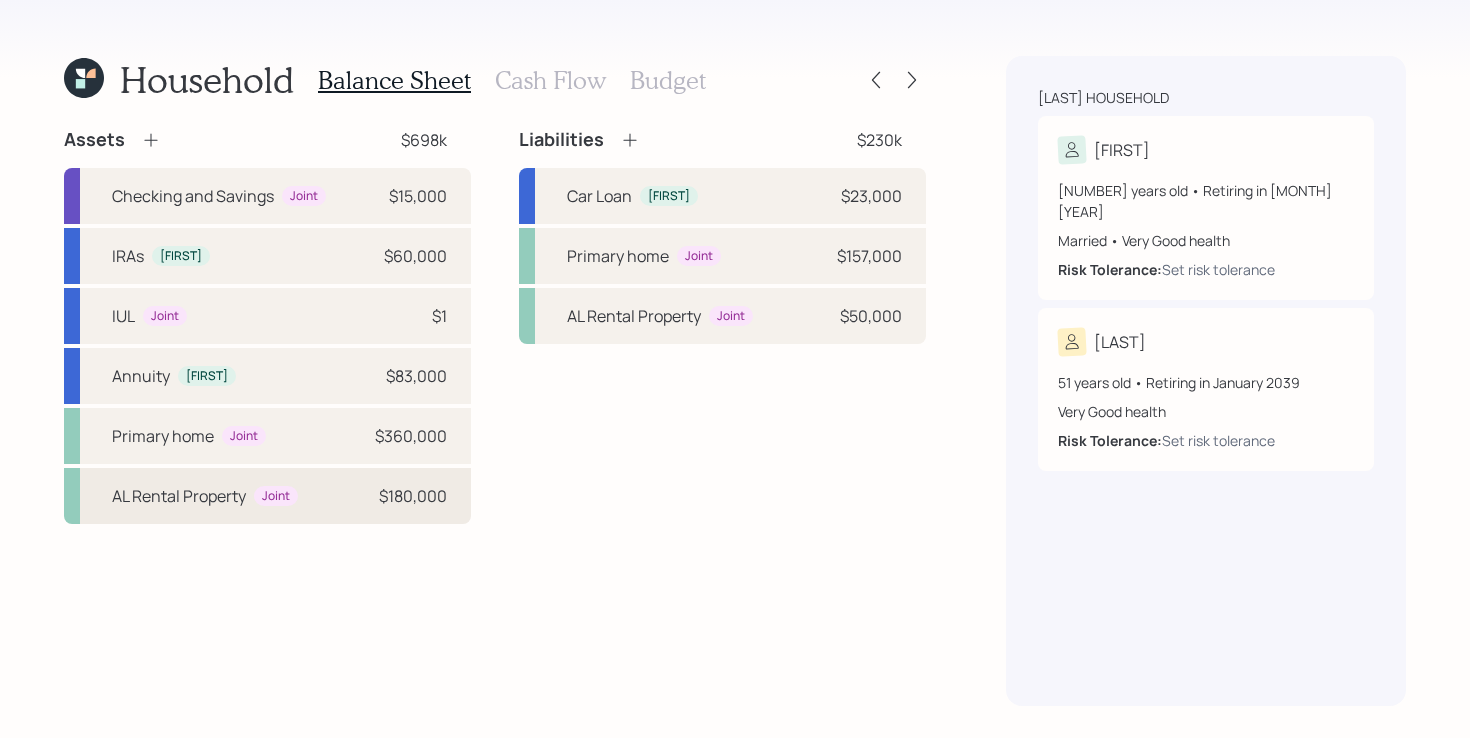click on "AL Rental Property Joint $180,000" at bounding box center (267, 496) 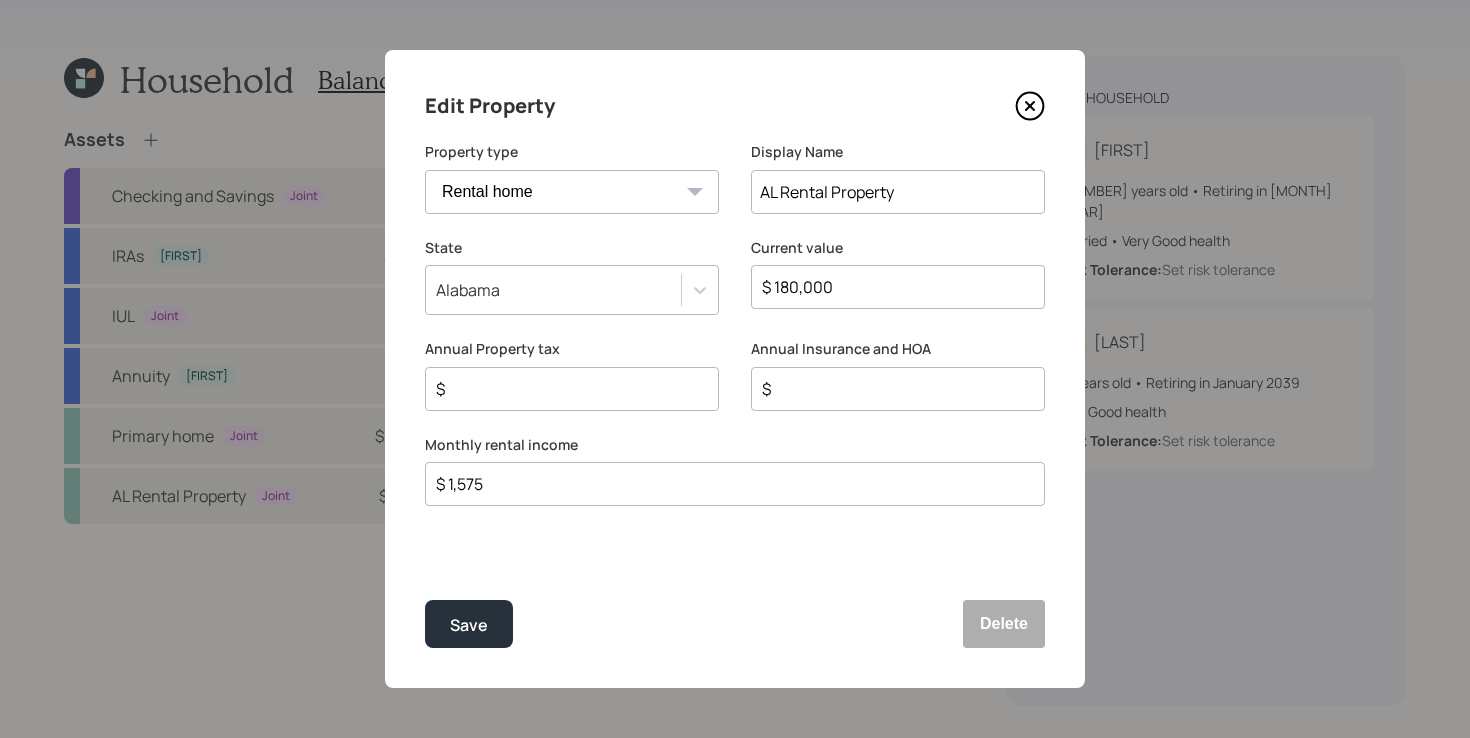 click 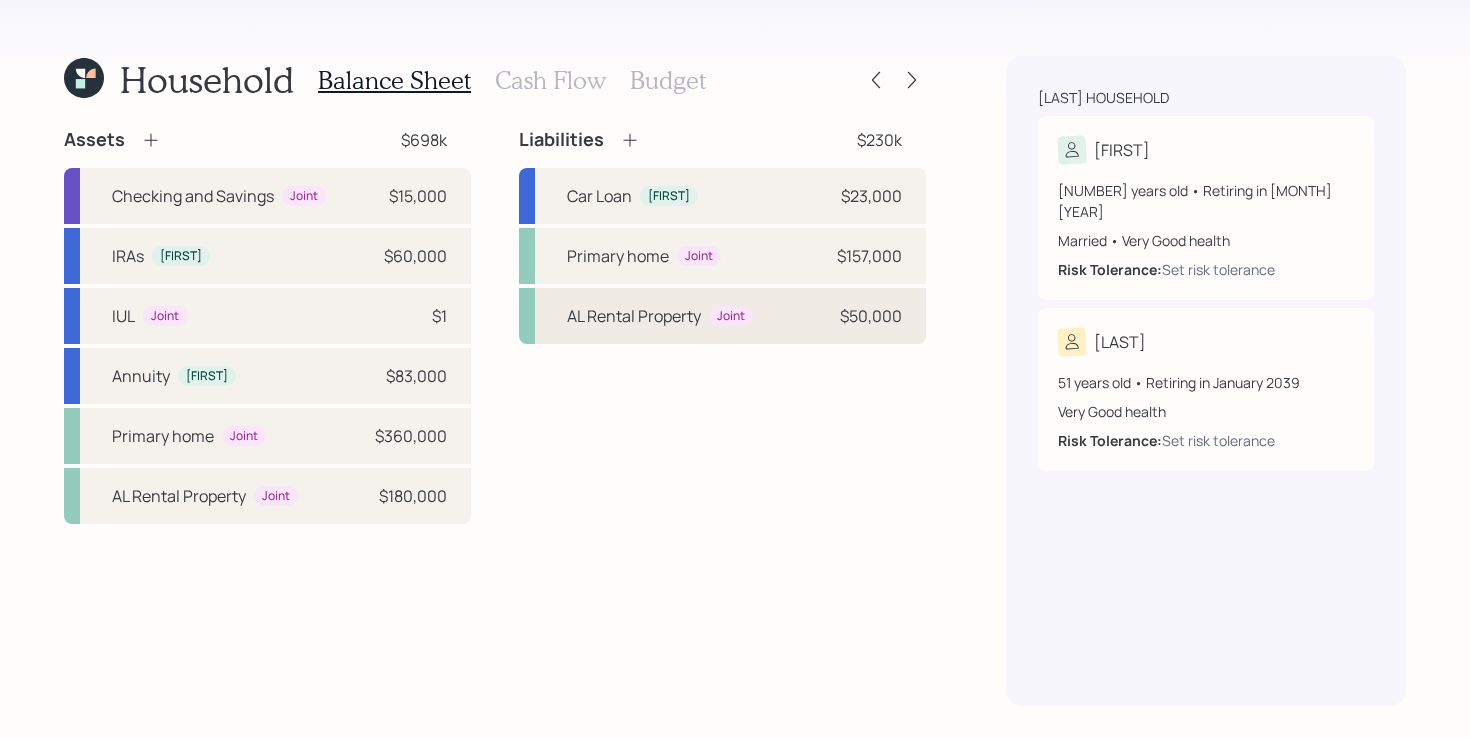 click on "AL Rental Property Joint $50,000" at bounding box center [722, 316] 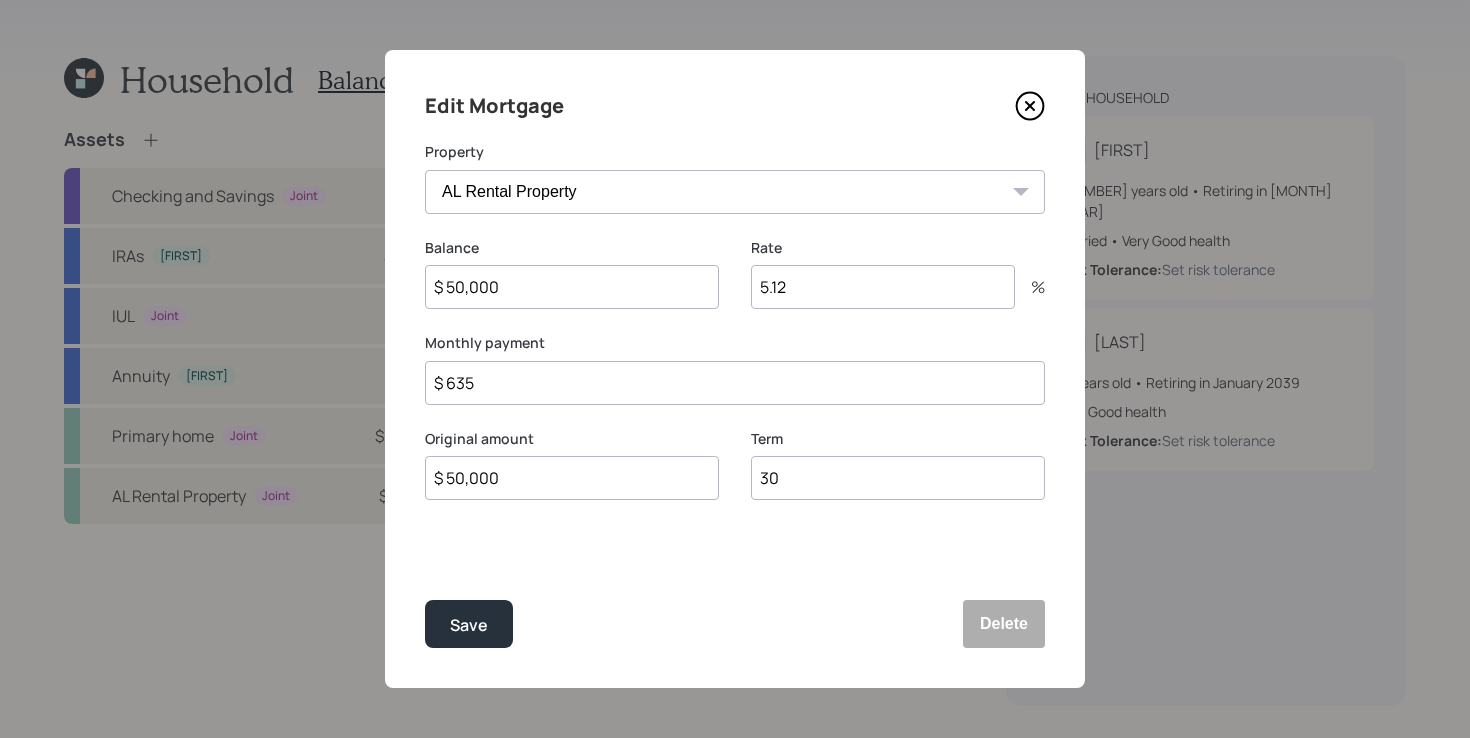 click 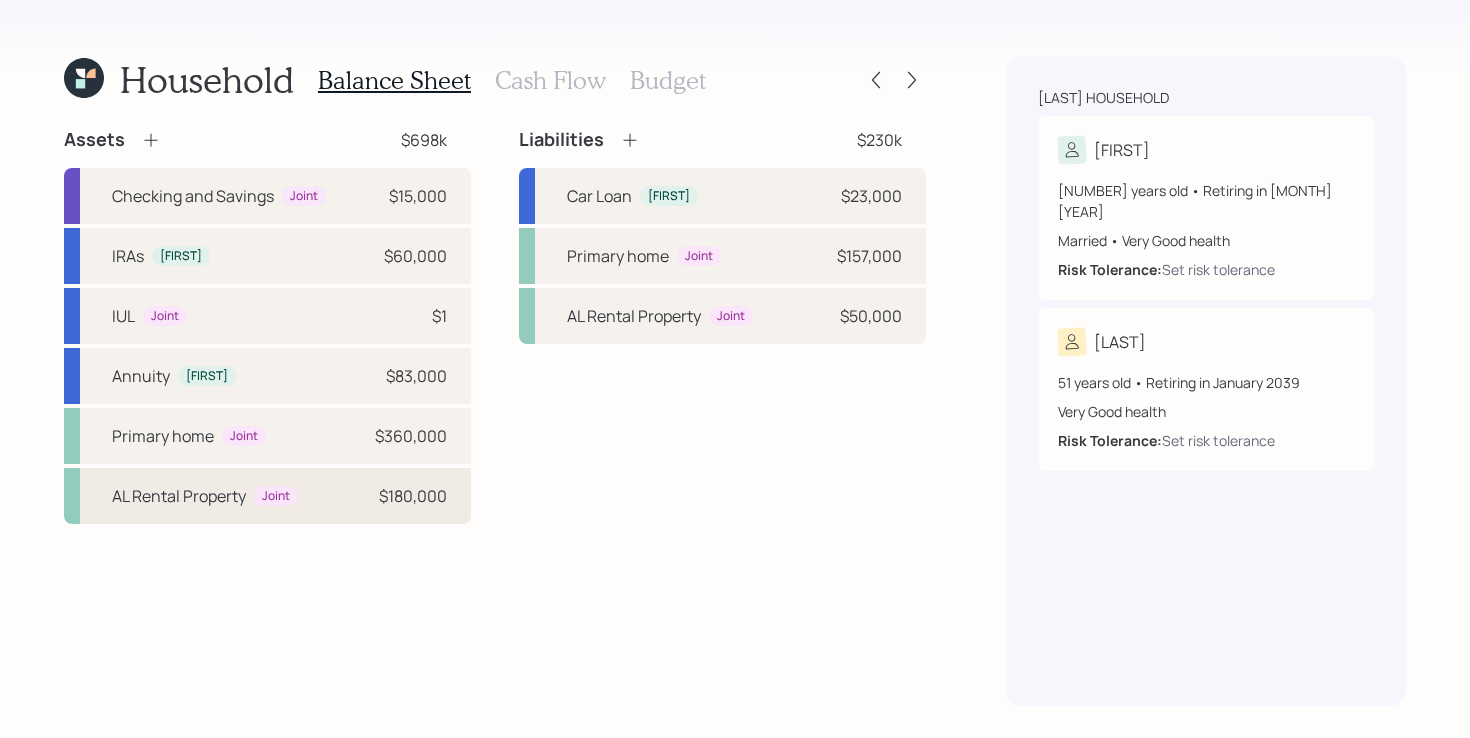 click on "AL Rental Property Joint $180,000" at bounding box center (267, 496) 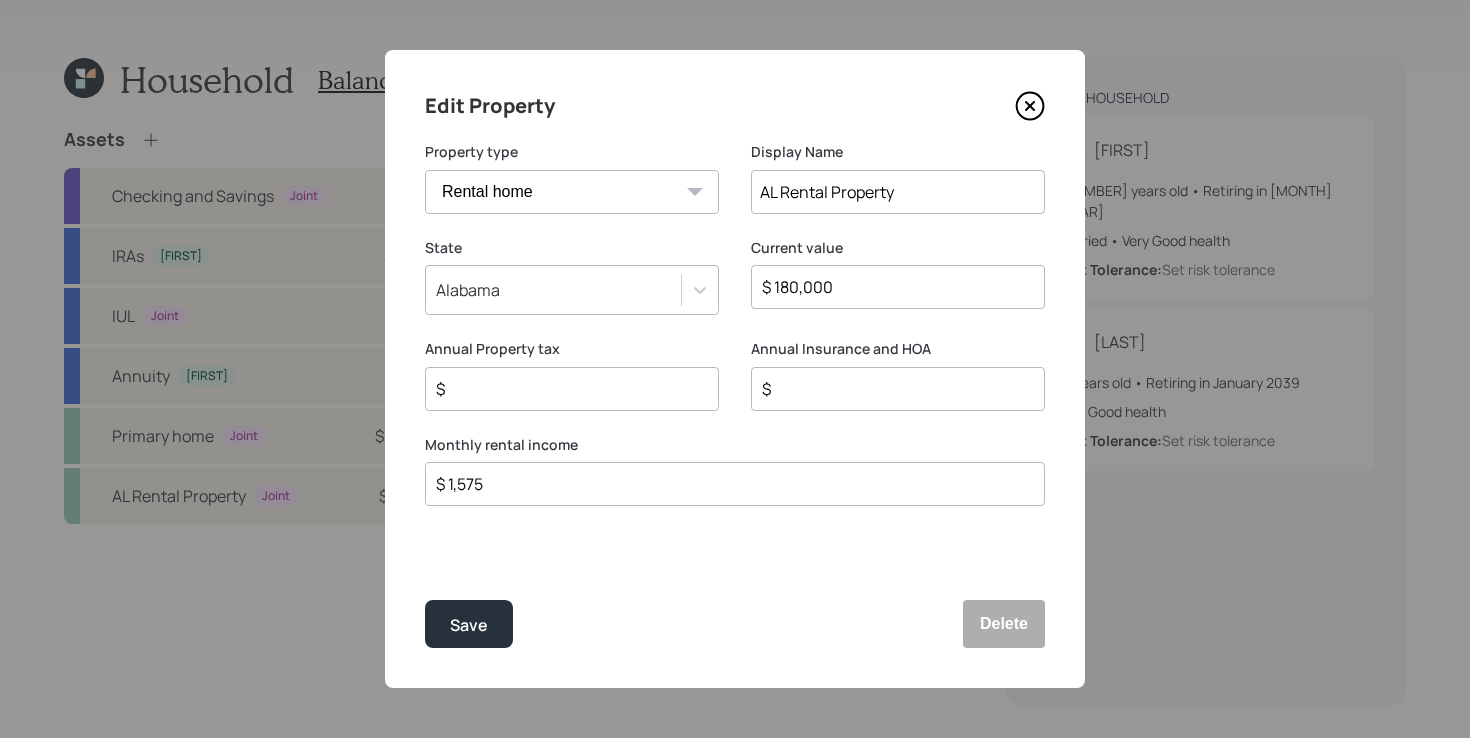 click 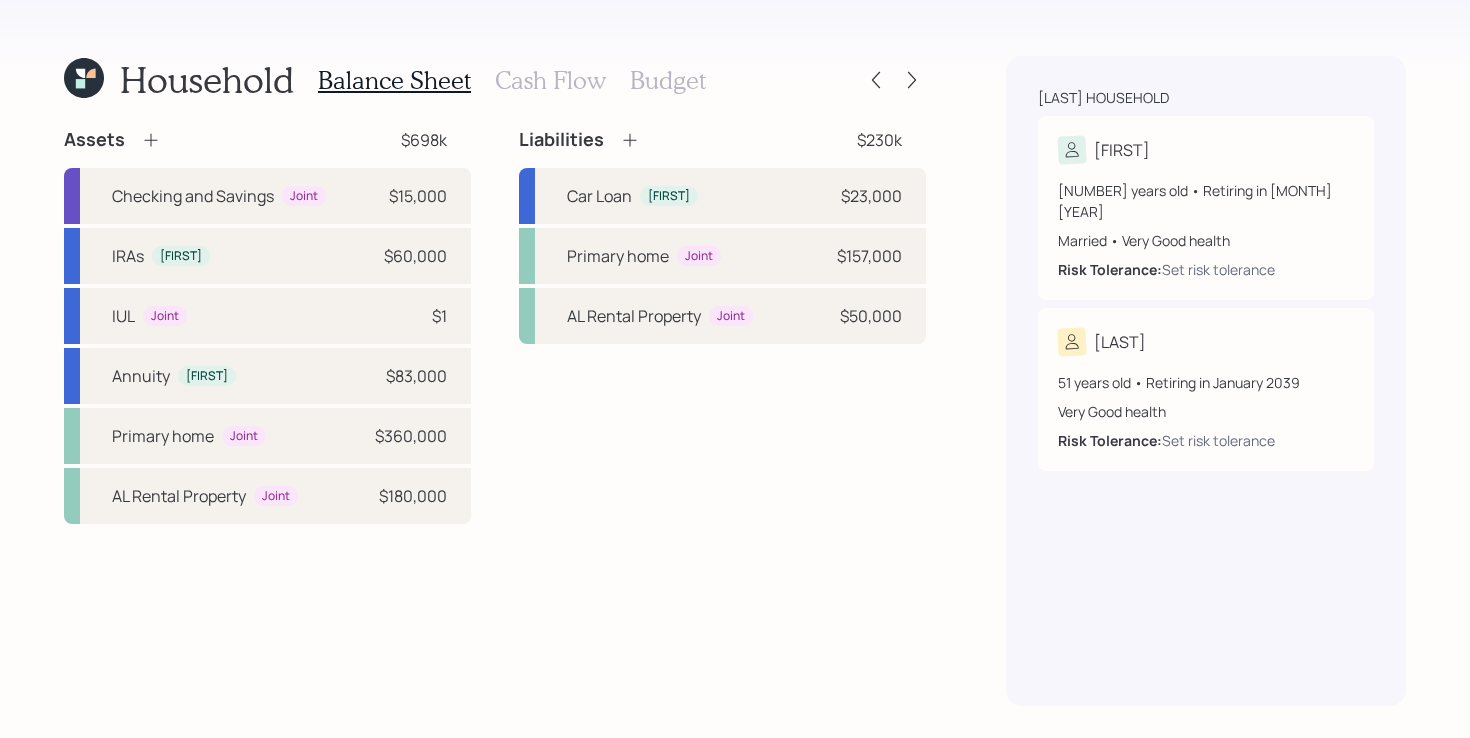 click on "Liabilities $230k Car Loan [FIRST] $23,000 Primary home Joint $157,000 AL Rental Property Joint $50,000" at bounding box center (722, 326) 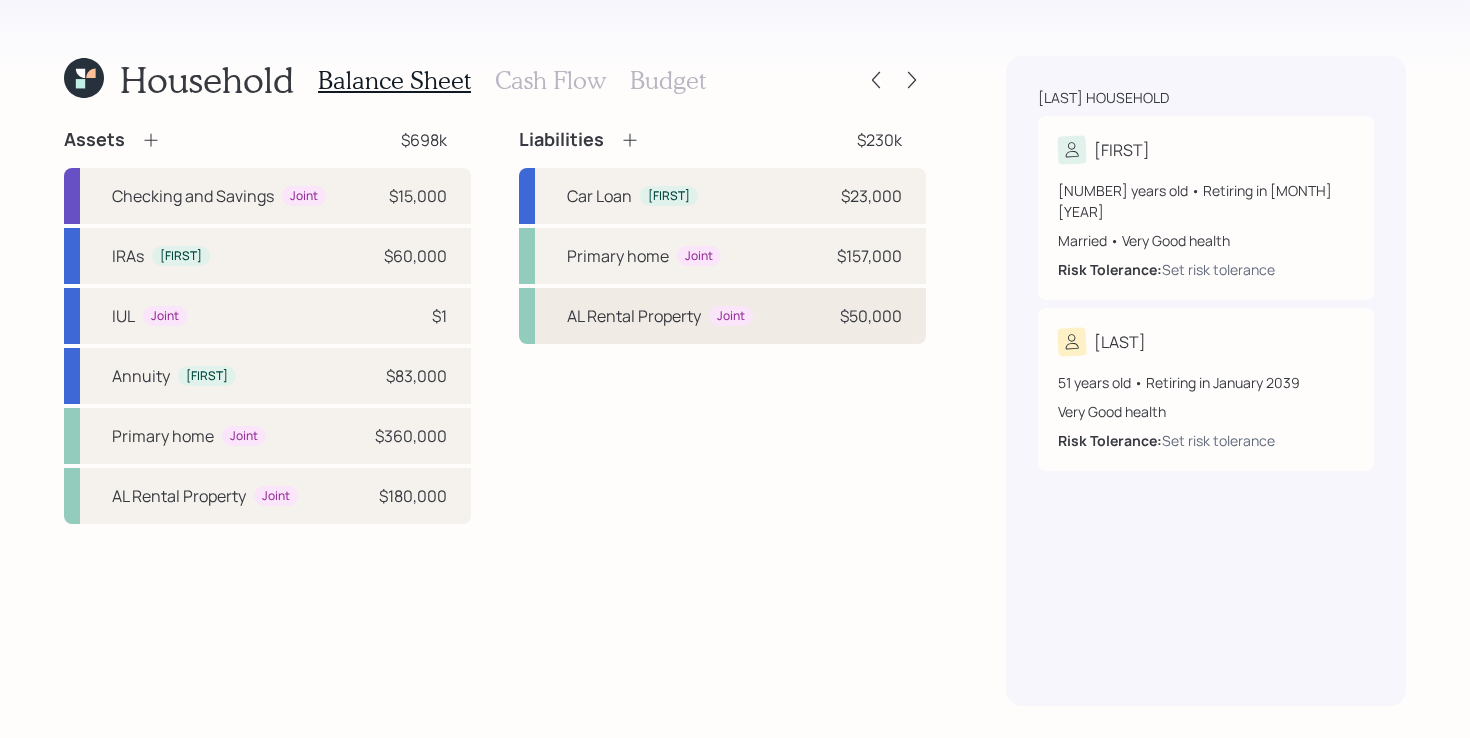 click on "AL Rental Property" at bounding box center [634, 316] 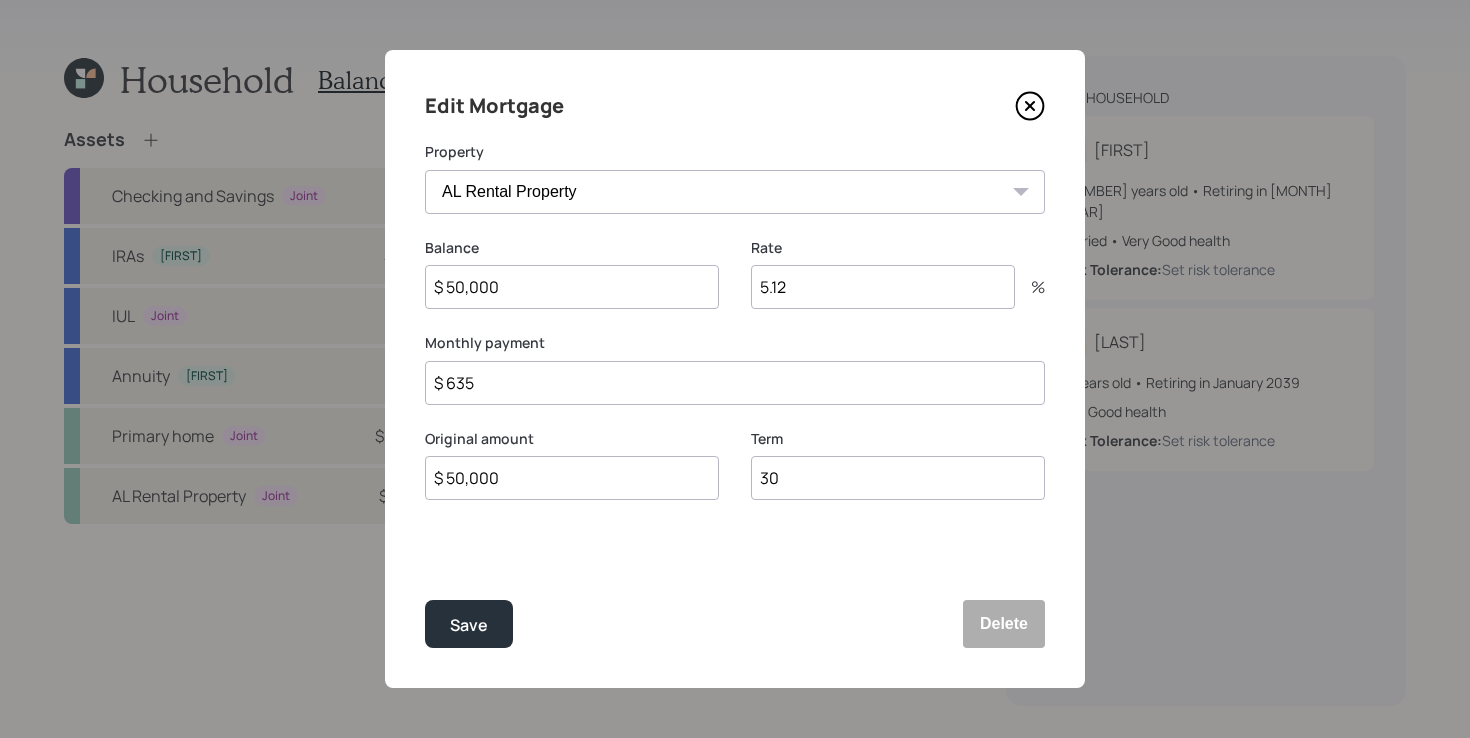 click 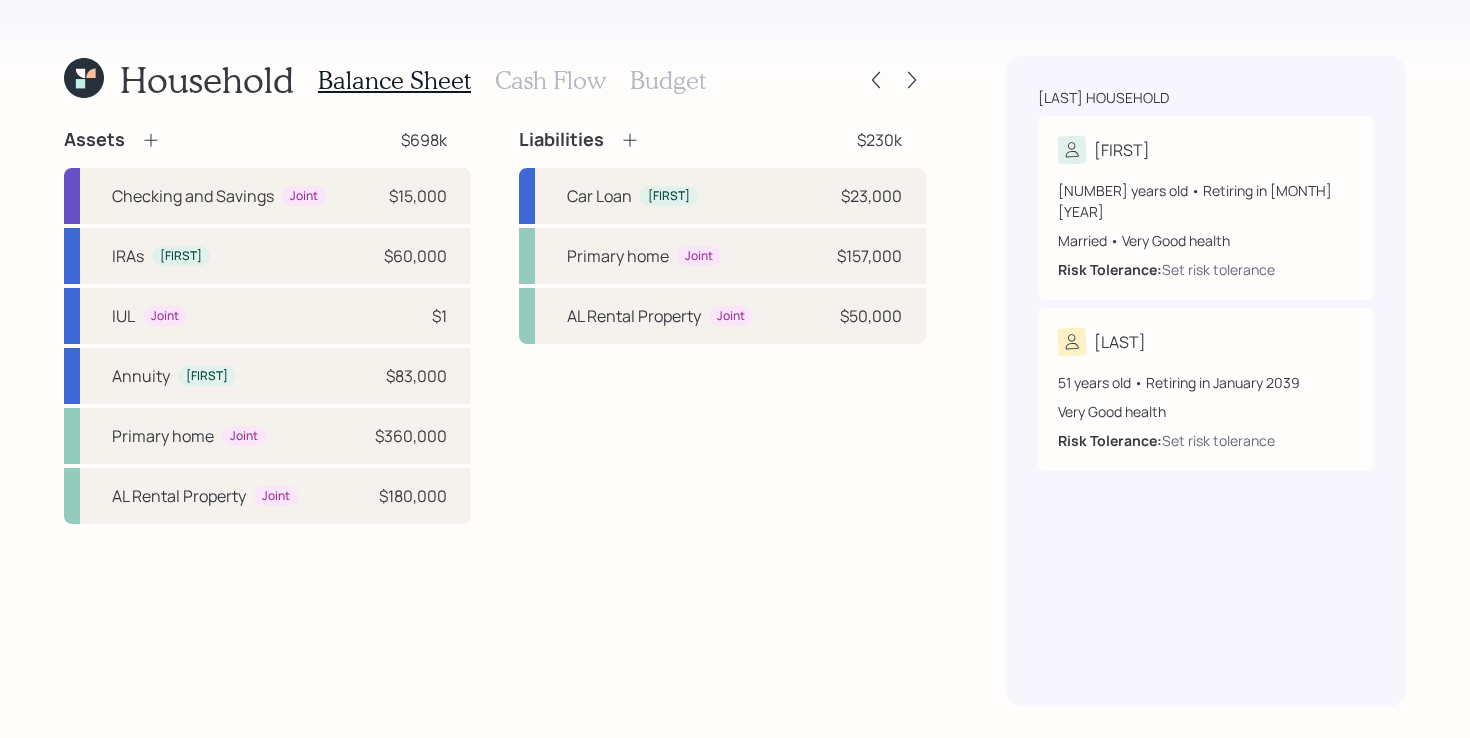 click on "Assets $[AMOUNT] Checking and Savings Joint $[AMOUNT] IRAs [FIRST] $[AMOUNT] IUL Joint $[AMOUNT] Annuity [FIRST] $[AMOUNT] Primary home Joint $[AMOUNT] AL Rental Property Joint $[AMOUNT] Liabilities $[AMOUNT] Car Loan [FIRST] $[AMOUNT] Primary home Joint $[AMOUNT] AL Rental Property Joint $[AMOUNT]" at bounding box center [495, 417] 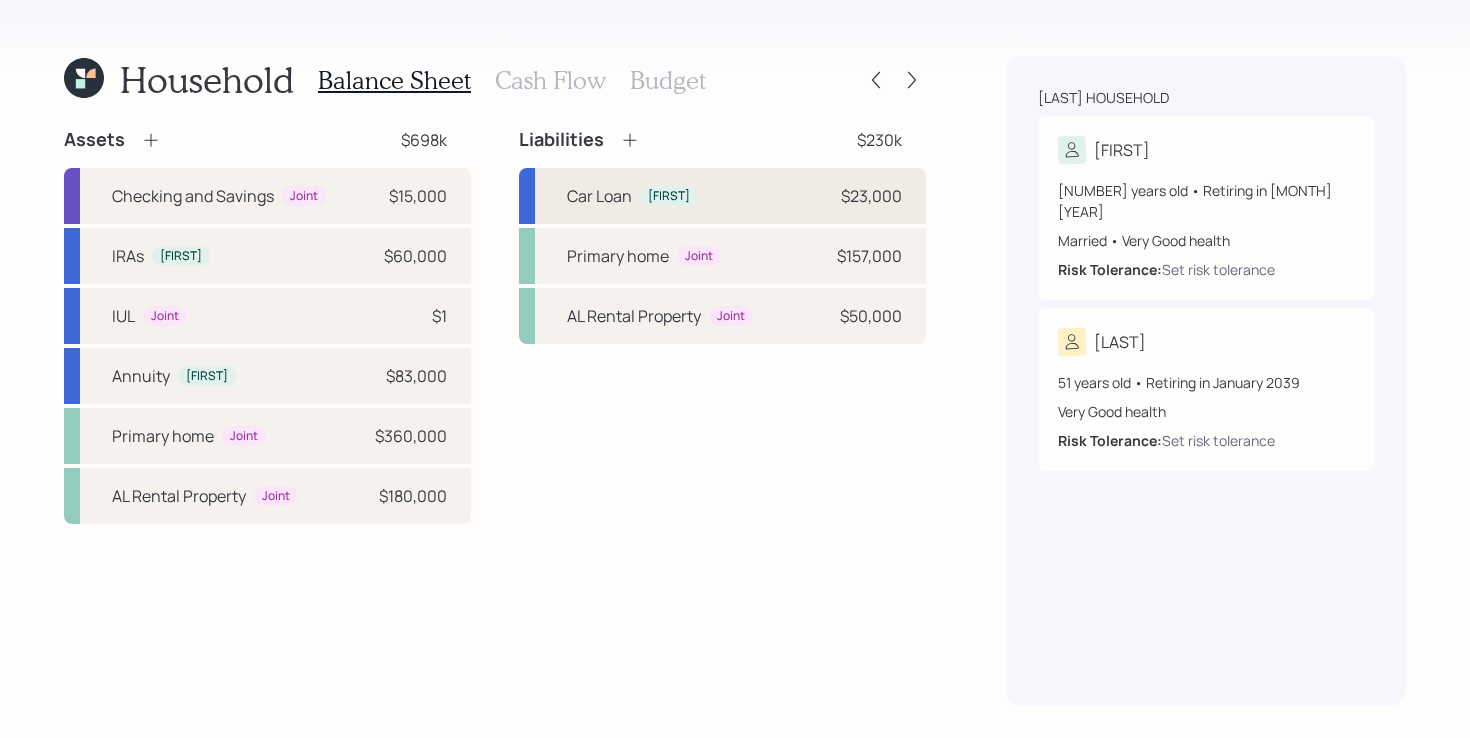 click on "Car Loan [FIRST] $23,000" at bounding box center (722, 196) 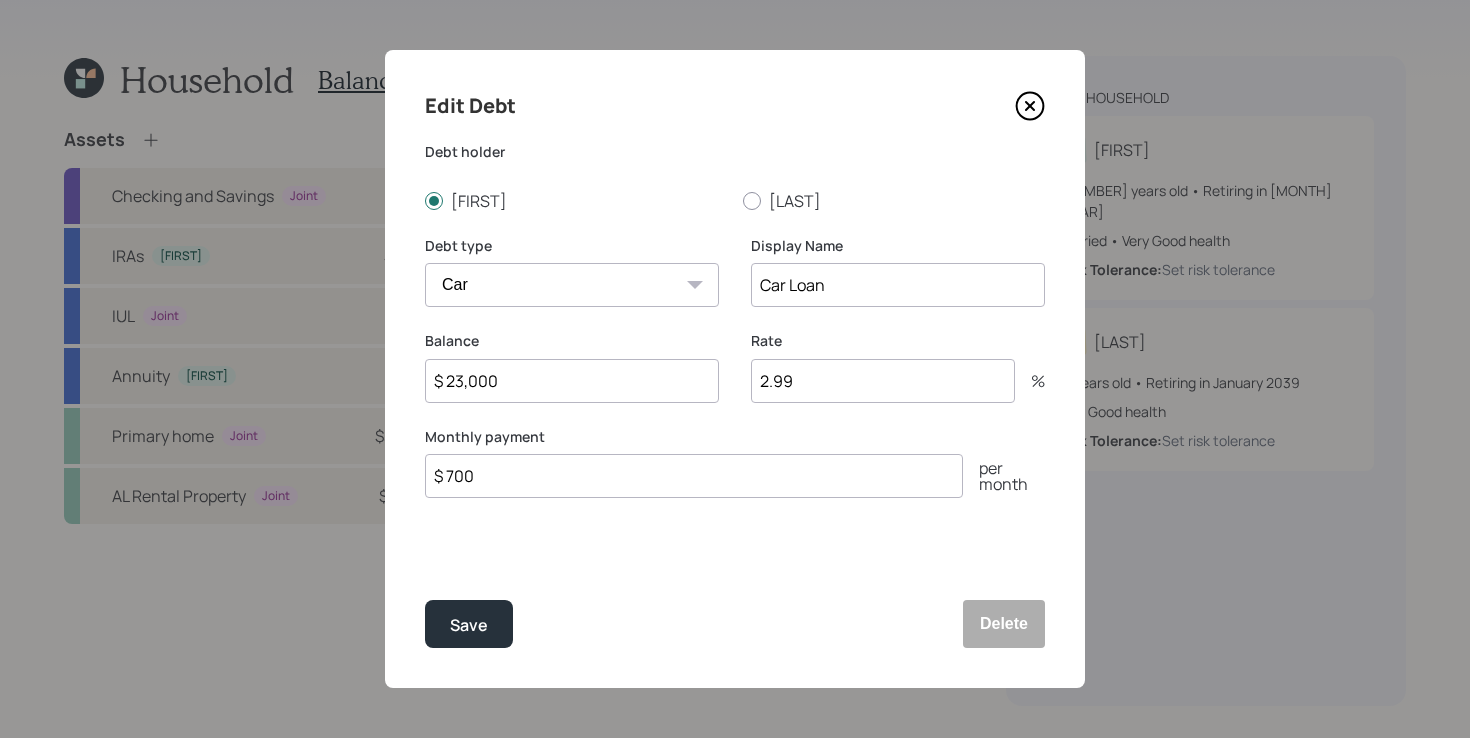 click 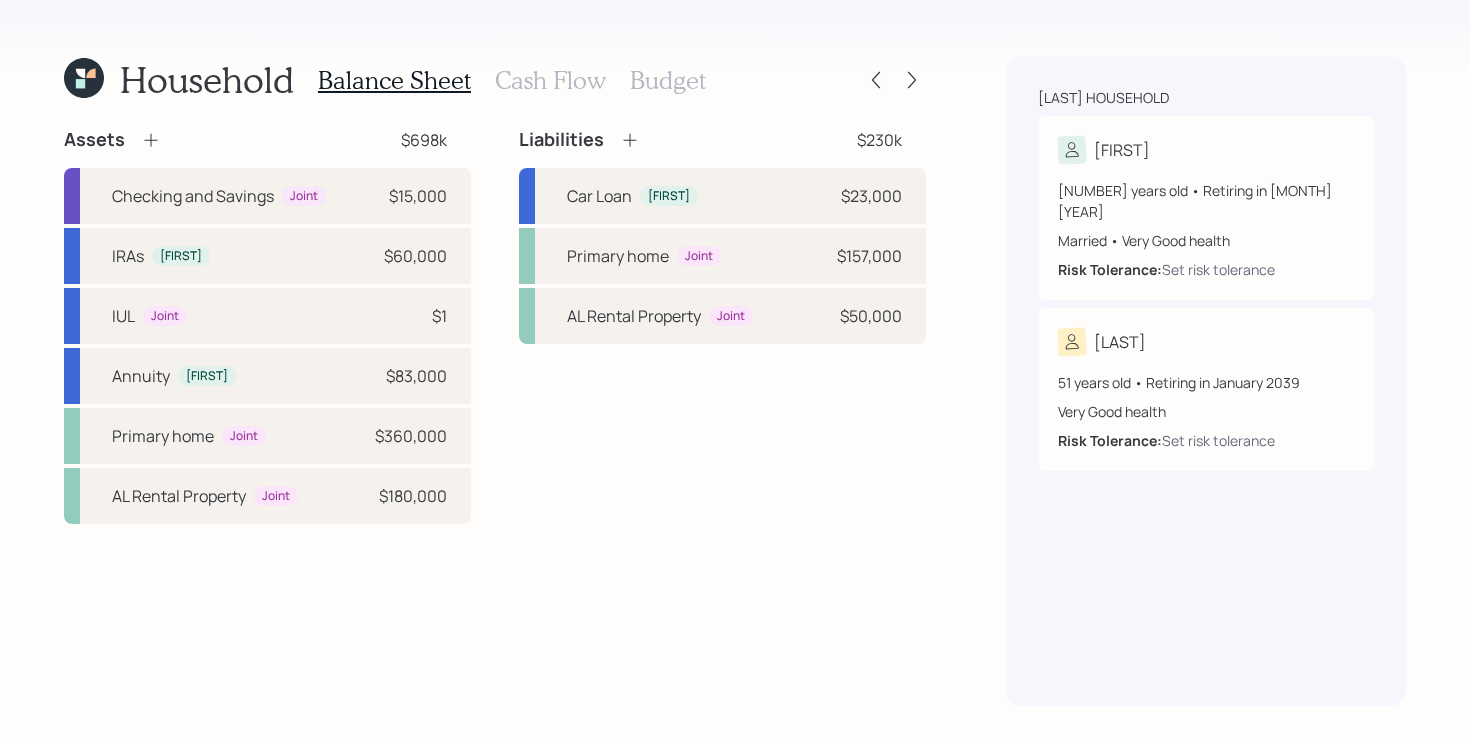click on "Assets $[AMOUNT] Checking and Savings Joint $[AMOUNT] IRAs [FIRST] $[AMOUNT] IUL Joint $[AMOUNT] Annuity [FIRST] $[AMOUNT] Primary home Joint $[AMOUNT] AL Rental Property Joint $[AMOUNT] Liabilities $[AMOUNT] Car Loan [FIRST] $[AMOUNT] Primary home Joint $[AMOUNT] AL Rental Property Joint $[AMOUNT]" at bounding box center [495, 326] 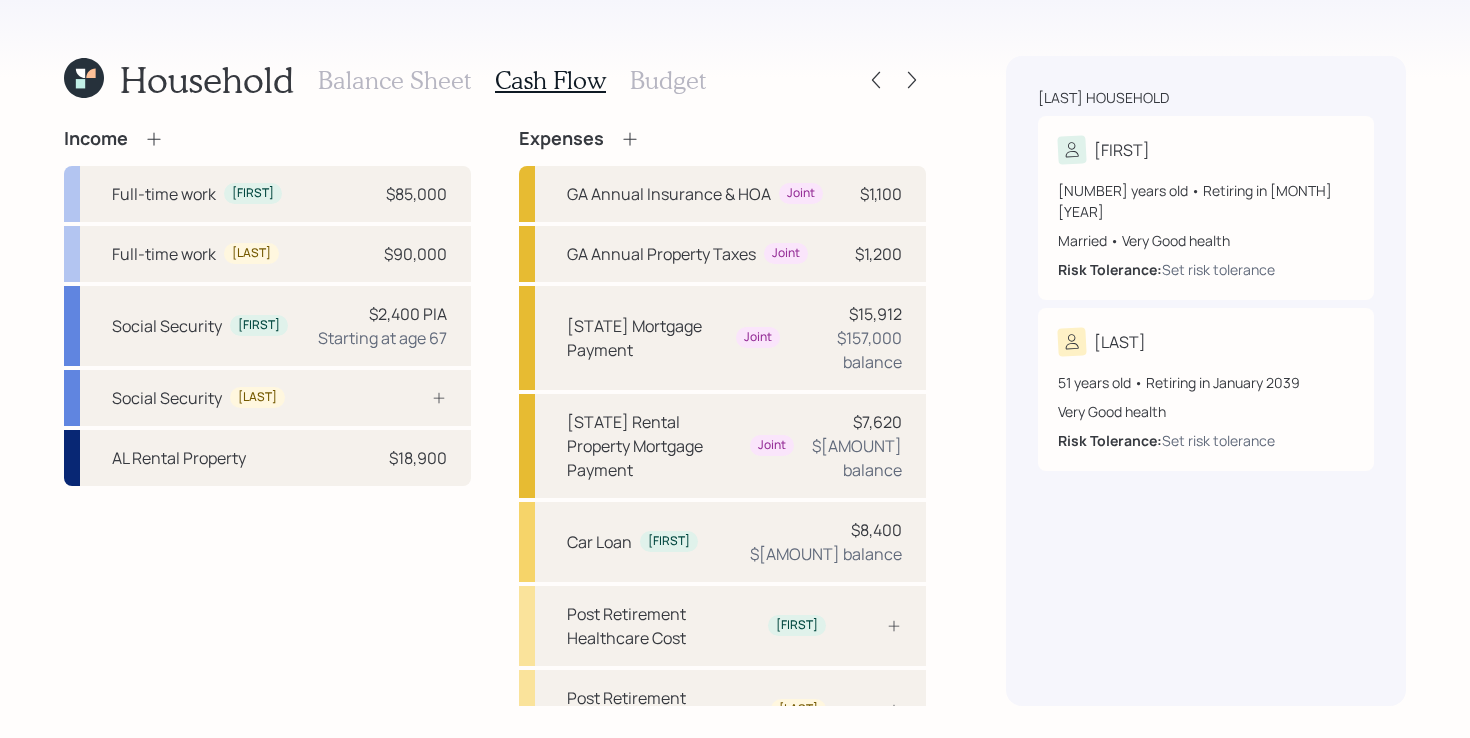 click on "Income Full-time work [FIRST] $85,000 Full-time work [LAST] $90,000 Social Security [FIRST] $2,400 PIA Starting at age 67 Social Security [LAST] AL Rental Property $18,900 Expenses GA Annual Insurance & HOA Joint $1,100 GA Annual Property Taxes Joint $1,200 GA Mortgage Payment Joint $15,912 $157,000 balance AL Rental Property Mortgage Payment Joint $7,620 $50,000 balance Car Loan [FIRST] $8,400 $23,000 balance Post Retirement Healthcare Cost [FIRST] Post Retirement Healthcare Cost [LAST] Pre Retirement Living Expense Post Retirement Living Expense" at bounding box center (495, 499) 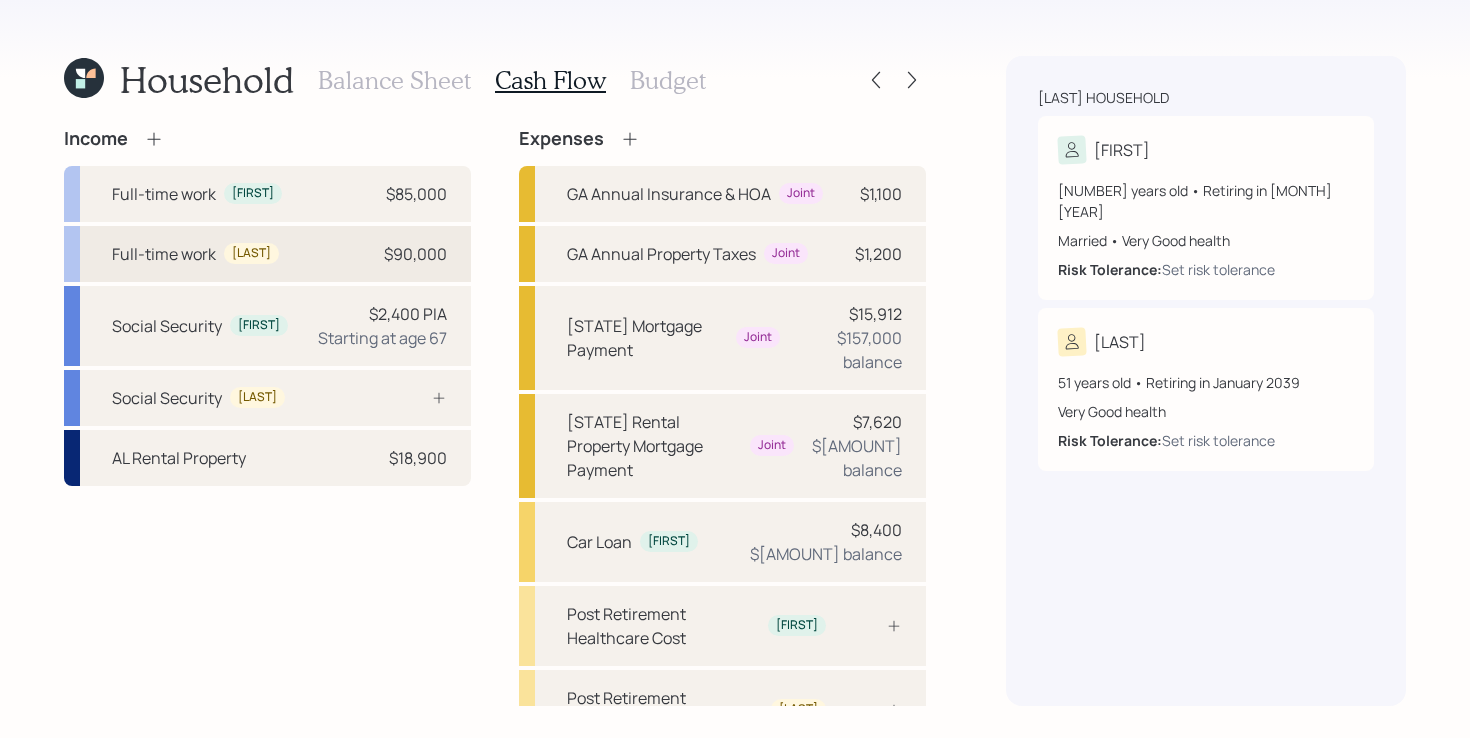 click on "Full-time work [LAST] $[AMOUNT]" at bounding box center (267, 254) 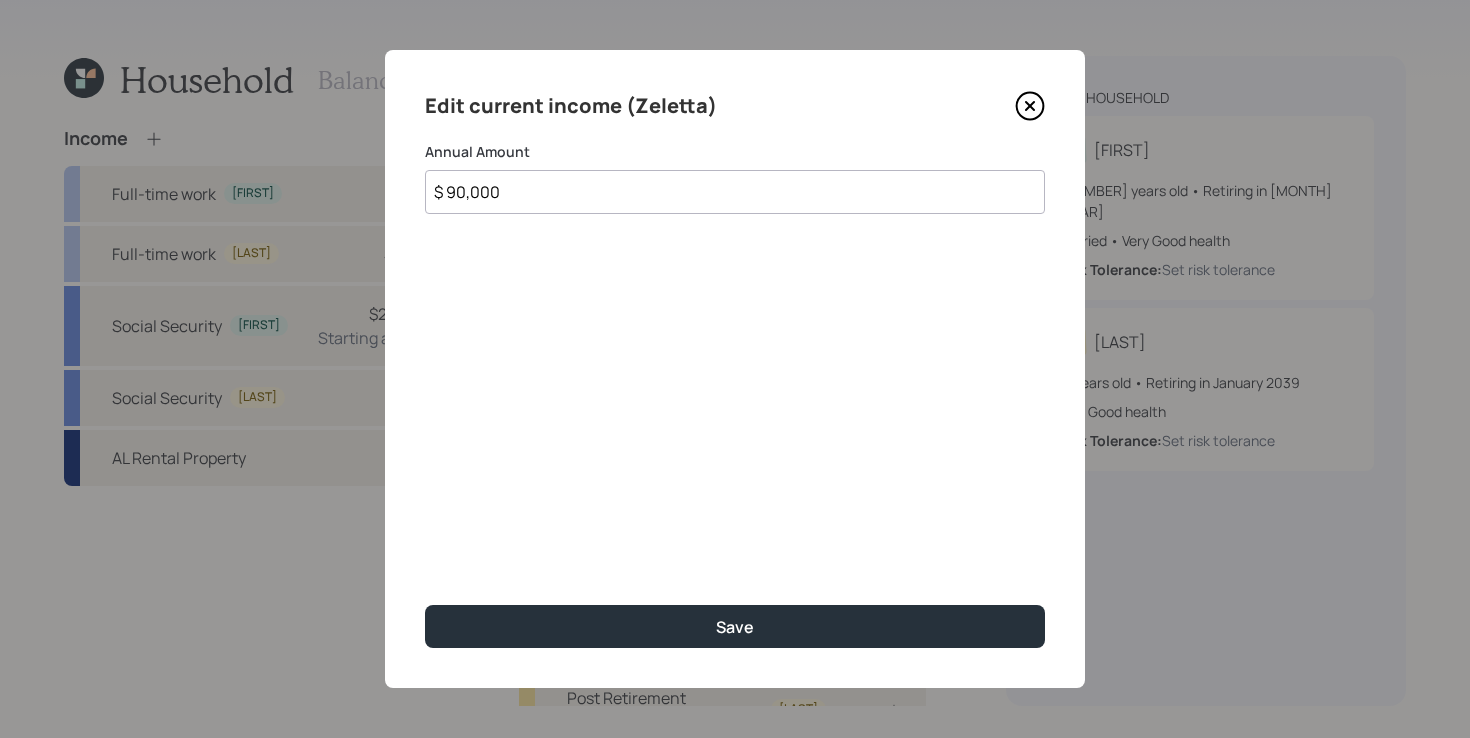 click 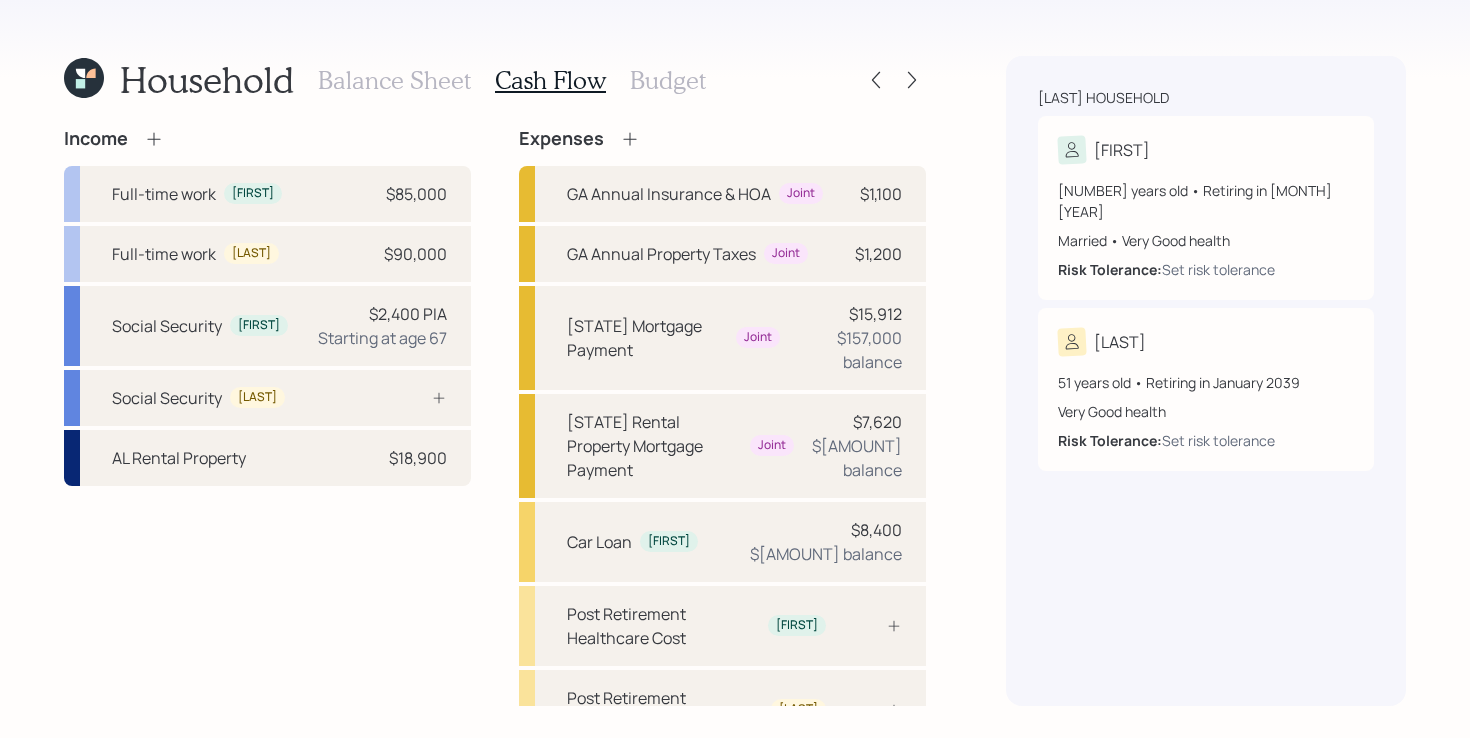 click on "Income Full-time work [FIRST] $85,000 Full-time work [LAST] $90,000 Social Security [FIRST] $2,400 PIA Starting at age 67 Social Security [LAST] AL Rental Property $18,900 Expenses GA Annual Insurance & HOA Joint $1,100 GA Annual Property Taxes Joint $1,200 GA Mortgage Payment Joint $15,912 $157,000 balance AL Rental Property Mortgage Payment Joint $7,620 $50,000 balance Car Loan [FIRST] $8,400 $23,000 balance Post Retirement Healthcare Cost [FIRST] Post Retirement Healthcare Cost [LAST] Pre Retirement Living Expense Post Retirement Living Expense" at bounding box center (495, 499) 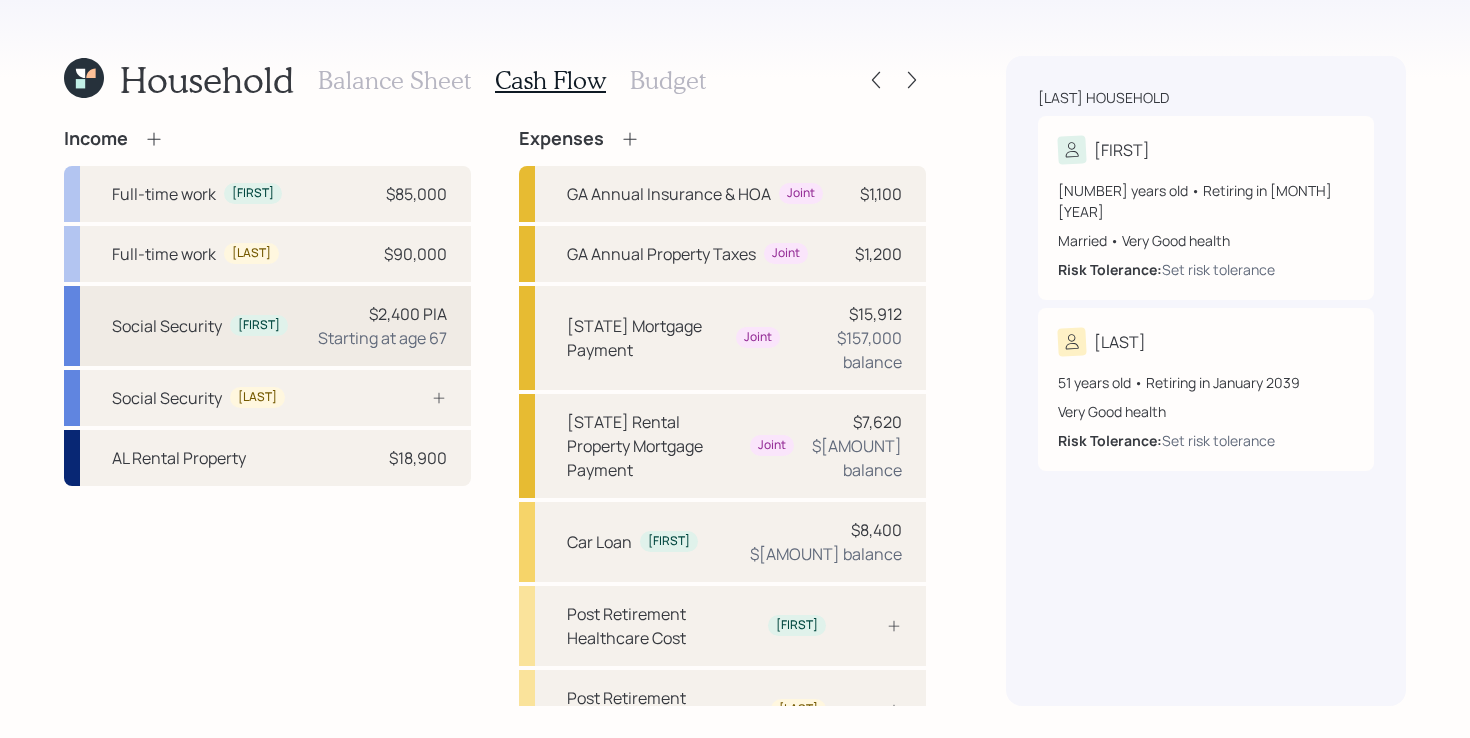 click on "Starting at age 67" at bounding box center (382, 338) 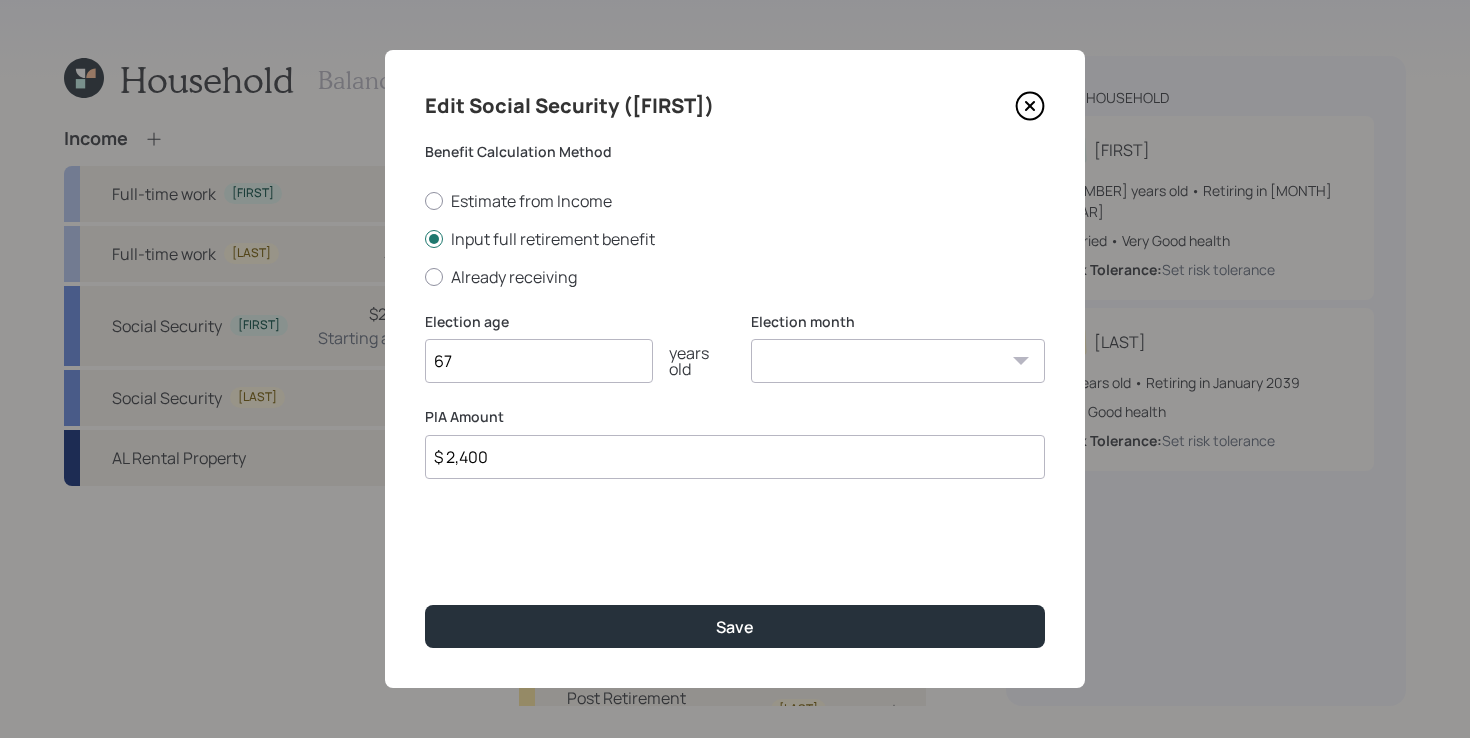 click 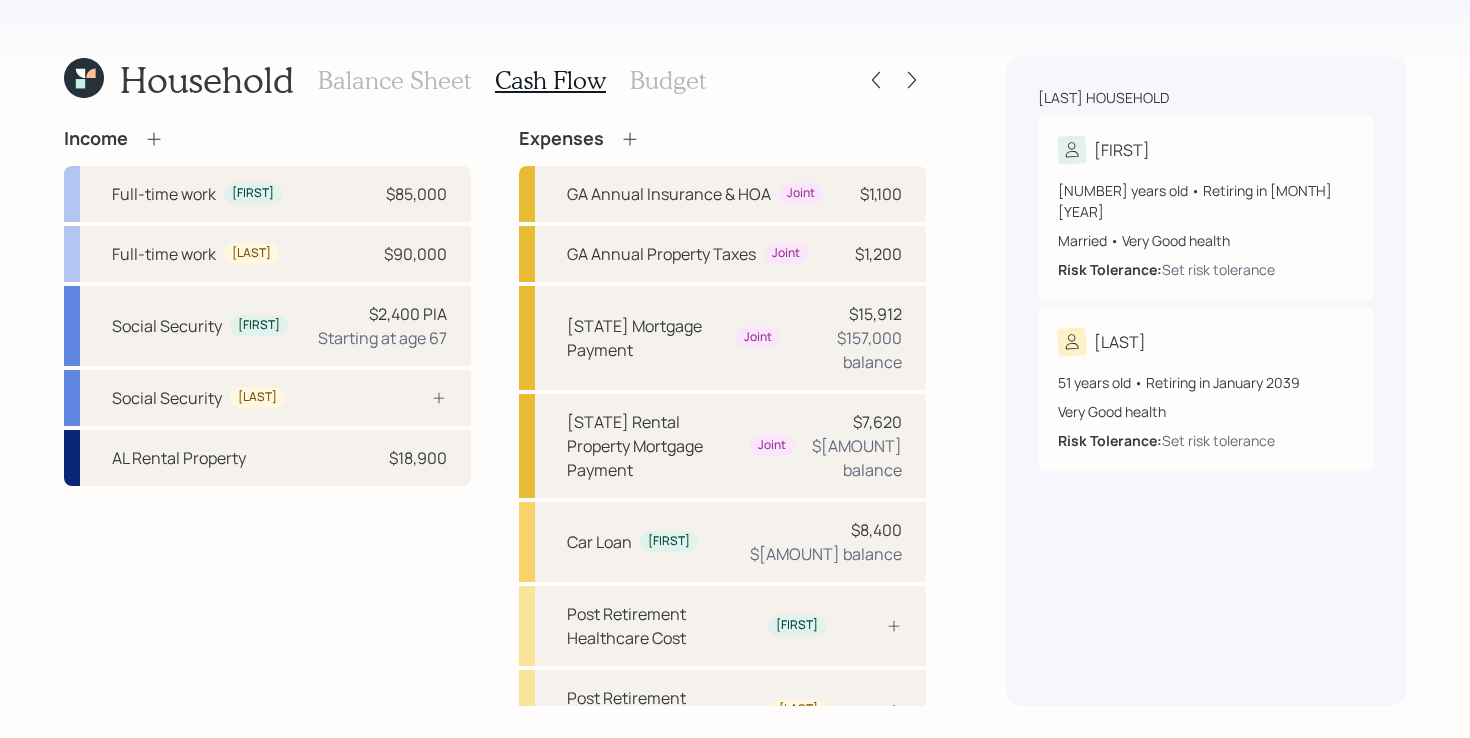 click on "Income Full-time work [FIRST] $85,000 Full-time work [LAST] $90,000 Social Security [FIRST] $2,400 PIA Starting at age 67 Social Security [LAST] AL Rental Property $18,900 Expenses GA Annual Insurance & HOA Joint $1,100 GA Annual Property Taxes Joint $1,200 GA Mortgage Payment Joint $15,912 $157,000 balance AL Rental Property Mortgage Payment Joint $7,620 $50,000 balance Car Loan [FIRST] $8,400 $23,000 balance Post Retirement Healthcare Cost [FIRST] Post Retirement Healthcare Cost [LAST] Pre Retirement Living Expense Post Retirement Living Expense" at bounding box center [495, 499] 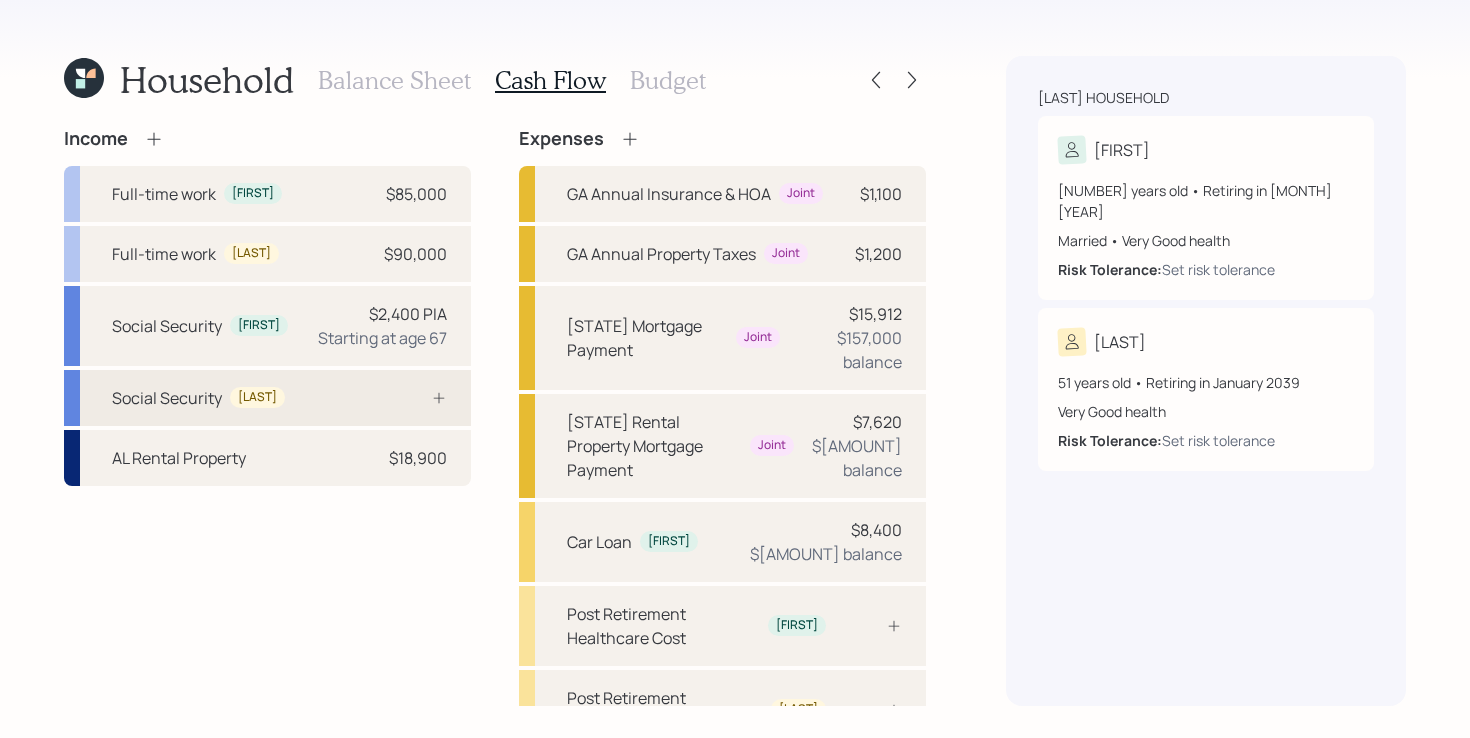 click on "Social Security [LAST]" at bounding box center [267, 398] 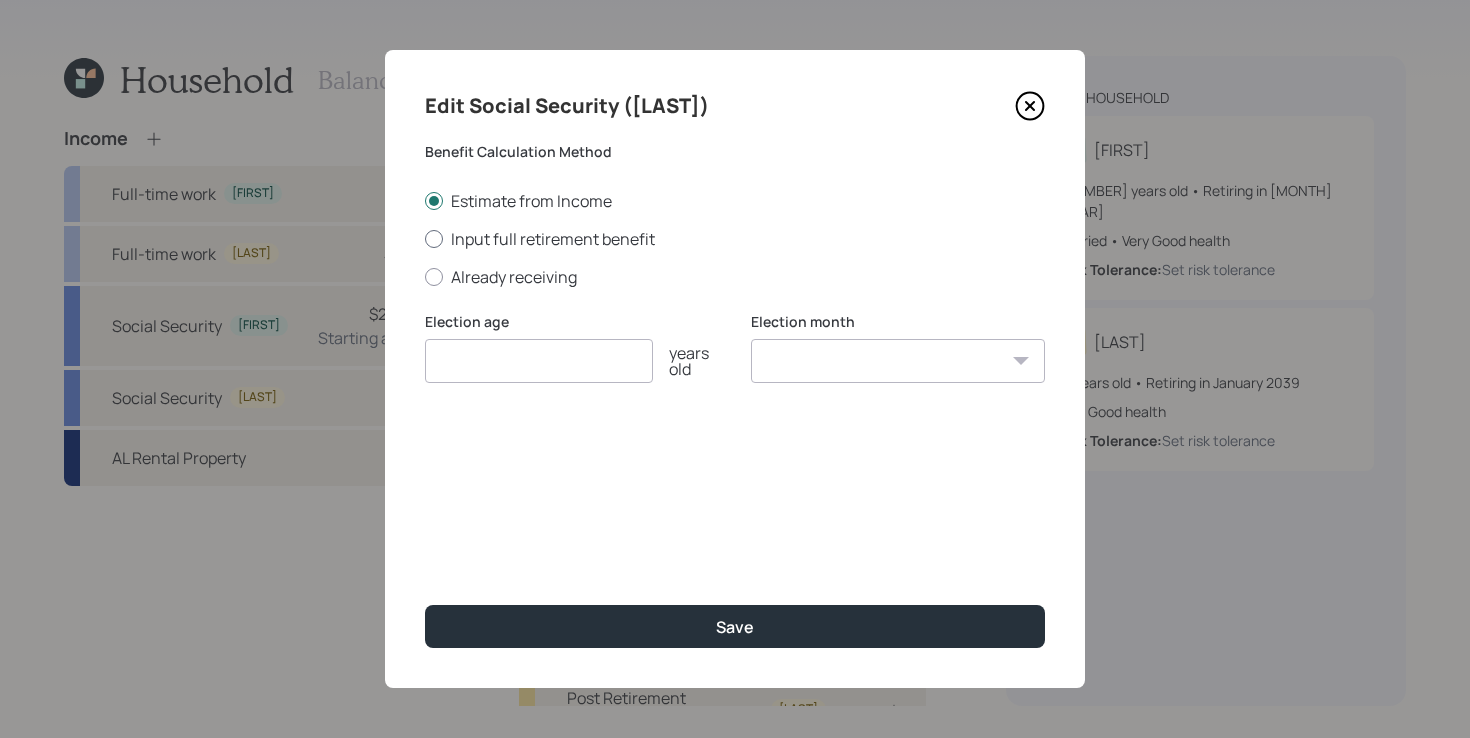 click on "Input full retirement benefit" at bounding box center [735, 239] 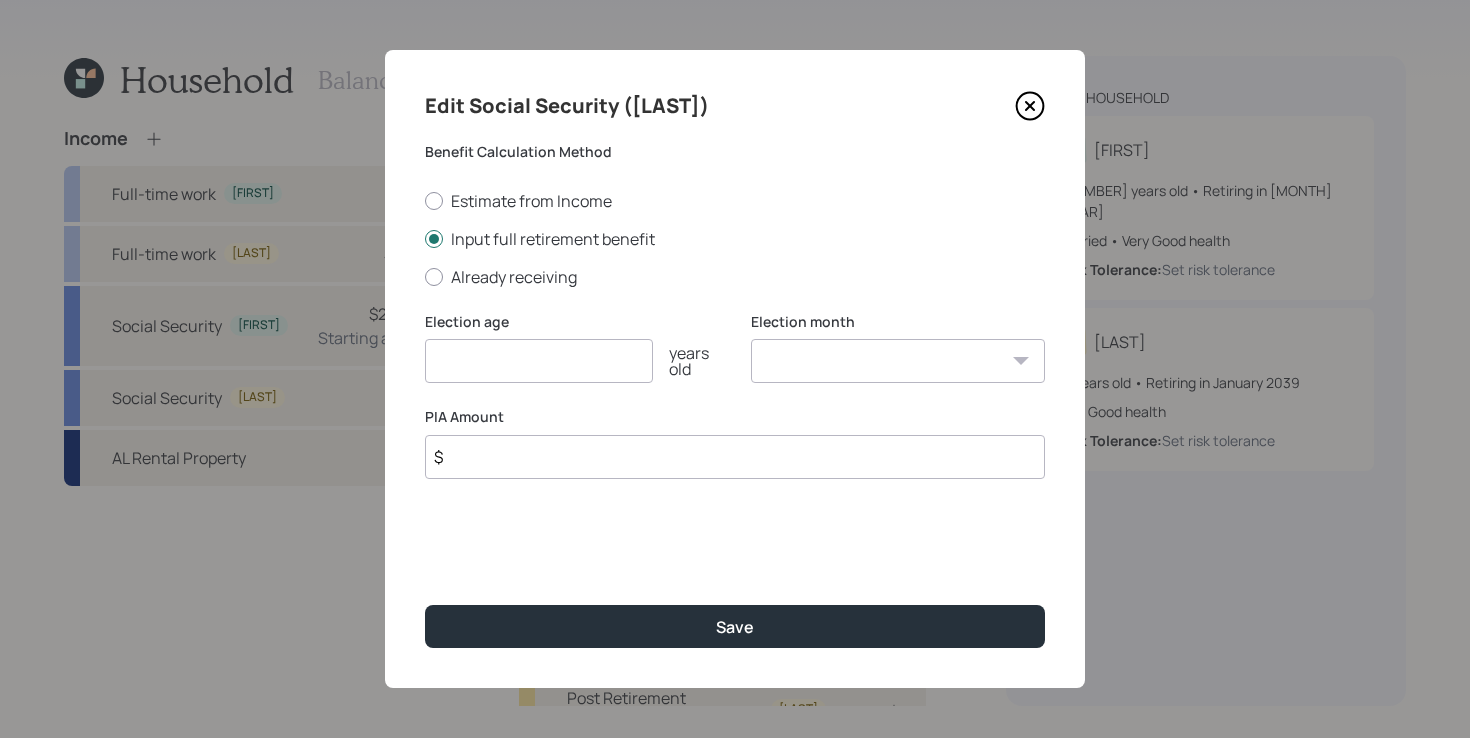 click at bounding box center [539, 361] 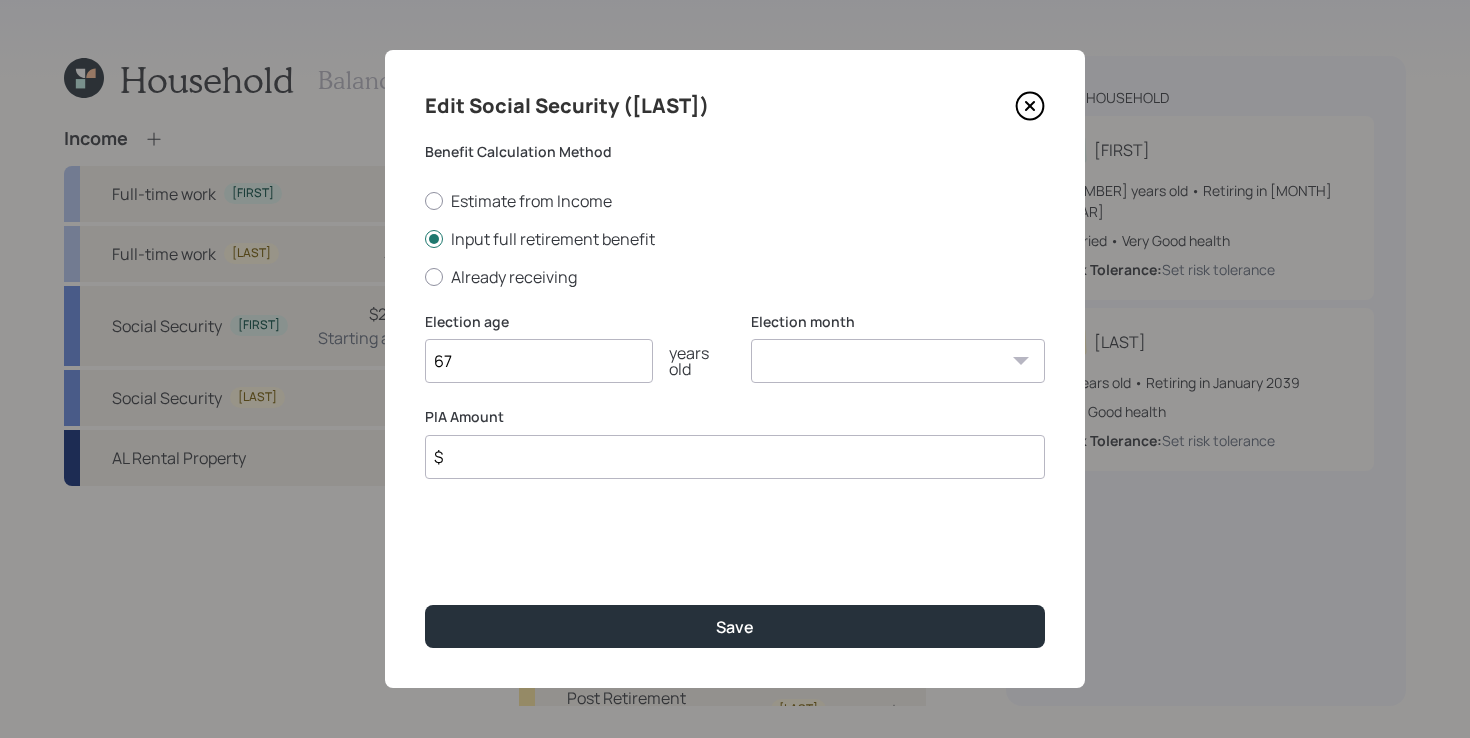 type on "67" 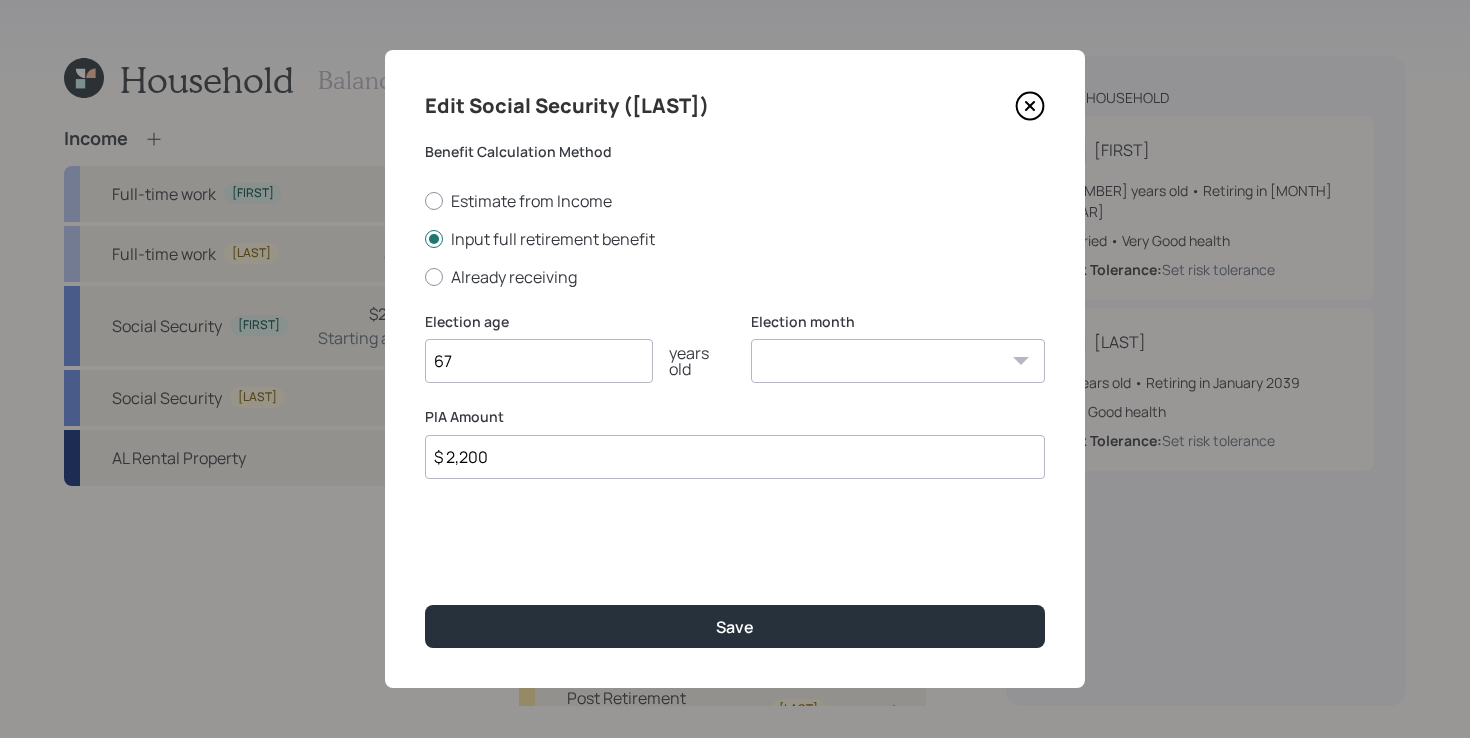 type on "$ 2,200" 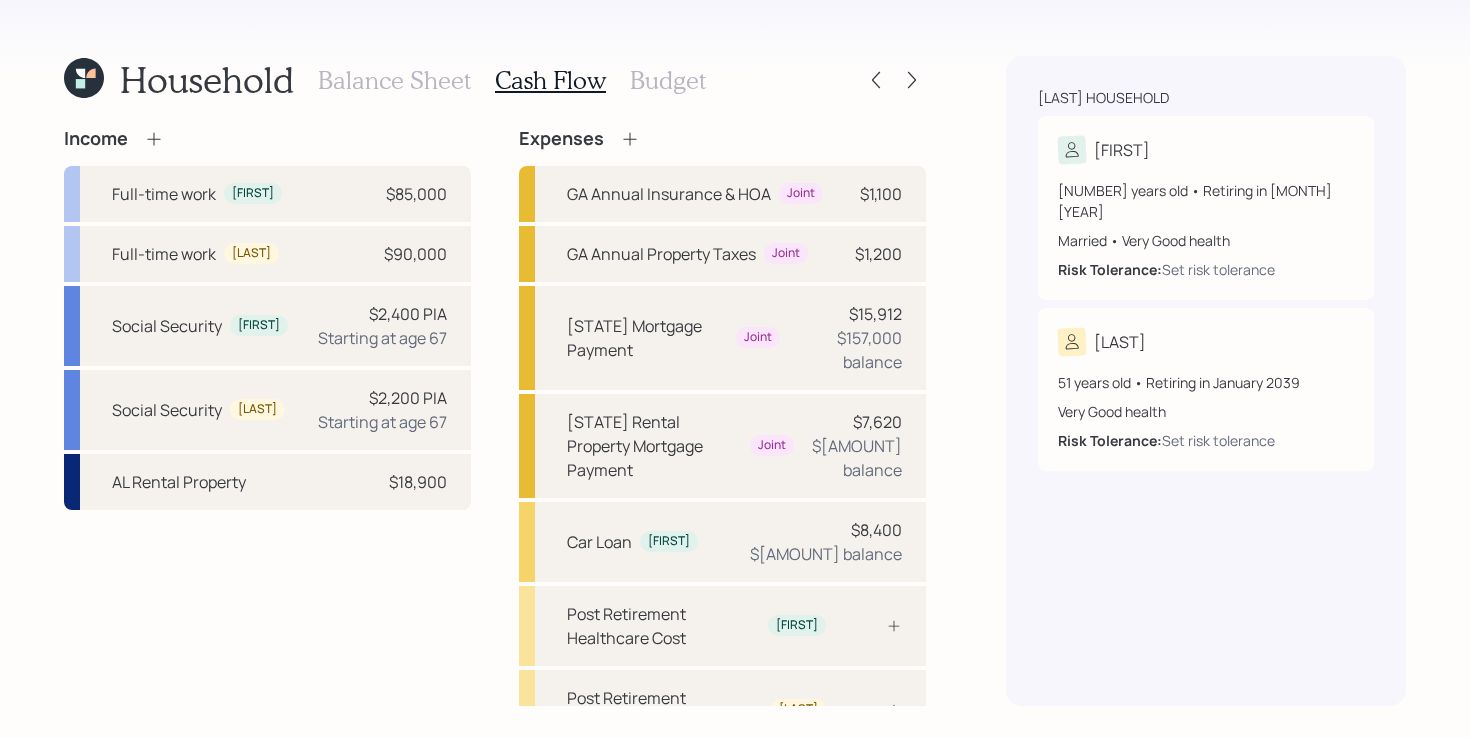 click on "Income Full-time work [FIRST] $85,000 Full-time work [LAST] $90,000 Social Security [FIRST] $2,400 PIA Starting at age 67 Social Security [LAST] $2,200 PIA Starting at age 67 AL Rental Property $18,900" at bounding box center [267, 499] 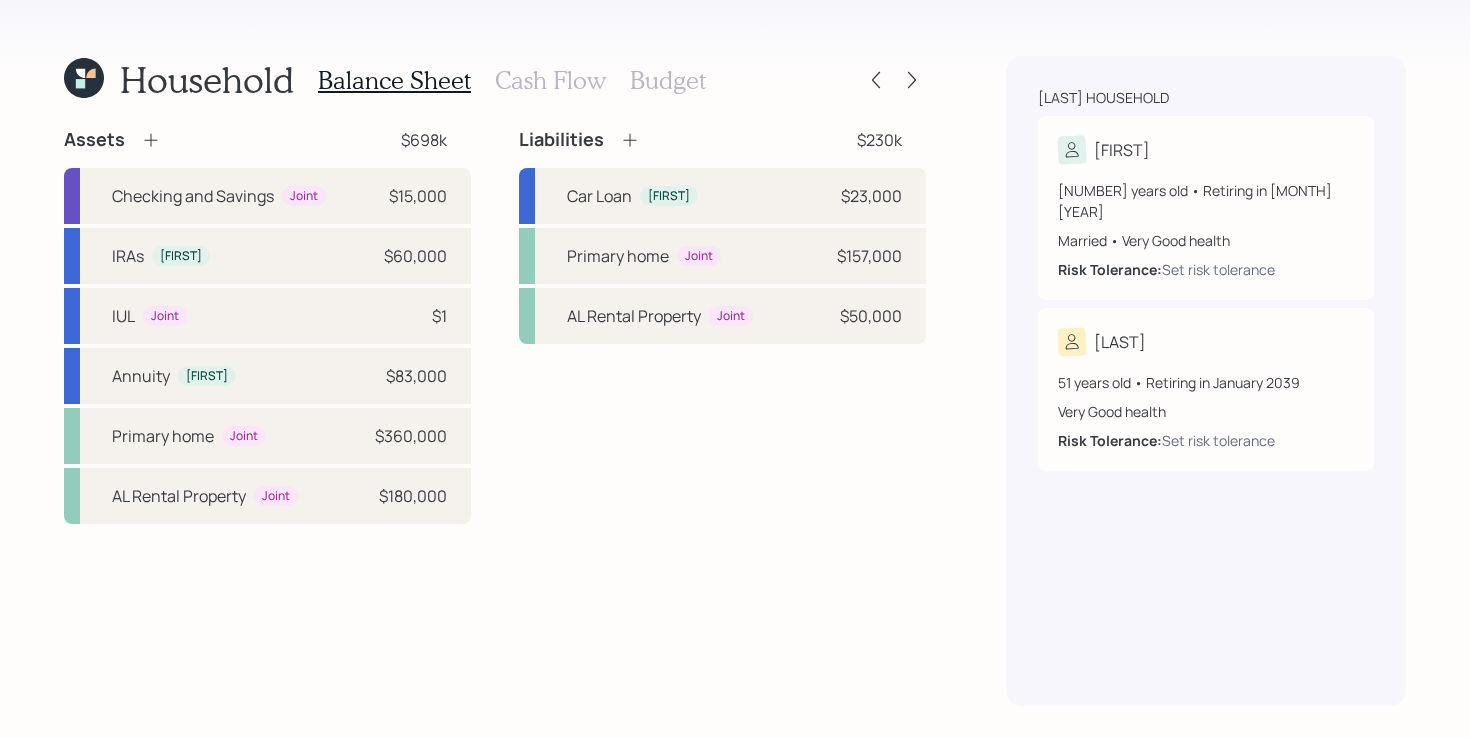 click on "Cash Flow" at bounding box center [550, 80] 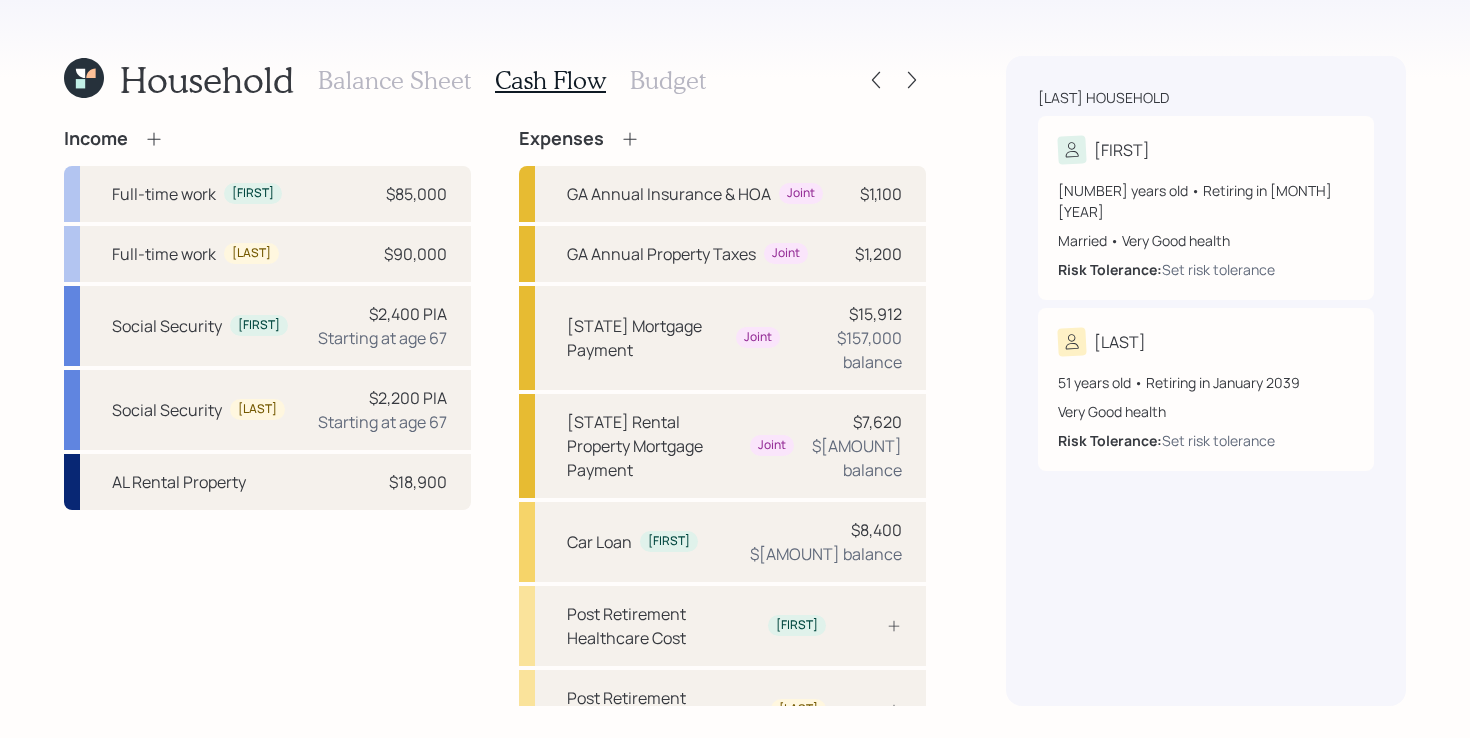 click on "Balance Sheet" at bounding box center (394, 80) 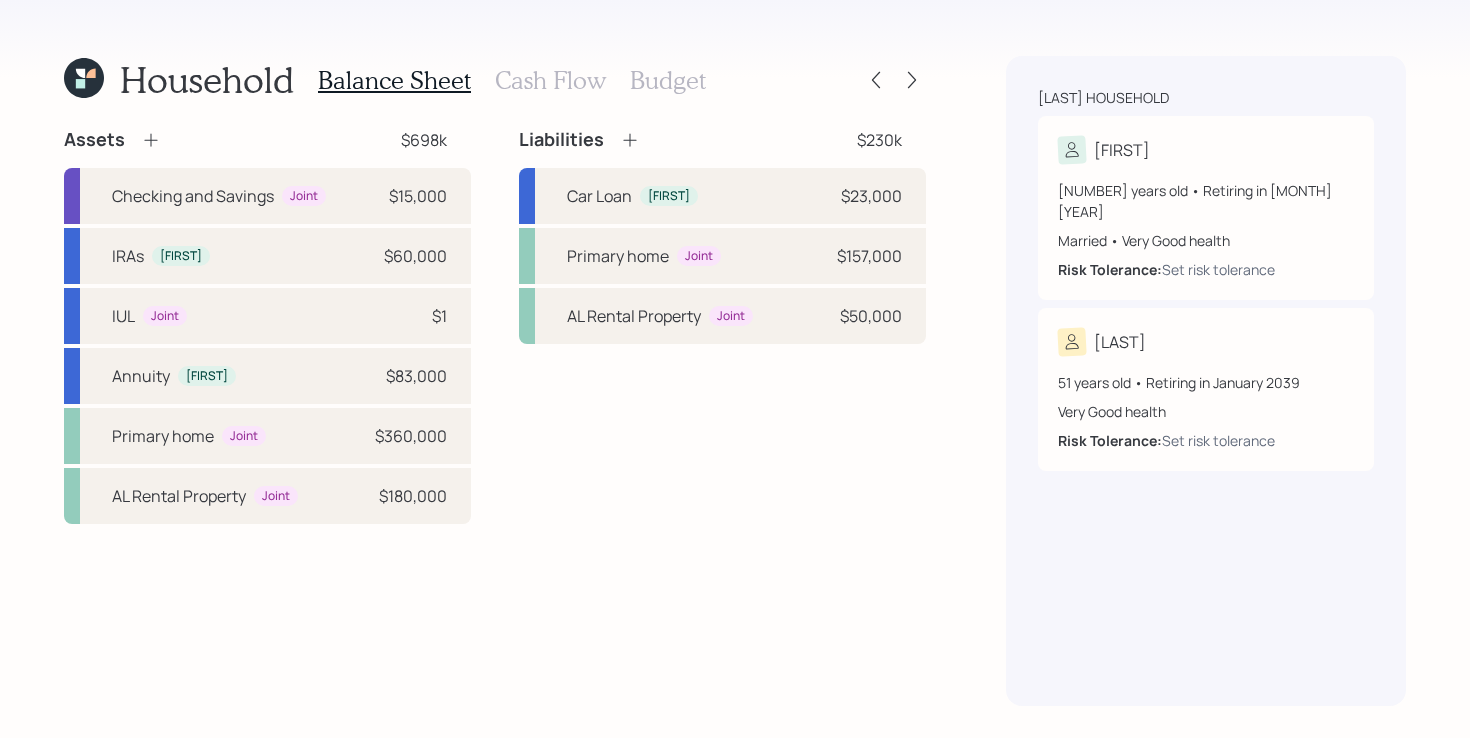 click on "Assets $[AMOUNT] Checking and Savings Joint $[AMOUNT] IRAs [FIRST] $[AMOUNT] IUL Joint $[AMOUNT] Annuity [FIRST] $[AMOUNT] Primary home Joint $[AMOUNT] AL Rental Property Joint $[AMOUNT] Liabilities $[AMOUNT] Car Loan [FIRST] $[AMOUNT] Primary home Joint $[AMOUNT] AL Rental Property Joint $[AMOUNT]" at bounding box center [495, 326] 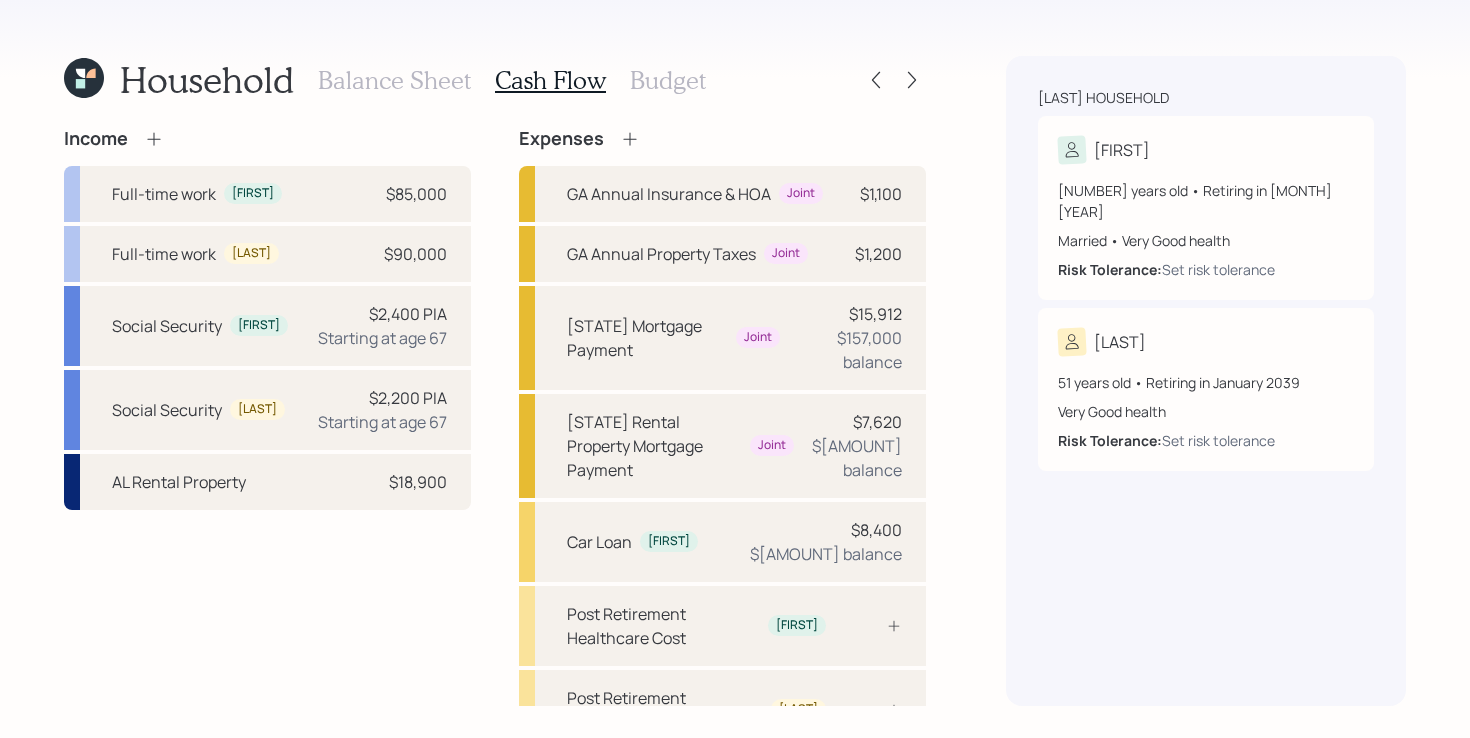 click on "Balance Sheet" at bounding box center [394, 80] 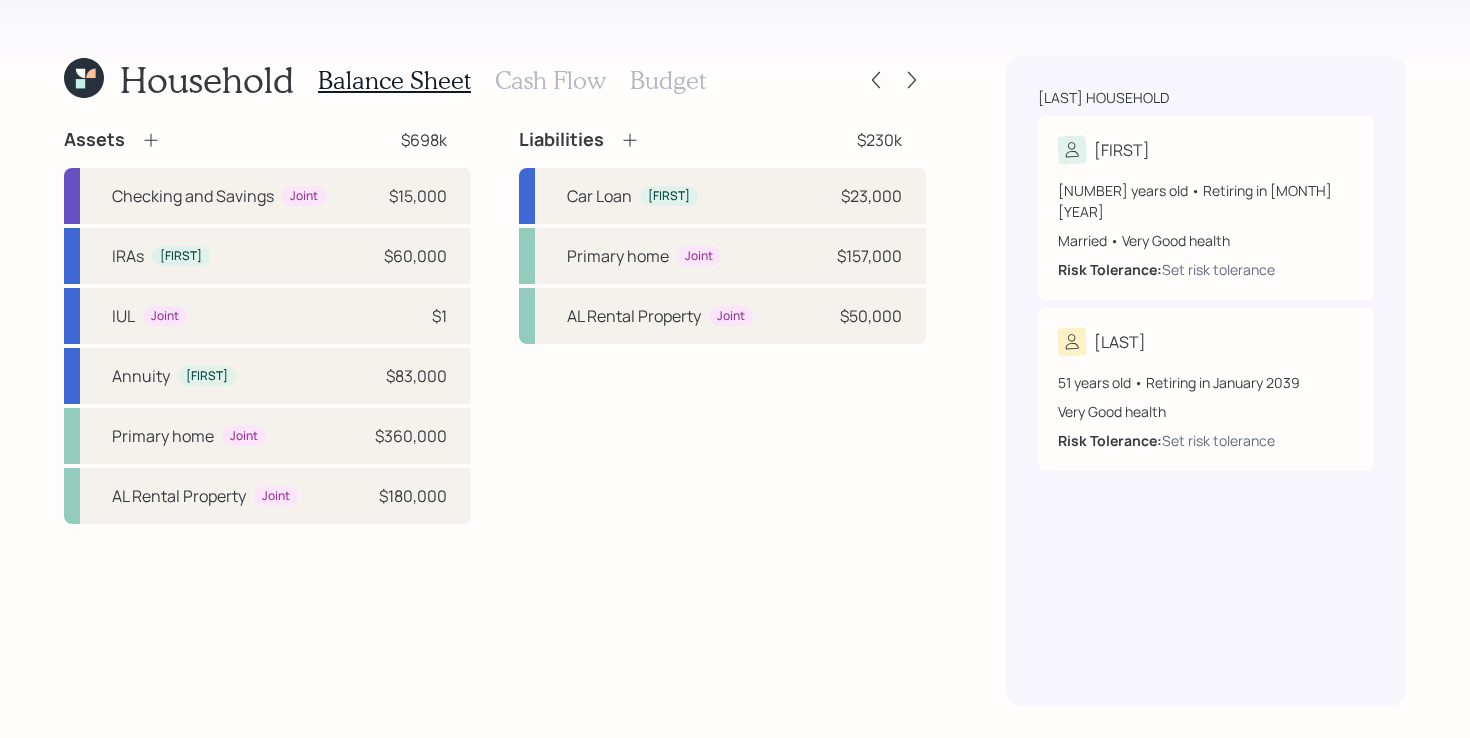 click on "Assets $[AMOUNT] Checking and Savings Joint $[AMOUNT] IRAs [FIRST] $[AMOUNT] IUL Joint $[AMOUNT] Annuity [FIRST] $[AMOUNT] Primary home Joint $[AMOUNT] AL Rental Property Joint $[AMOUNT] Liabilities $[AMOUNT] Car Loan [FIRST] $[AMOUNT] Primary home Joint $[AMOUNT] AL Rental Property Joint $[AMOUNT]" at bounding box center [495, 326] 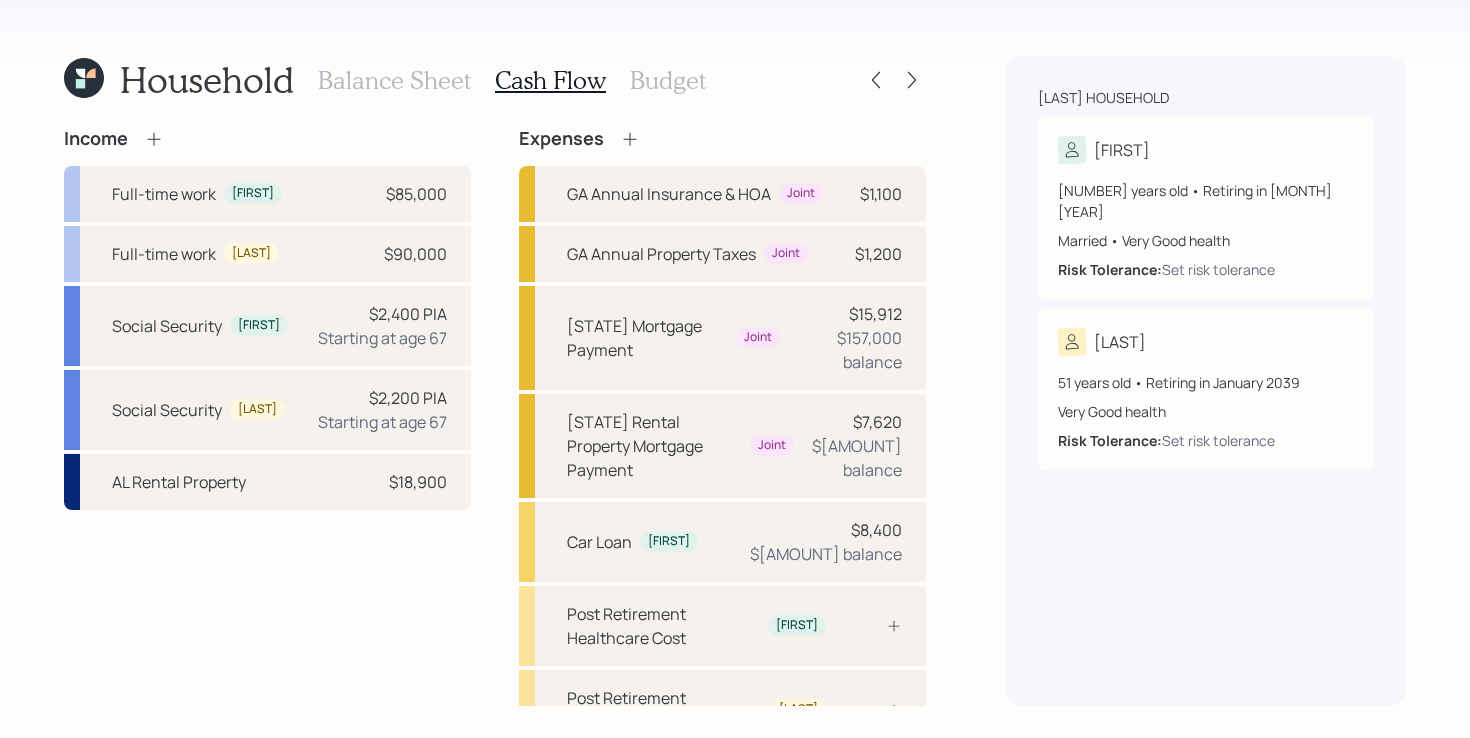 click on "Income Full-time work [FIRST] $[AMOUNT] Full-time work [LAST] $[AMOUNT] Social Security [FIRST] $[AMOUNT] PIA Starting at age [NUMBER] Social Security [LAST] $[AMOUNT] PIA Starting at age [NUMBER] AL Rental Property $[AMOUNT] Expenses GA Annual Insurance & HOA Joint $[AMOUNT] GA Annual Property Taxes Joint $[AMOUNT] GA Mortgage Payment Joint $[AMOUNT] $[AMOUNT] balance AL Rental Property Mortgage Payment Joint $[AMOUNT] $[AMOUNT] balance Car Loan [FIRST] $[AMOUNT] $[AMOUNT] balance Post Retirement Healthcare Cost [FIRST] Post Retirement Healthcare Cost [LAST] Pre Retirement Living Expense Post Retirement Living Expense" at bounding box center [495, 499] 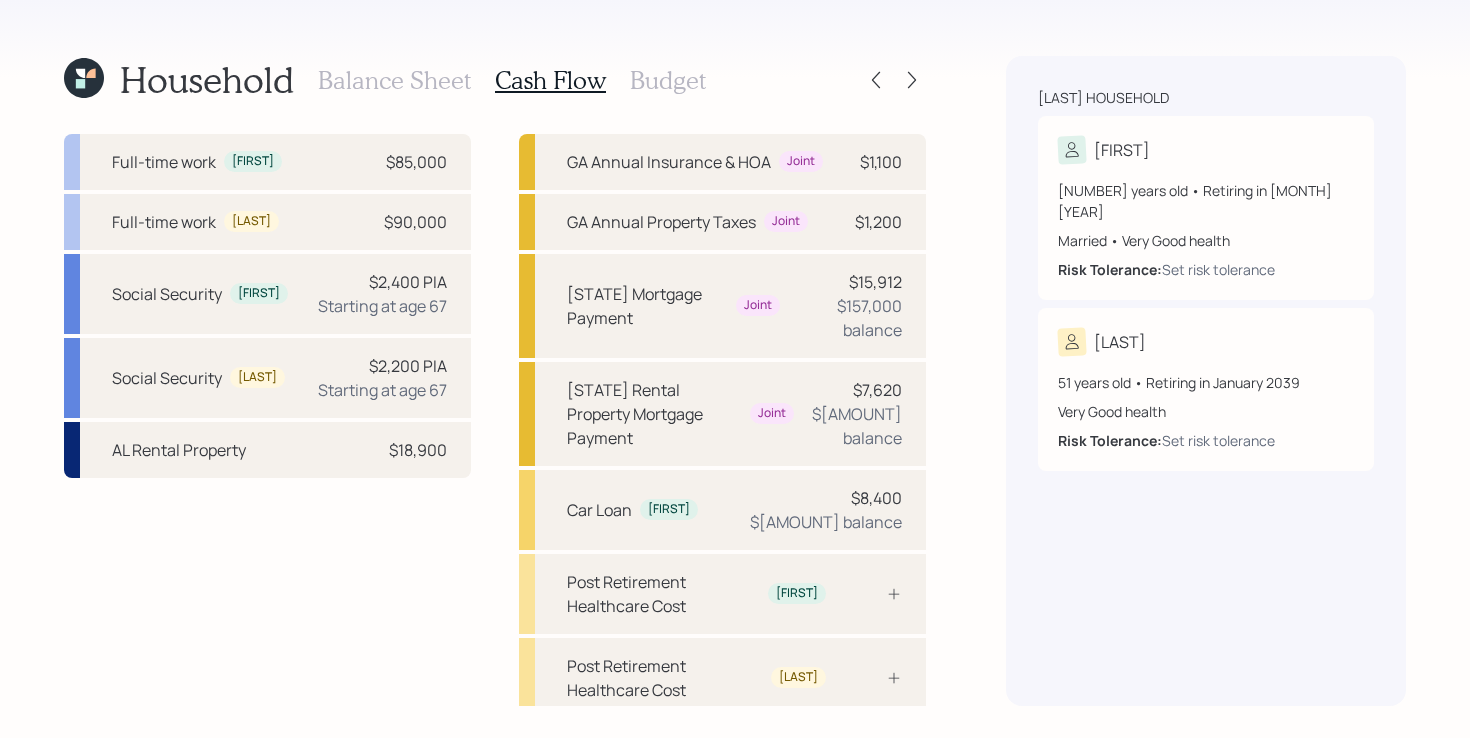scroll, scrollTop: 0, scrollLeft: 0, axis: both 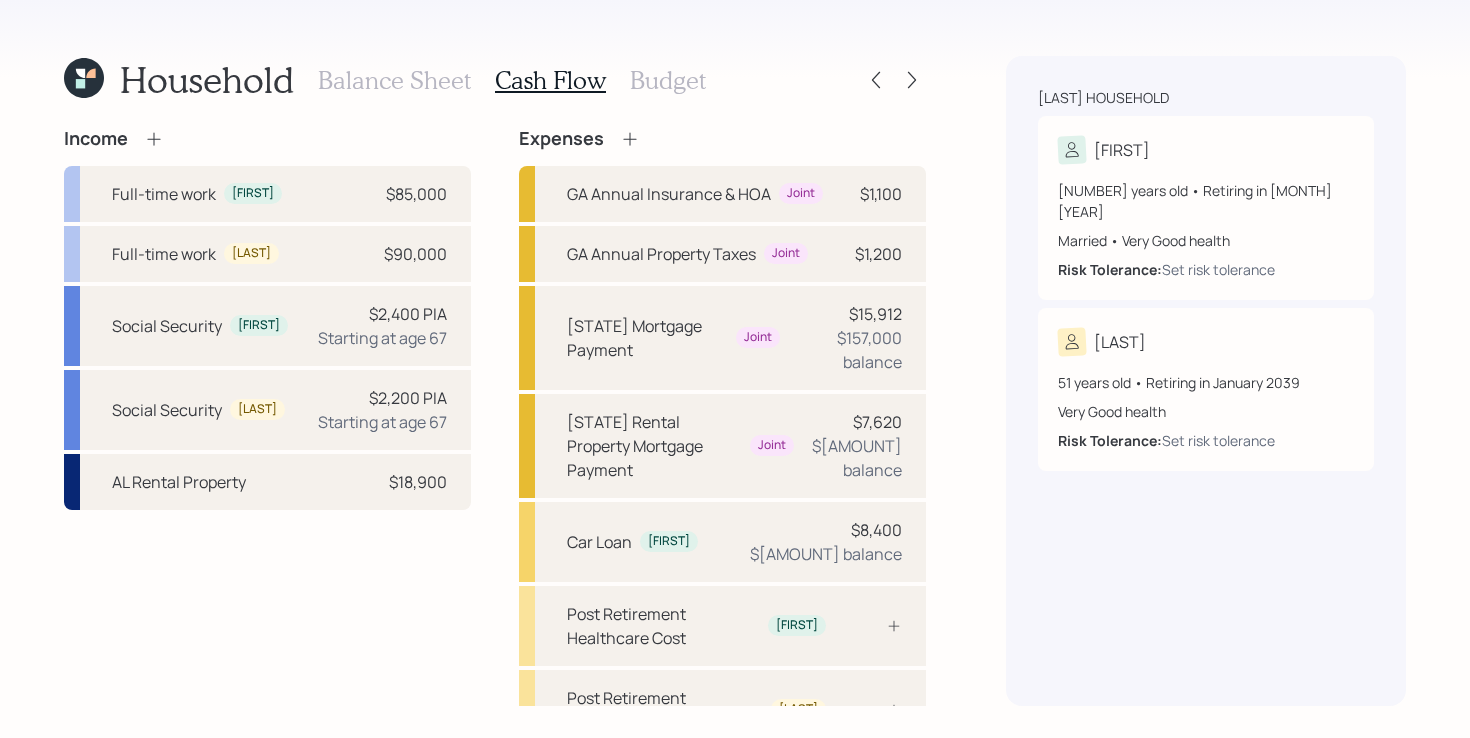 click on "Income Full-time work [FIRST] $[AMOUNT] Full-time work [LAST] $[AMOUNT] Social Security [FIRST] $[AMOUNT] PIA Starting at age [NUMBER] Social Security [LAST] $[AMOUNT] PIA Starting at age [NUMBER] AL Rental Property $[AMOUNT] Expenses GA Annual Insurance & HOA Joint $[AMOUNT] GA Annual Property Taxes Joint $[AMOUNT] GA Mortgage Payment Joint $[AMOUNT] $[AMOUNT] balance AL Rental Property Mortgage Payment Joint $[AMOUNT] $[AMOUNT] balance Car Loan [FIRST] $[AMOUNT] $[AMOUNT] balance Post Retirement Healthcare Cost [FIRST] Post Retirement Healthcare Cost [LAST] Pre Retirement Living Expense Post Retirement Living Expense" at bounding box center [495, 499] 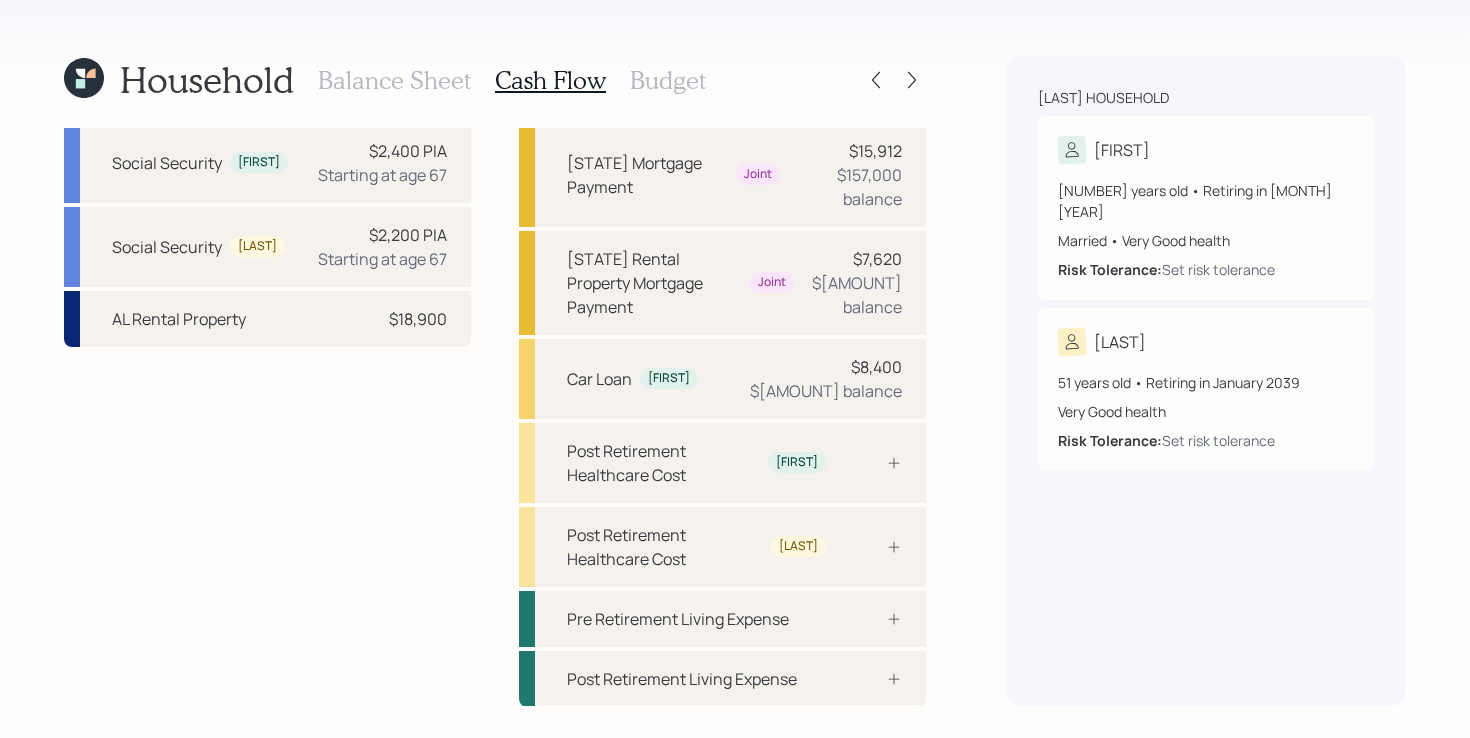 scroll, scrollTop: 0, scrollLeft: 0, axis: both 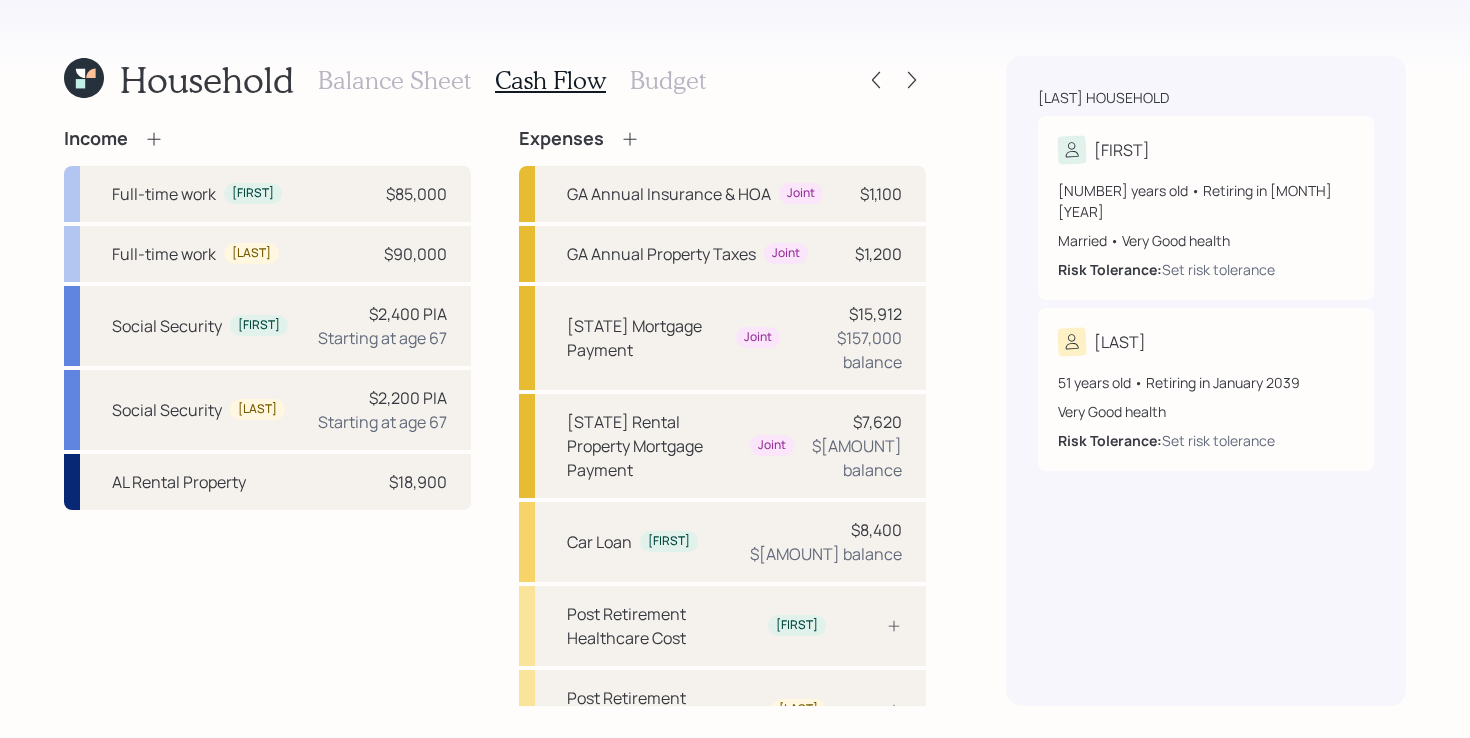click on "Budget" at bounding box center [668, 80] 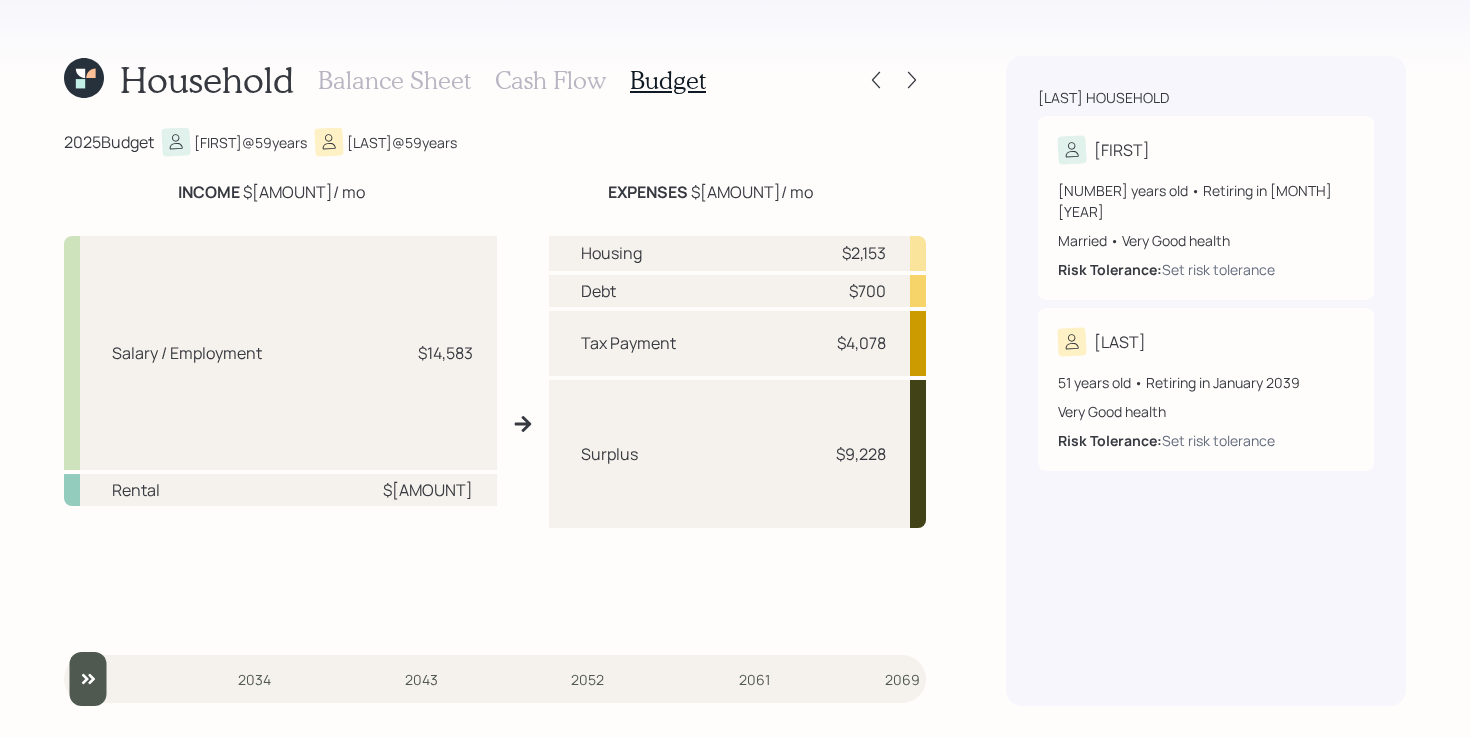 click on "Cash Flow" at bounding box center [550, 80] 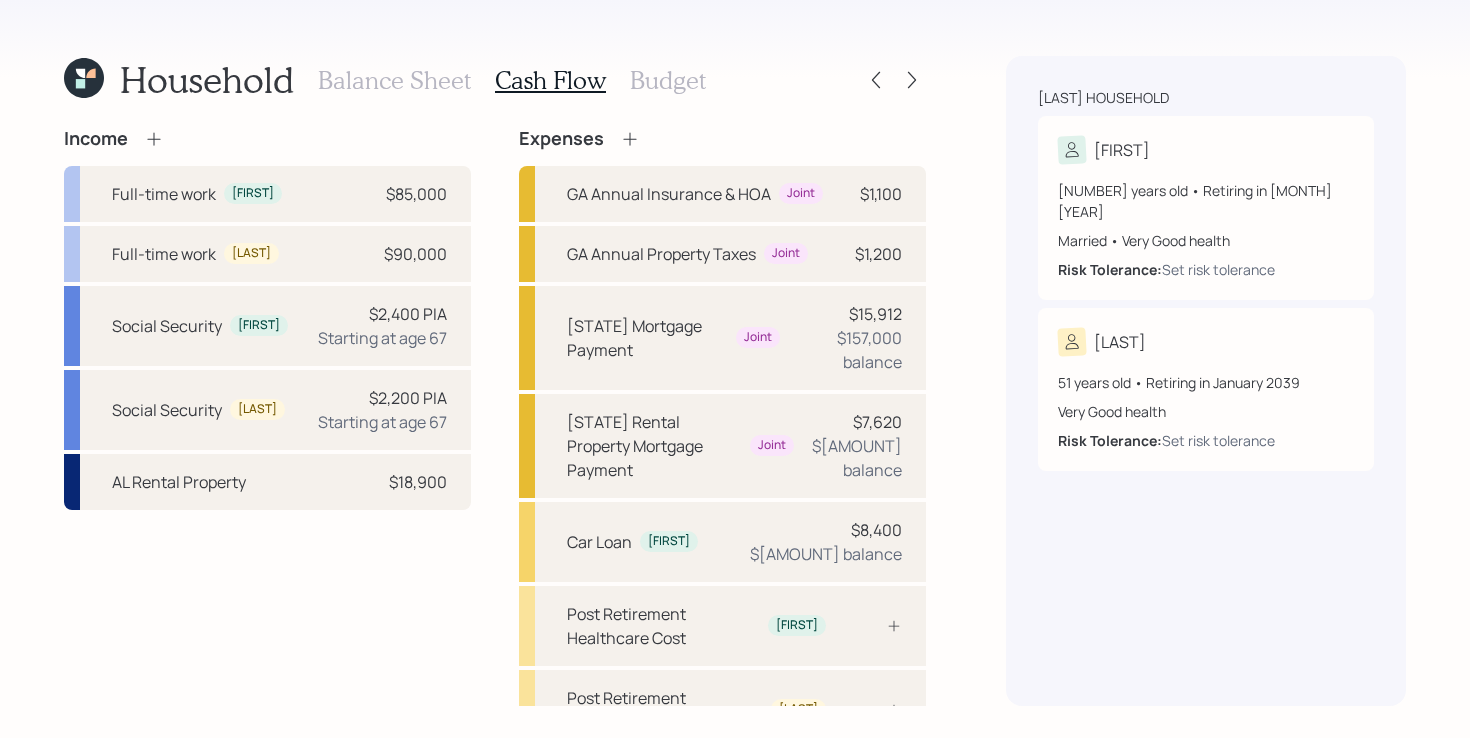 click on "Income Full-time work [FIRST] $[AMOUNT] Full-time work [LAST] $[AMOUNT] Social Security [FIRST] $[AMOUNT] PIA Starting at age [NUMBER] Social Security [LAST] $[AMOUNT] PIA Starting at age [NUMBER] AL Rental Property $[AMOUNT] Expenses GA Annual Insurance & HOA Joint $[AMOUNT] GA Annual Property Taxes Joint $[AMOUNT] GA Mortgage Payment Joint $[AMOUNT] $[AMOUNT] balance AL Rental Property Mortgage Payment Joint $[AMOUNT] $[AMOUNT] balance Car Loan [FIRST] $[AMOUNT] $[AMOUNT] balance Post Retirement Healthcare Cost [FIRST] Post Retirement Healthcare Cost [LAST] Pre Retirement Living Expense Post Retirement Living Expense" at bounding box center [495, 499] 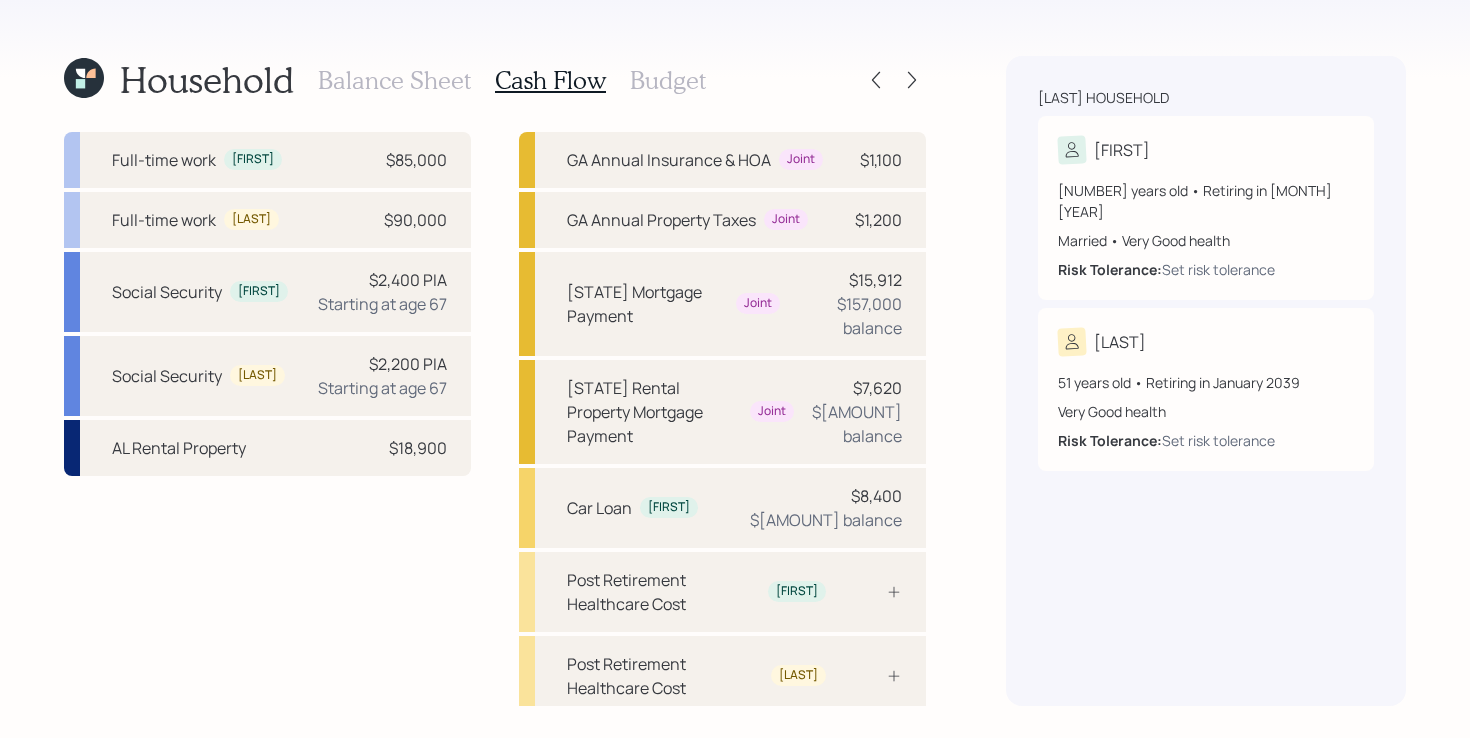 scroll, scrollTop: 0, scrollLeft: 0, axis: both 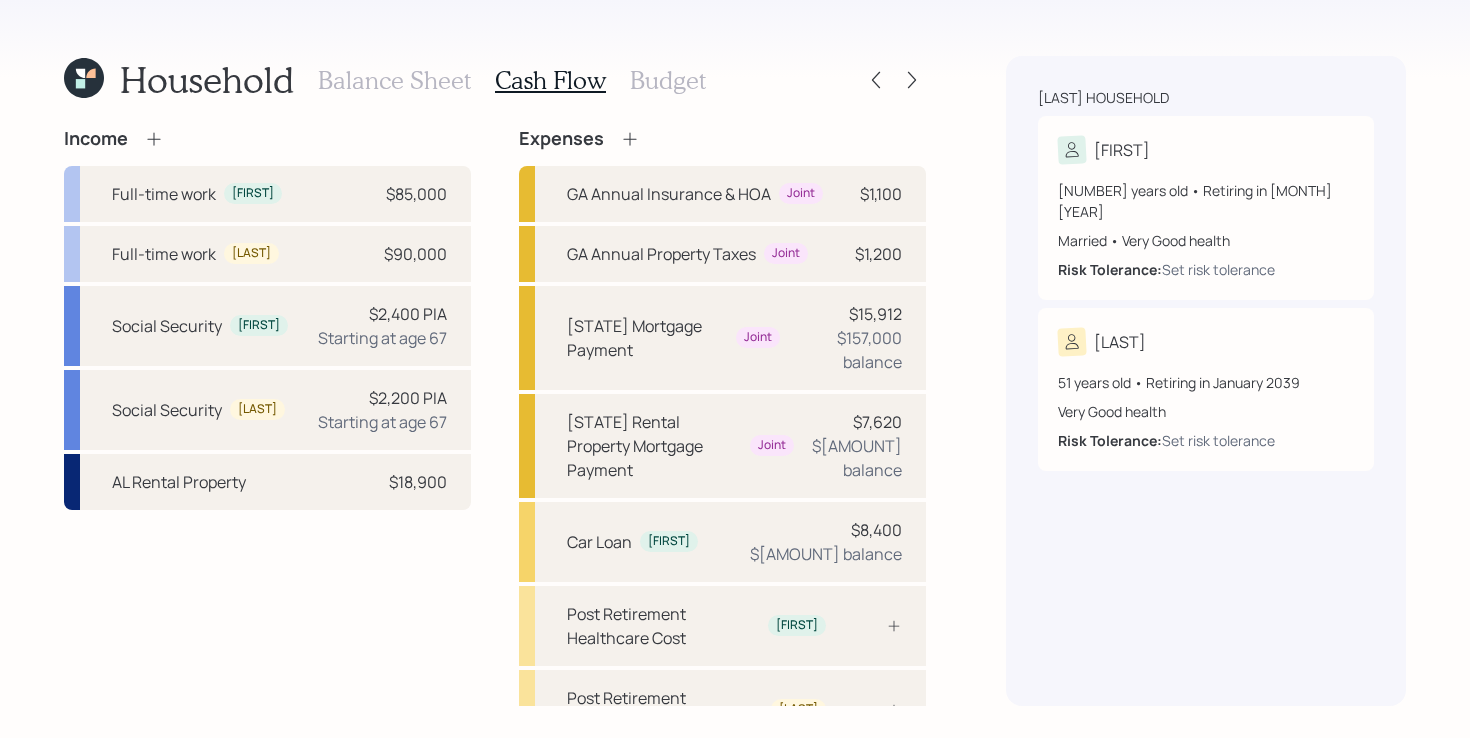 click on "Budget" at bounding box center [668, 80] 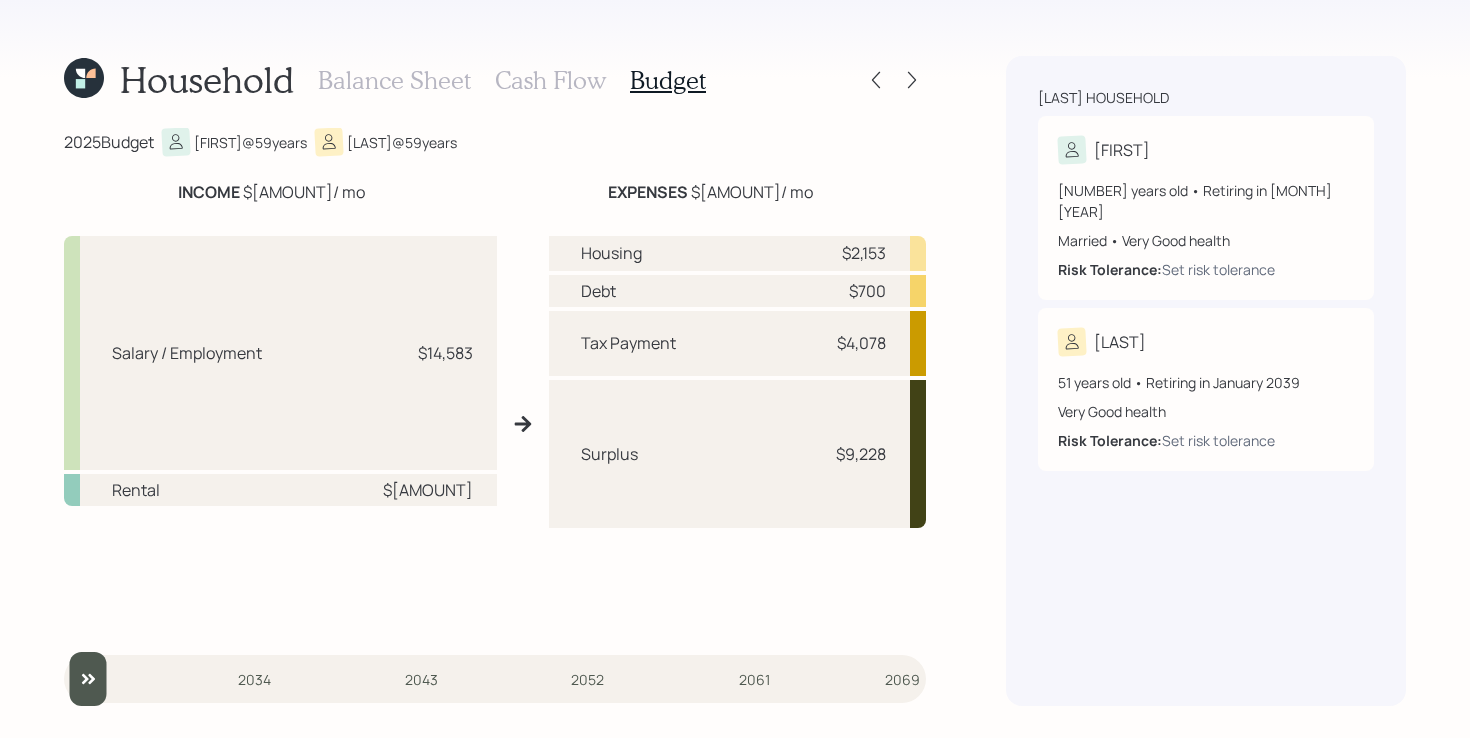 click on "EXPENSES $16,158 / mo" at bounding box center [710, 192] 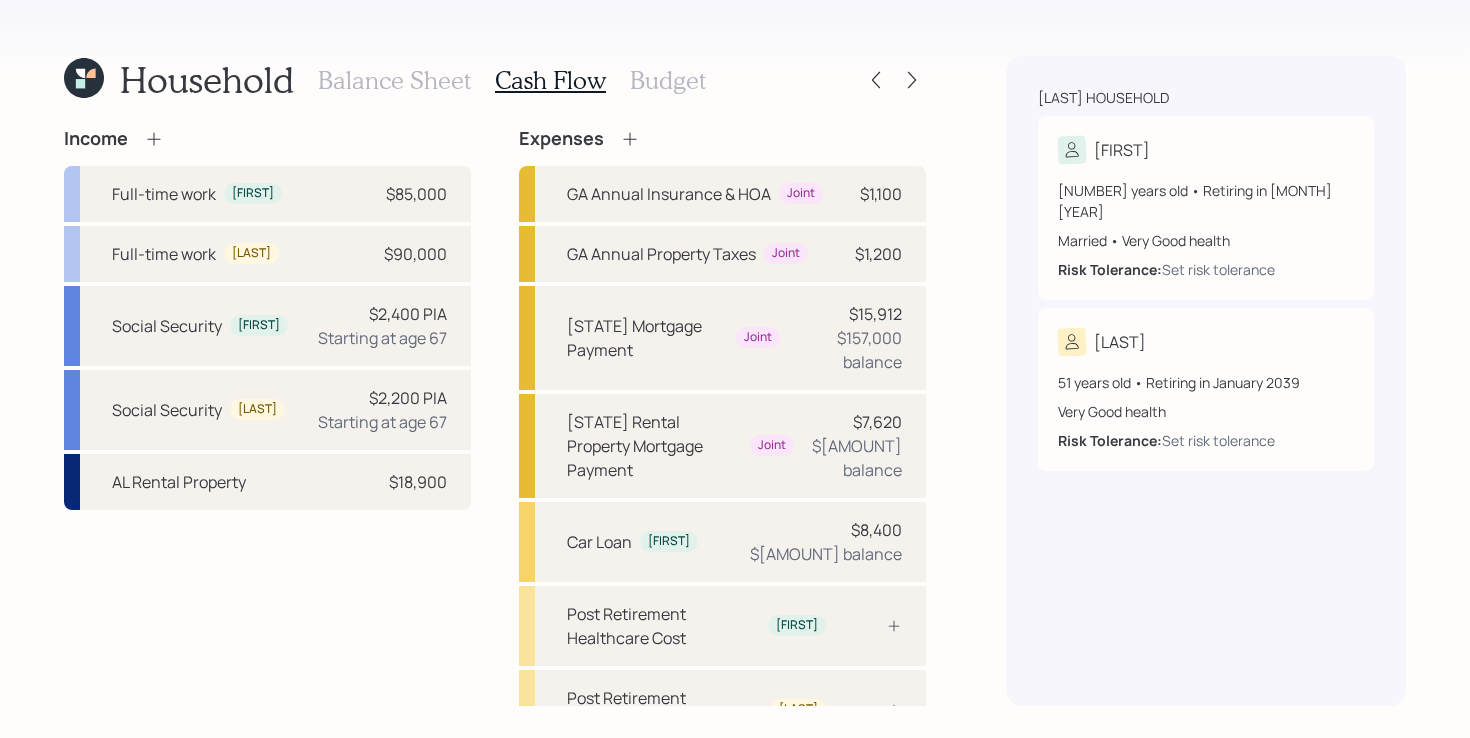 click on "Budget" at bounding box center [668, 80] 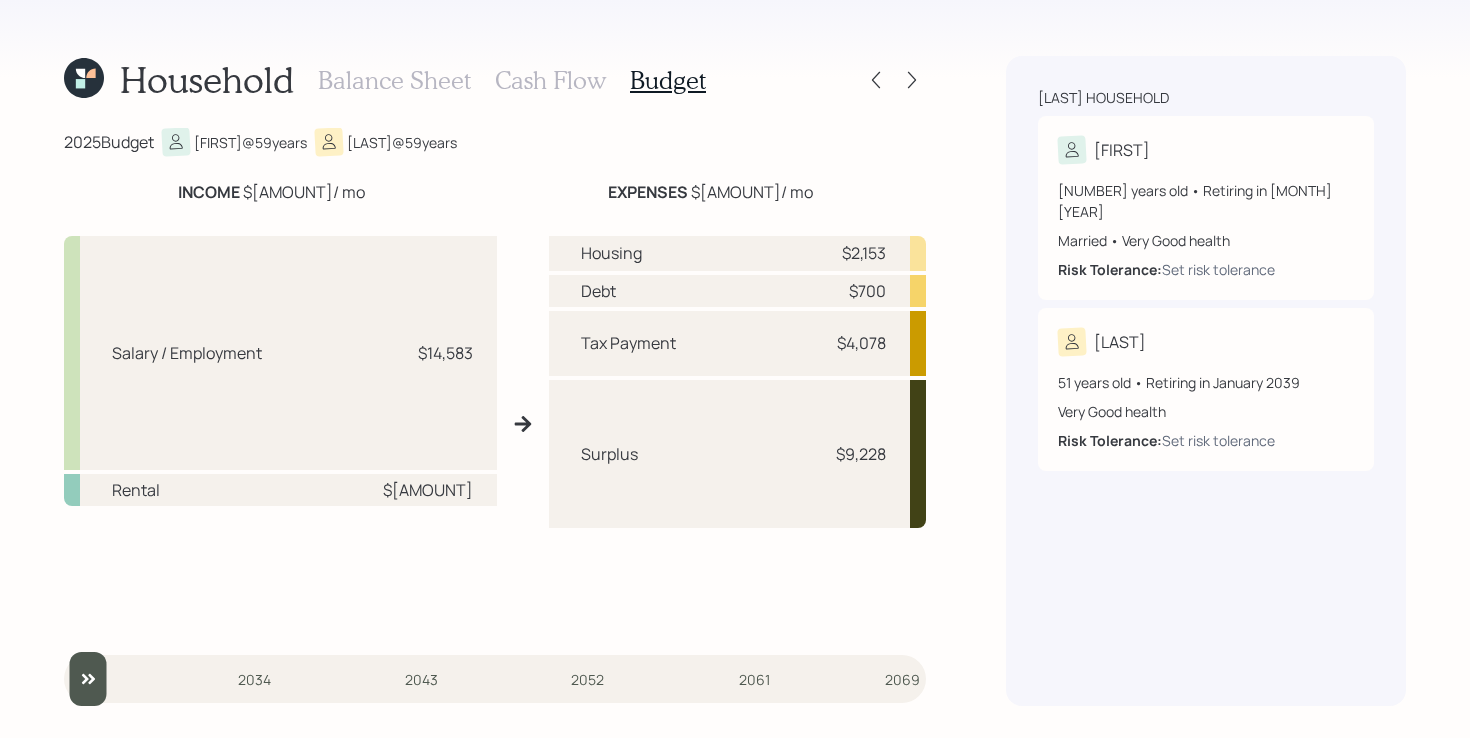 click on "Cash Flow" at bounding box center [550, 80] 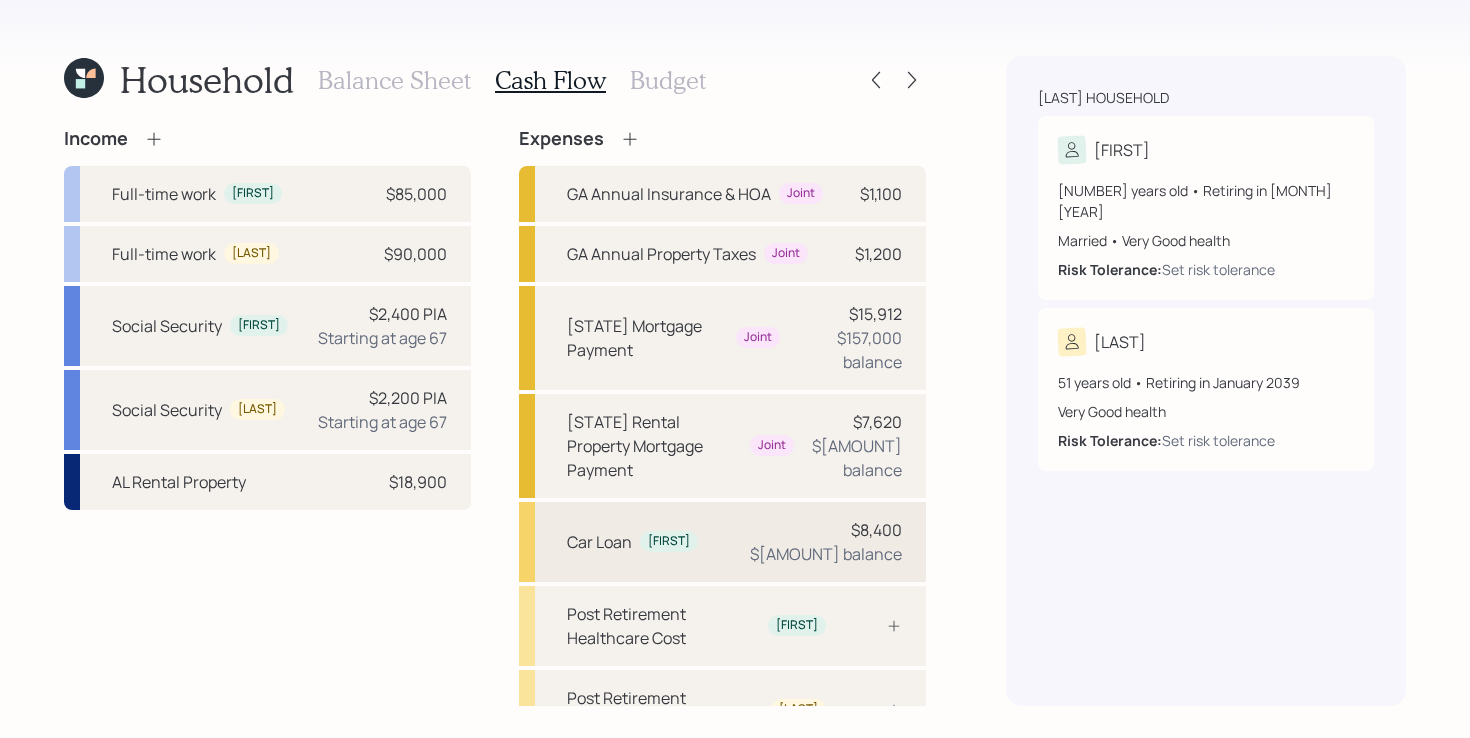 scroll, scrollTop: 163, scrollLeft: 0, axis: vertical 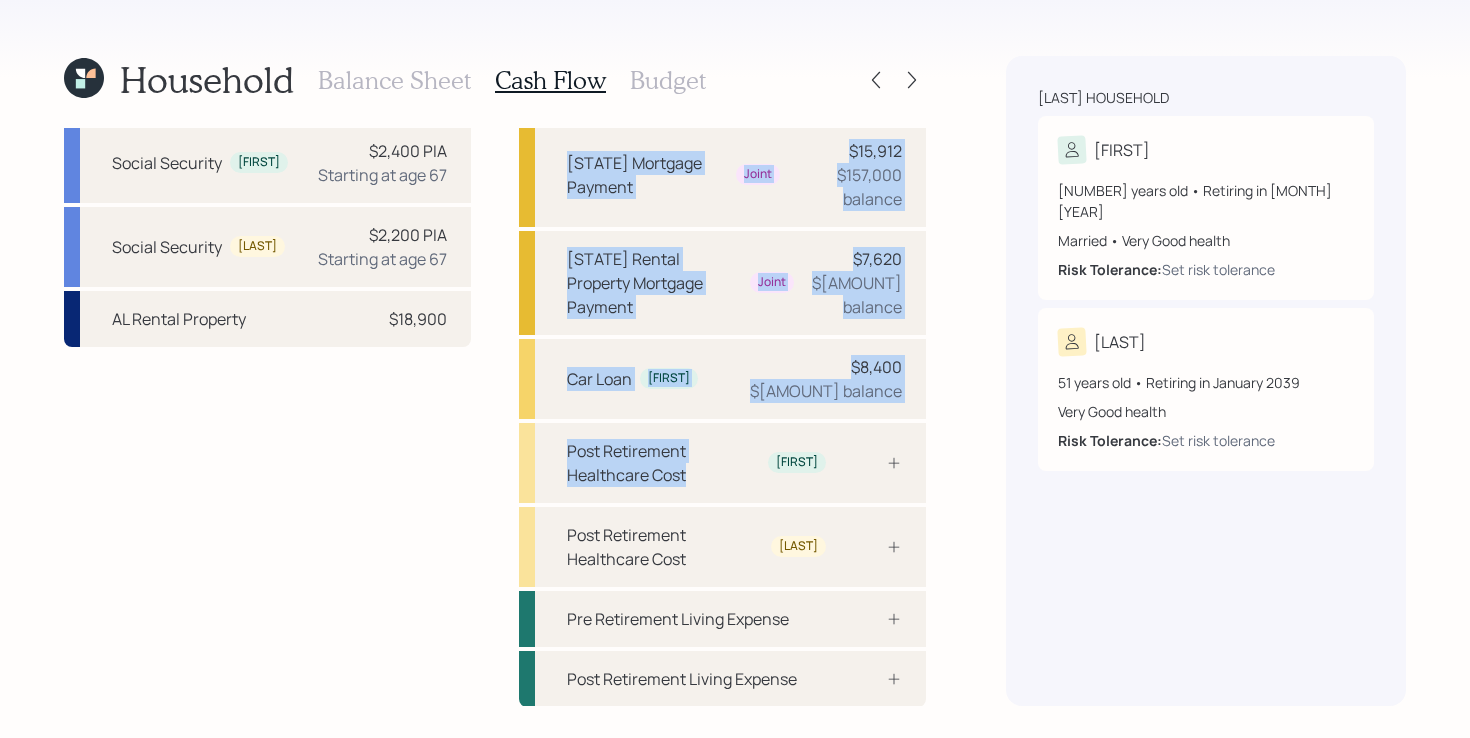 drag, startPoint x: 689, startPoint y: 483, endPoint x: 395, endPoint y: 677, distance: 352.23856 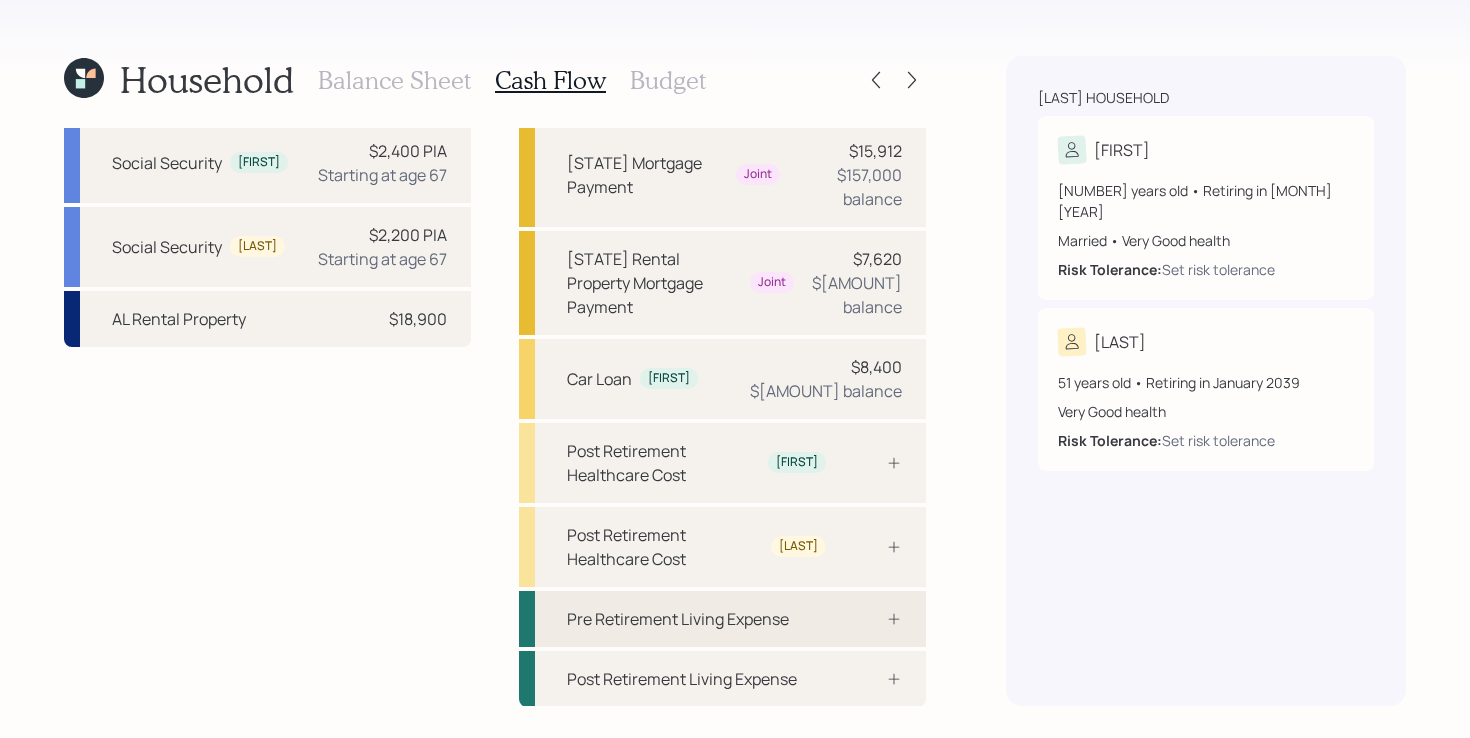 click on "Pre Retirement Living Expense" at bounding box center [722, 619] 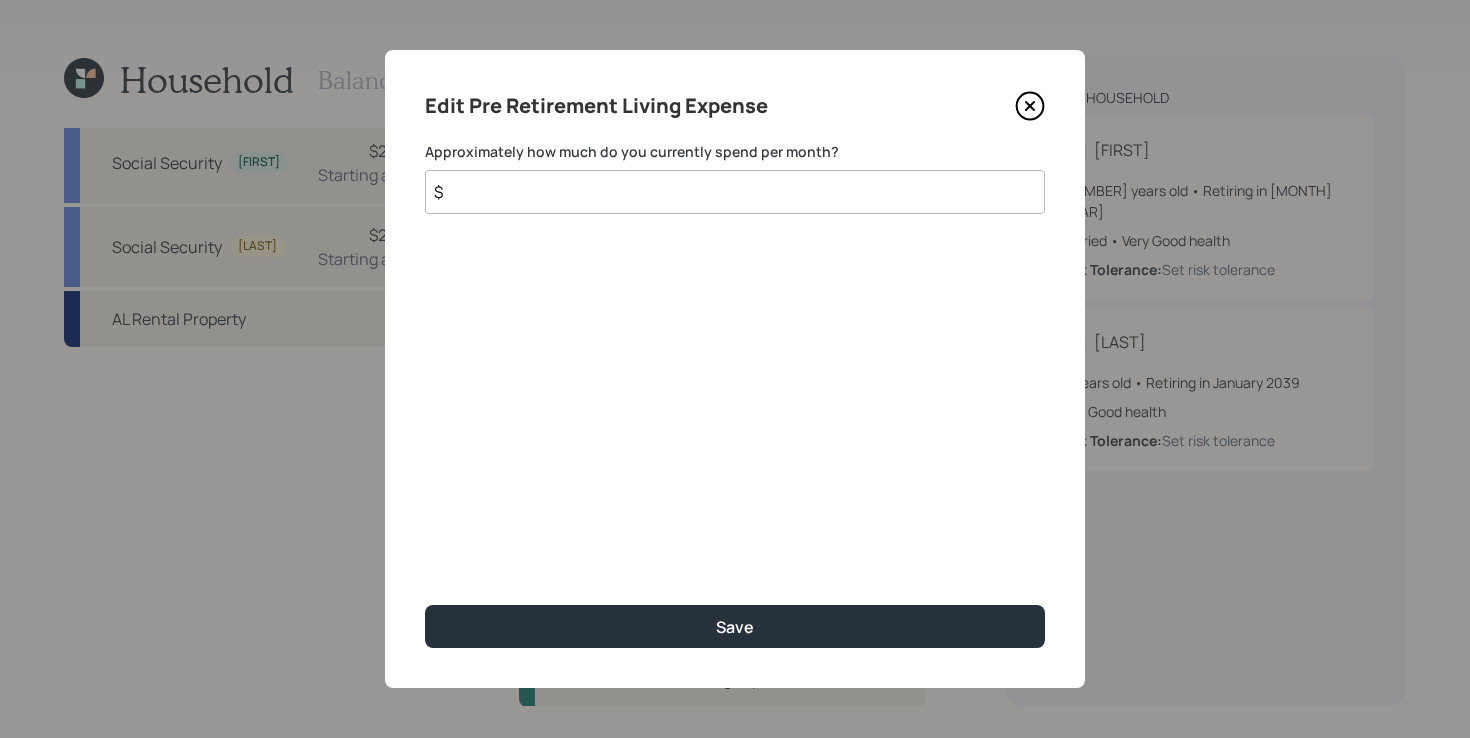 click on "$" at bounding box center [735, 192] 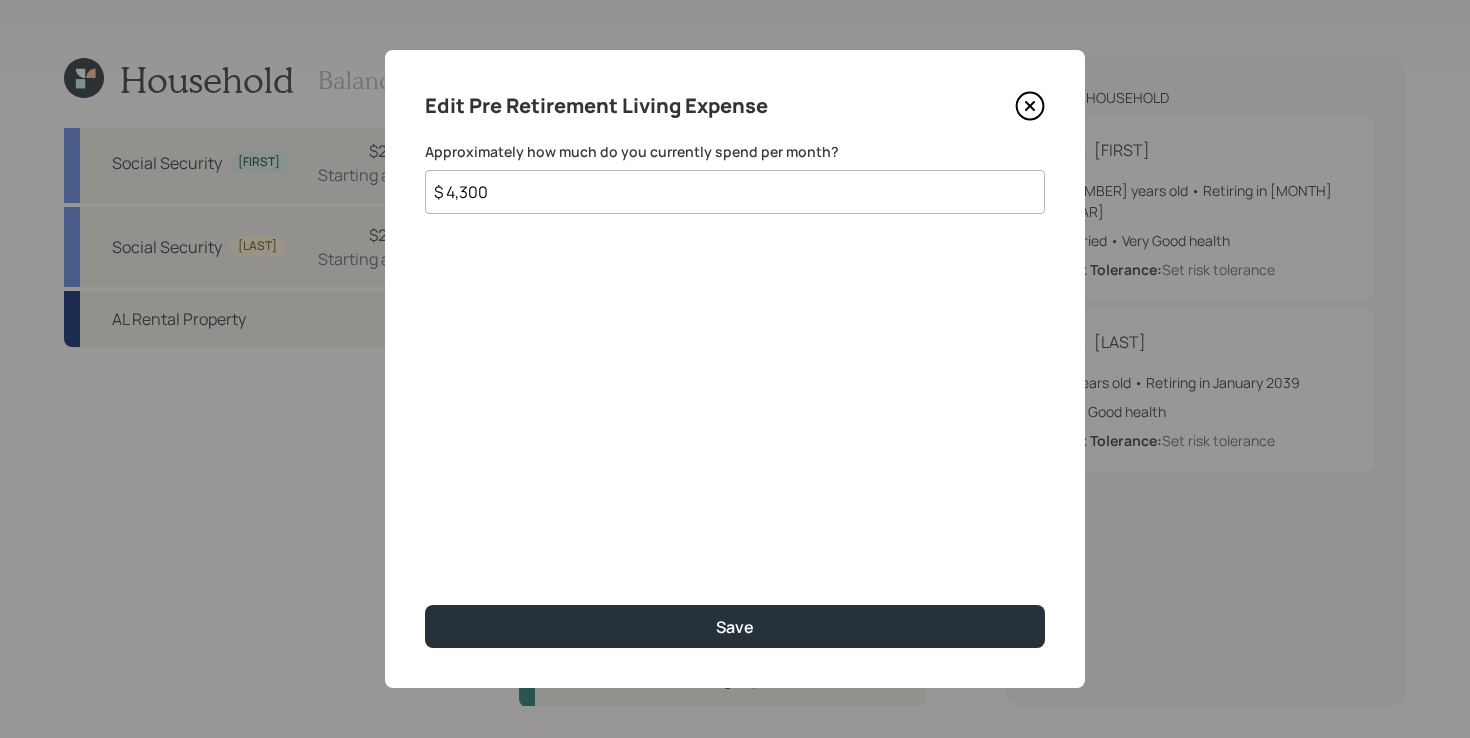type on "$ 4,300" 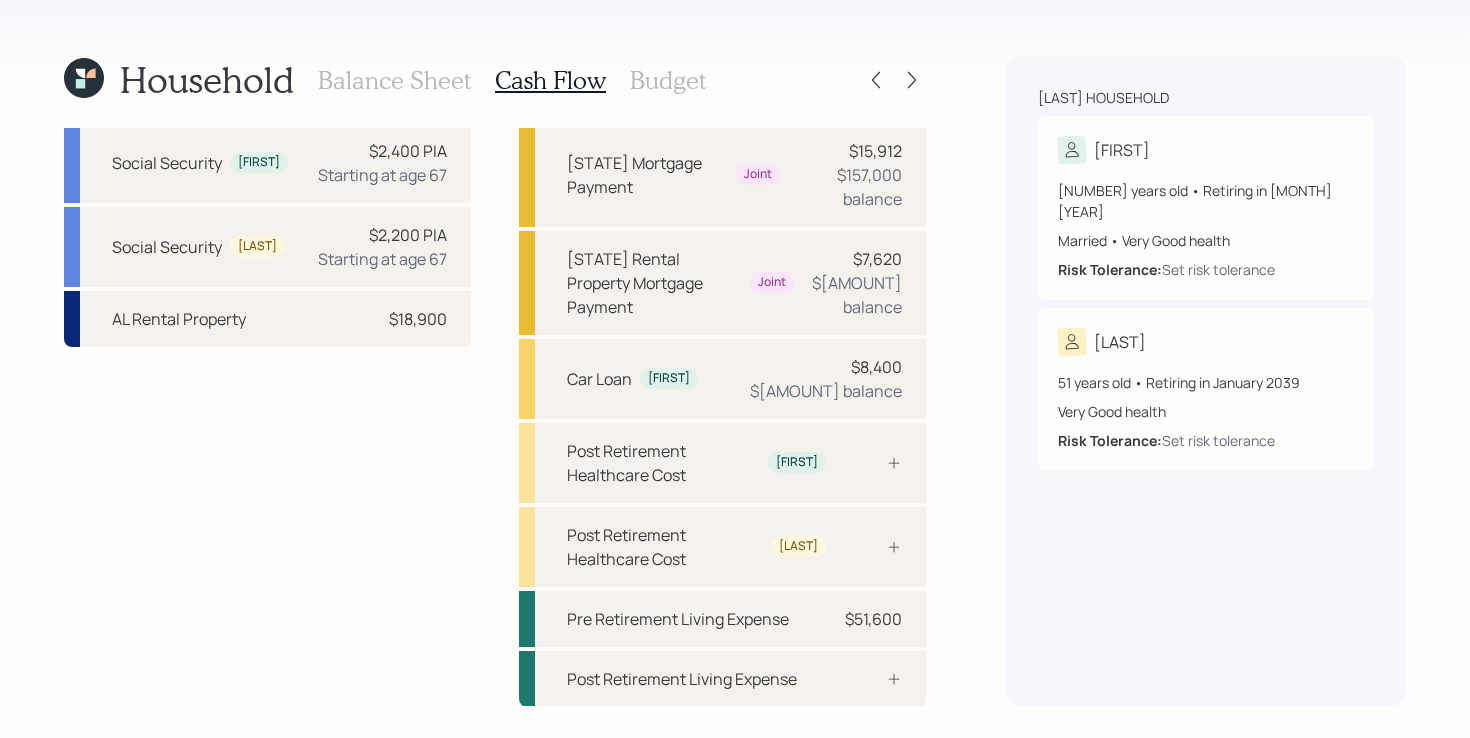 click on "Budget" at bounding box center [668, 80] 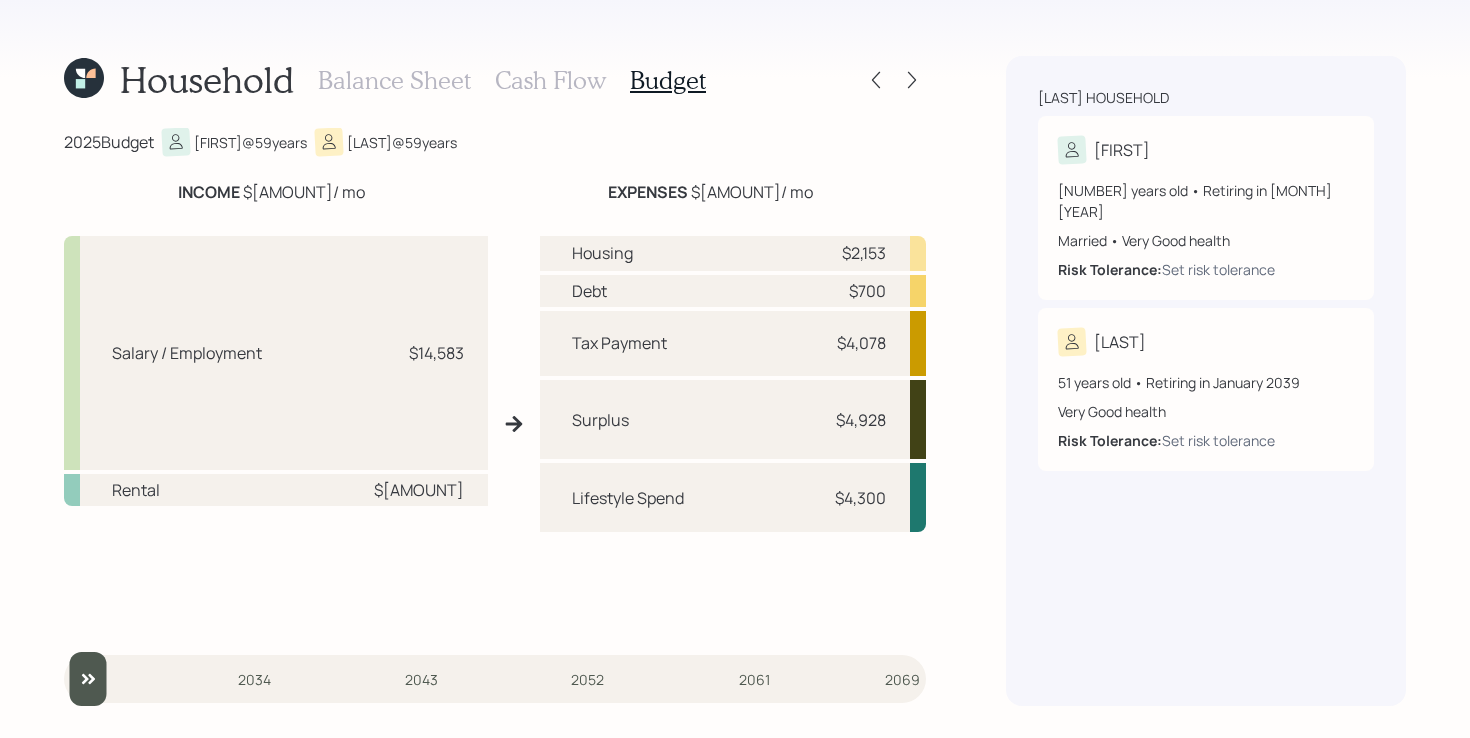 click on "Salary / Employment $[AMOUNT] Rental $[AMOUNT] Housing $[AMOUNT] Debt $[AMOUNT] Tax Payment $[AMOUNT] Surplus $[AMOUNT] Lifestyle Spend $[AMOUNT]" at bounding box center [495, 424] 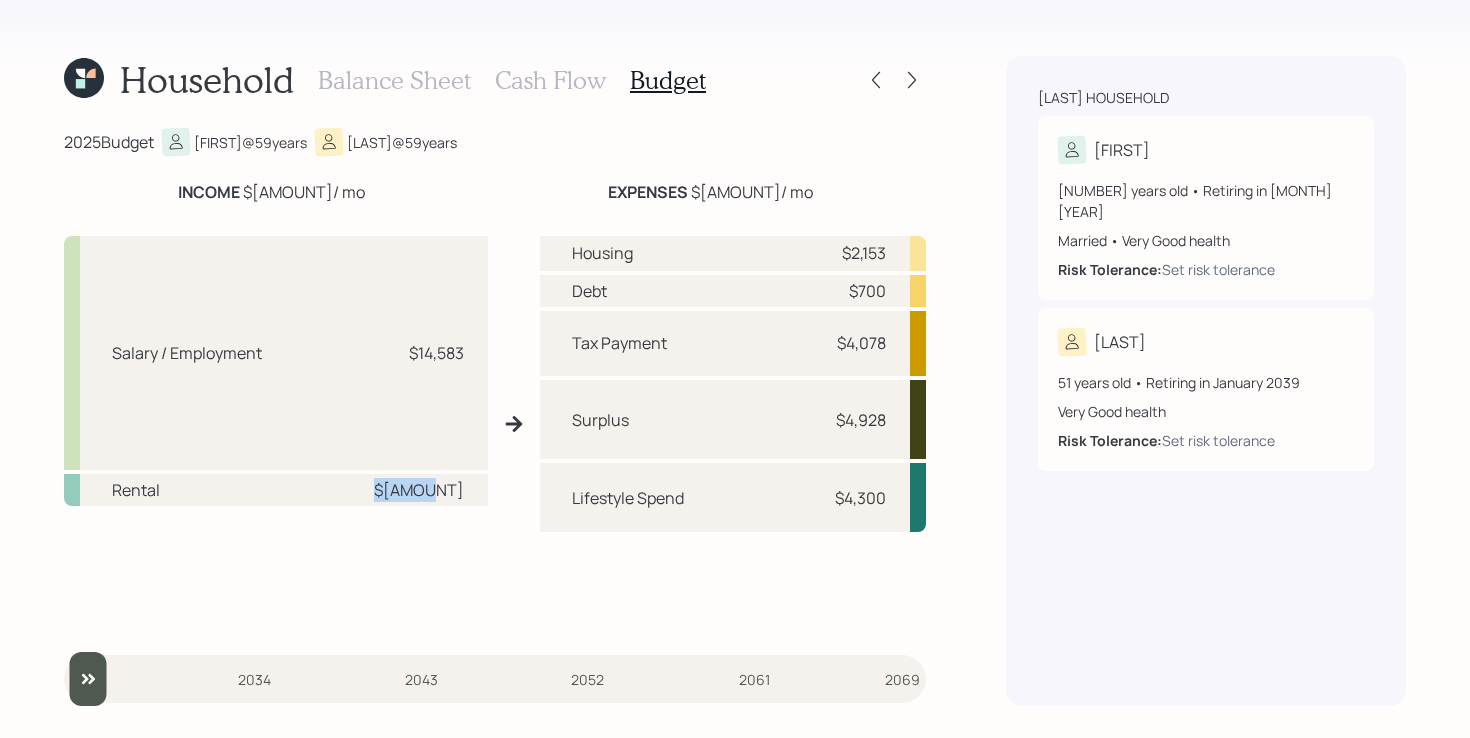 drag, startPoint x: 370, startPoint y: 491, endPoint x: 483, endPoint y: 490, distance: 113.004425 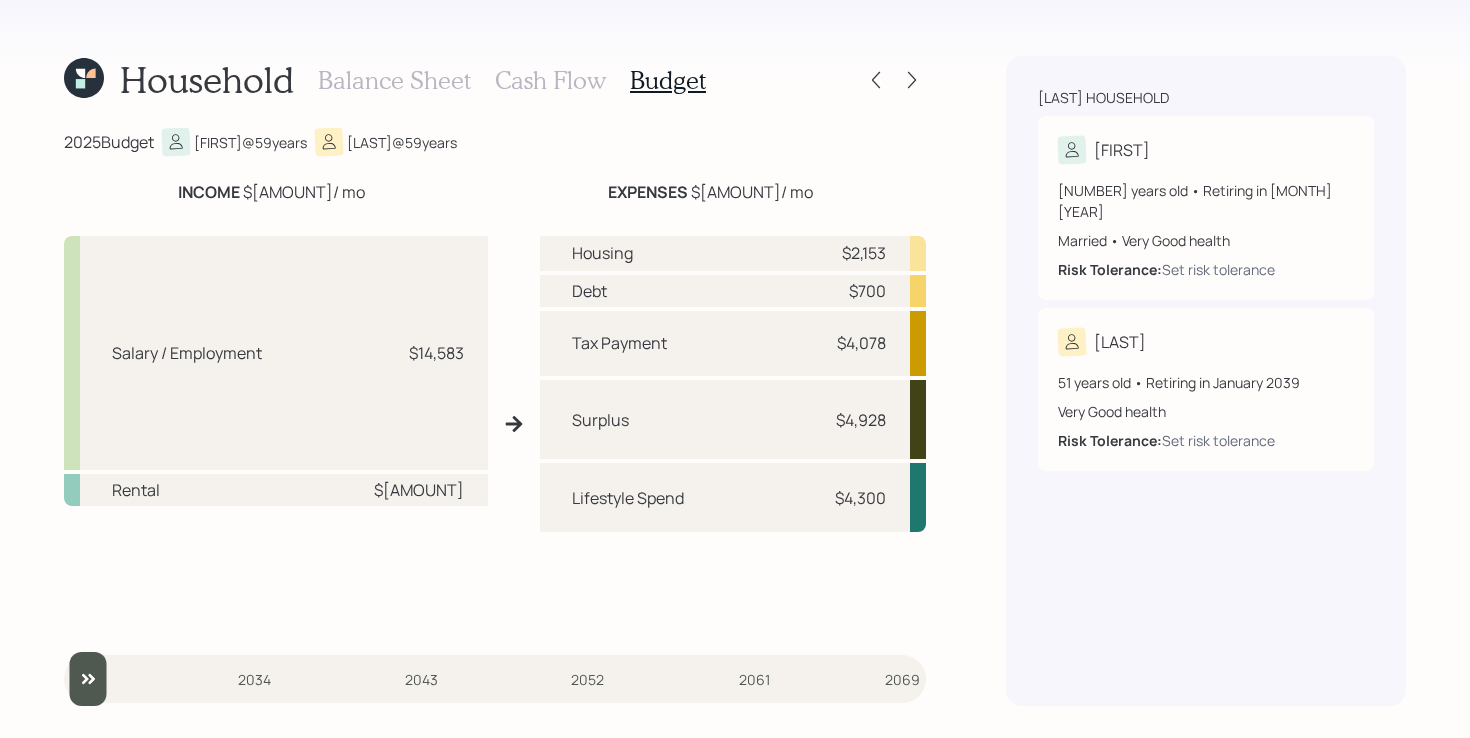 click on "Salary / Employment $[AMOUNT] Rental $[AMOUNT]" at bounding box center [276, 432] 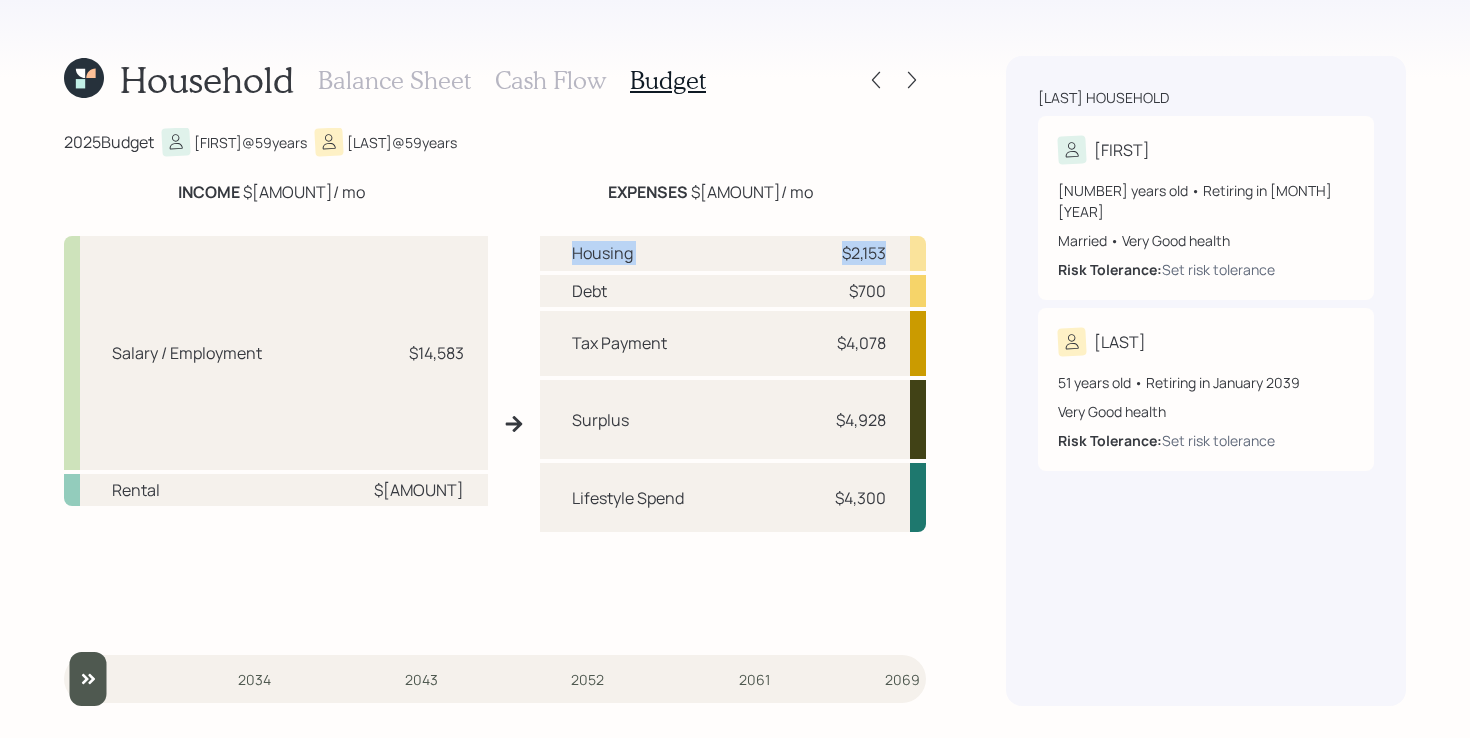 drag, startPoint x: 569, startPoint y: 260, endPoint x: 897, endPoint y: 257, distance: 328.01373 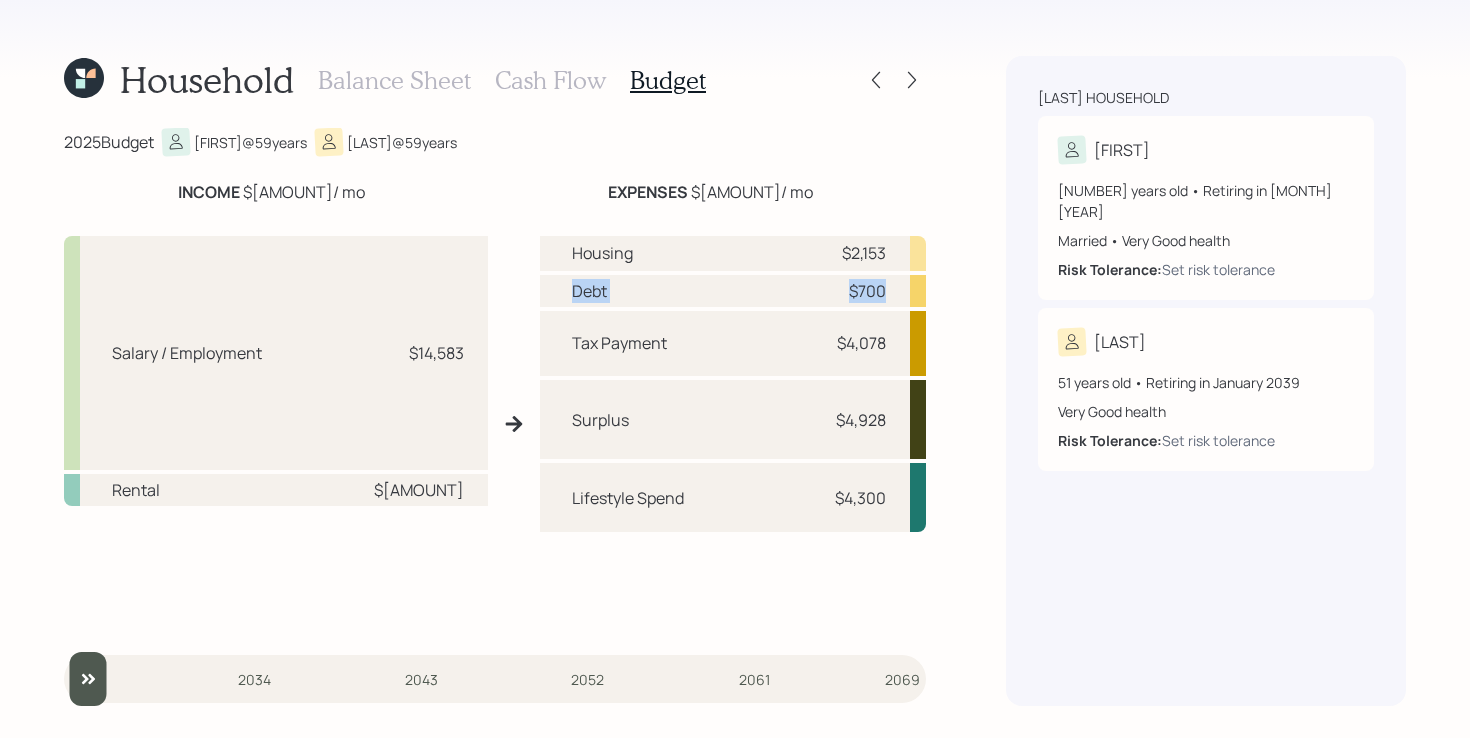 drag, startPoint x: 563, startPoint y: 298, endPoint x: 885, endPoint y: 299, distance: 322.00156 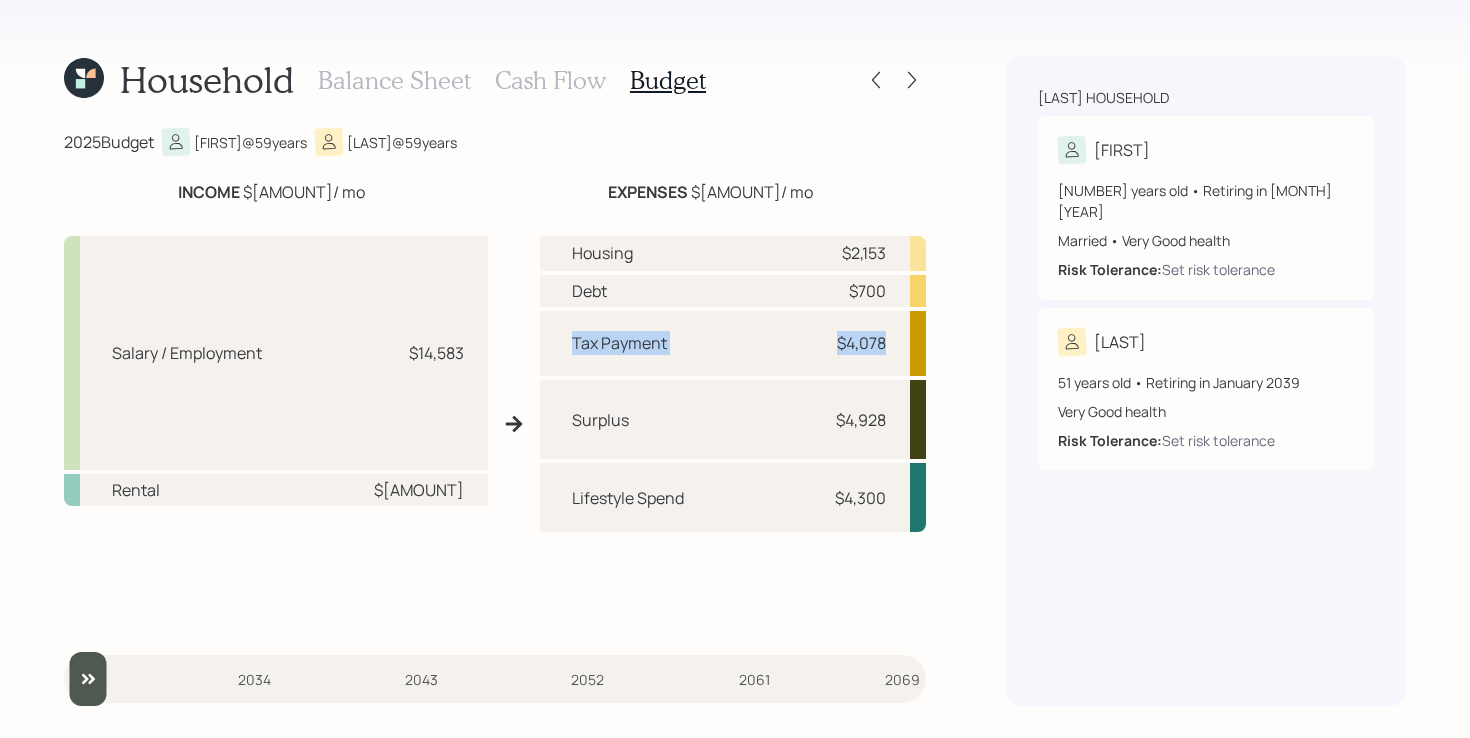 drag, startPoint x: 569, startPoint y: 342, endPoint x: 892, endPoint y: 340, distance: 323.0062 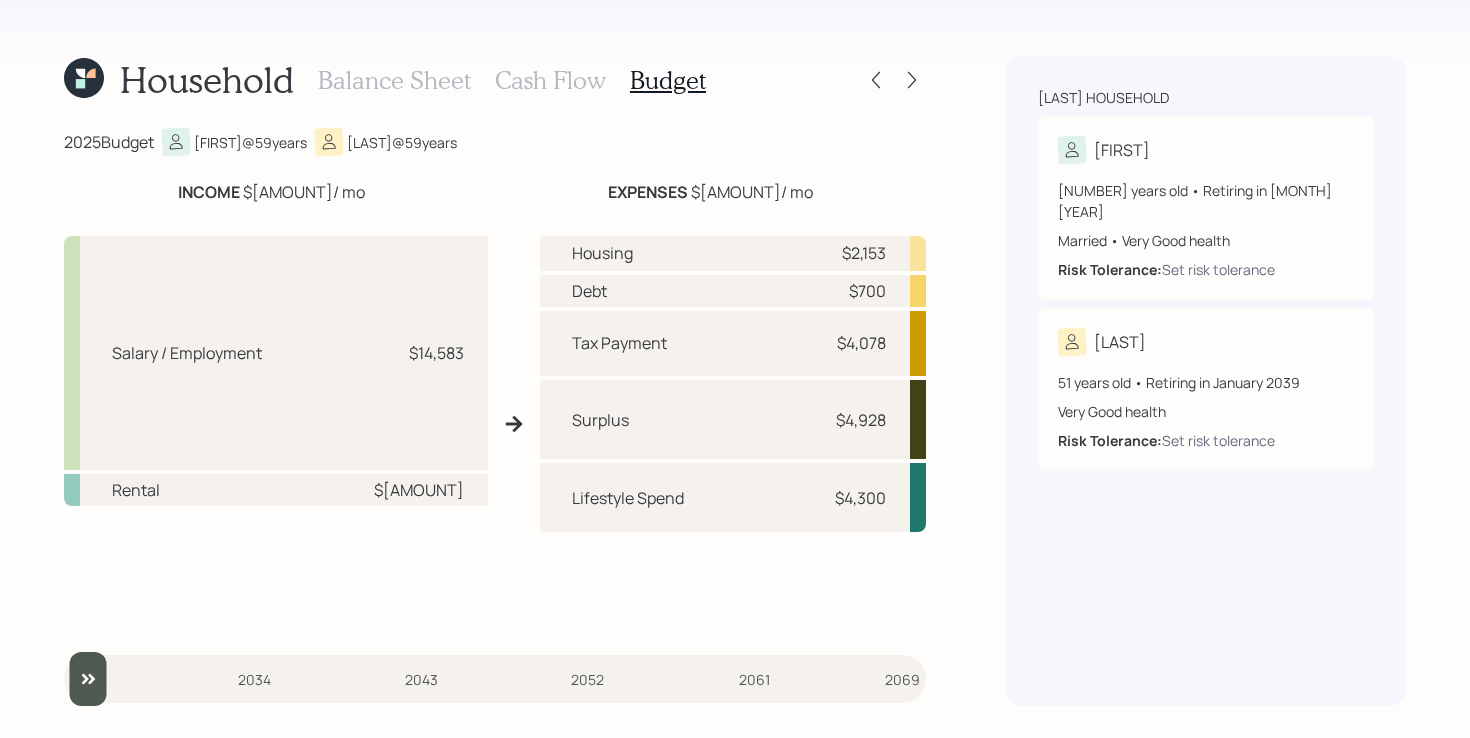 click on "Tax Payment $[AMOUNT]" at bounding box center (733, 344) 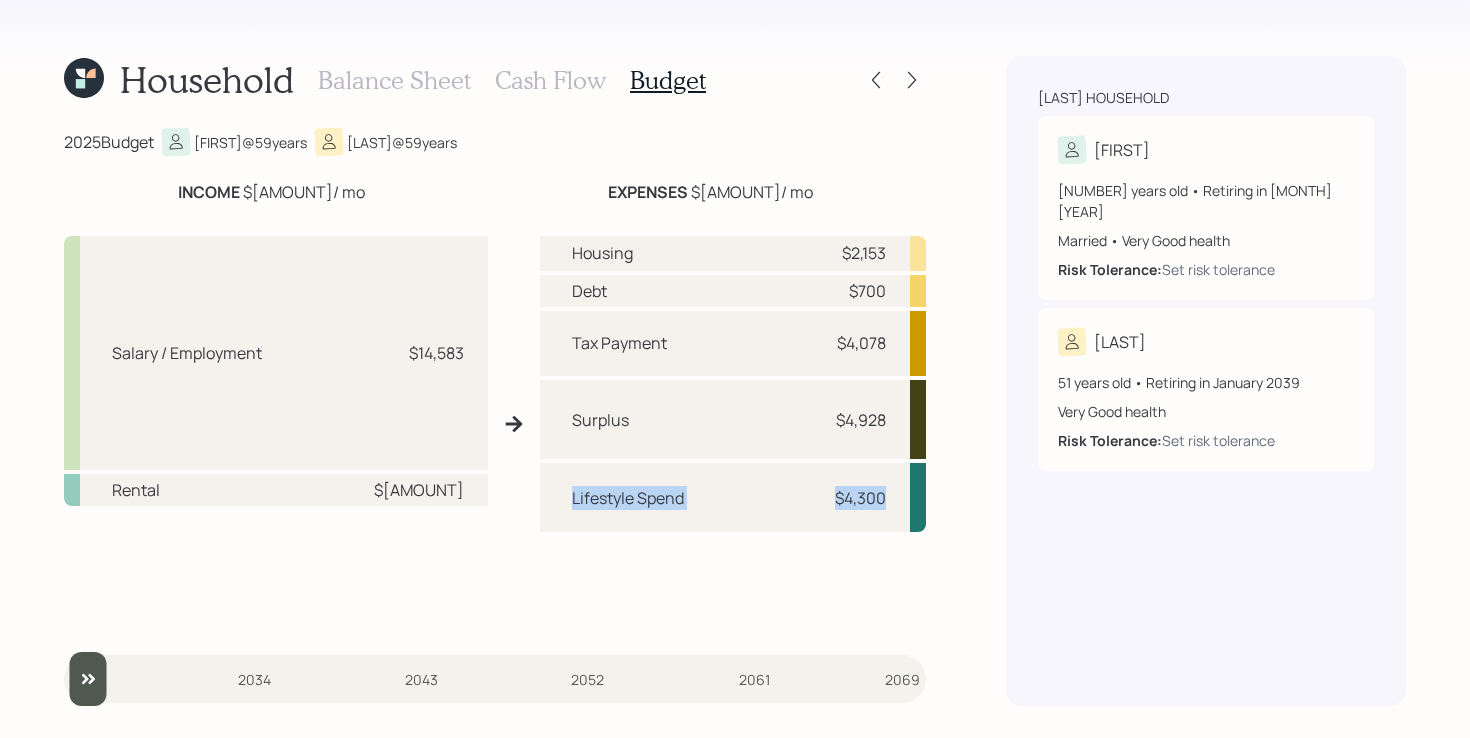 drag, startPoint x: 566, startPoint y: 500, endPoint x: 894, endPoint y: 510, distance: 328.1524 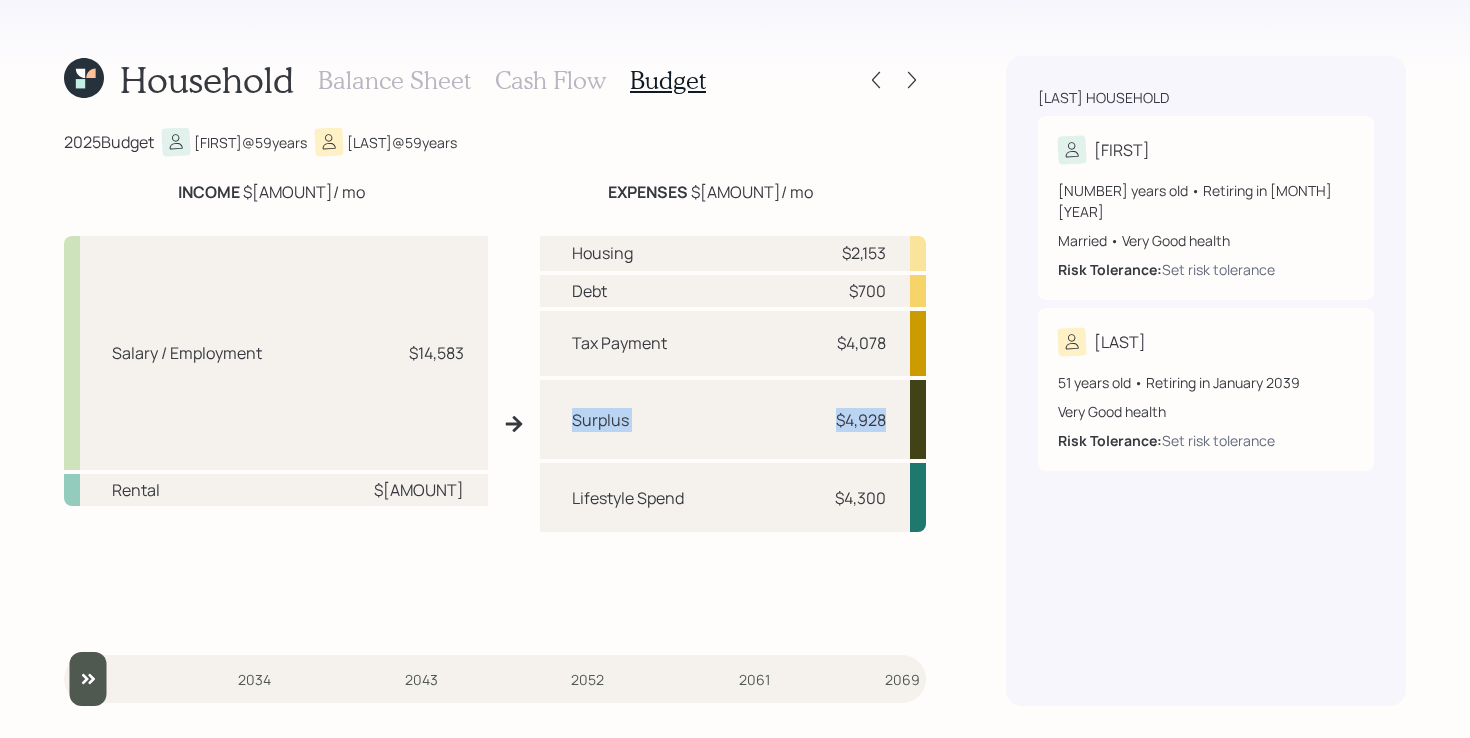 drag, startPoint x: 560, startPoint y: 420, endPoint x: 918, endPoint y: 420, distance: 358 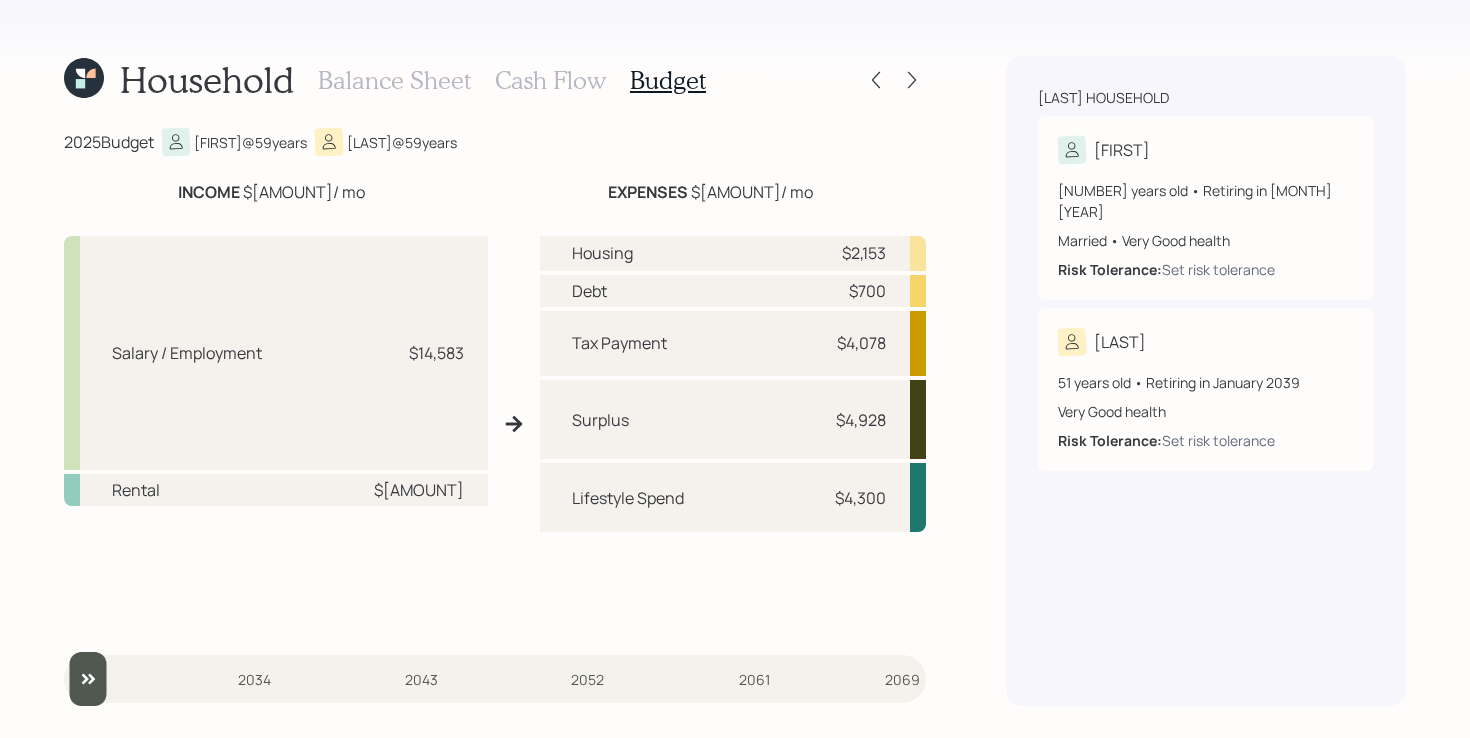 click on "Household Balance Sheet Cash Flow Budget 2025 Budget [FIRST] @ 59 years [LAST] @ 59 years INCOME $16,158 / mo EXPENSES $16,158 / mo Salary / Employment $14,583 Rental $1,575 Housing $2,153 Debt $700 Tax Payment $4,078 Surplus $4,928 Lifestyle Spend $4,300 2025 2034 2043 2052 2061 2069 [LAST] household [FIRST] 58 years old • Retiring in October 2028 Married • Very Good health Risk Tolerance: Set risk tolerance [LAST] 51 years old • Retiring in January 2039 Very Good health Risk Tolerance: Set risk tolerance" at bounding box center [735, 369] 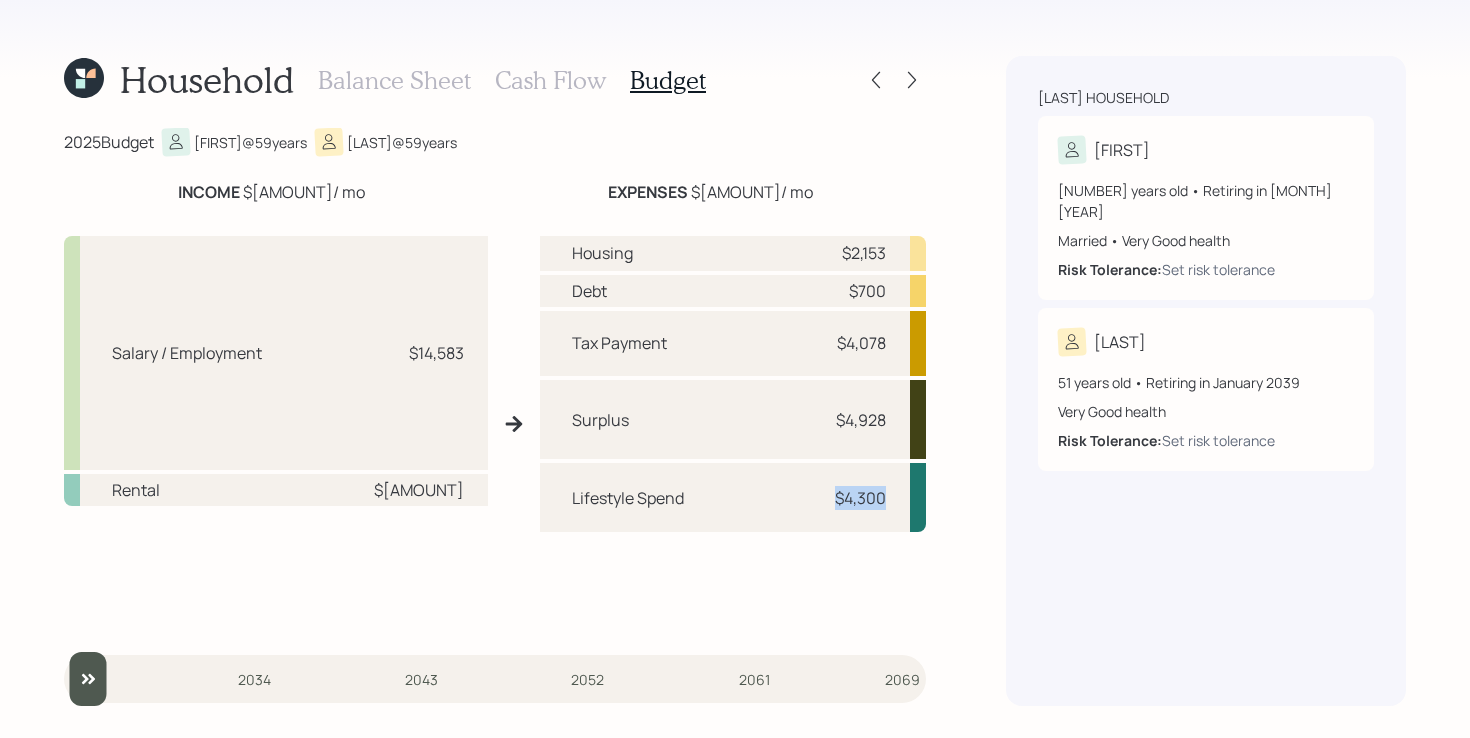 drag, startPoint x: 900, startPoint y: 494, endPoint x: 802, endPoint y: 495, distance: 98.005104 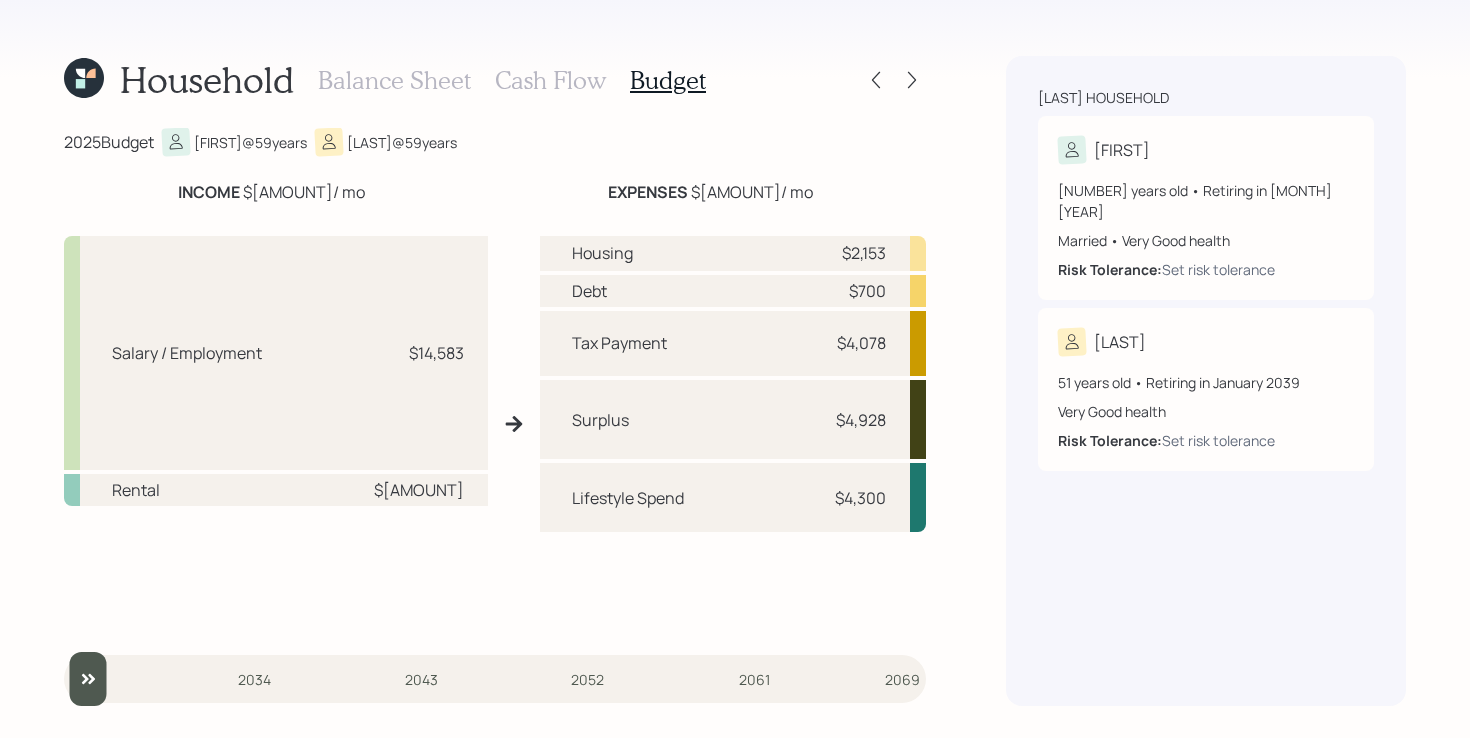 click on "Housing $2,153 Debt $700 Tax Payment $4,078 Surplus $4,928 Lifestyle Spend $4,300" at bounding box center (733, 432) 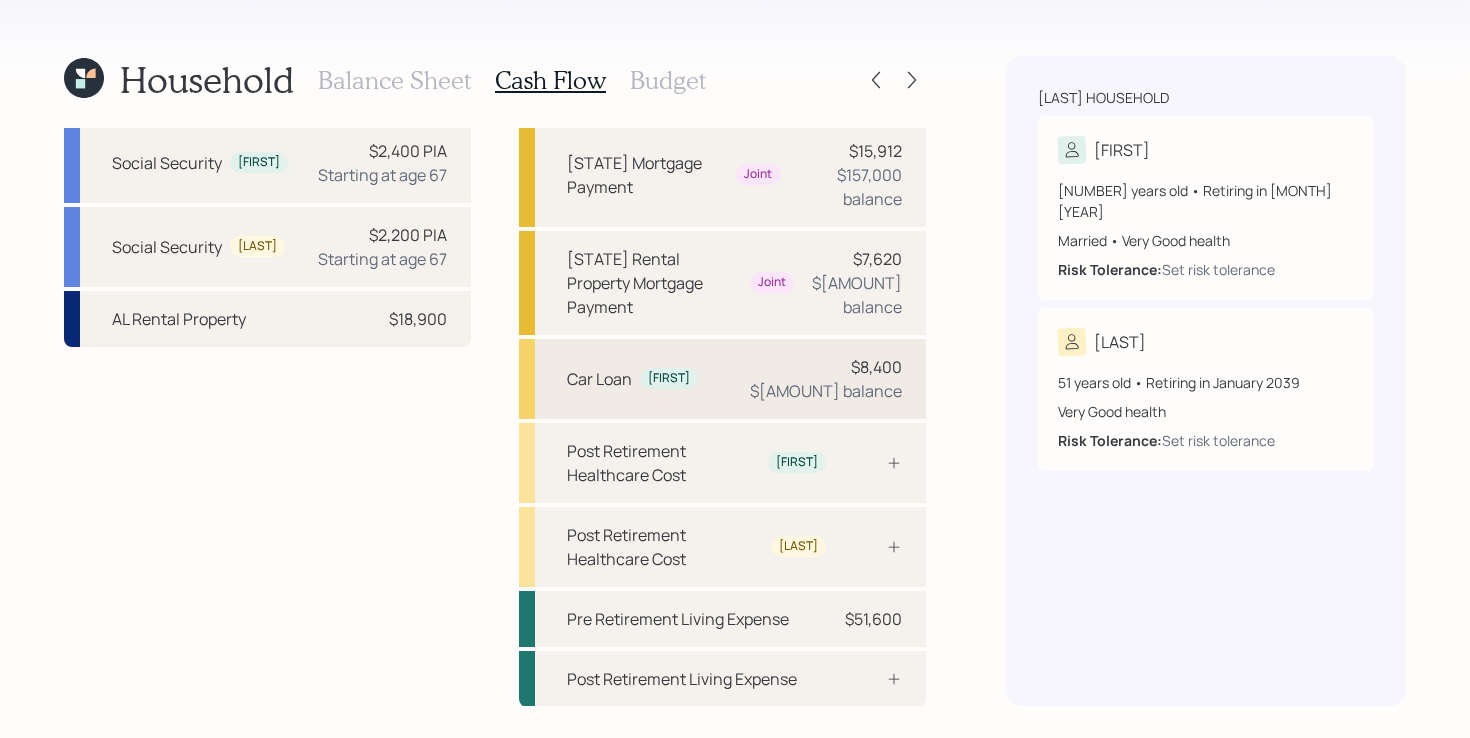 scroll, scrollTop: 0, scrollLeft: 0, axis: both 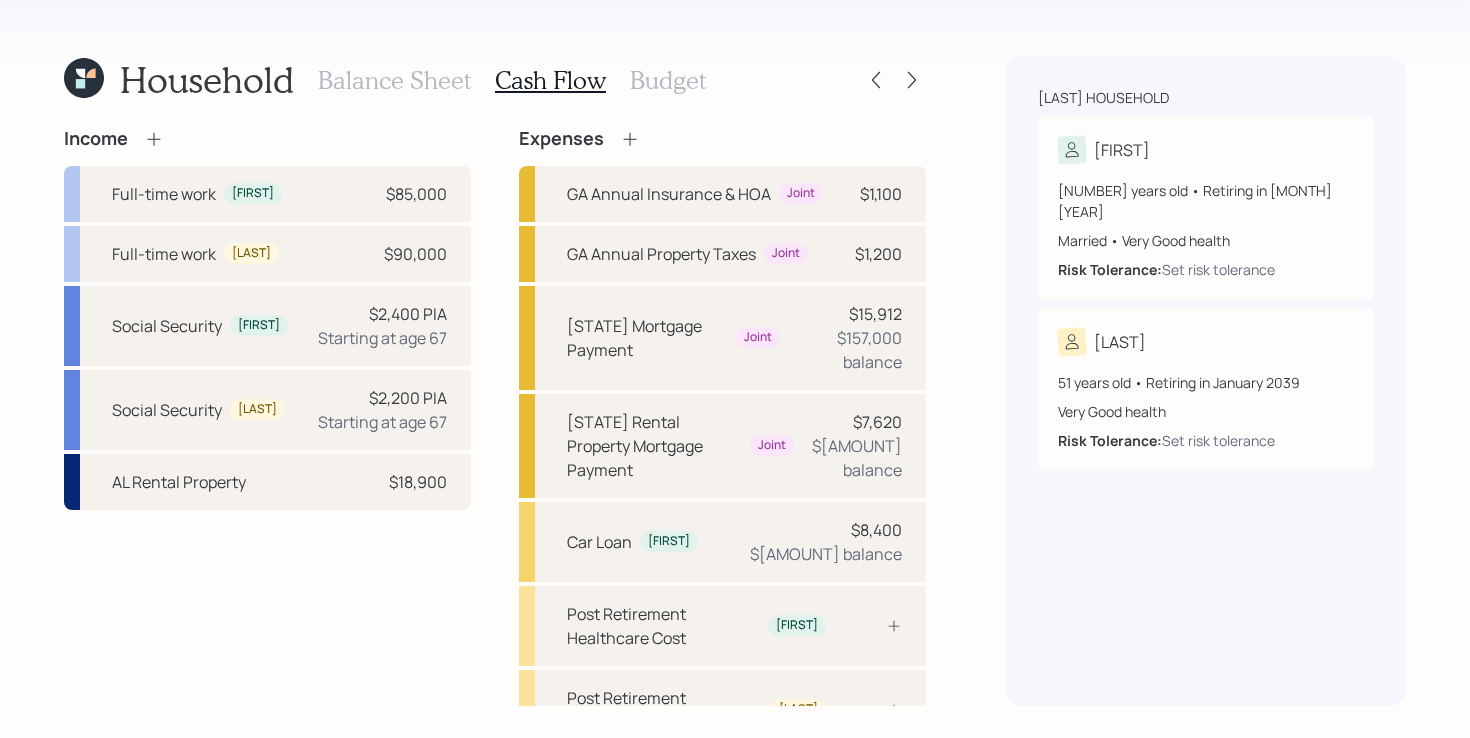 click 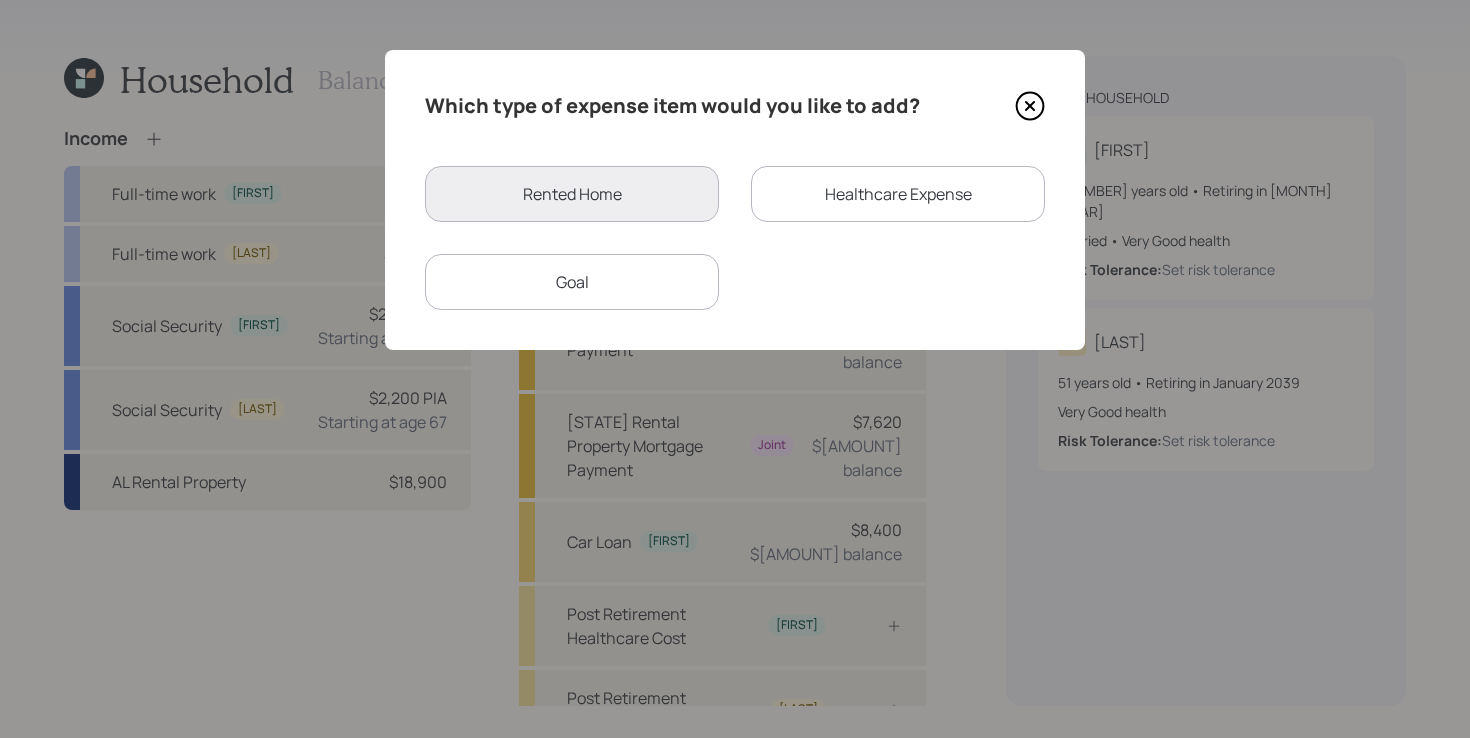 click on "Goal" at bounding box center [572, 282] 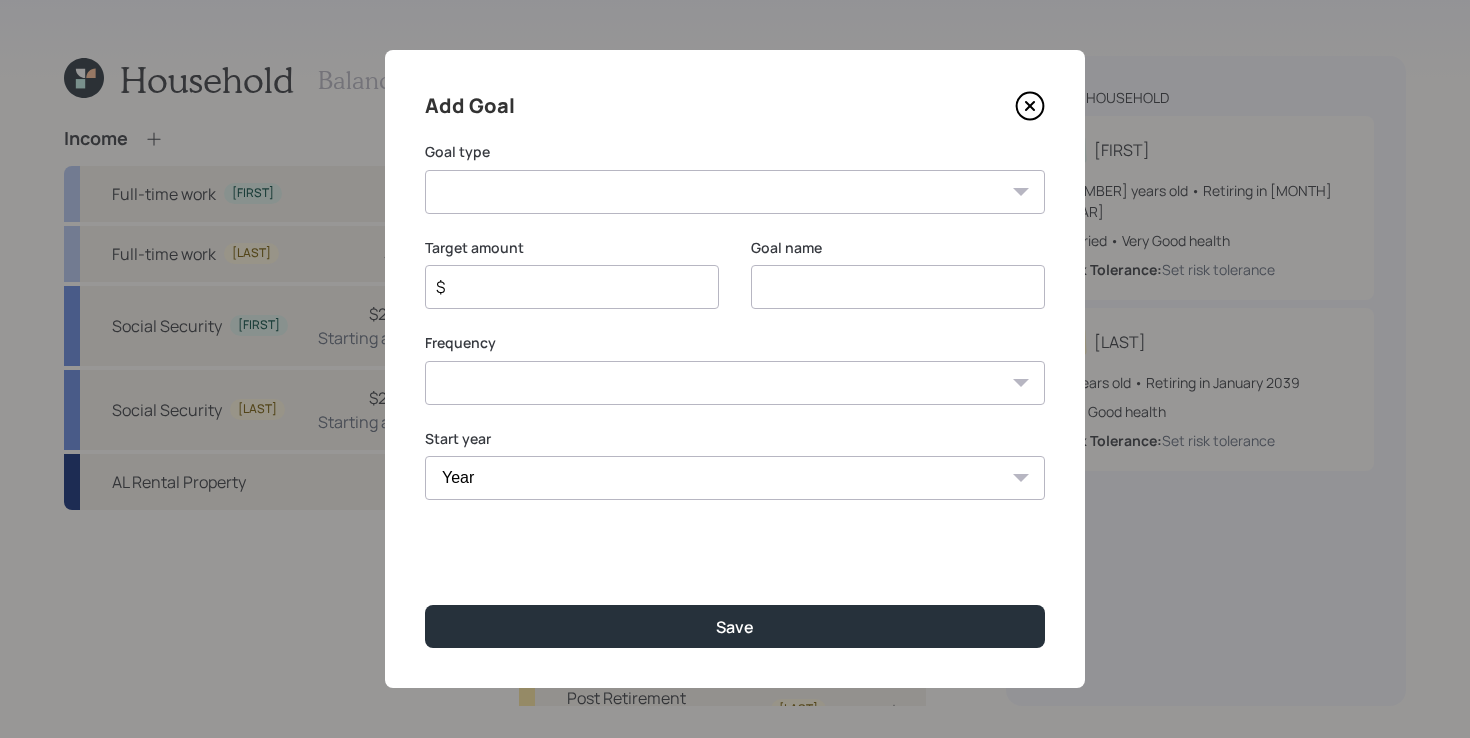 click on "Create an emergency fund Donate to charity Purchase a home Make a purchase Support a dependent Plan for travel Purchase a car Leave an inheritance Other" at bounding box center [735, 192] 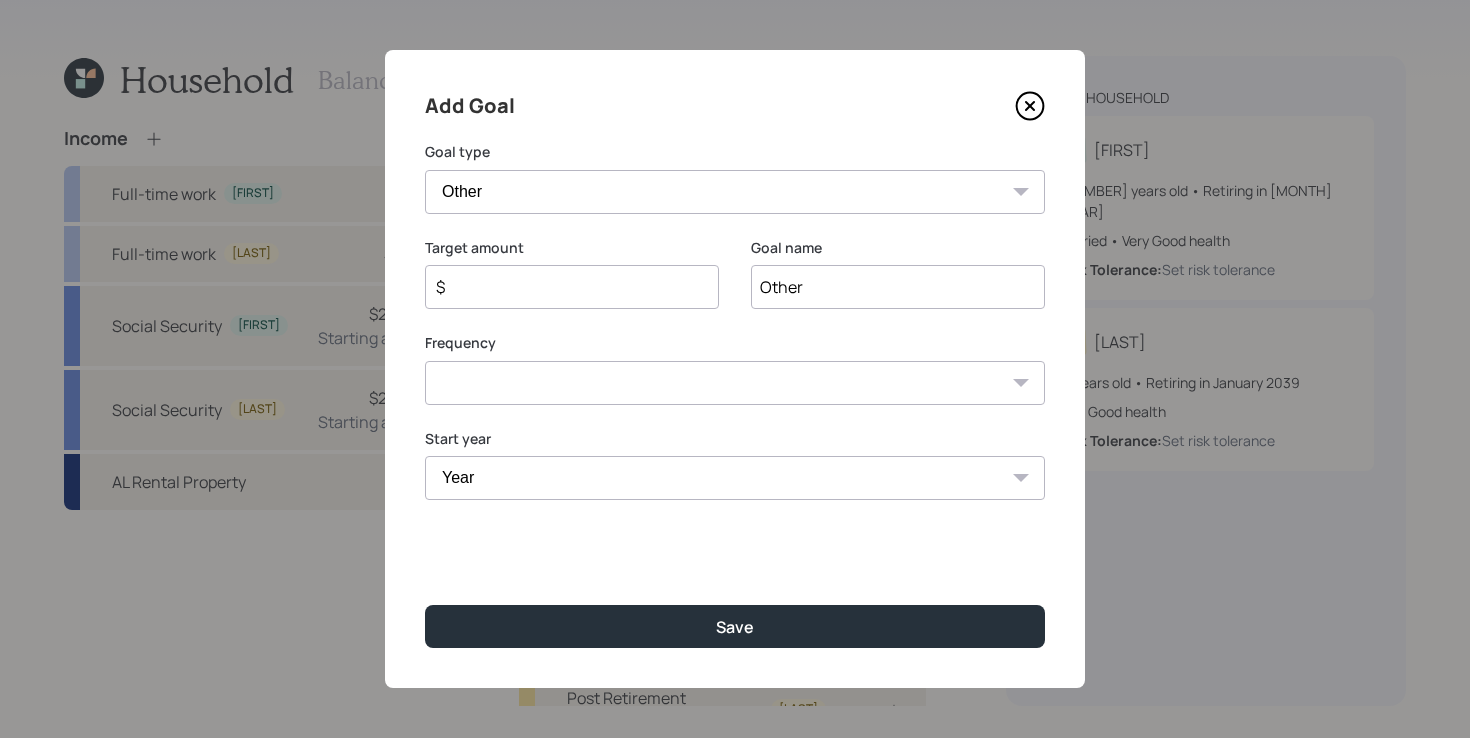 click on "Other" at bounding box center [898, 287] 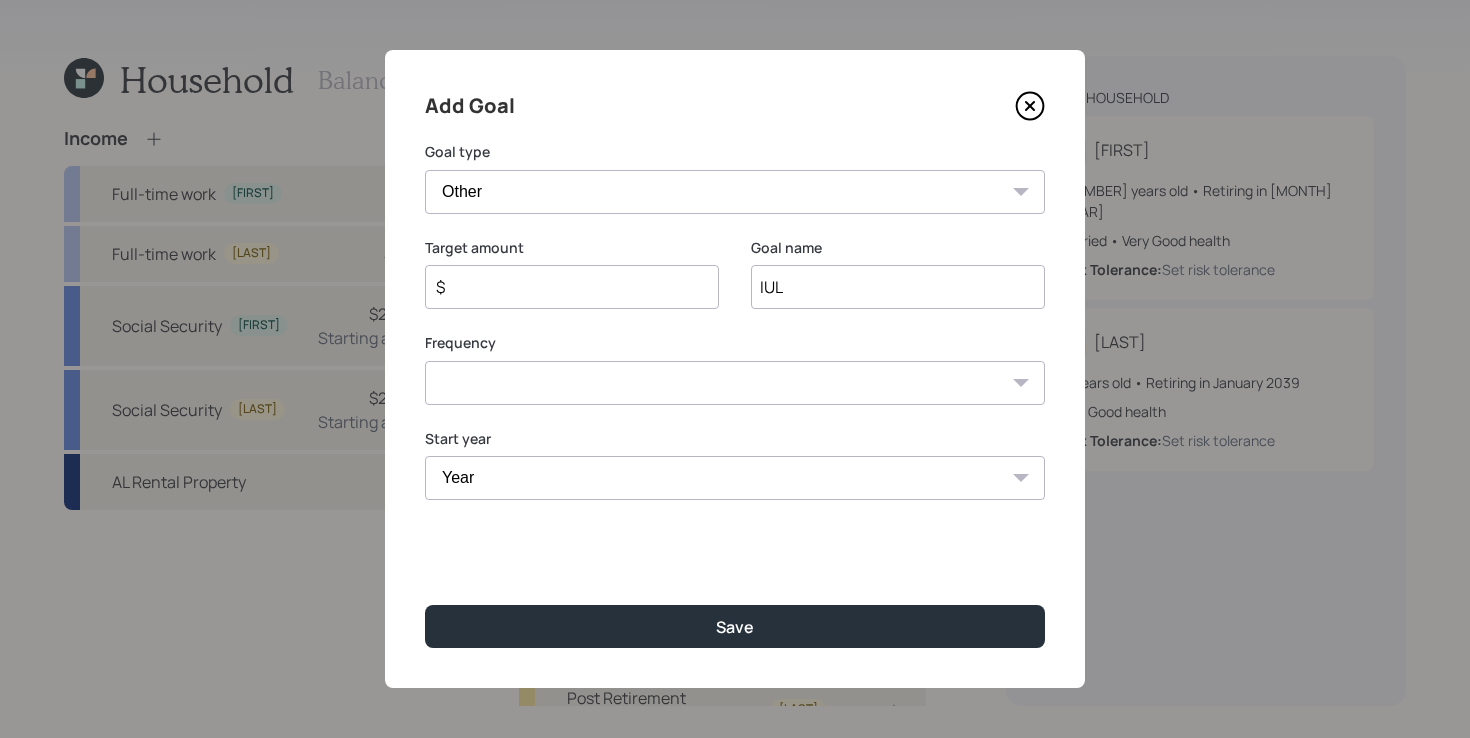 type on "IUL" 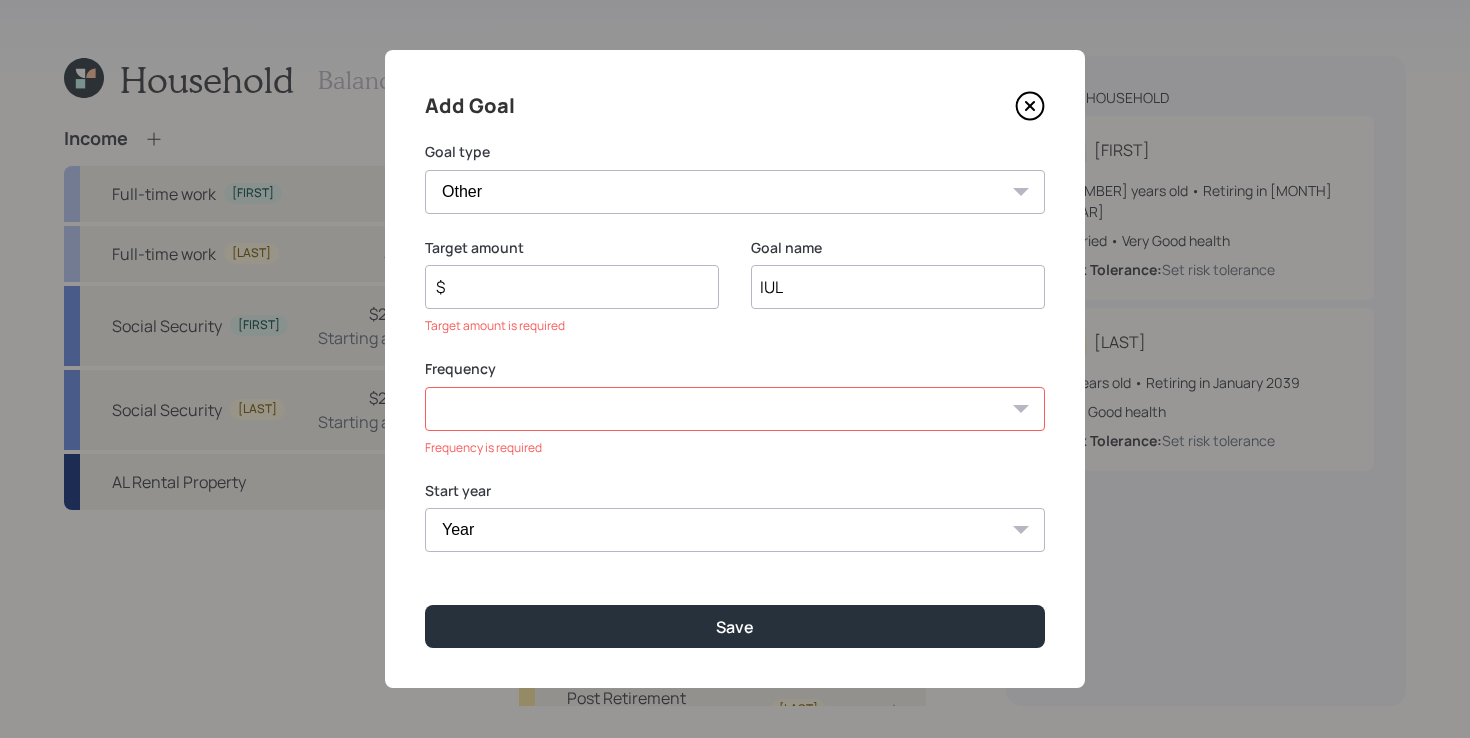 click 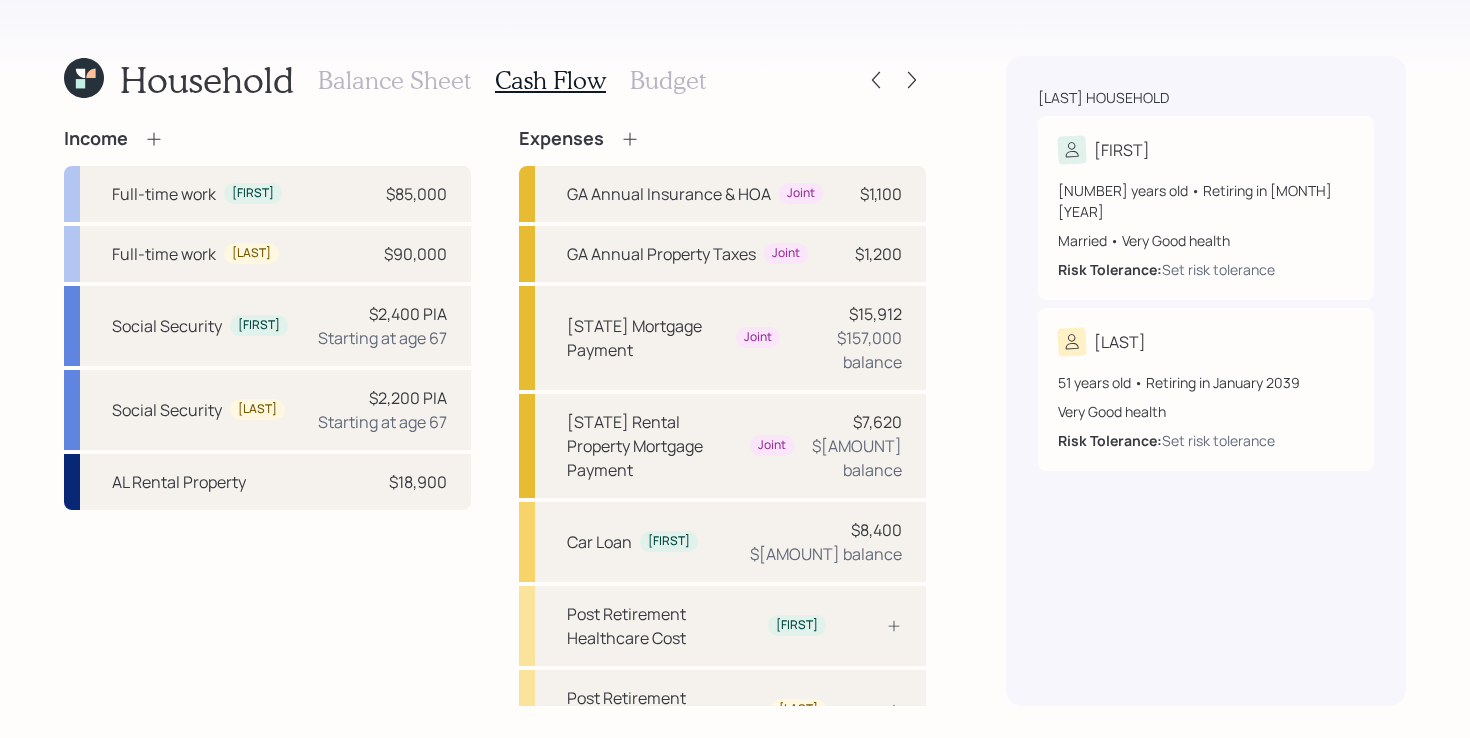 click on "Income Full-time work [FIRST] $[AMOUNT] Full-time work [LAST] $[AMOUNT] Social Security [FIRST] $[AMOUNT] PIA Starting at age [NUMBER] Social Security [LAST] $[AMOUNT] PIA Starting at age [NUMBER] AL Rental Property $[AMOUNT] Expenses GA Annual Insurance & HOA Joint $[AMOUNT] GA Annual Property Taxes Joint $[AMOUNT] GA Mortgage Payment Joint $[AMOUNT] $[AMOUNT] balance AL Rental Property Mortgage Payment Joint $[AMOUNT] $[AMOUNT] balance Car Loan [FIRST] $[AMOUNT] $[AMOUNT] balance Post Retirement Healthcare Cost [FIRST] Post Retirement Healthcare Cost [LAST] Pre Retirement Living Expense $[AMOUNT] Post Retirement Living Expense" at bounding box center (495, 499) 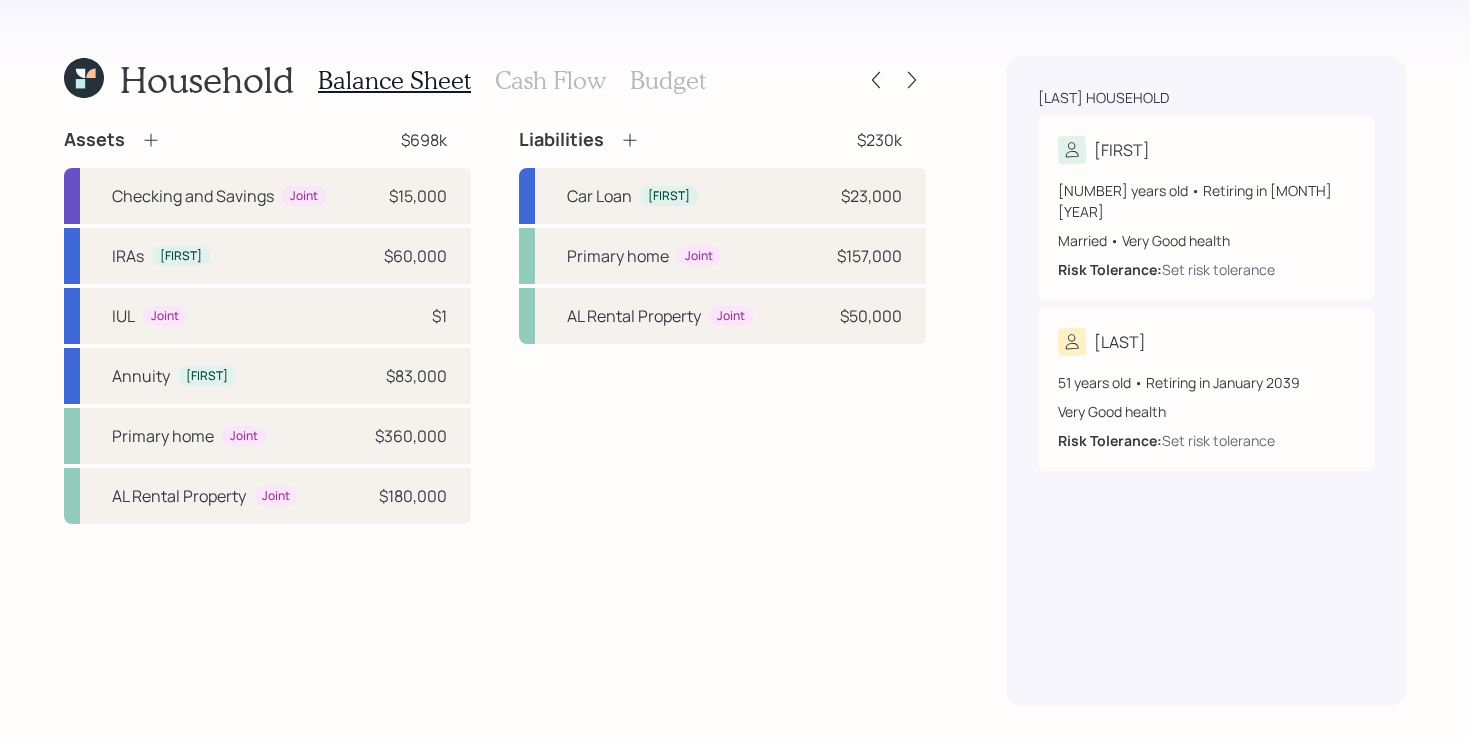 click on "Assets $[AMOUNT] Checking and Savings Joint $[AMOUNT] IRAs [FIRST] $[AMOUNT] IUL Joint $[AMOUNT] Annuity [FIRST] $[AMOUNT] Primary home Joint $[AMOUNT] AL Rental Property Joint $[AMOUNT] Liabilities $[AMOUNT] Car Loan [FIRST] $[AMOUNT] Primary home Joint $[AMOUNT] AL Rental Property Joint $[AMOUNT]" at bounding box center (495, 326) 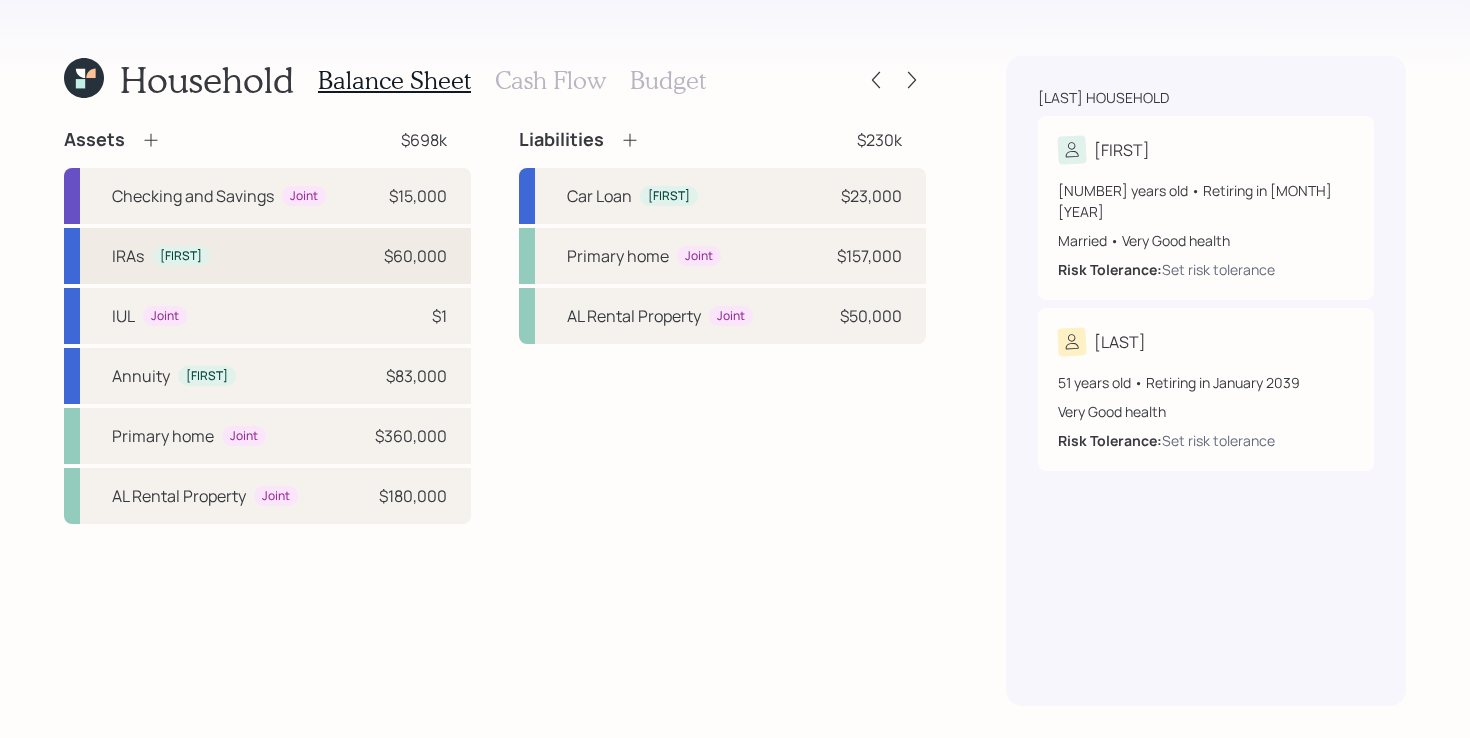 click on "IRAs [FIRST] $60,000" at bounding box center (267, 256) 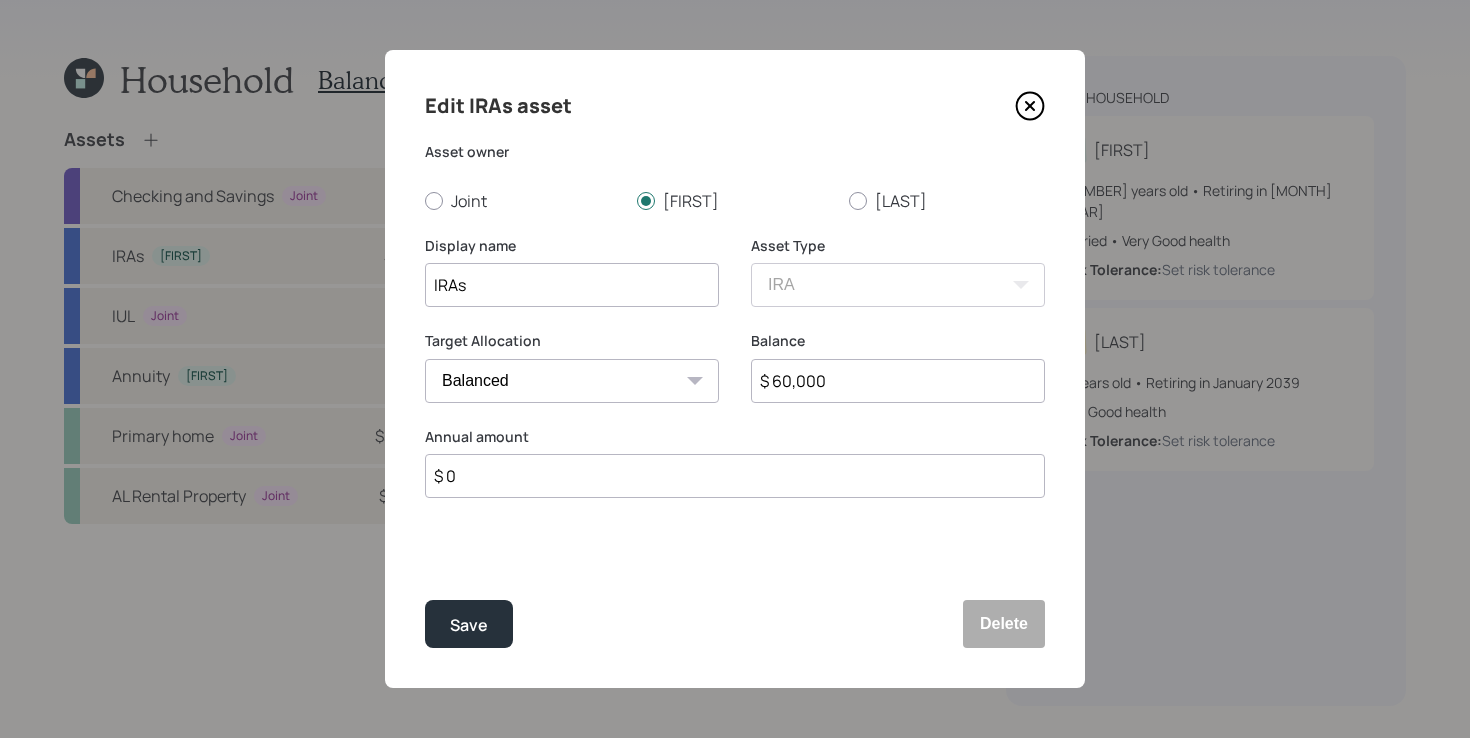 click on "$ 0" at bounding box center [735, 476] 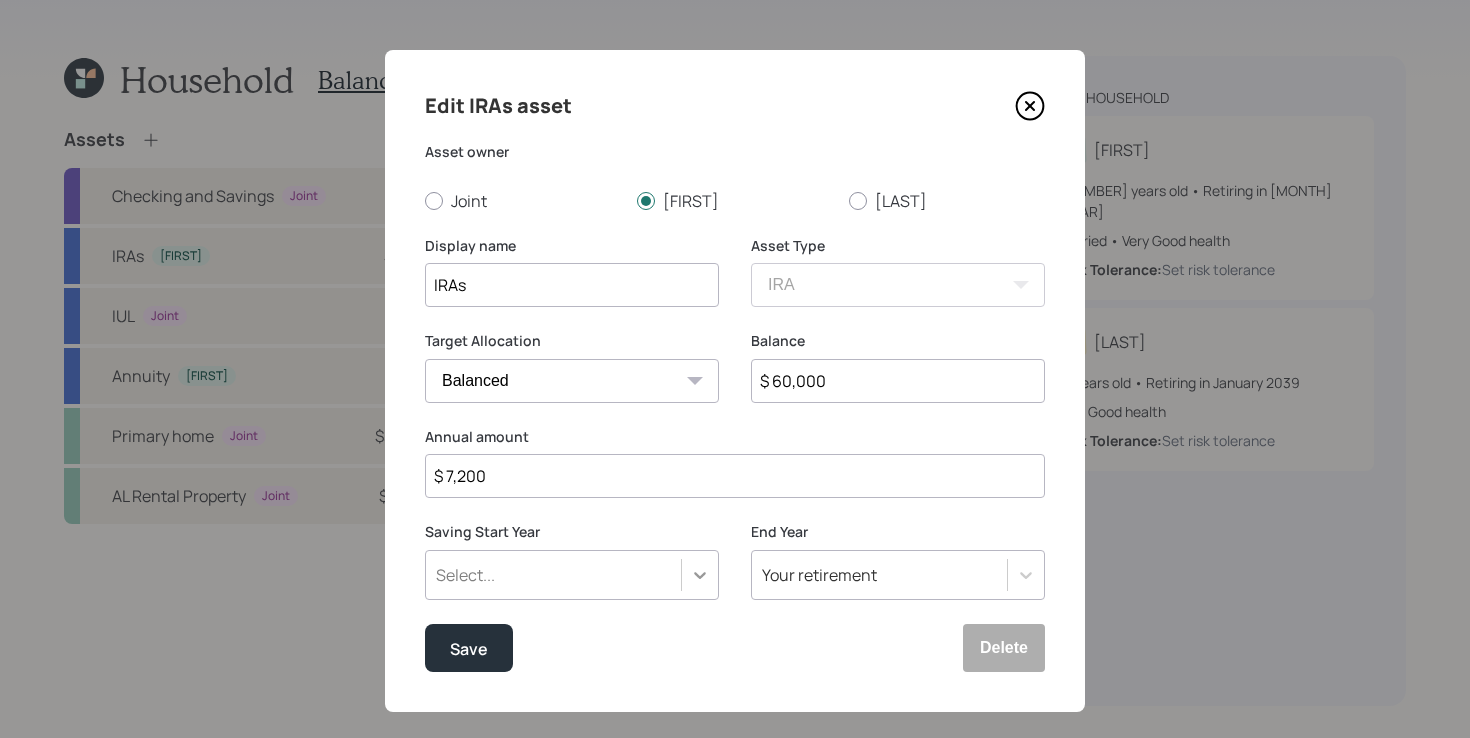 type on "$ 7,200" 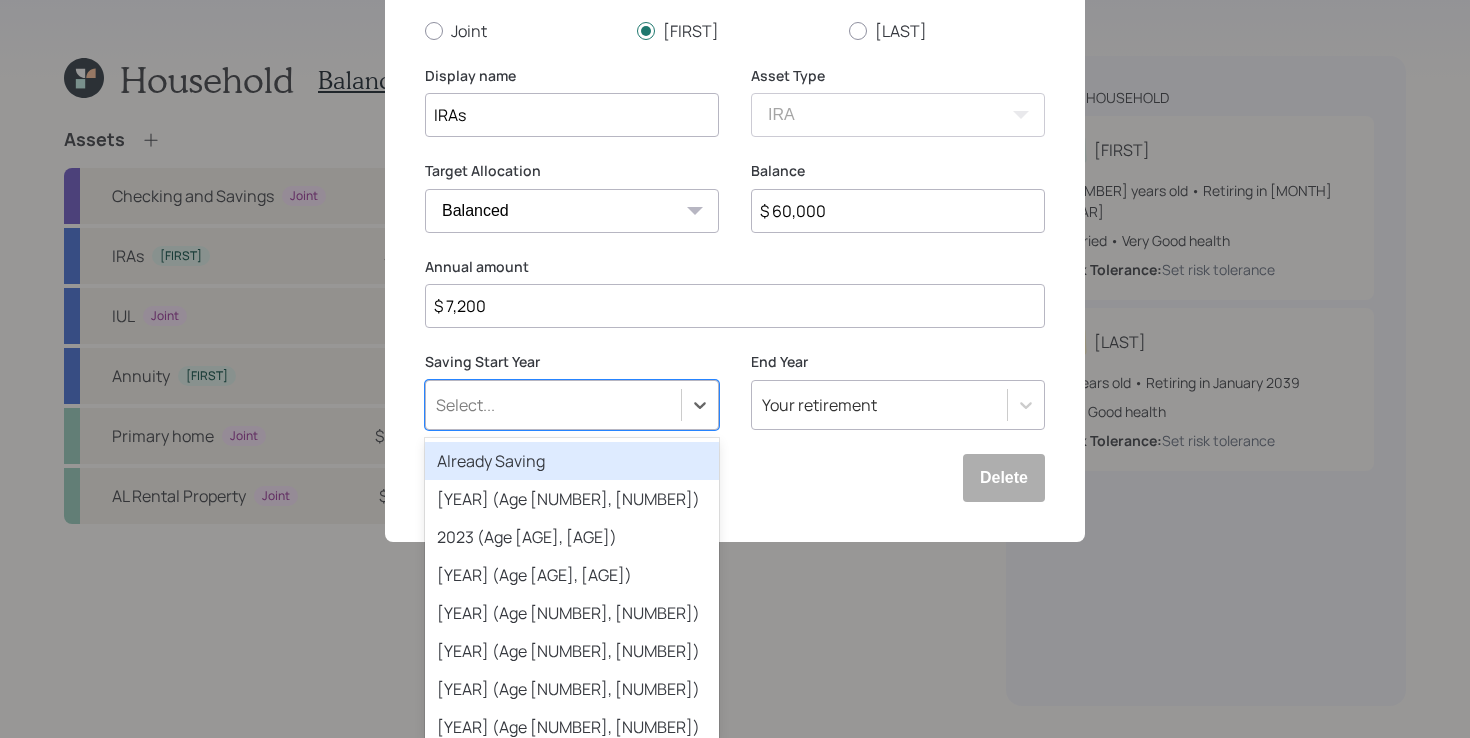 click on "Already Saving" at bounding box center (572, 461) 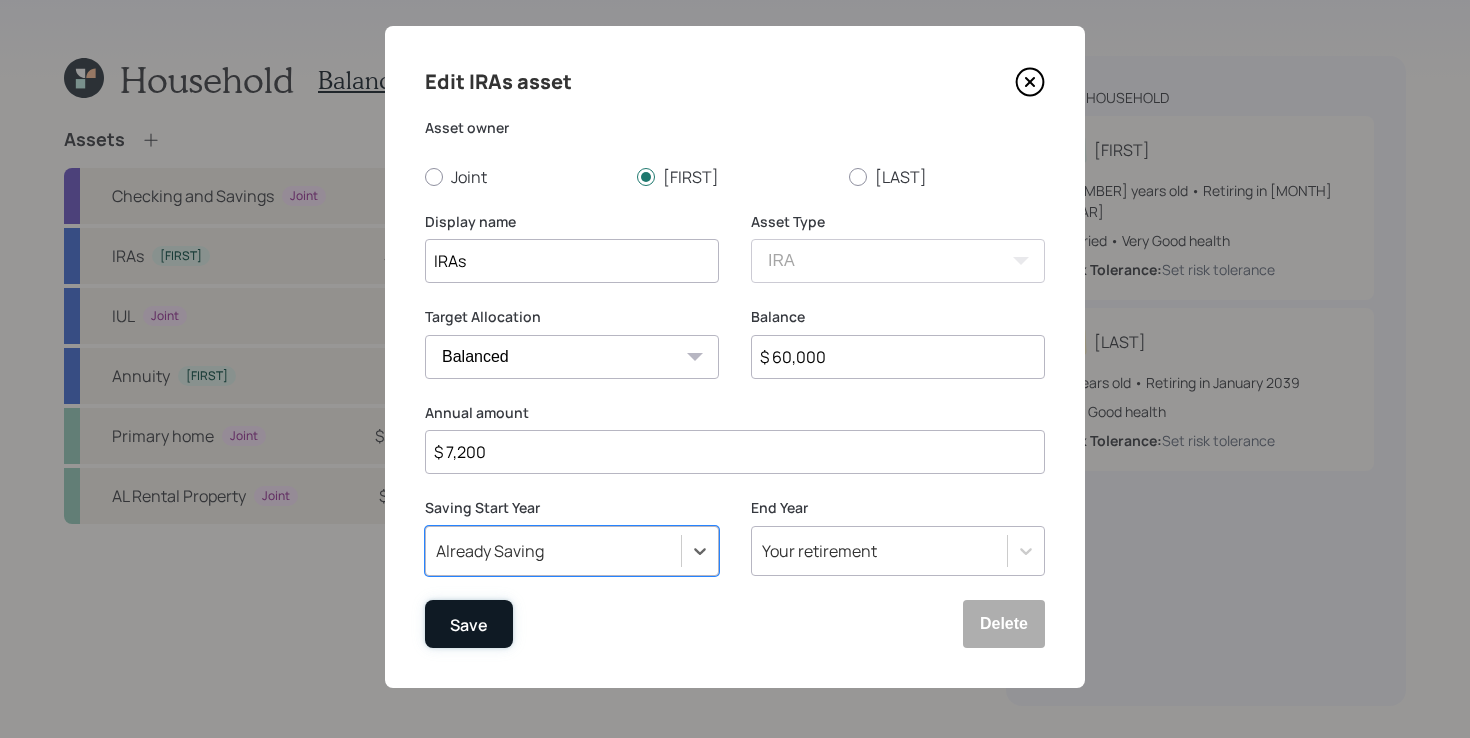 click on "Save" at bounding box center (469, 624) 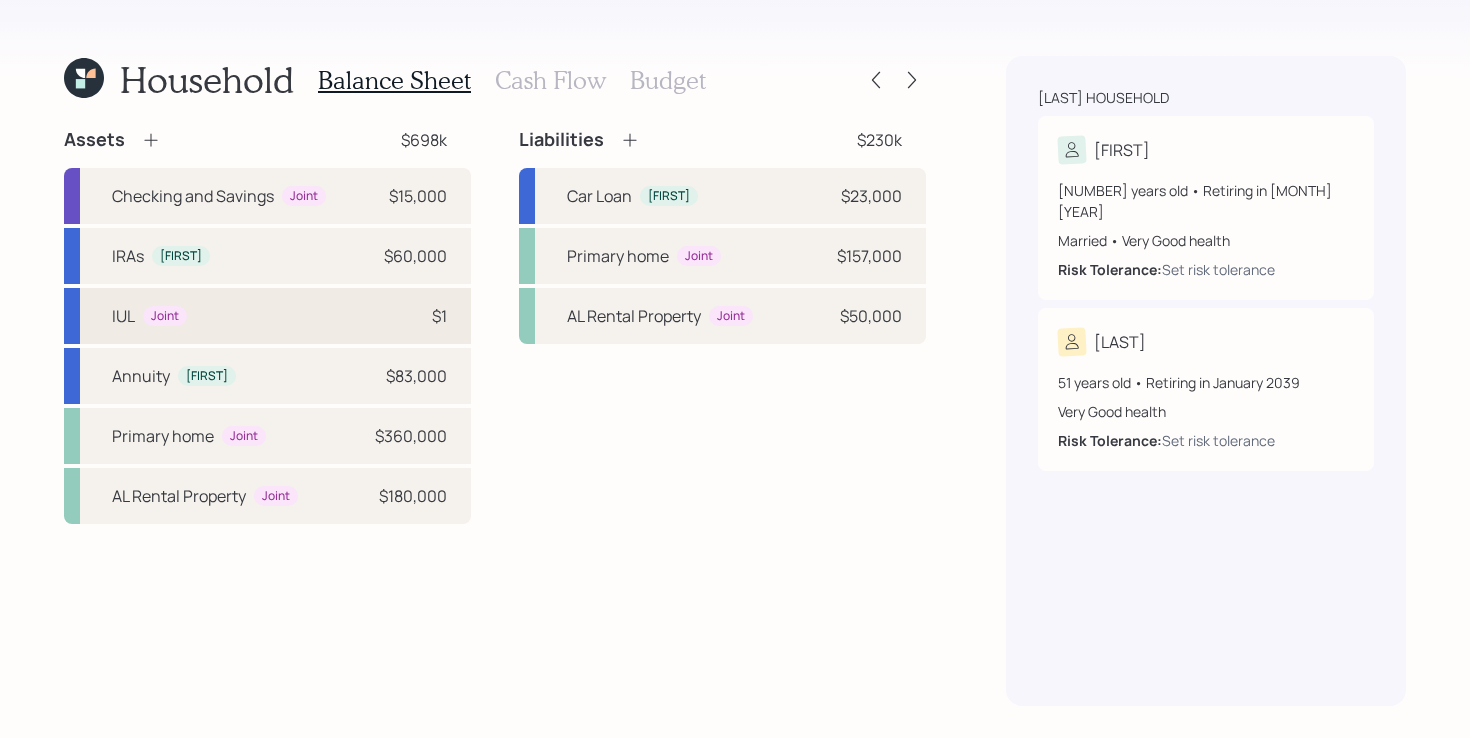 click on "IUL ($[AMOUNT] | Taxable Investment)" at bounding box center (267, 316) 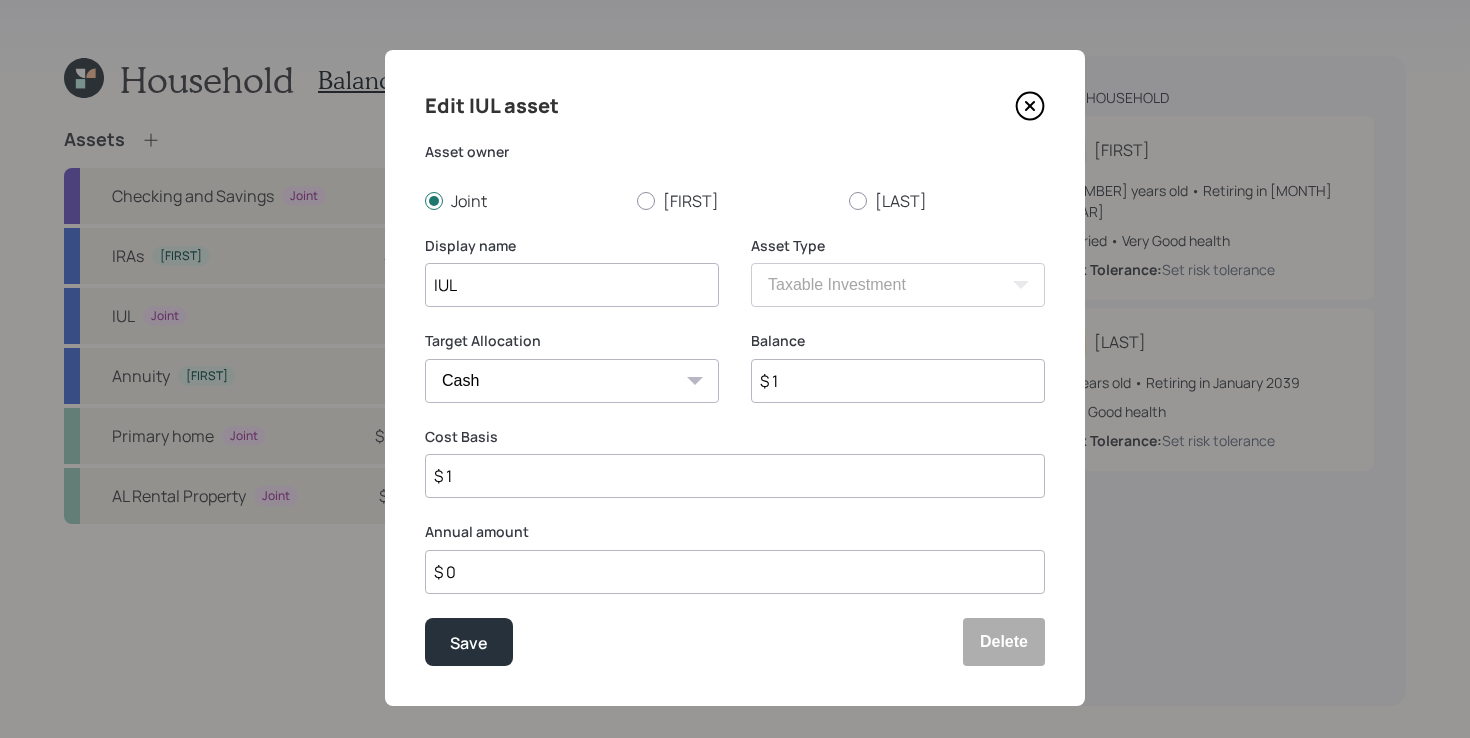 click on "$ 0" at bounding box center [735, 572] 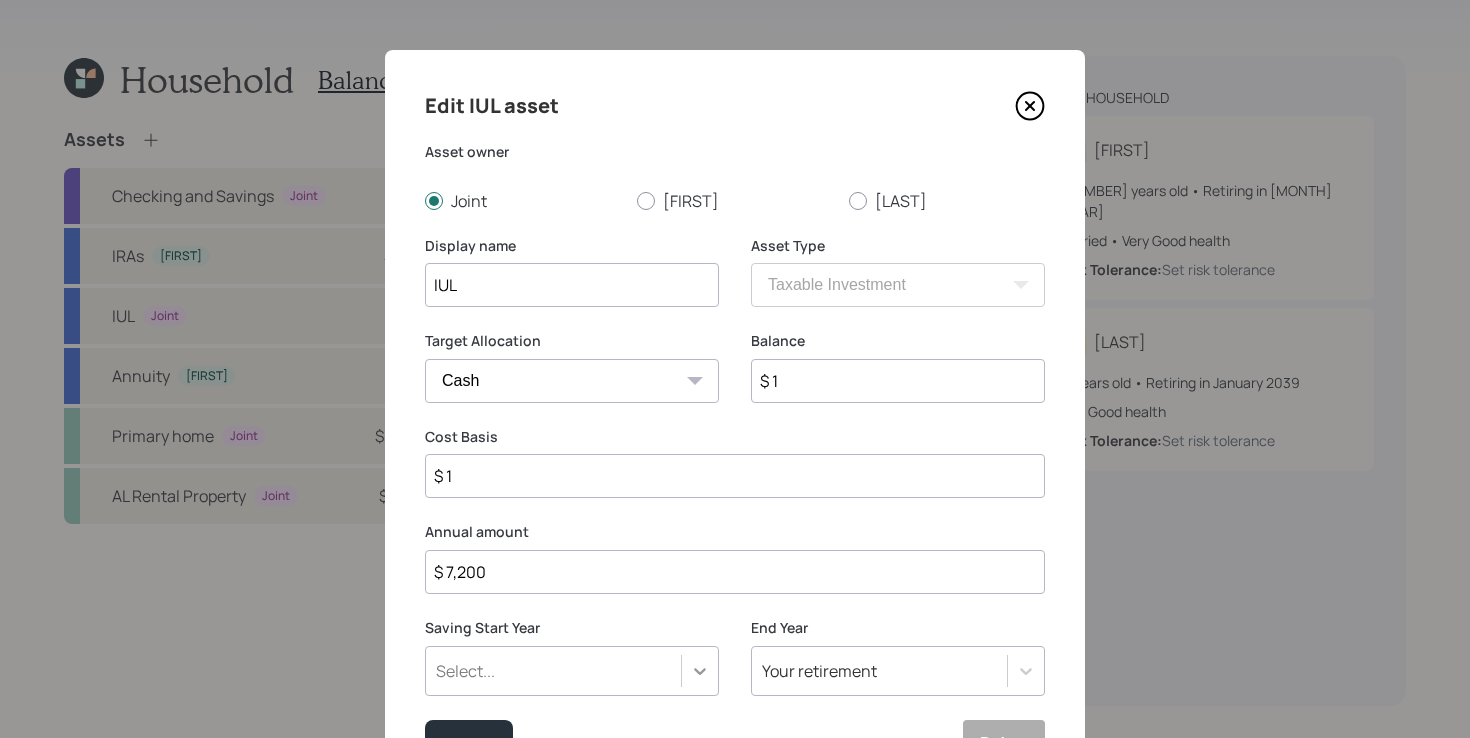 type on "$ 7,200" 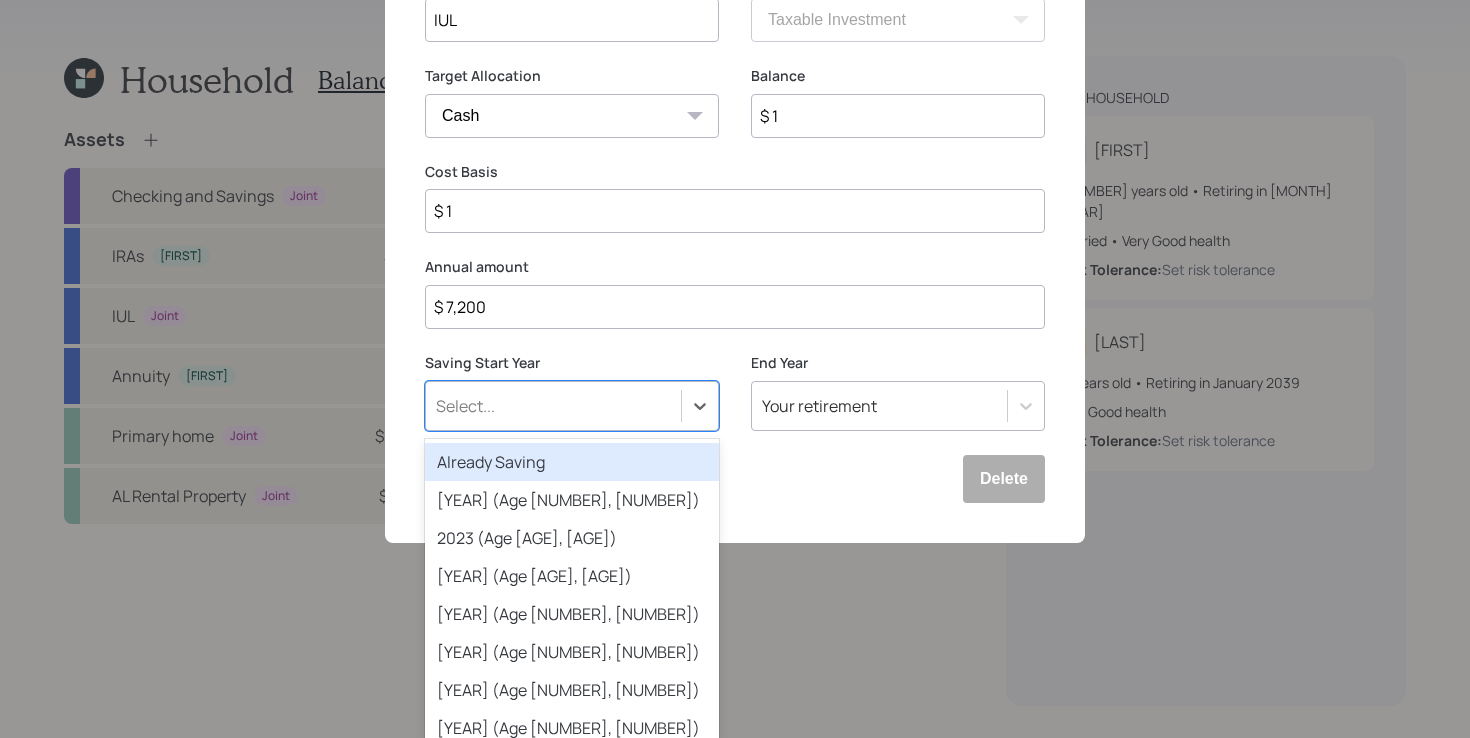 click on "Already Saving" at bounding box center [572, 462] 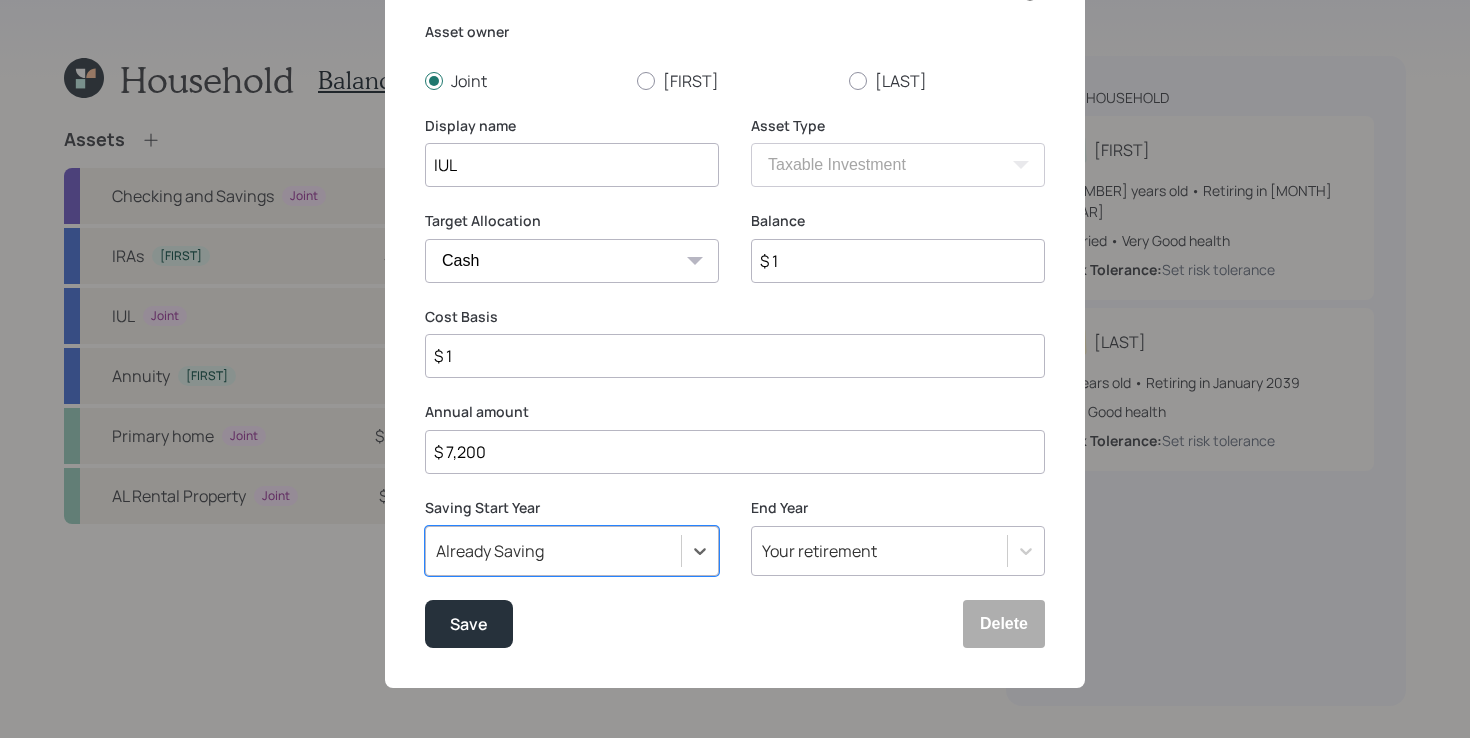 scroll, scrollTop: 119, scrollLeft: 0, axis: vertical 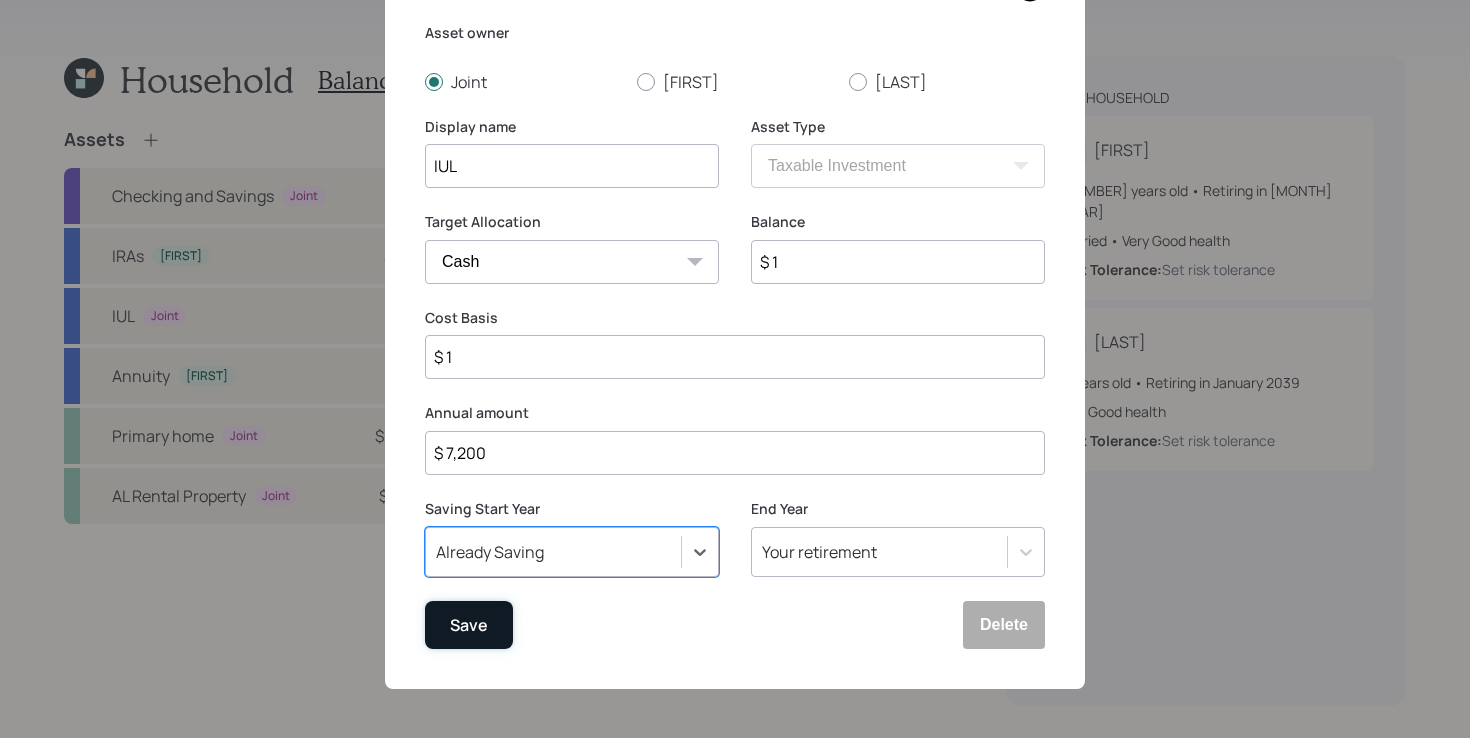 click on "Save" at bounding box center [469, 625] 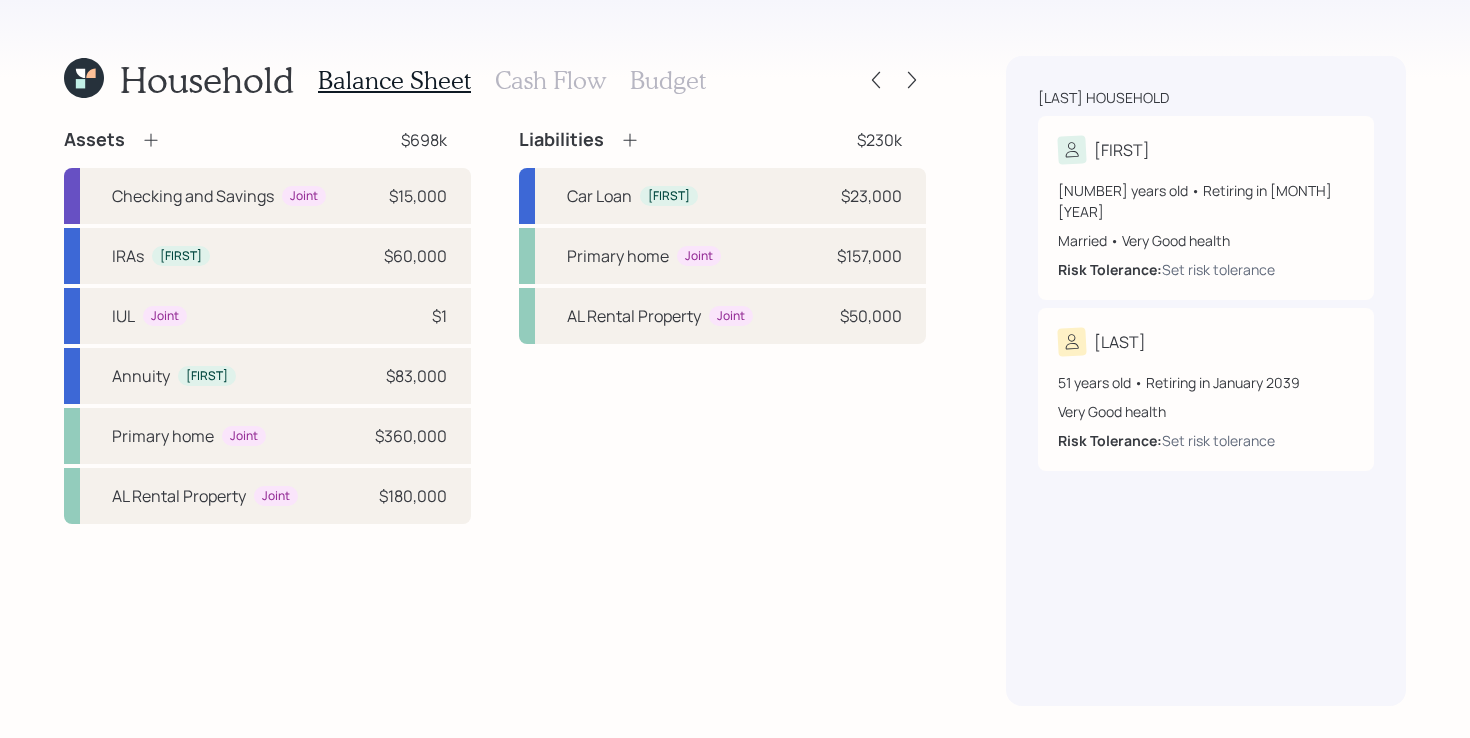 click on "Budget" at bounding box center [668, 80] 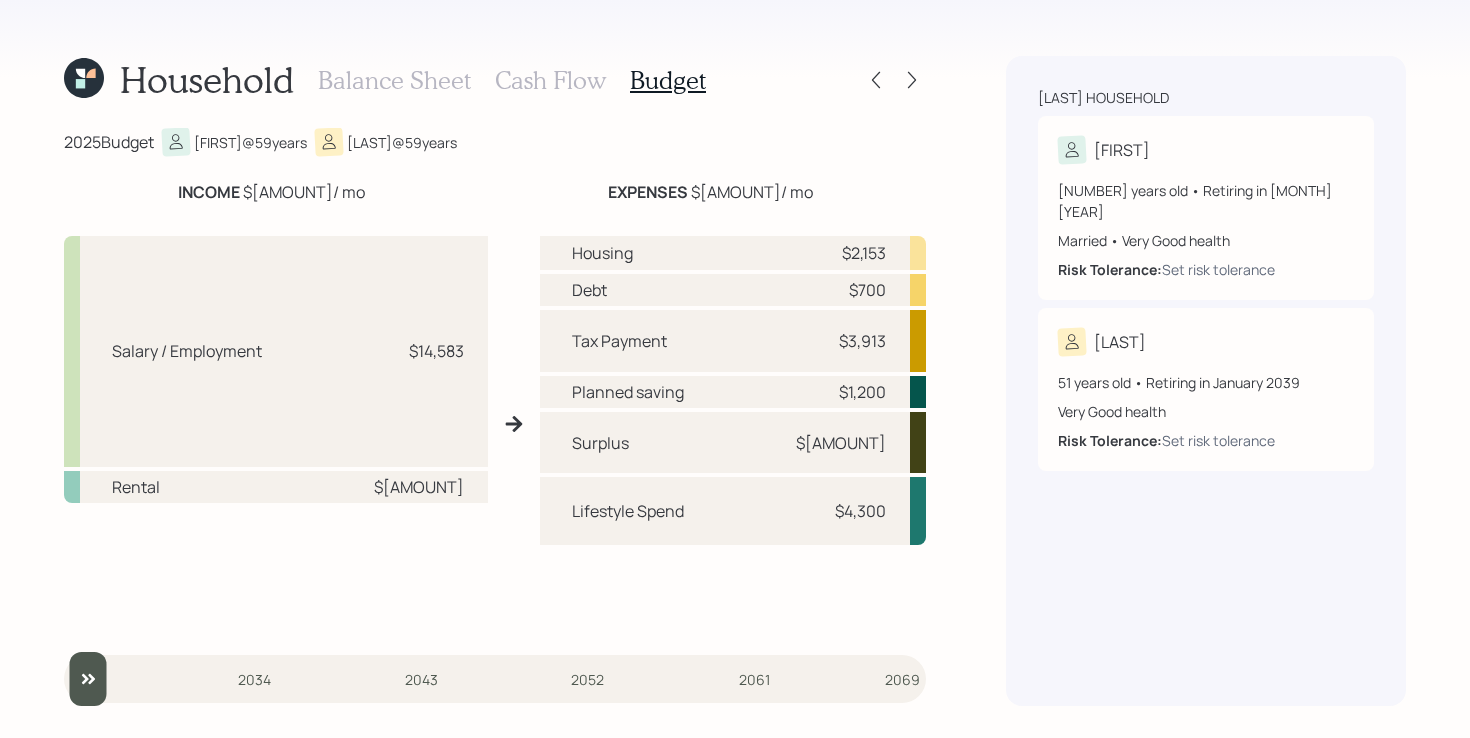click on "Cash Flow" at bounding box center [550, 80] 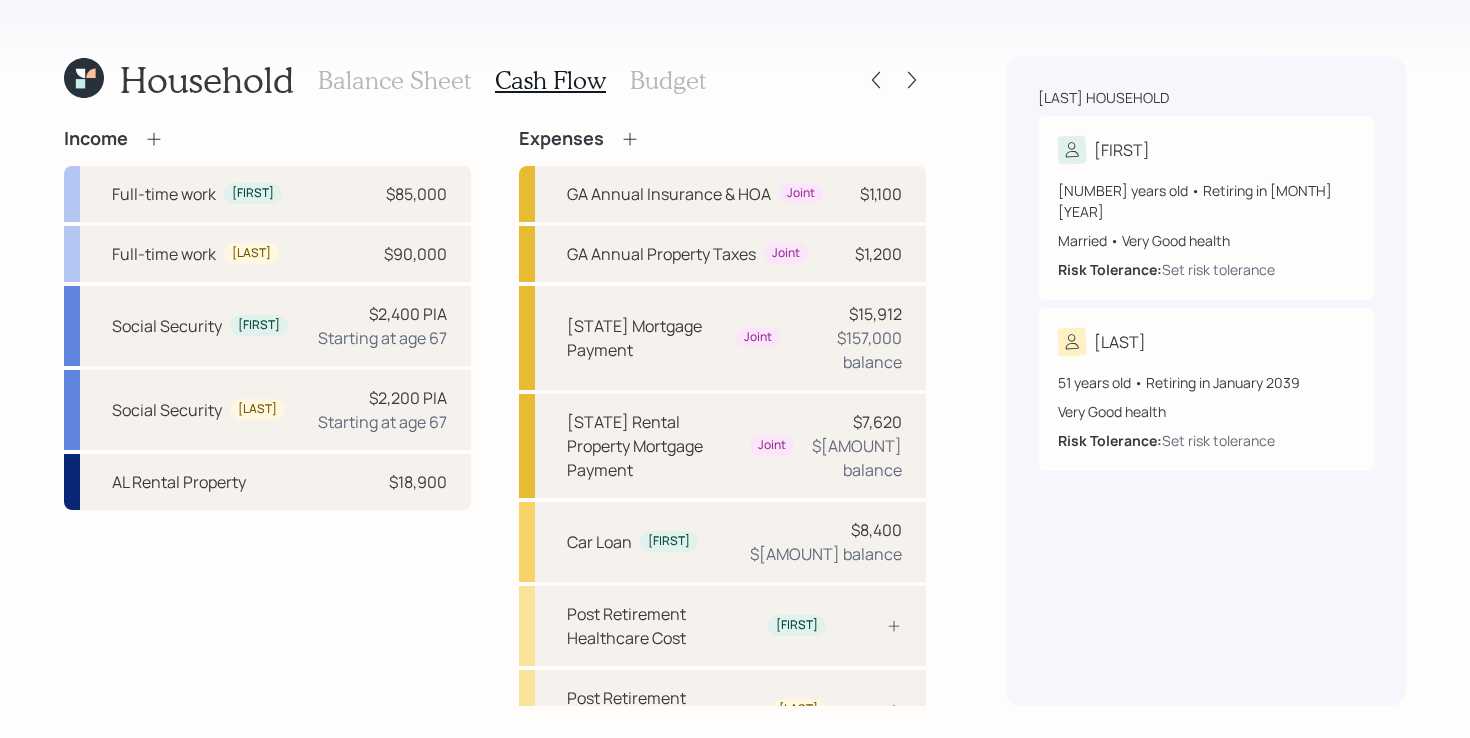 click on "Income Full-time work [FIRST] $[AMOUNT] Full-time work [LAST] $[AMOUNT] Social Security [FIRST] $[AMOUNT] PIA Starting at age [NUMBER] Social Security [LAST] $[AMOUNT] PIA Starting at age [NUMBER] AL Rental Property $[AMOUNT] Expenses GA Annual Insurance & HOA Joint $[AMOUNT] GA Annual Property Taxes Joint $[AMOUNT] GA Mortgage Payment Joint $[AMOUNT] $[AMOUNT] balance AL Rental Property Mortgage Payment Joint $[AMOUNT] $[AMOUNT] balance Car Loan [FIRST] $[AMOUNT] $[AMOUNT] balance Post Retirement Healthcare Cost [FIRST] Post Retirement Healthcare Cost [LAST] Pre Retirement Living Expense $[AMOUNT] Post Retirement Living Expense" at bounding box center (495, 499) 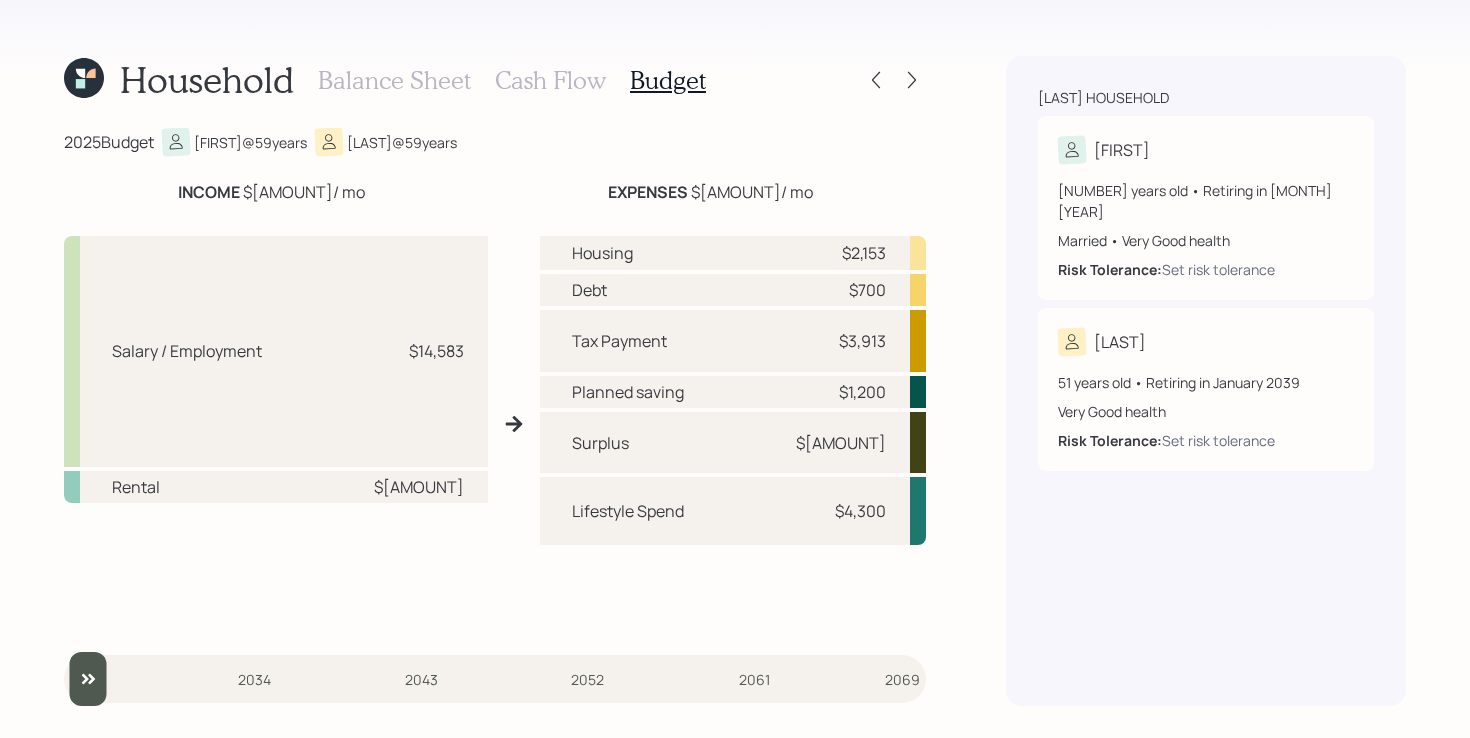 click on "Cash Flow" at bounding box center (550, 80) 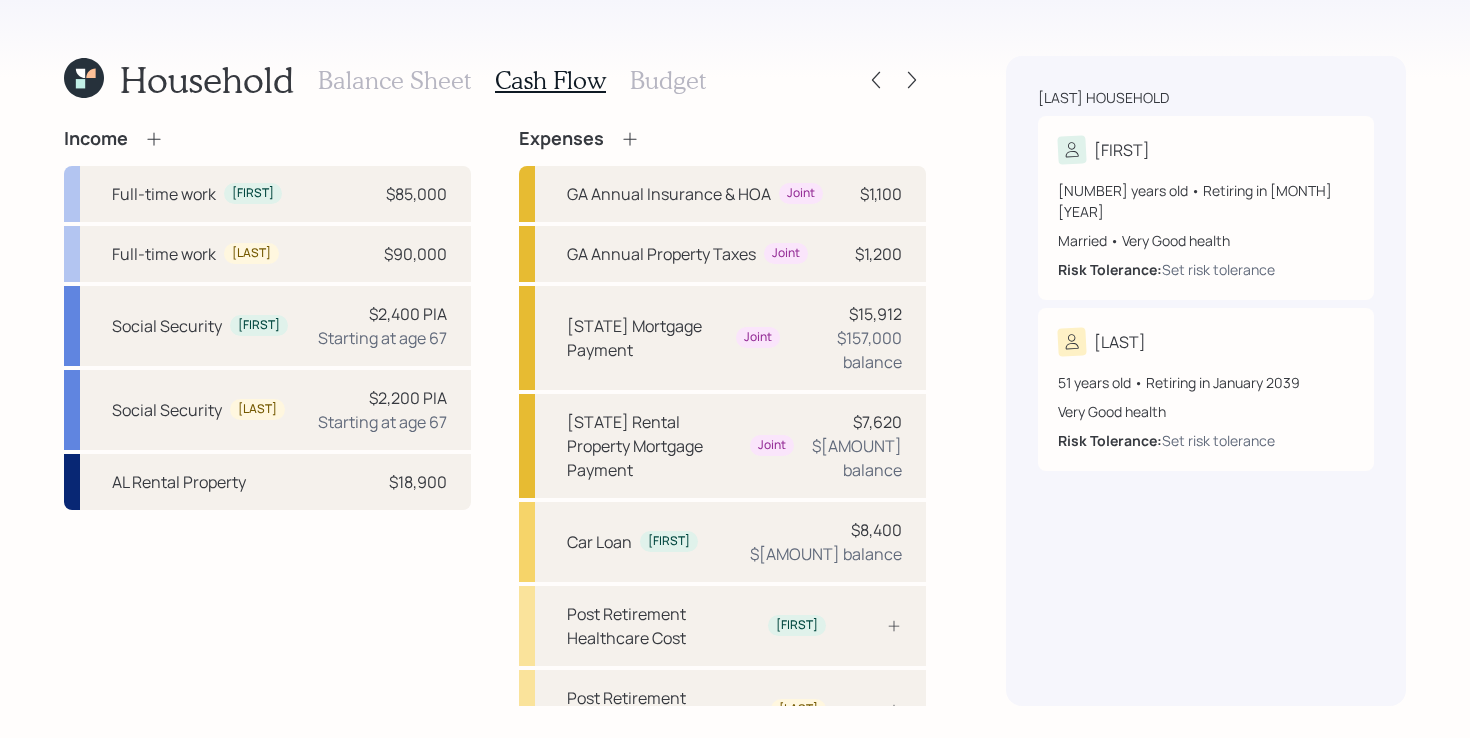 click on "Budget" at bounding box center (668, 80) 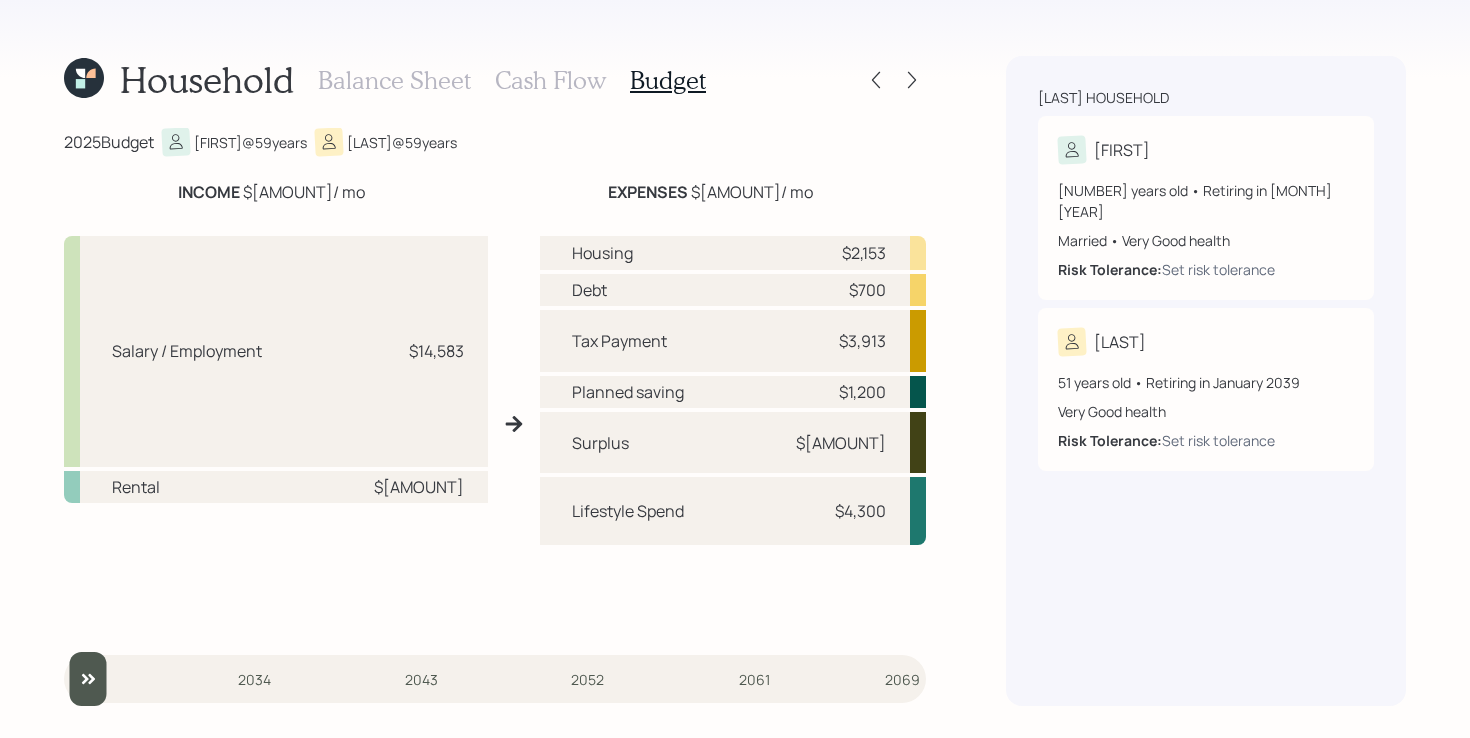 click on "Cash Flow" at bounding box center (550, 80) 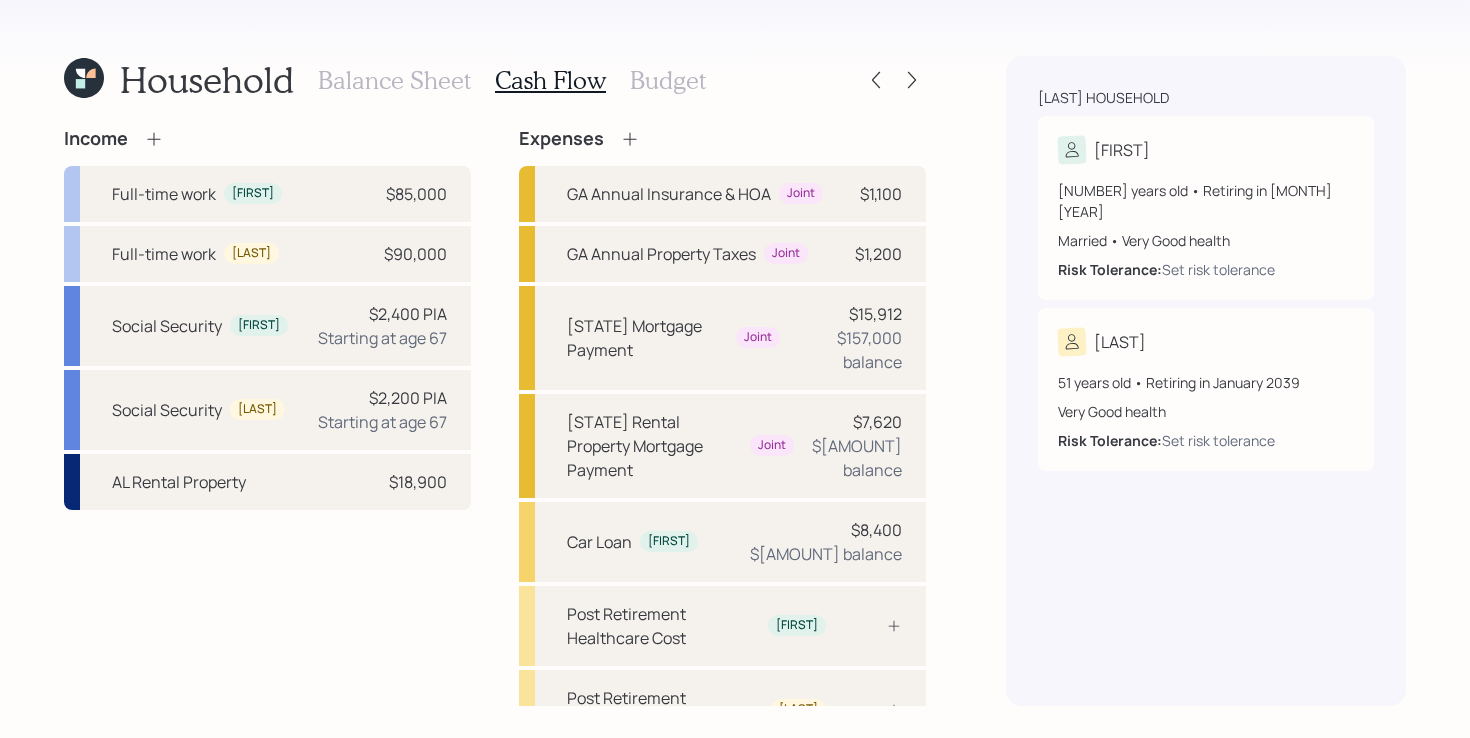 click on "Budget" at bounding box center (668, 80) 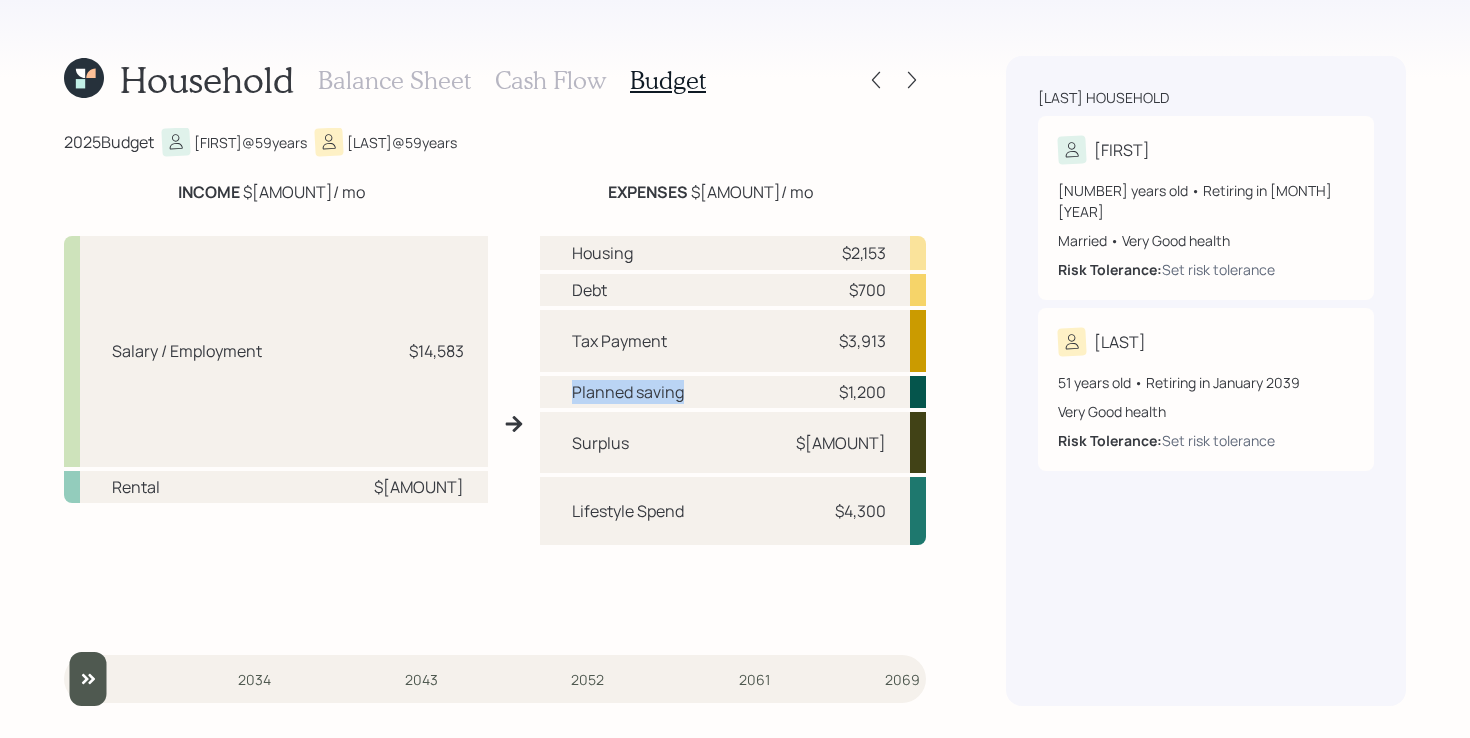 drag, startPoint x: 562, startPoint y: 386, endPoint x: 734, endPoint y: 387, distance: 172.00291 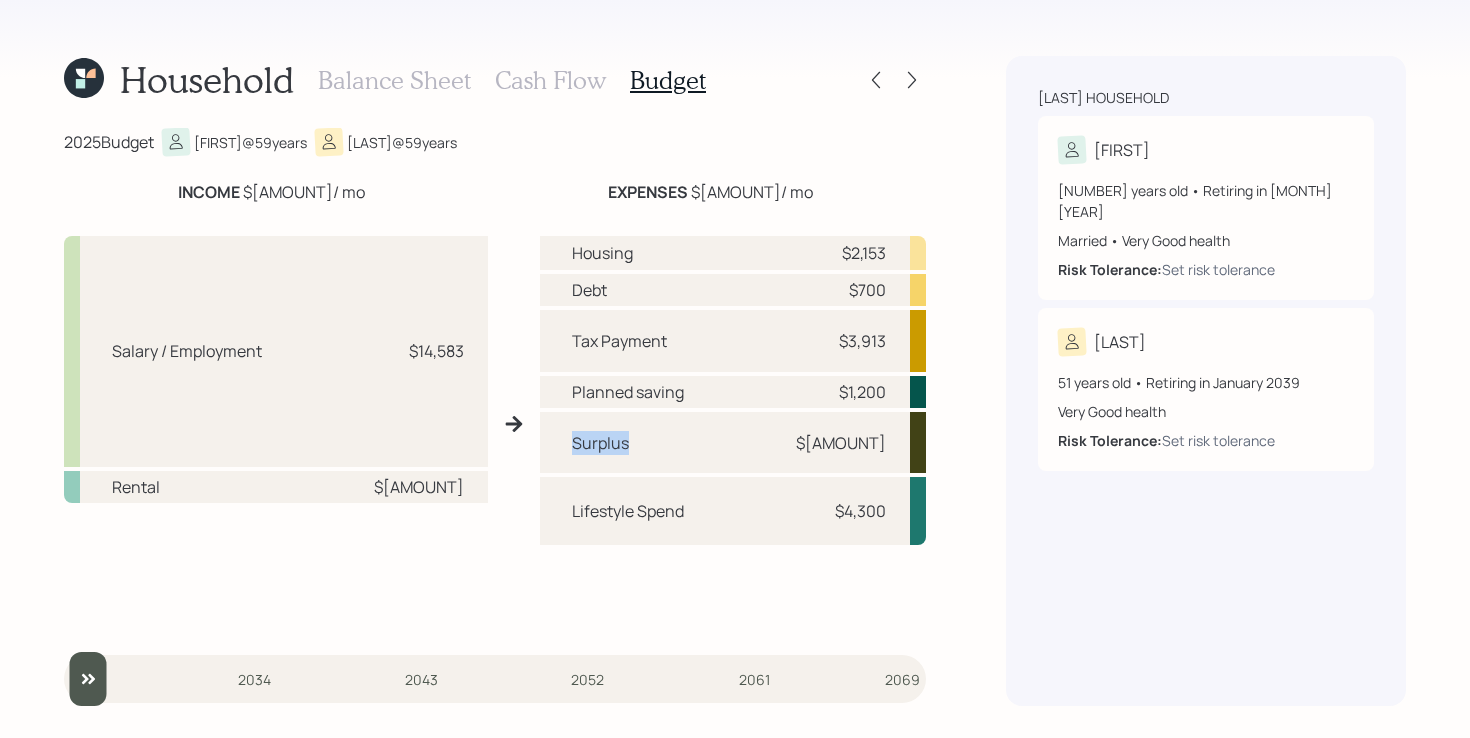 drag, startPoint x: 568, startPoint y: 444, endPoint x: 701, endPoint y: 442, distance: 133.01503 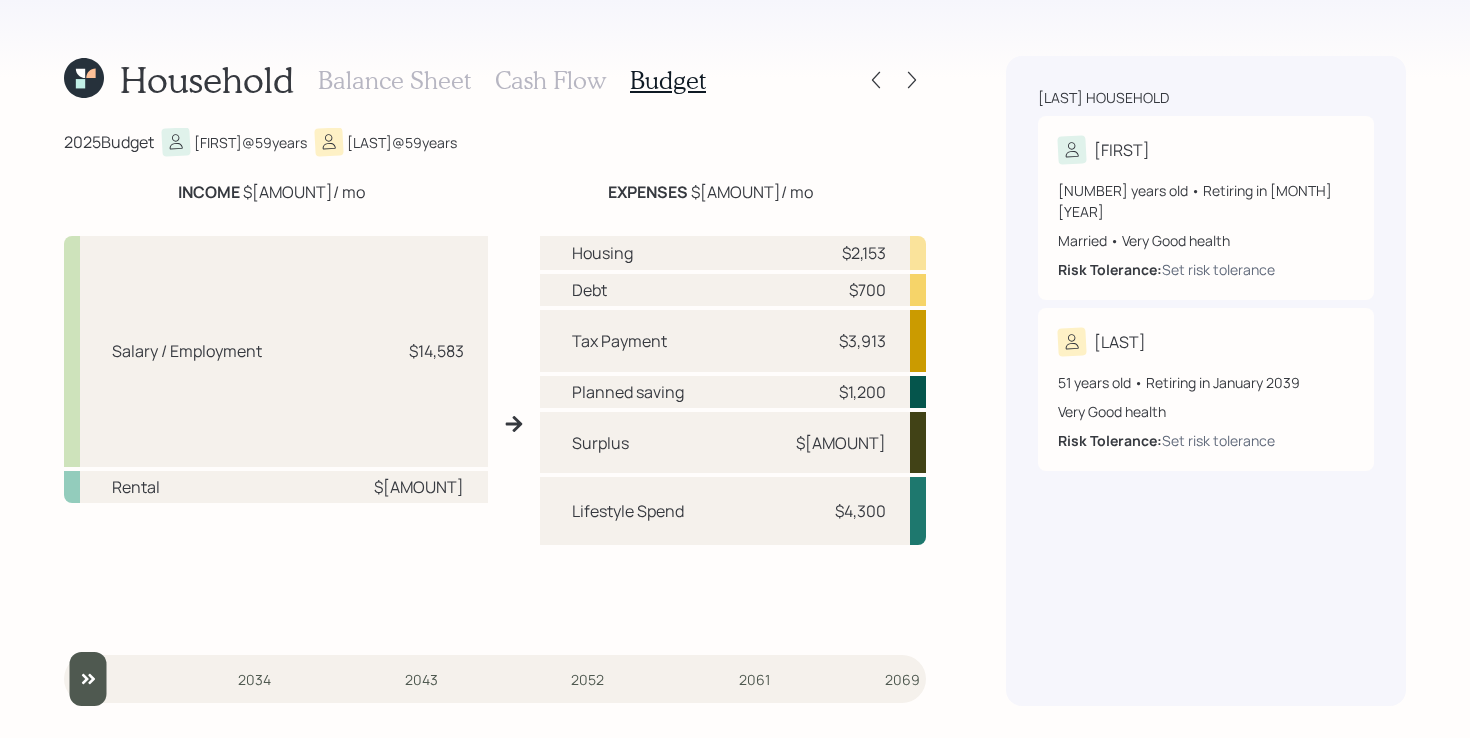 click on "Cash Flow" at bounding box center [550, 80] 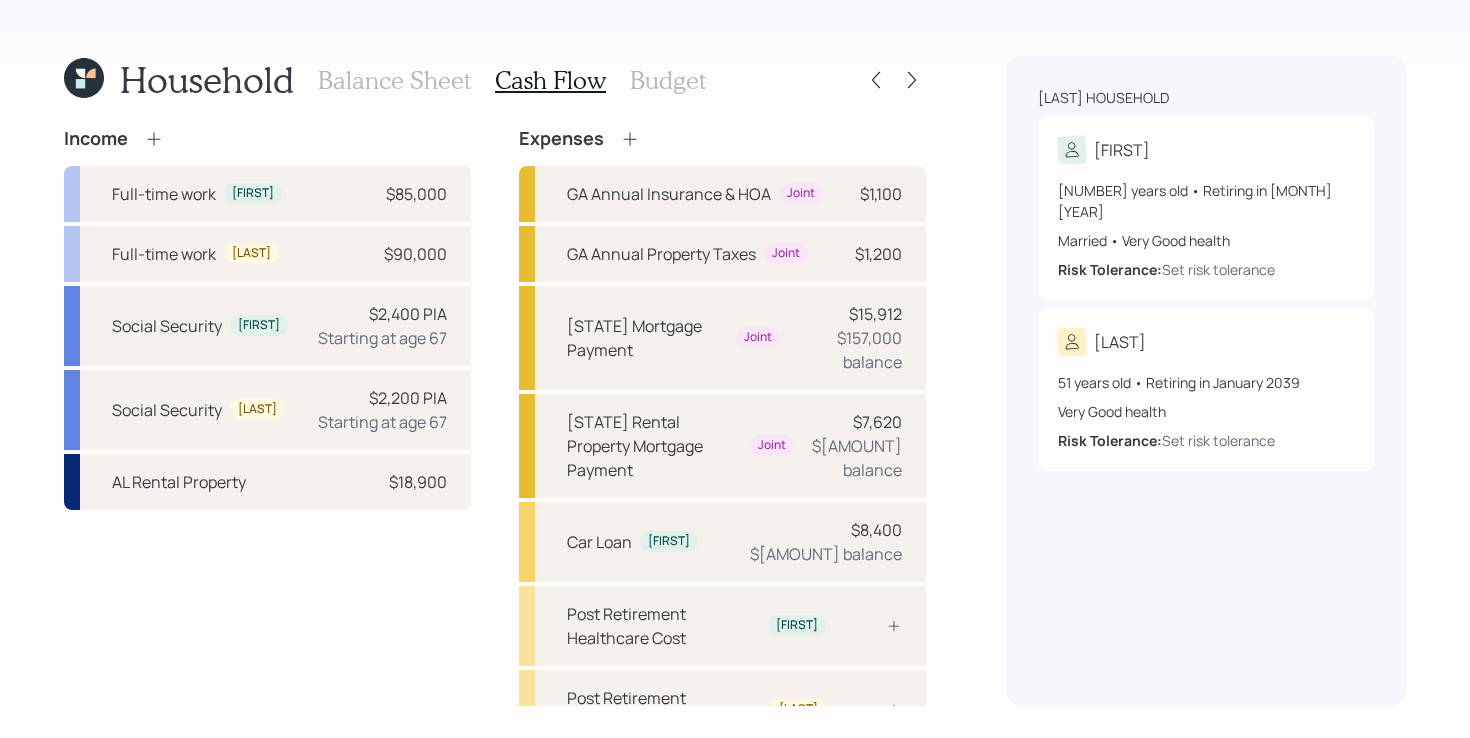 click on "Income Full-time work [FIRST] $[AMOUNT] Full-time work [LAST] $[AMOUNT] Social Security [FIRST] $[AMOUNT] PIA Starting at age [NUMBER] Social Security [LAST] $[AMOUNT] PIA Starting at age [NUMBER] AL Rental Property $[AMOUNT] Expenses GA Annual Insurance & HOA Joint $[AMOUNT] GA Annual Property Taxes Joint $[AMOUNT] GA Mortgage Payment Joint $[AMOUNT] $[AMOUNT] balance AL Rental Property Mortgage Payment Joint $[AMOUNT] $[AMOUNT] balance Car Loan [FIRST] $[AMOUNT] $[AMOUNT] balance Post Retirement Healthcare Cost [FIRST] Post Retirement Healthcare Cost [LAST] Pre Retirement Living Expense $[AMOUNT] Post Retirement Living Expense" at bounding box center (495, 499) 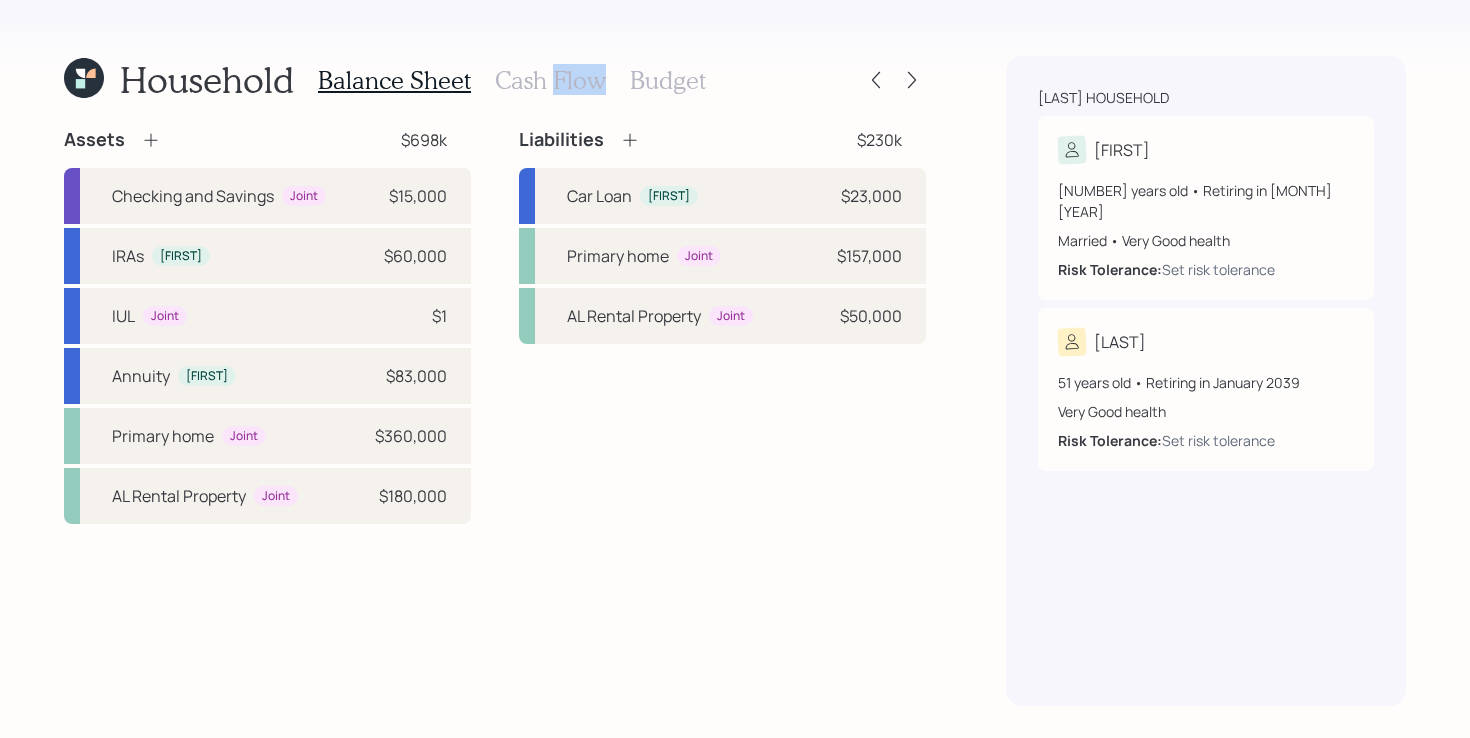 drag, startPoint x: 549, startPoint y: 83, endPoint x: 748, endPoint y: 144, distance: 208.13937 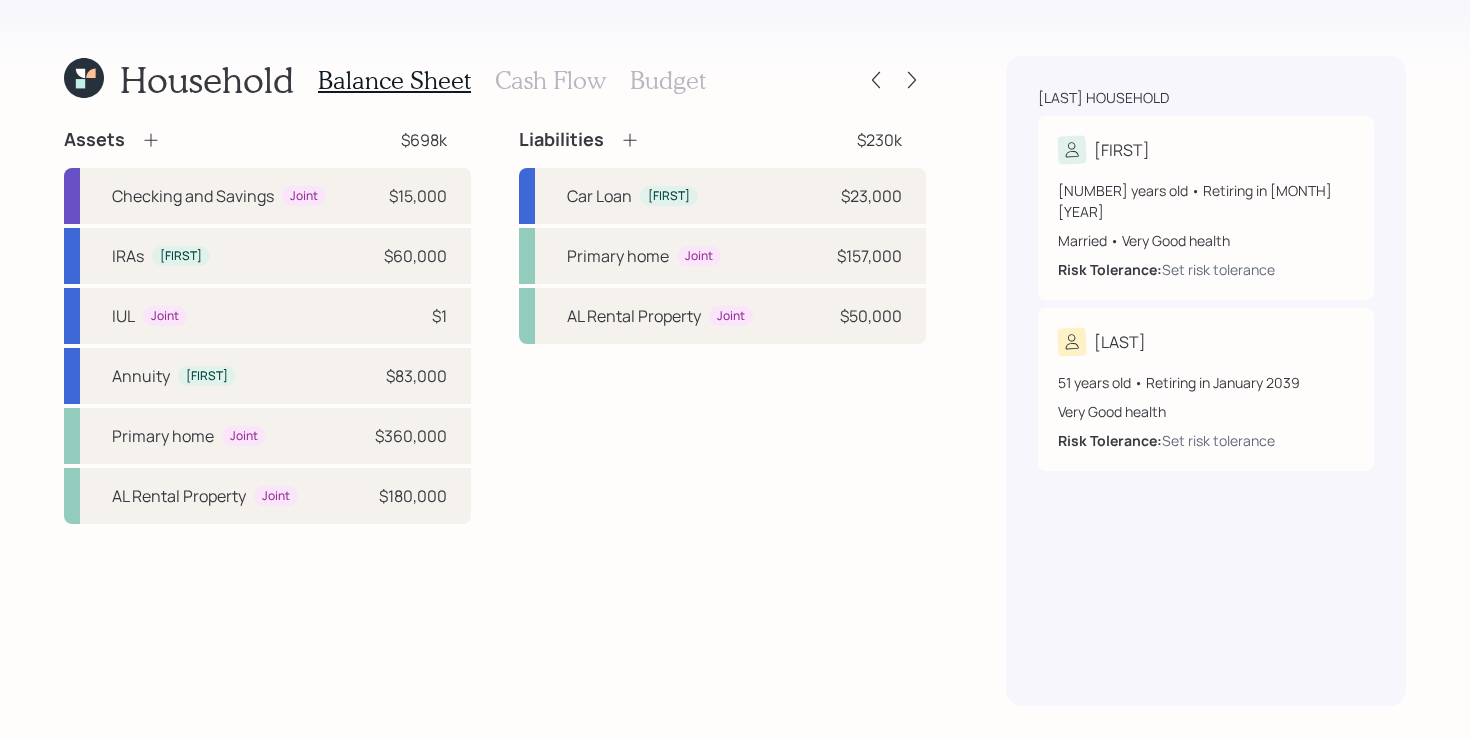 click on "Assets $698k" at bounding box center [267, 140] 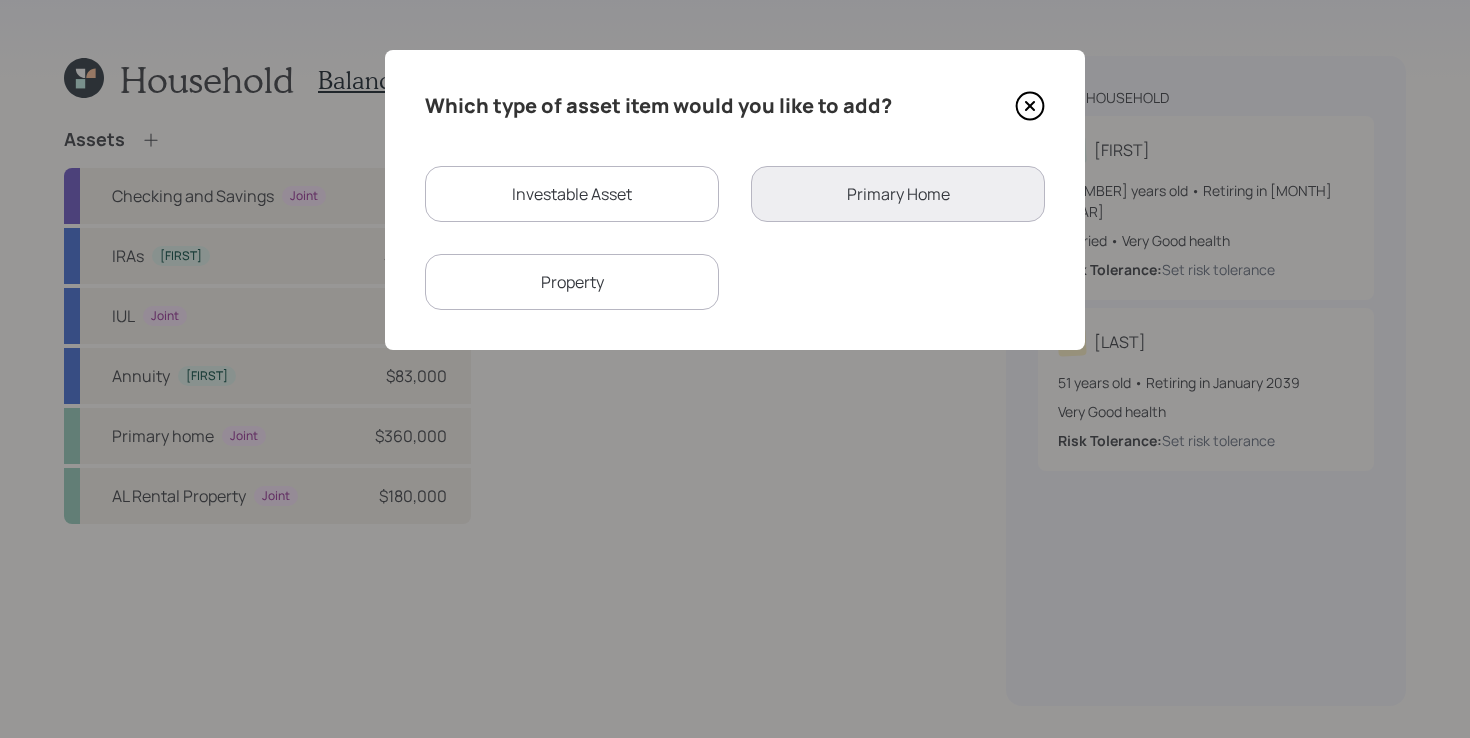 click on "Investable Asset" at bounding box center [572, 194] 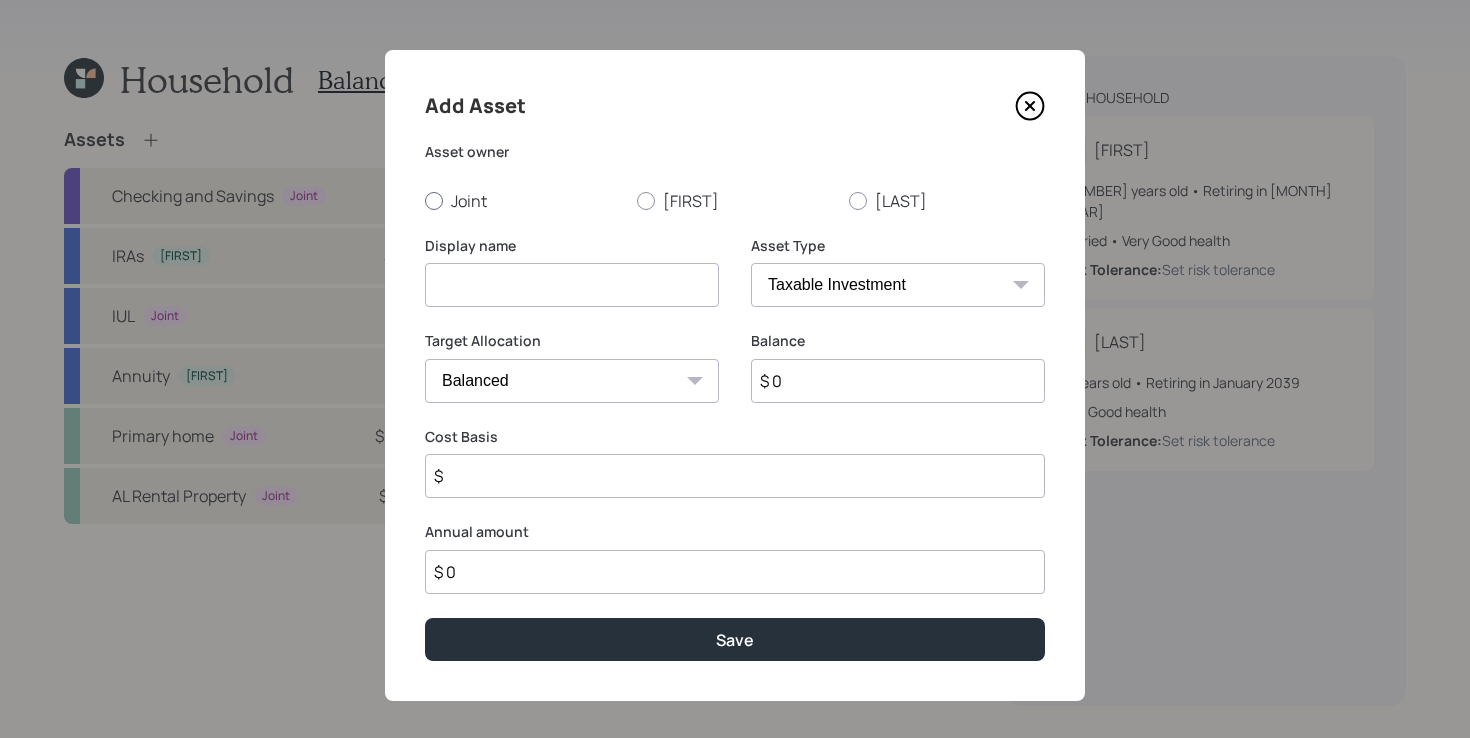 click on "Joint" at bounding box center (523, 201) 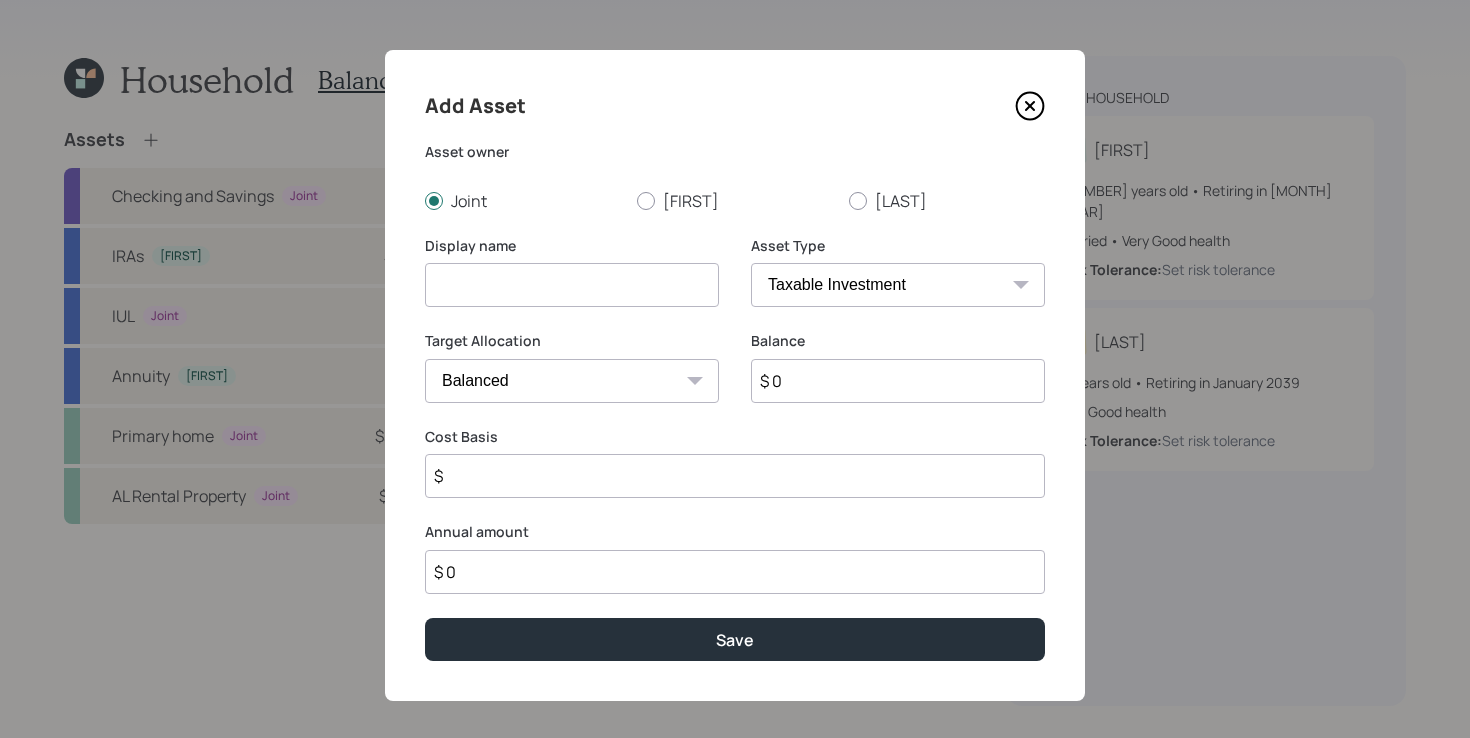 click at bounding box center (572, 285) 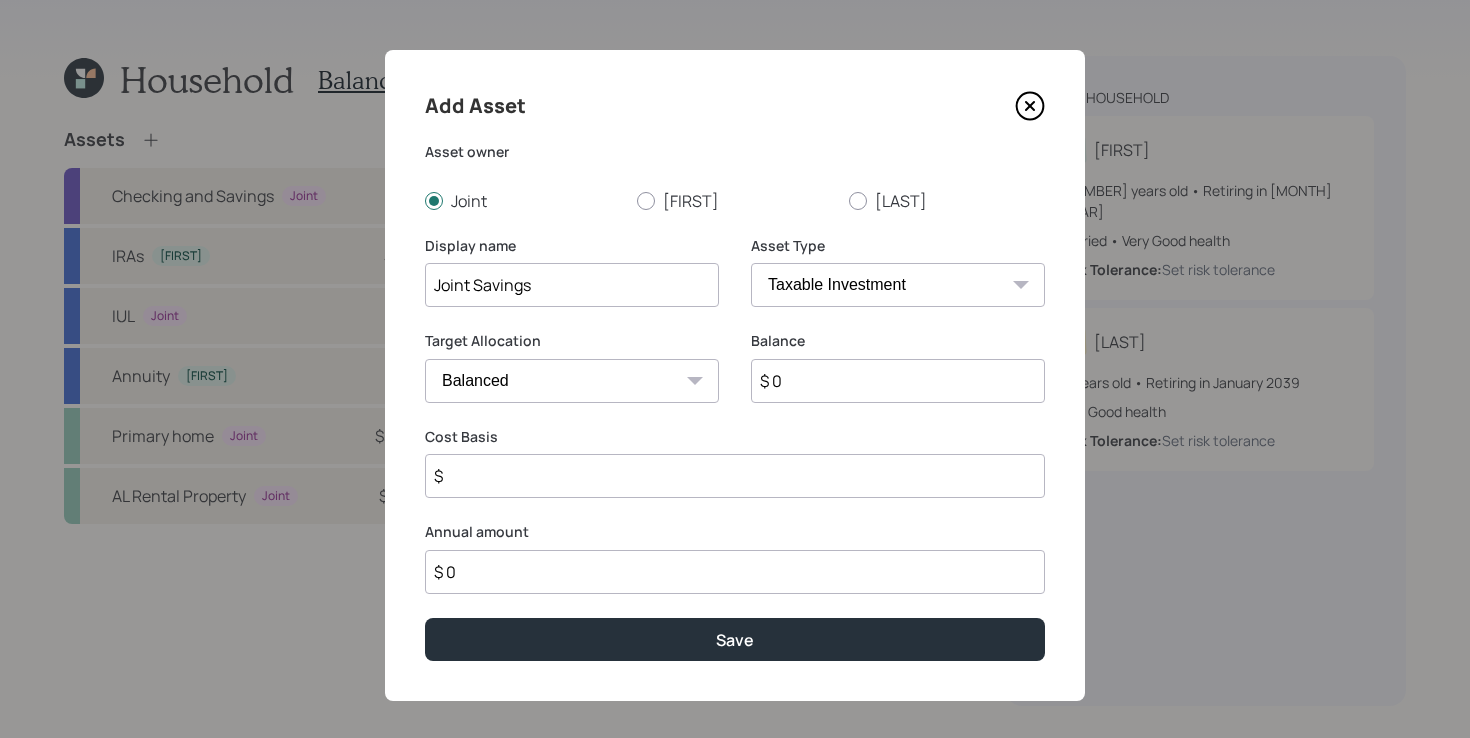 type on "Joint Savings" 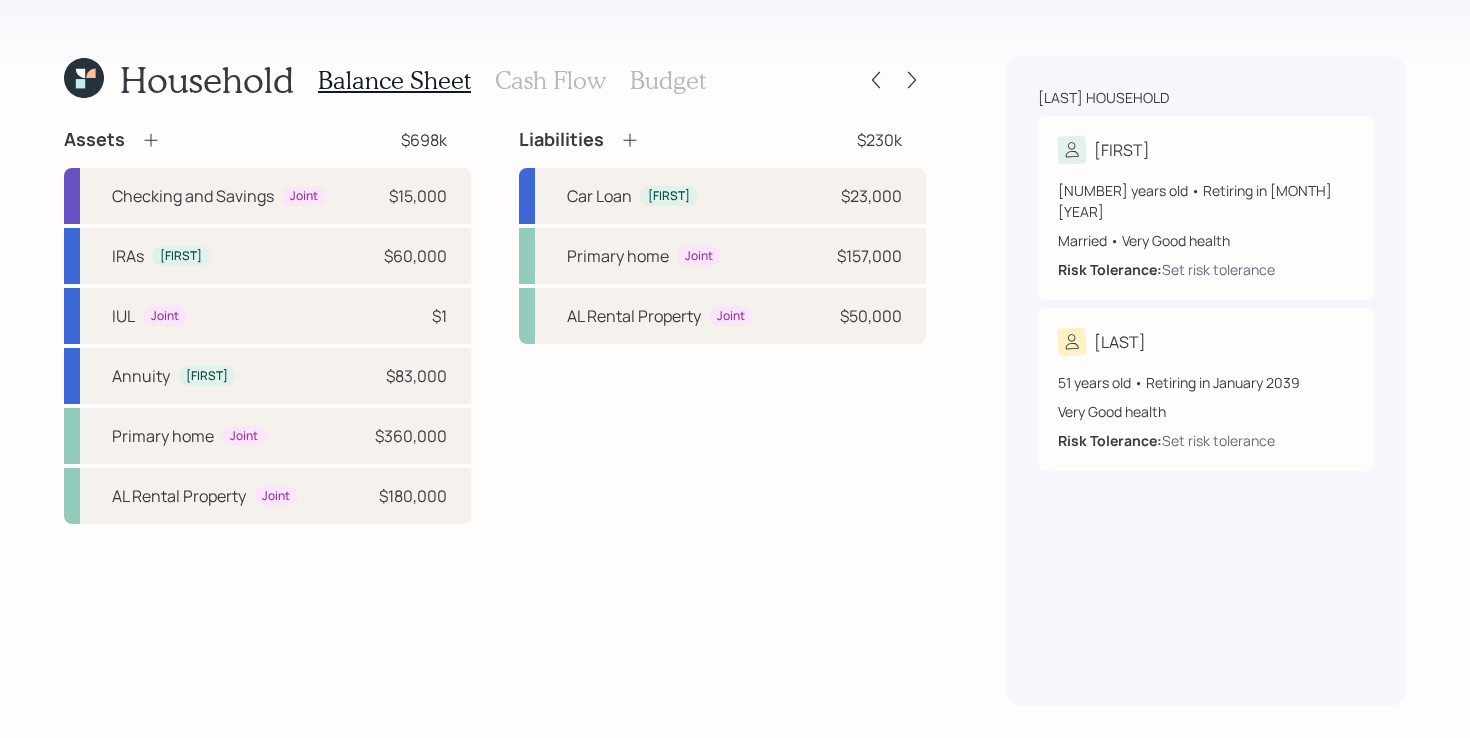 click on "Assets $[AMOUNT] Checking and Savings Joint $[AMOUNT] IRAs [FIRST] $[AMOUNT] IUL Joint $[AMOUNT] Annuity [FIRST] $[AMOUNT] Primary home Joint $[AMOUNT] AL Rental Property Joint $[AMOUNT] Liabilities $[AMOUNT] Car Loan [FIRST] $[AMOUNT] Primary home Joint $[AMOUNT] AL Rental Property Joint $[AMOUNT]" at bounding box center (495, 326) 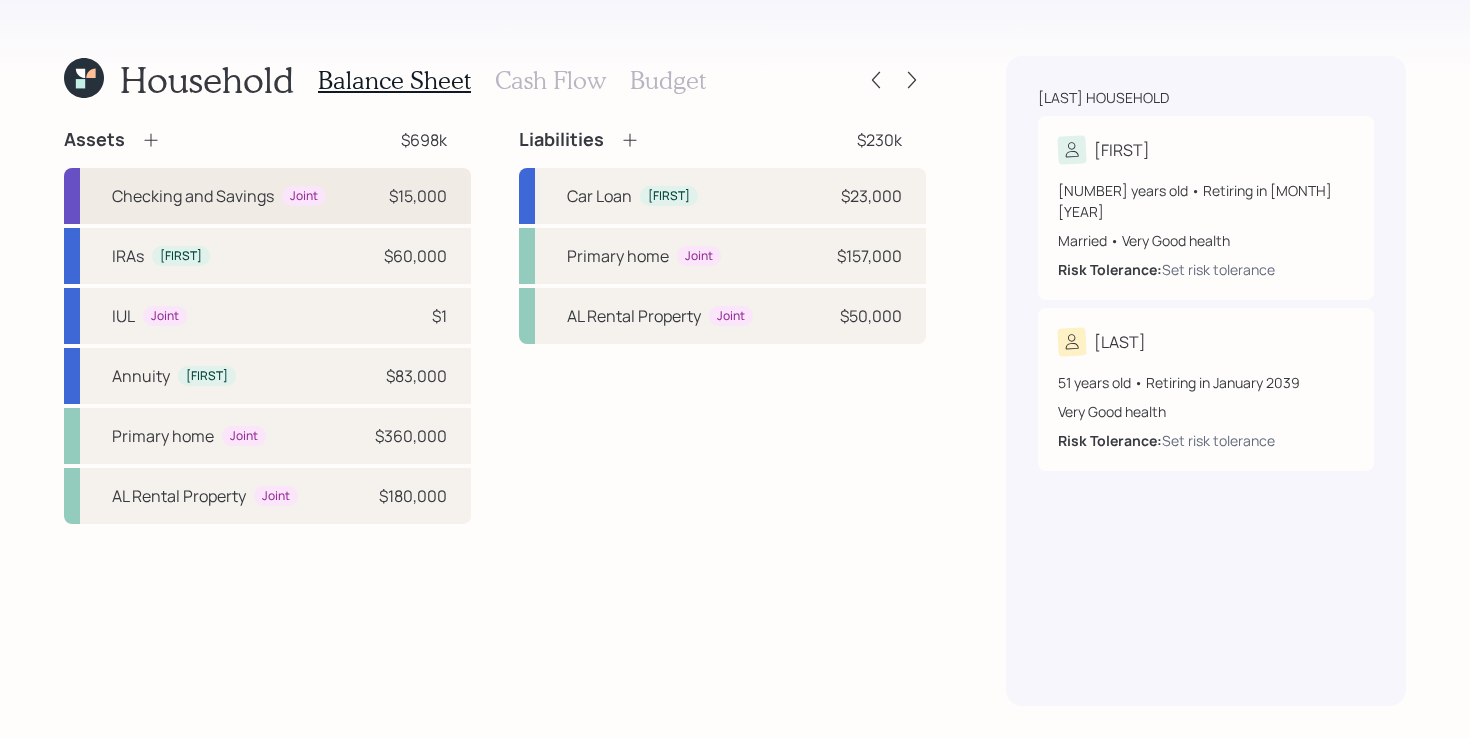 click on "Checking and Savings Joint $15,000" at bounding box center (267, 196) 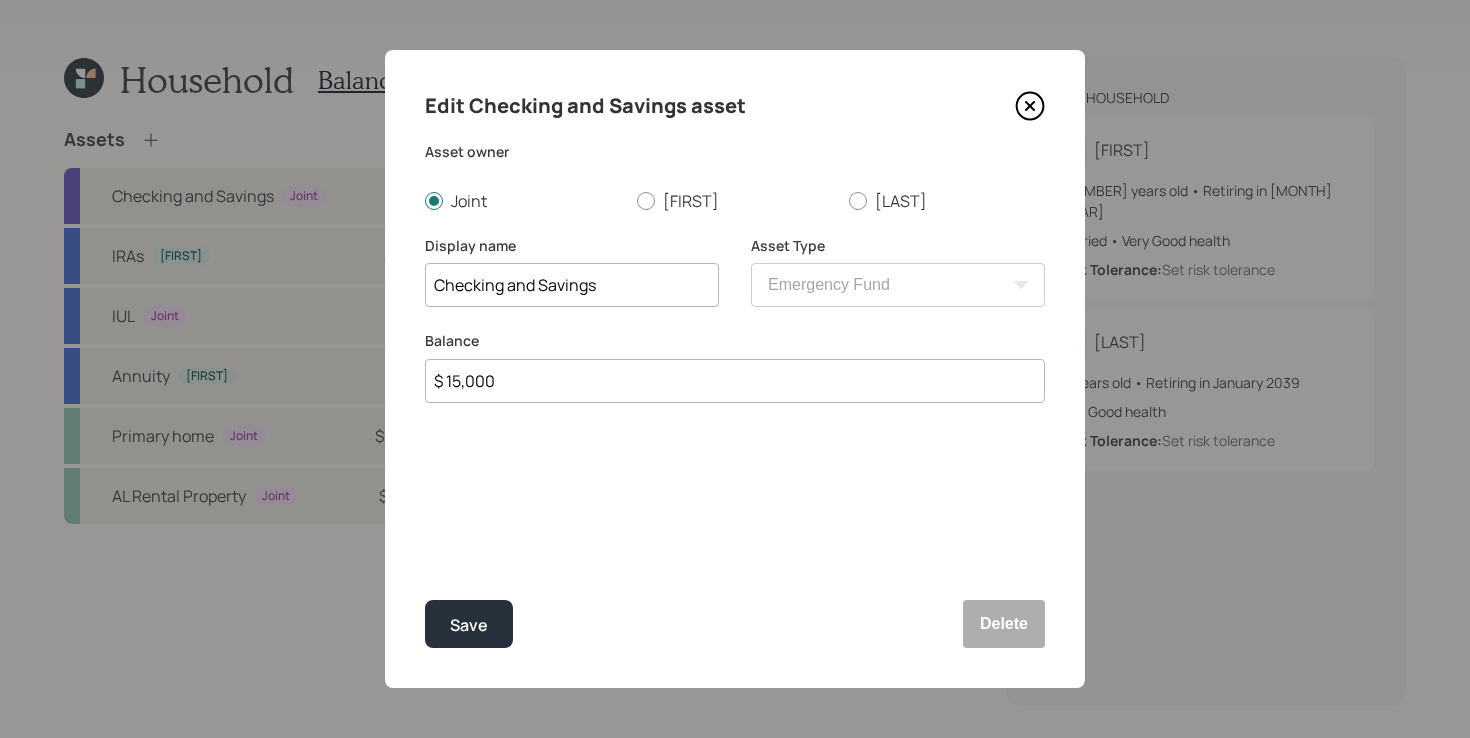 click on "Checking and Savings" at bounding box center (572, 285) 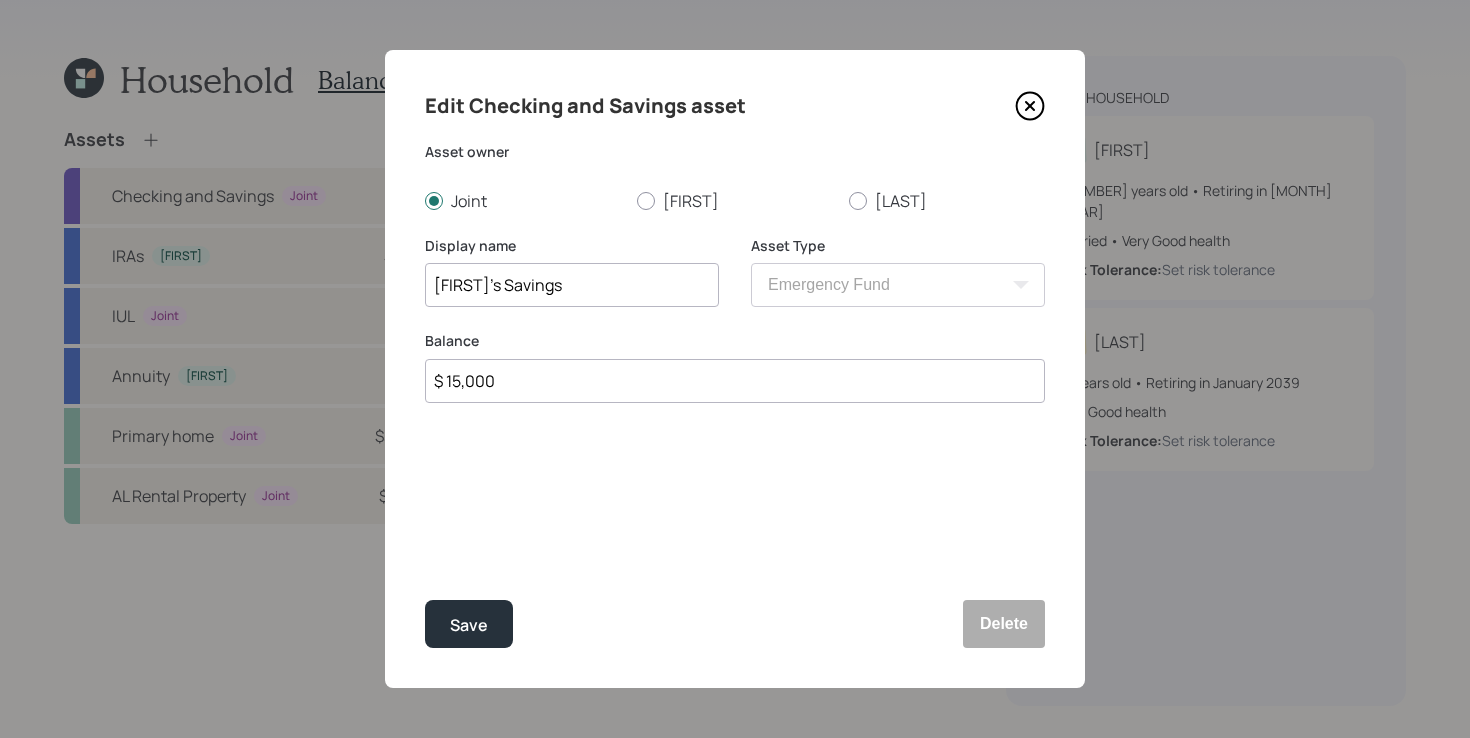 type on "[FIRST]'s Savings" 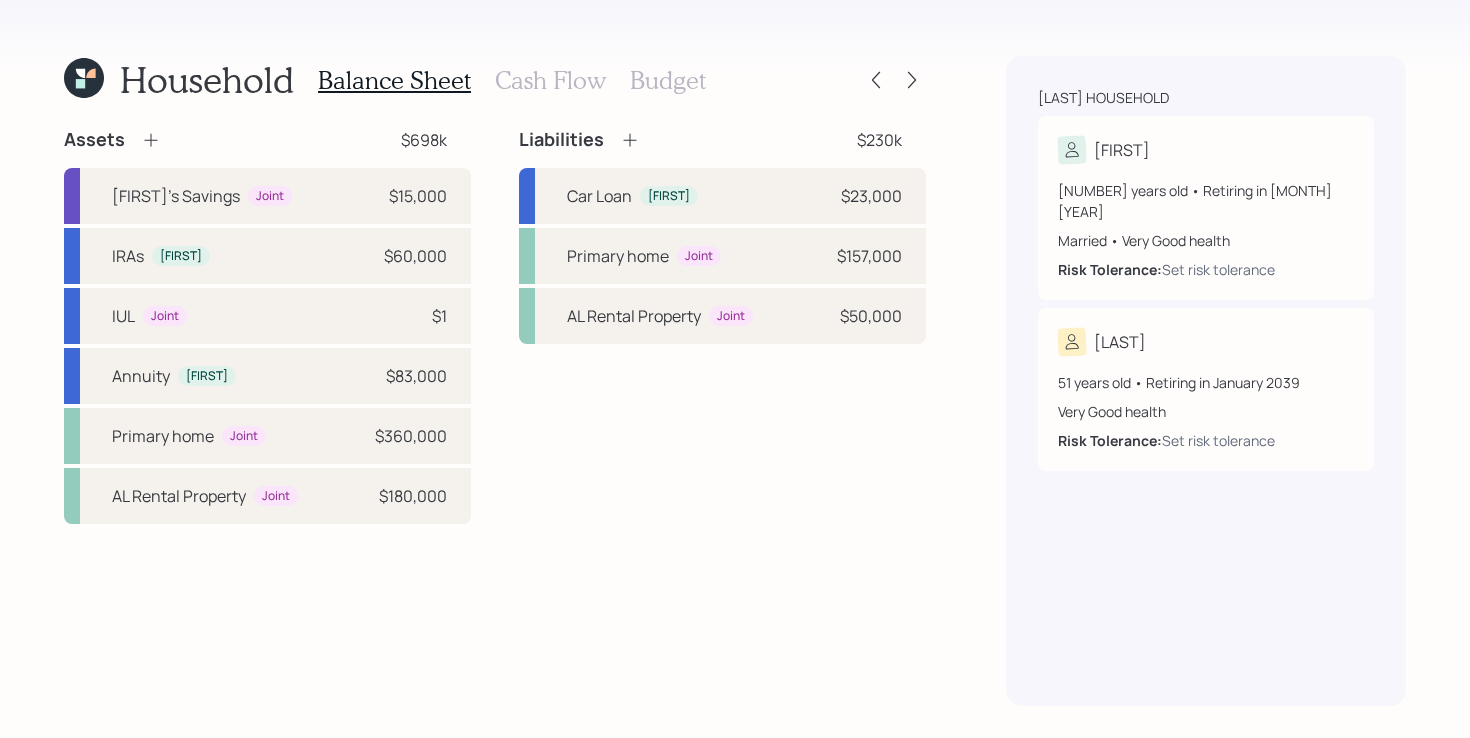 click 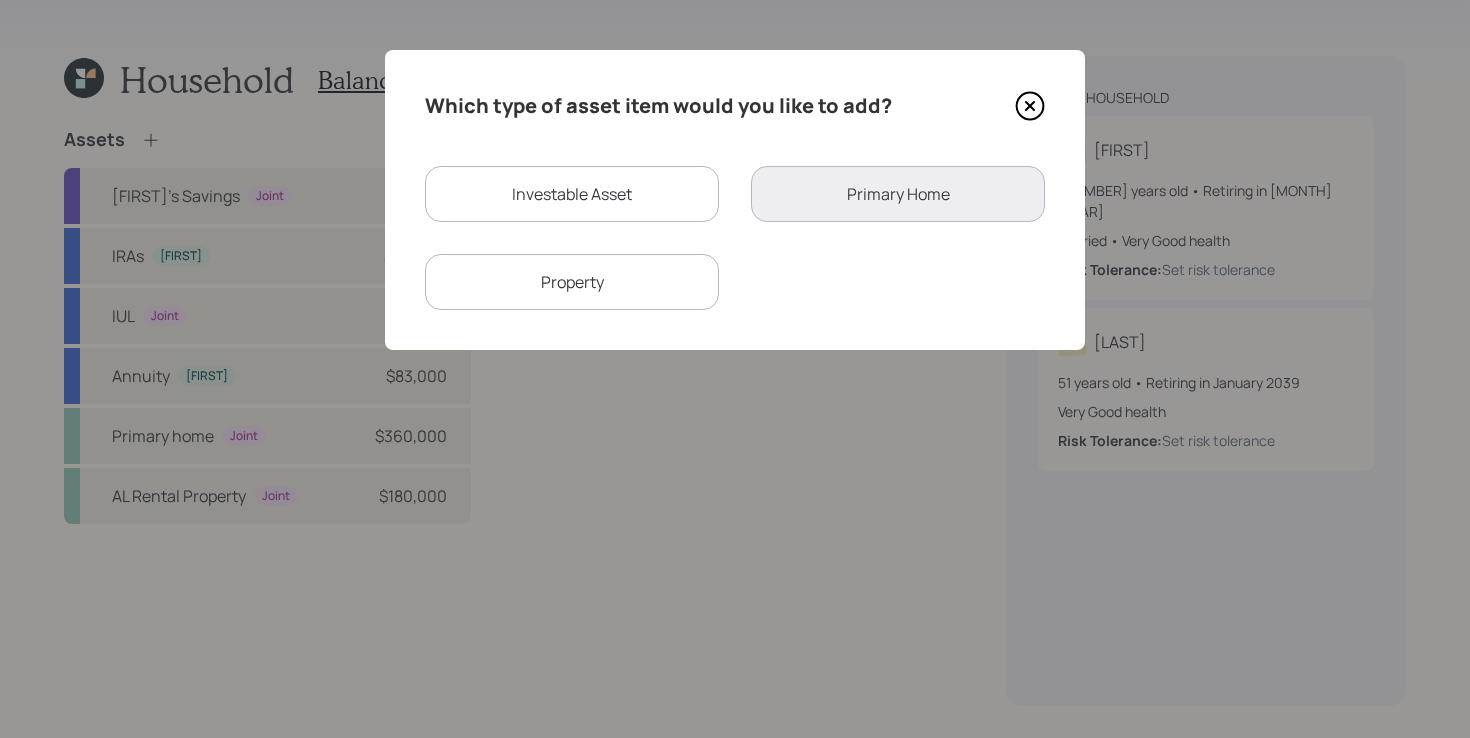 click on "Investable Asset" at bounding box center (572, 194) 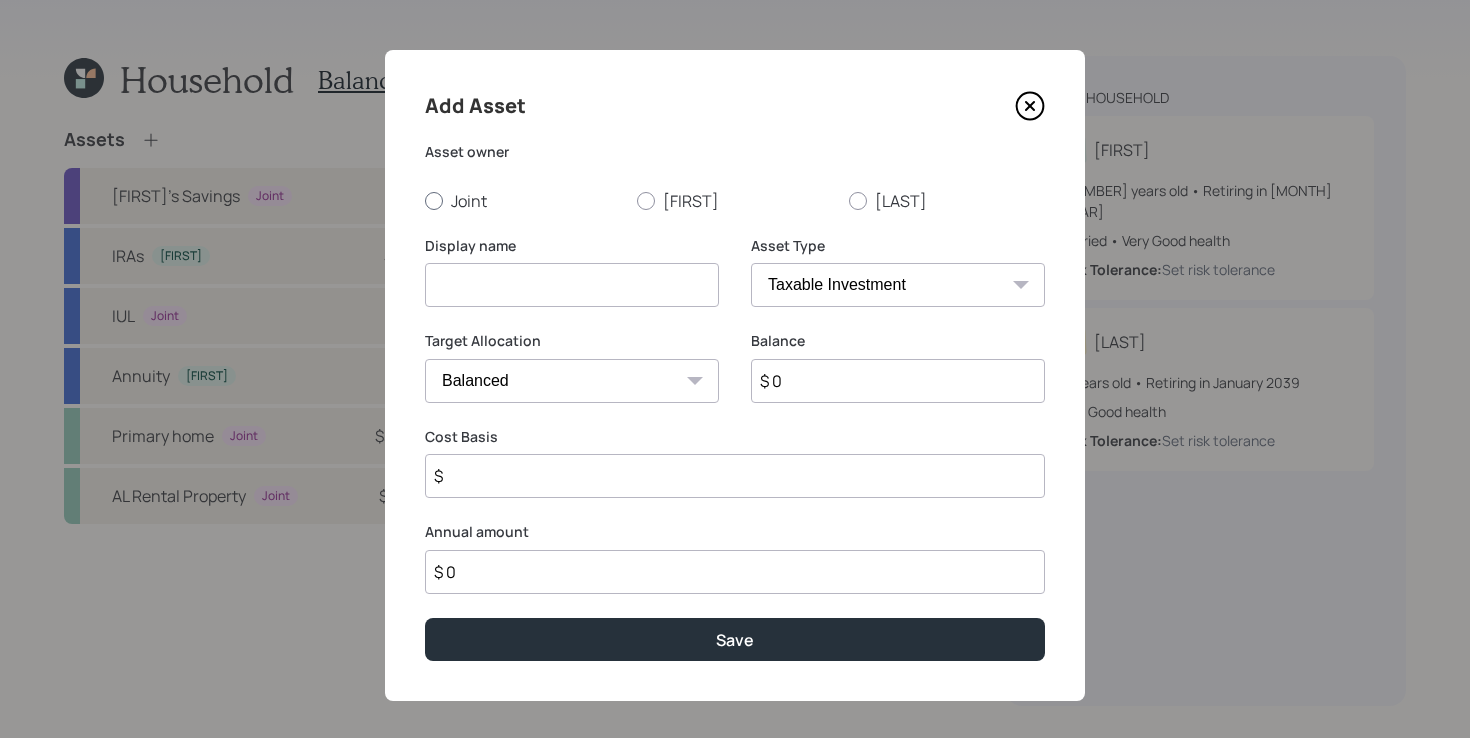 click on "Joint" at bounding box center [523, 201] 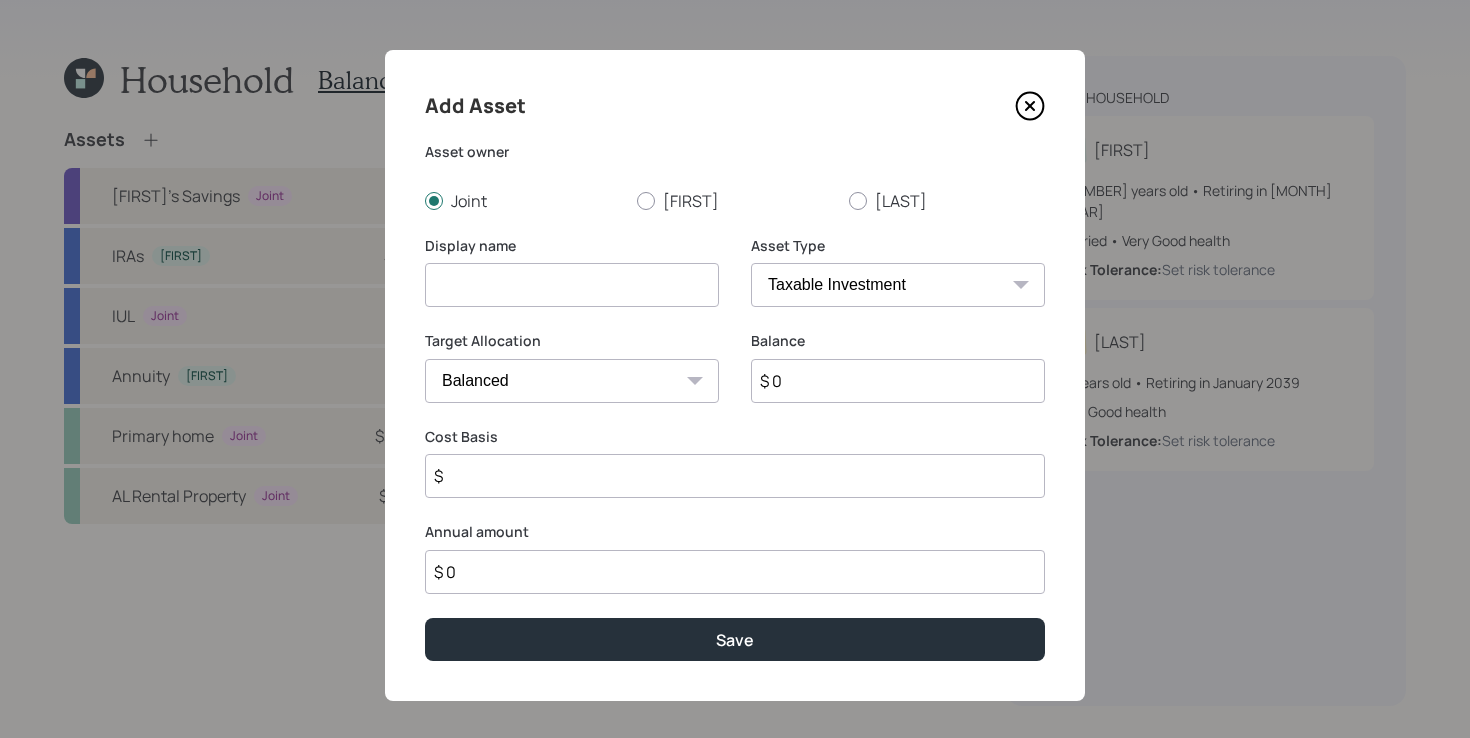 click at bounding box center (572, 285) 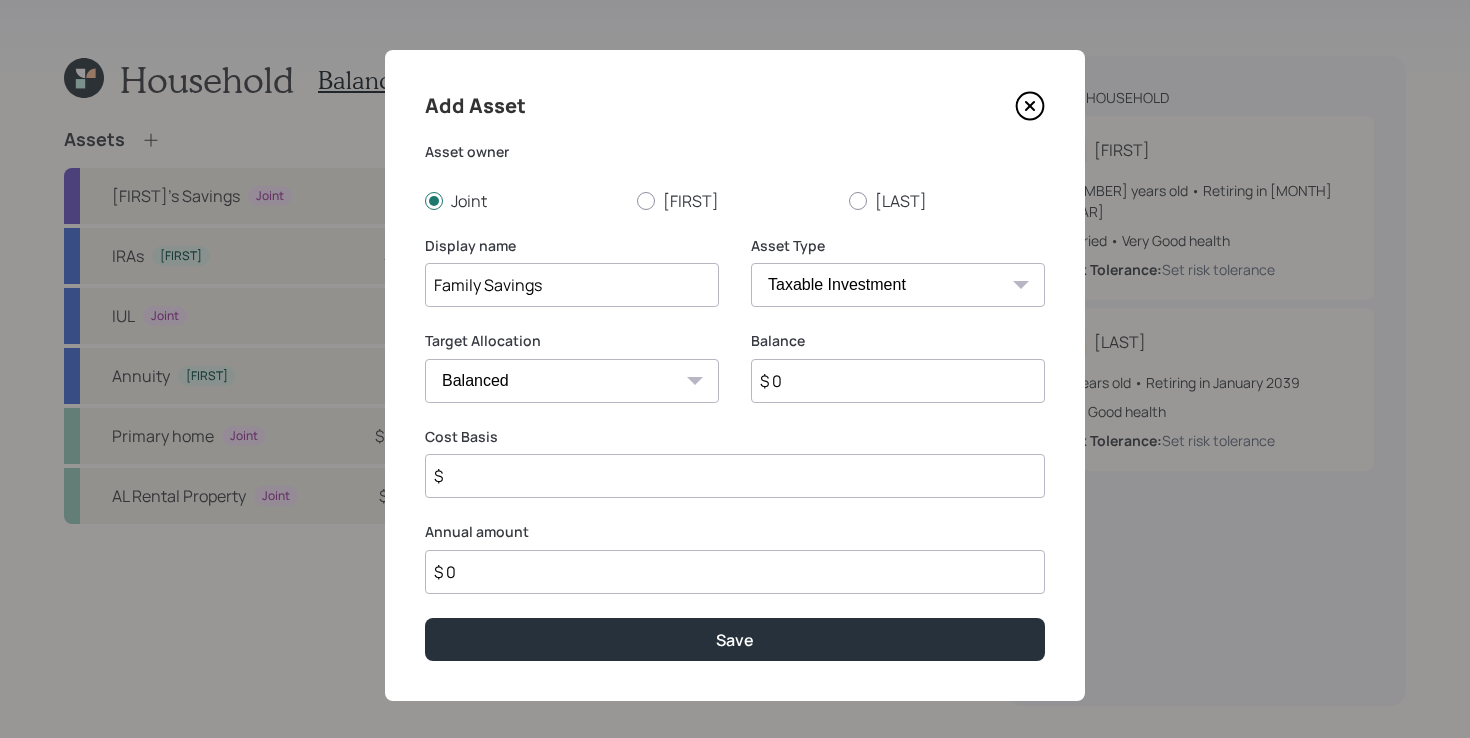 type on "Family Savings" 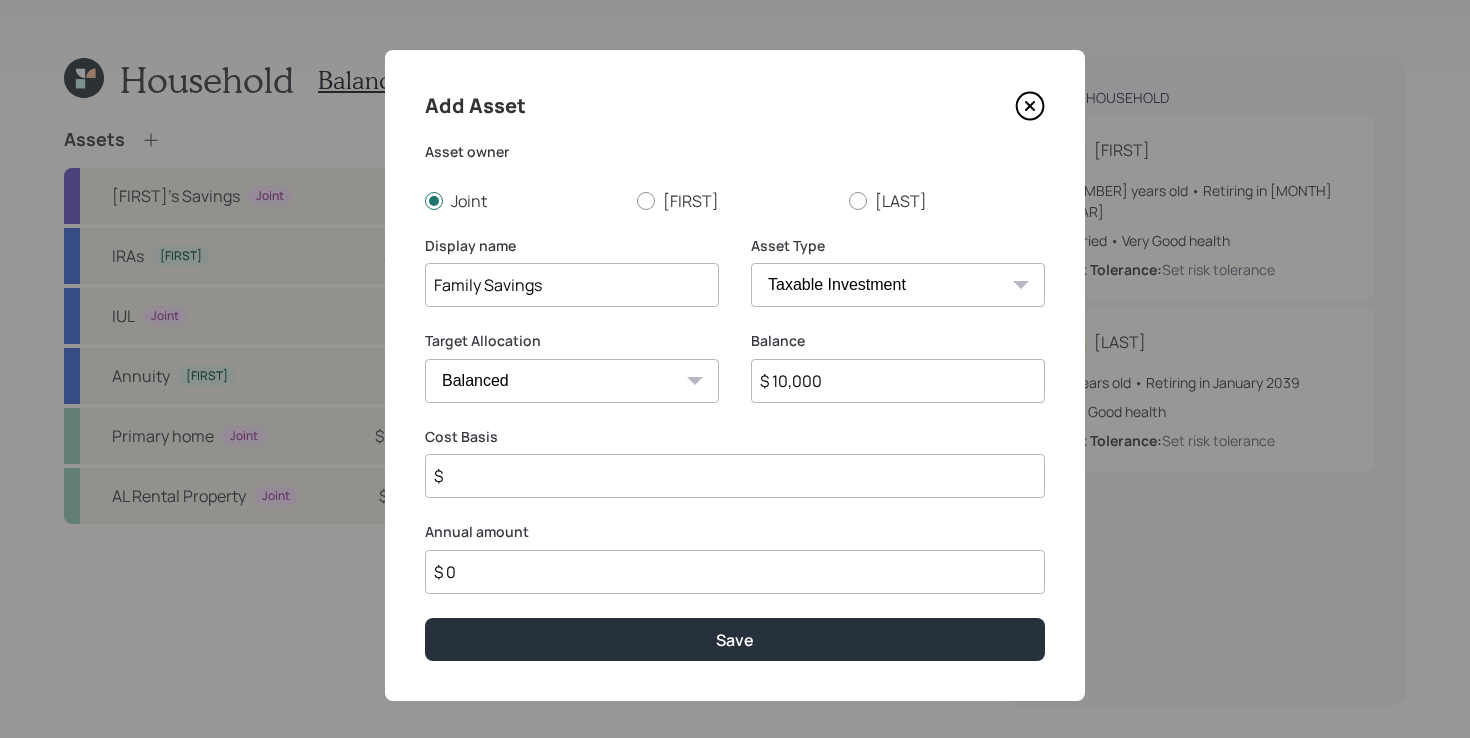 type on "$ 10,000" 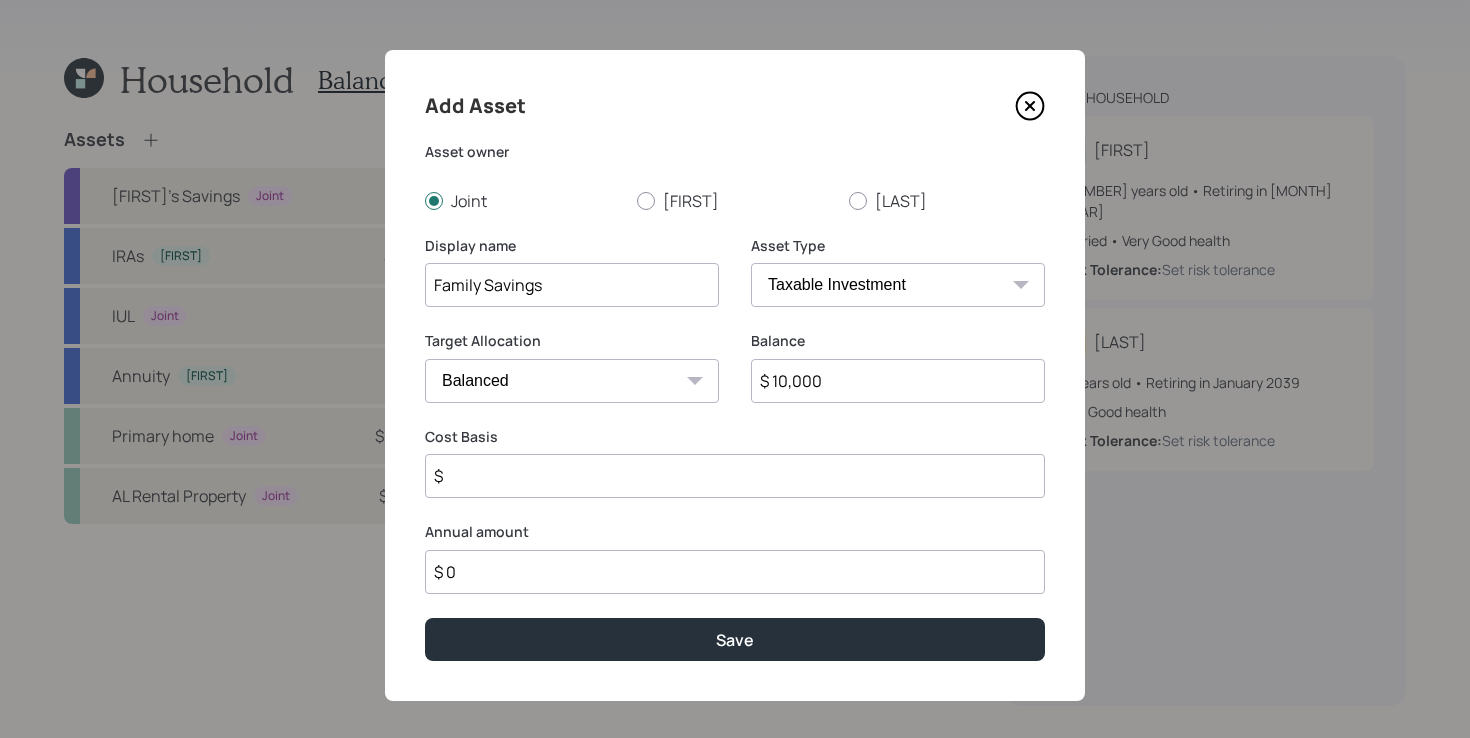 select on "uninvested" 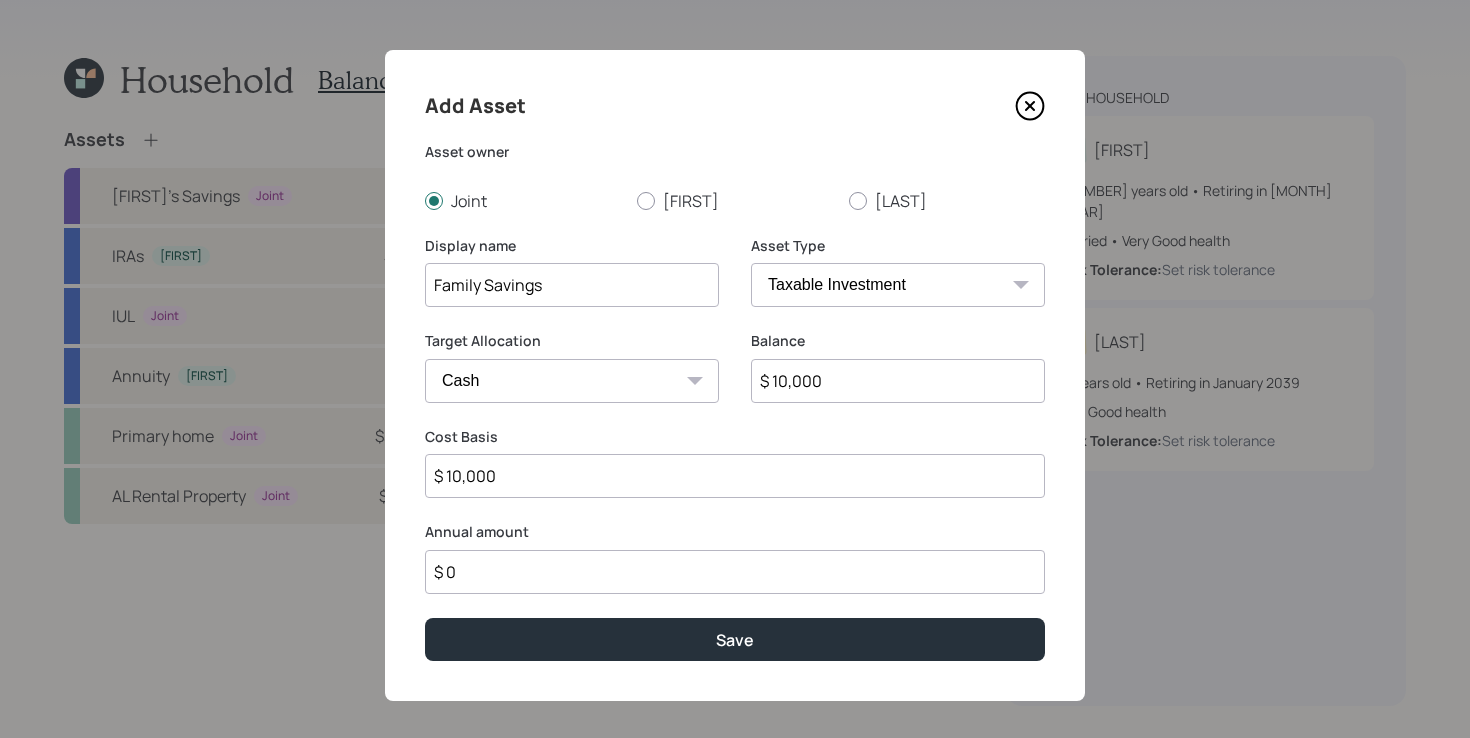 type on "$ 10,000" 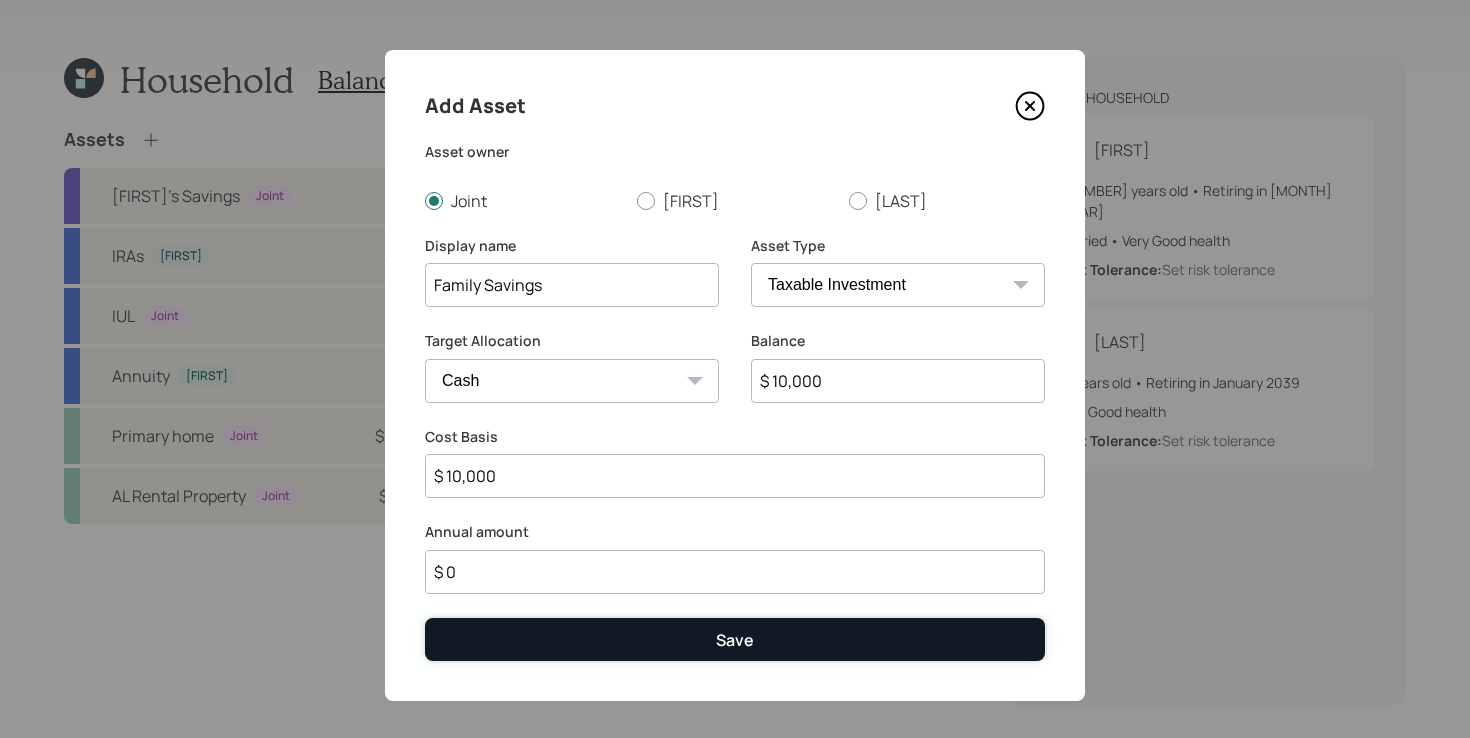 click on "Save" at bounding box center (735, 639) 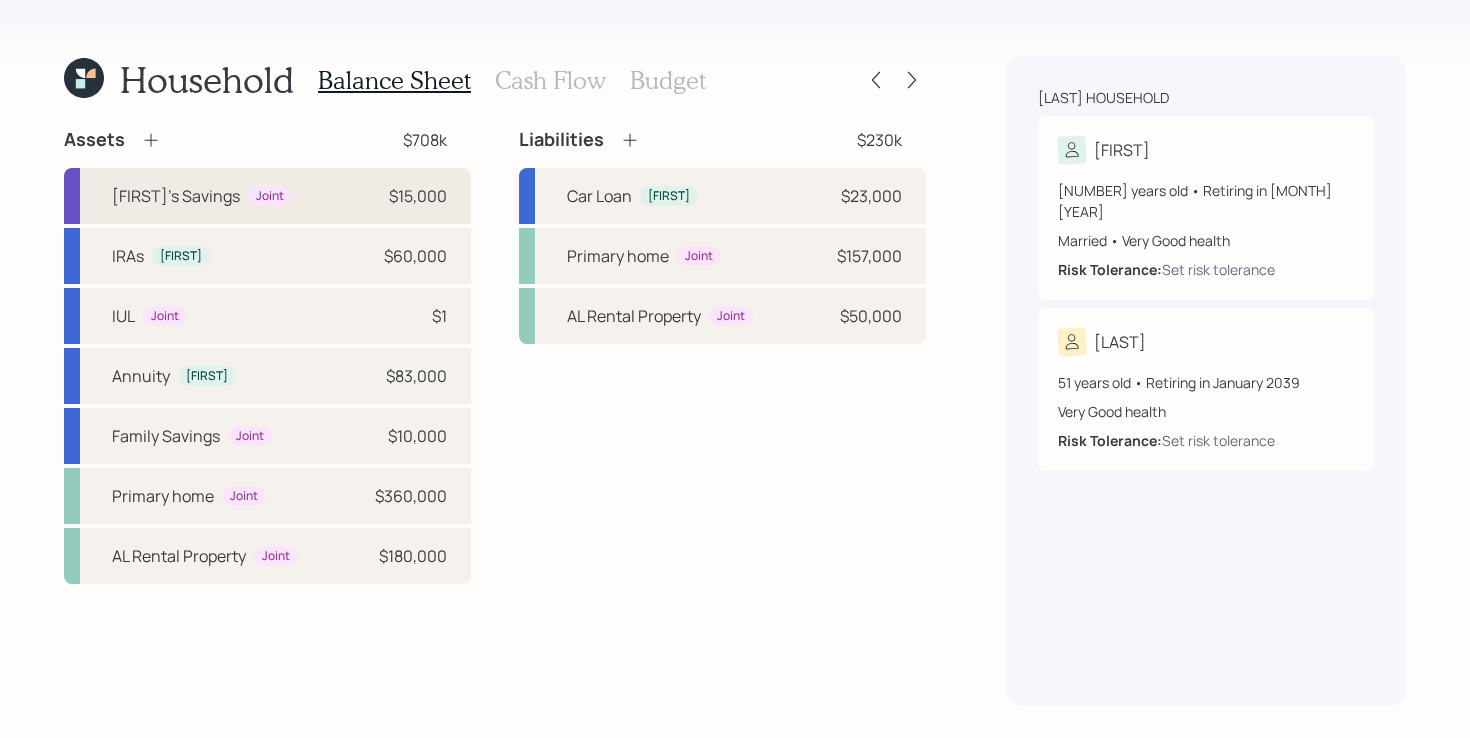 click on "[FIRST]'s Savings Joint $[AMOUNT]" at bounding box center [267, 196] 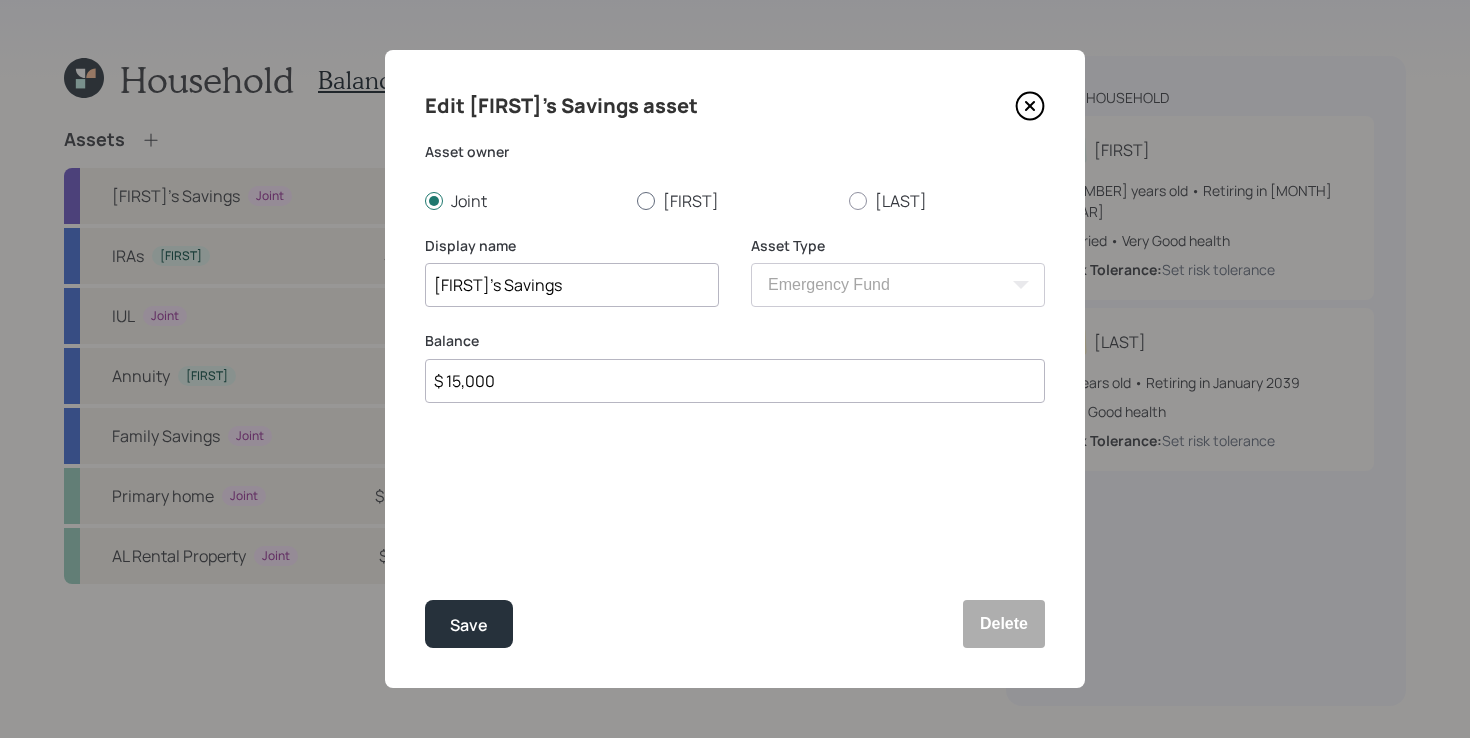 click on "[FIRST]" at bounding box center (735, 201) 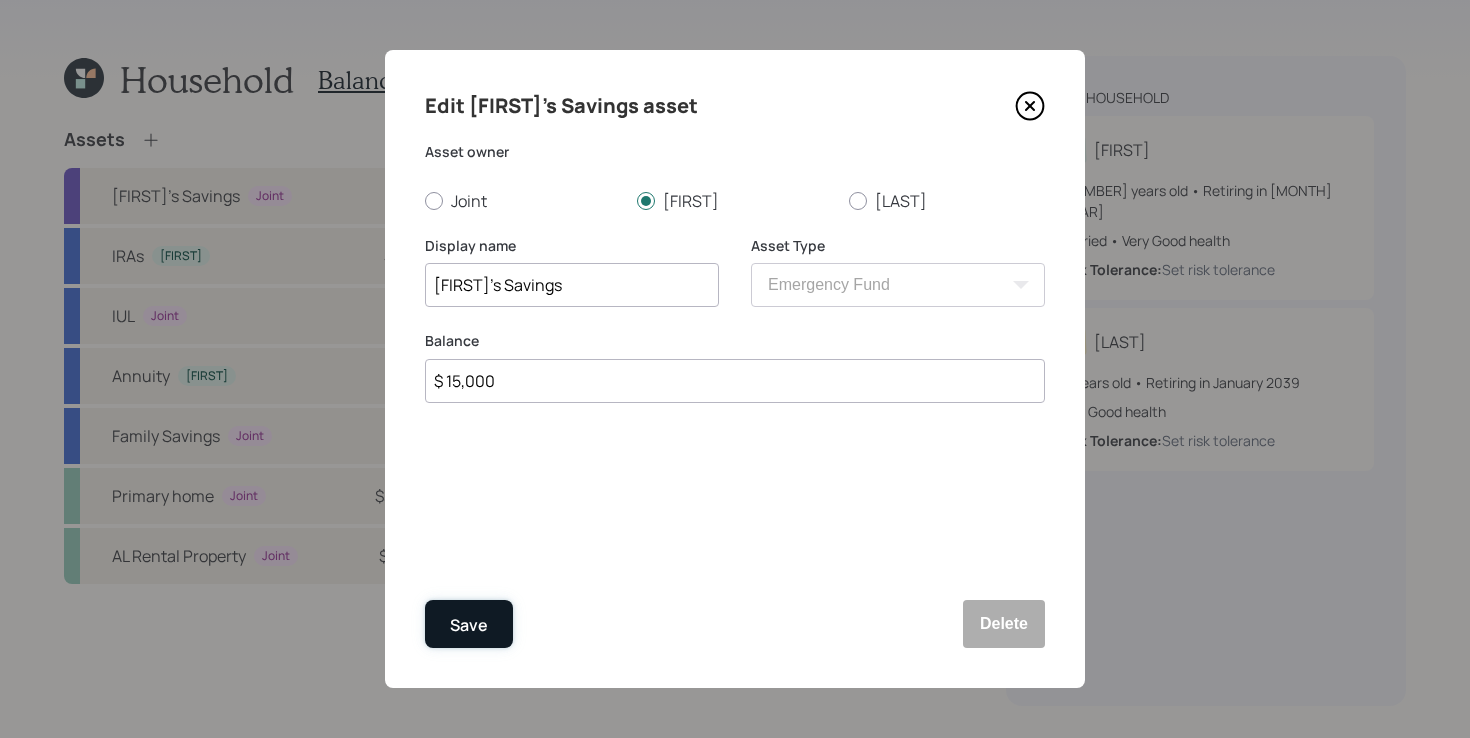 click on "Save" at bounding box center [469, 625] 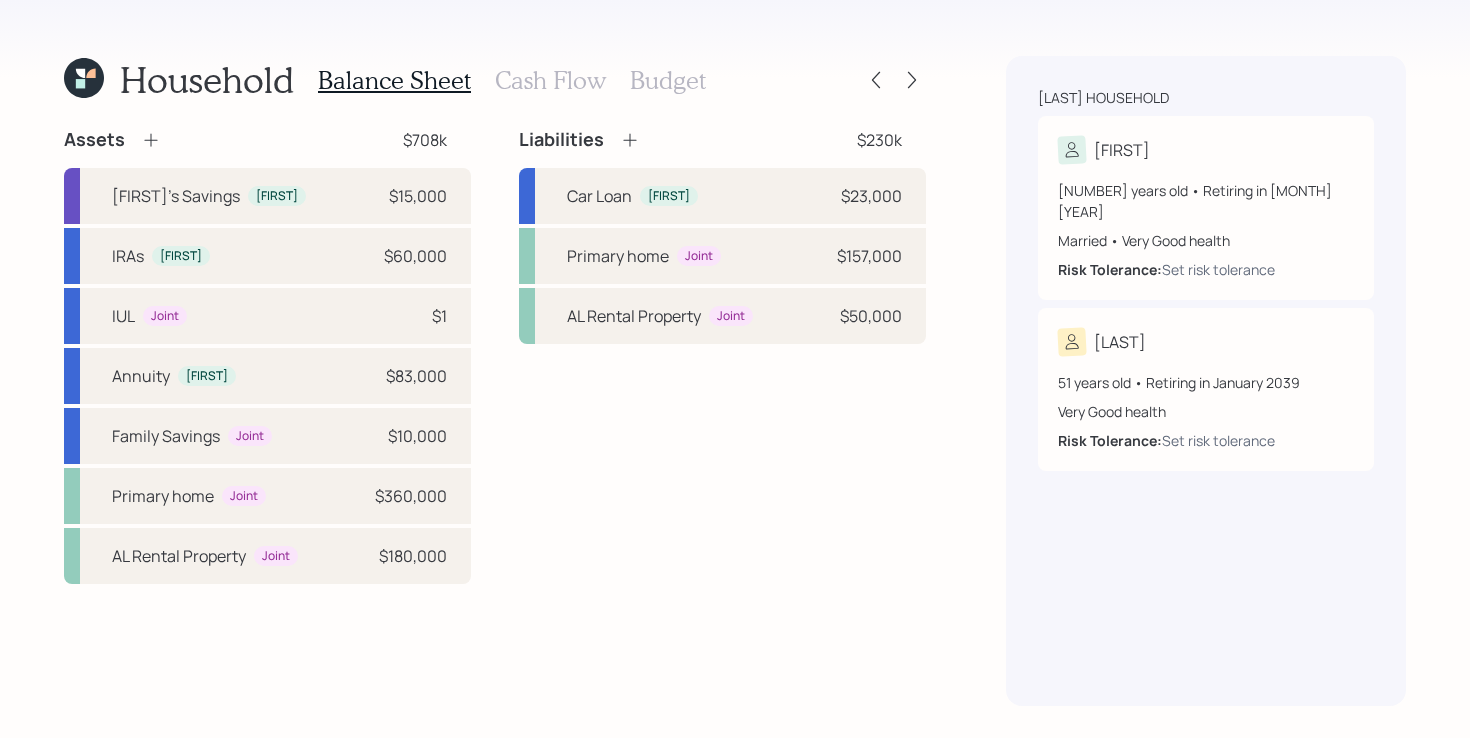 click on "Assets $708k [LAST]'s Savings [LAST] $15,000 IRAs [LAST] $60,000 IUL Joint $1 Annuity [LAST] $83,000 Family Savings Joint $10,000 Primary home Joint $360,000 [STATE] Rental Property Joint $180,000 Liabilities $230k Car Loan [LAST] $23,000 Primary home Joint $157,000 [STATE] Rental Property Joint $50,000" at bounding box center (495, 356) 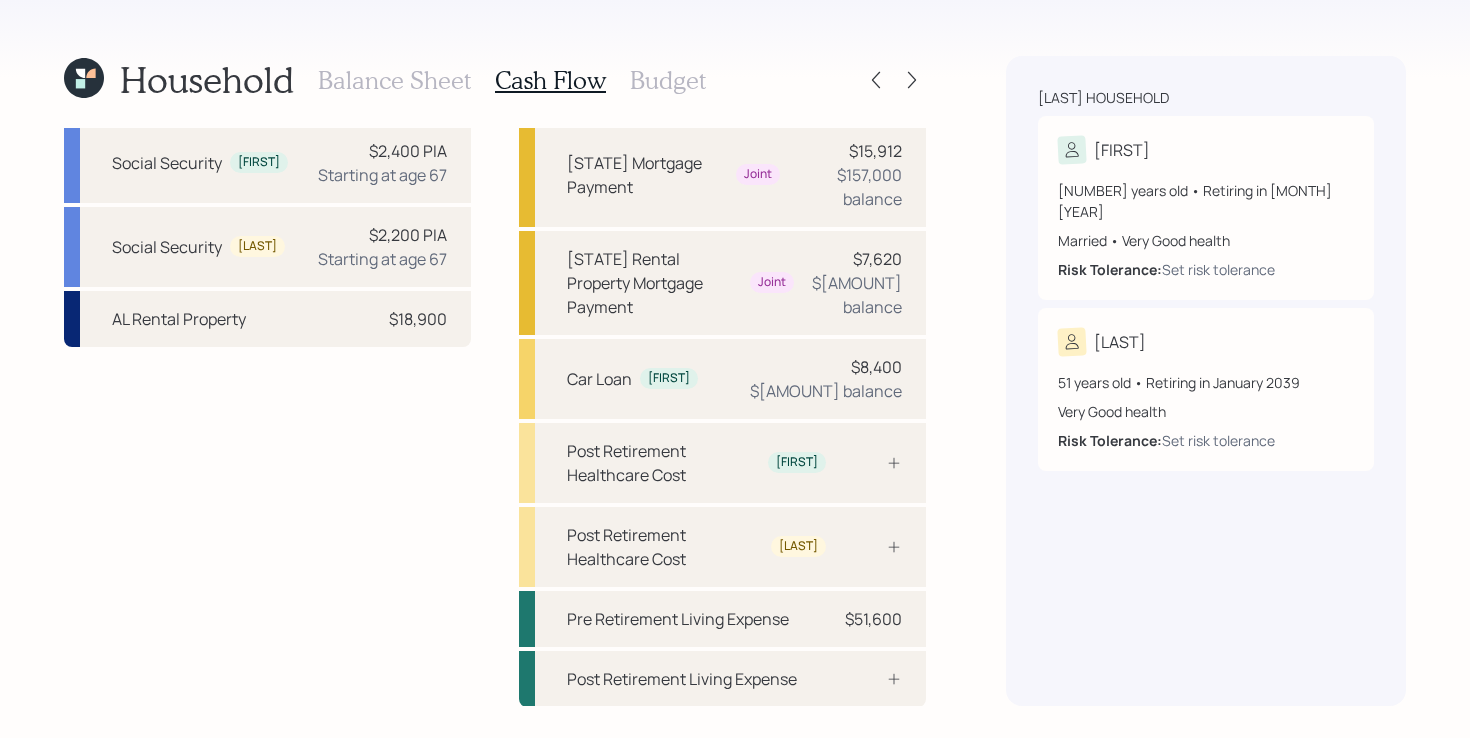 scroll, scrollTop: 0, scrollLeft: 0, axis: both 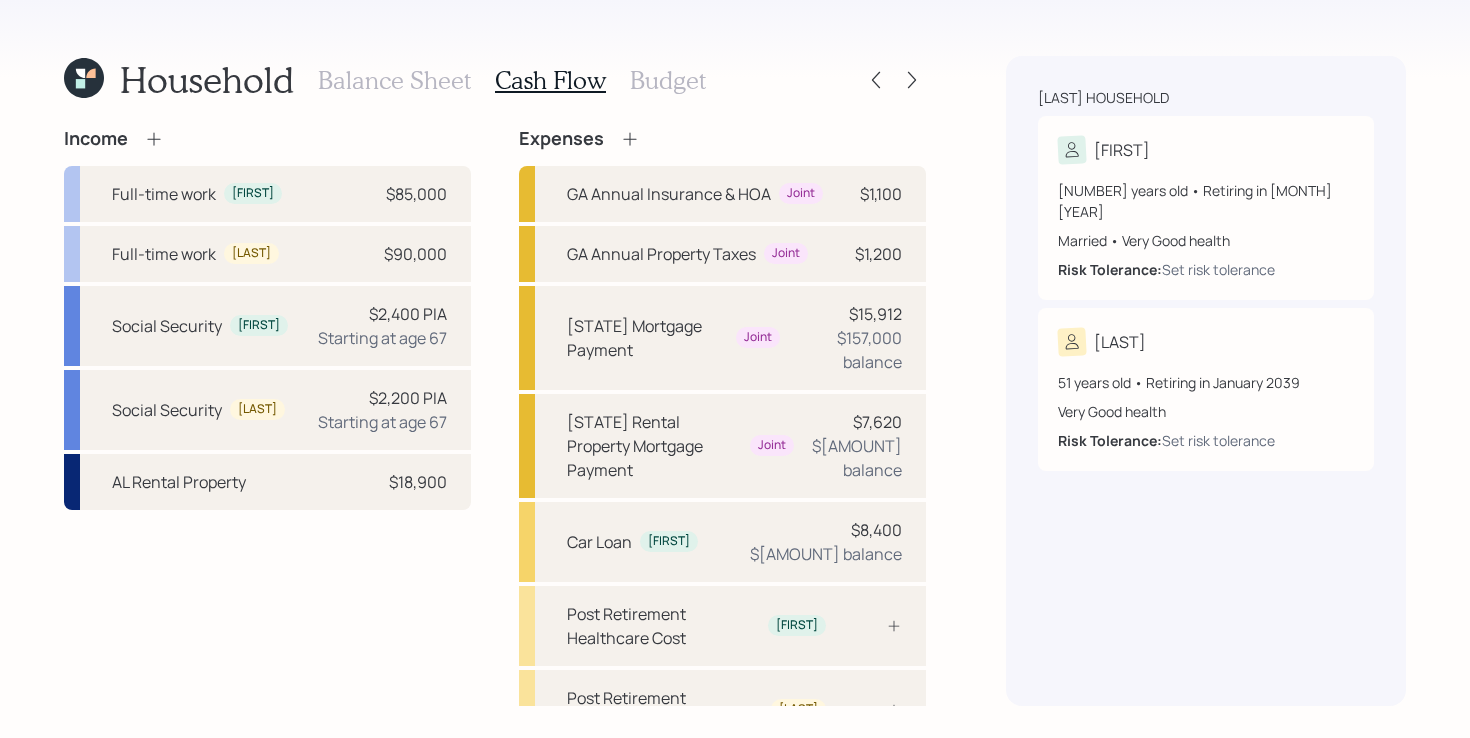 click on "Income Full-time work [FIRST] $[AMOUNT] Full-time work [LAST] $[AMOUNT] Social Security [FIRST] $[AMOUNT] PIA Starting at age [NUMBER] Social Security [LAST] $[AMOUNT] PIA Starting at age [NUMBER] AL Rental Property $[AMOUNT] Expenses GA Annual Insurance & HOA Joint $[AMOUNT] GA Annual Property Taxes Joint $[AMOUNT] GA Mortgage Payment Joint $[AMOUNT] $[AMOUNT] balance AL Rental Property Mortgage Payment Joint $[AMOUNT] $[AMOUNT] balance Car Loan [FIRST] $[AMOUNT] $[AMOUNT] balance Post Retirement Healthcare Cost [FIRST] Post Retirement Healthcare Cost [LAST] Pre Retirement Living Expense $[AMOUNT] Post Retirement Living Expense" at bounding box center (495, 499) 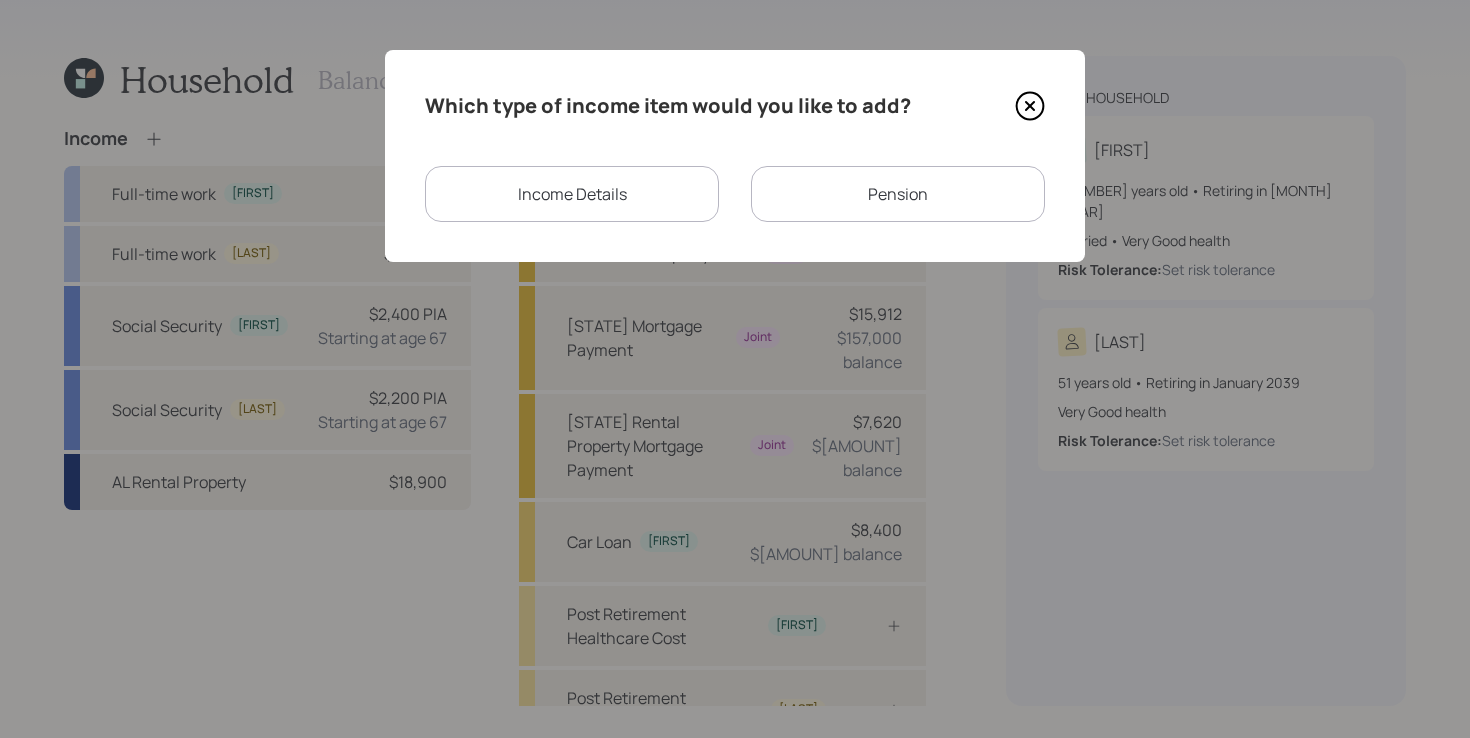 click on "Income Details" at bounding box center [572, 194] 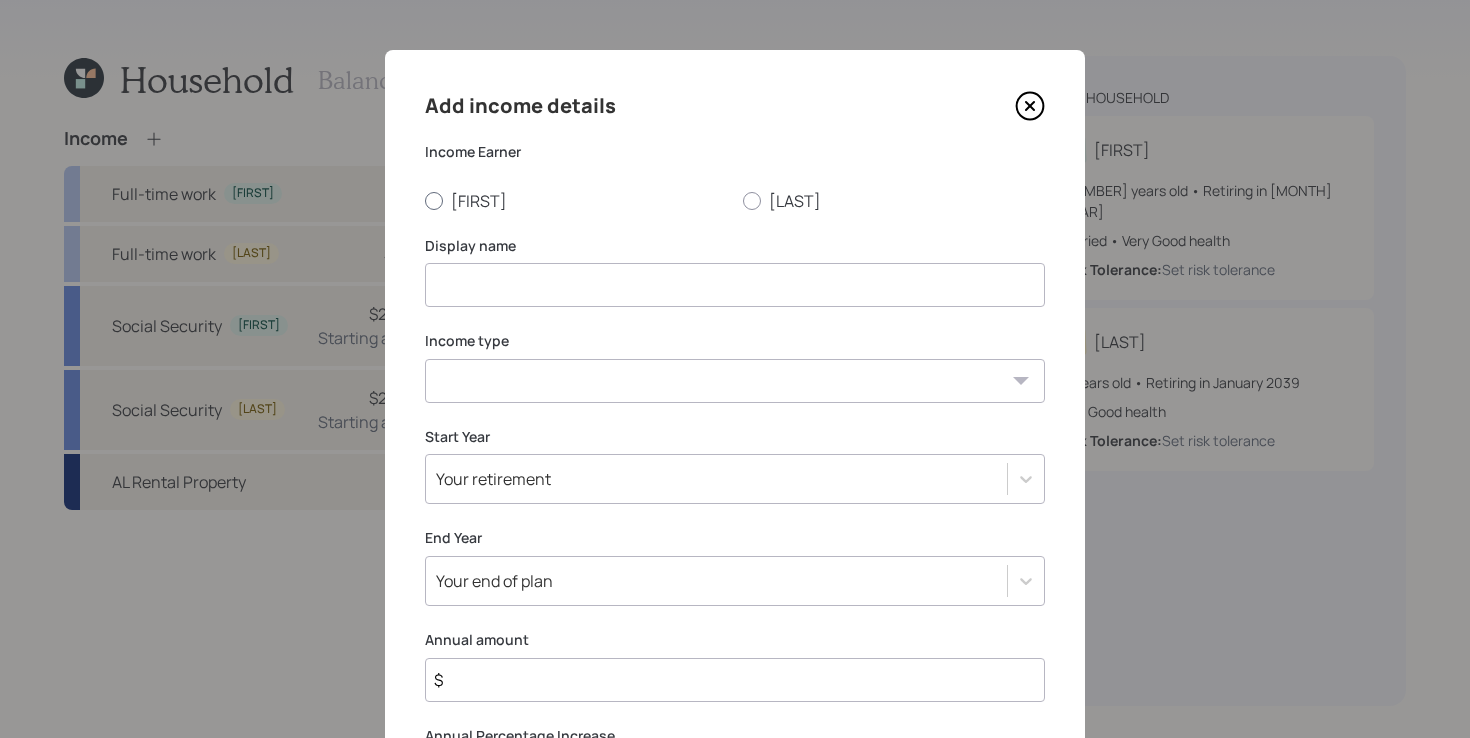 click on "[FIRST]" at bounding box center [576, 201] 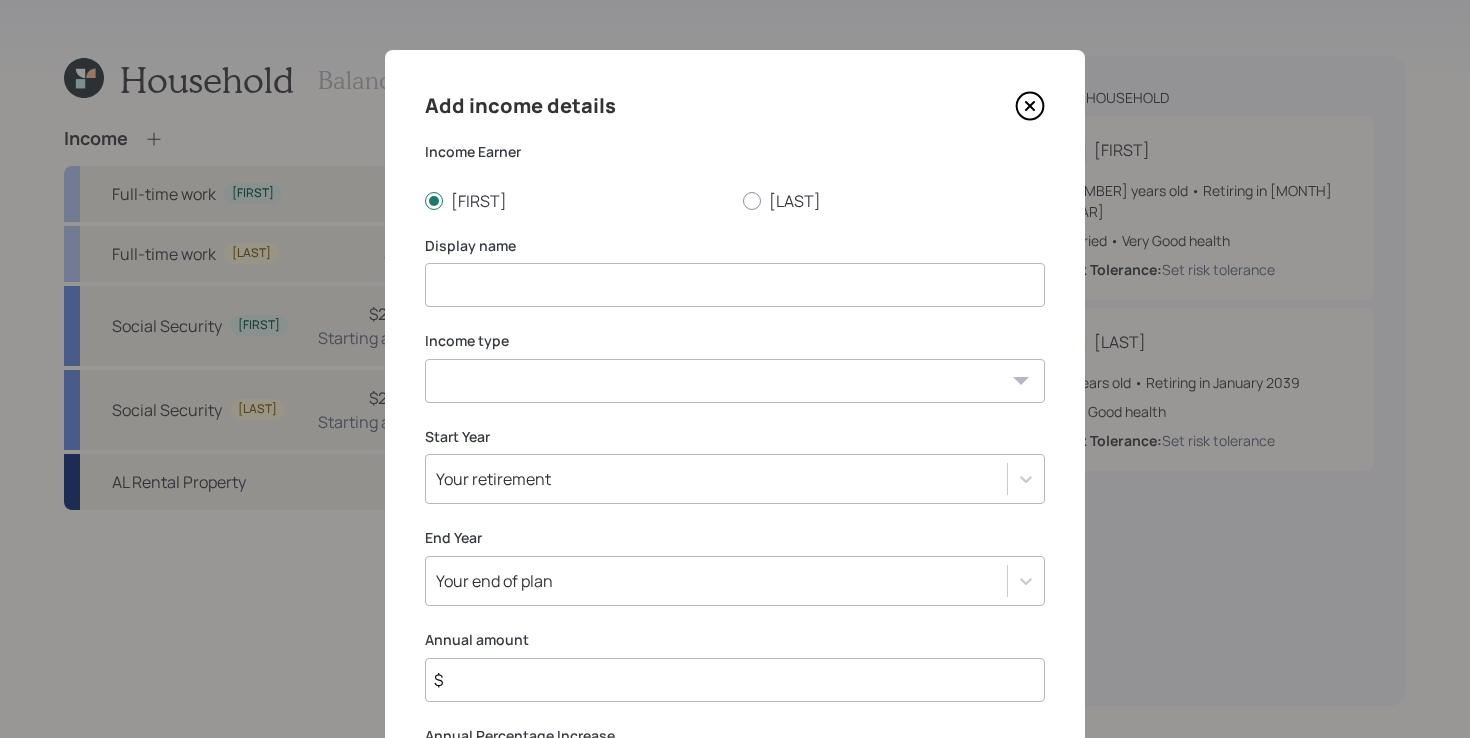 click at bounding box center [735, 285] 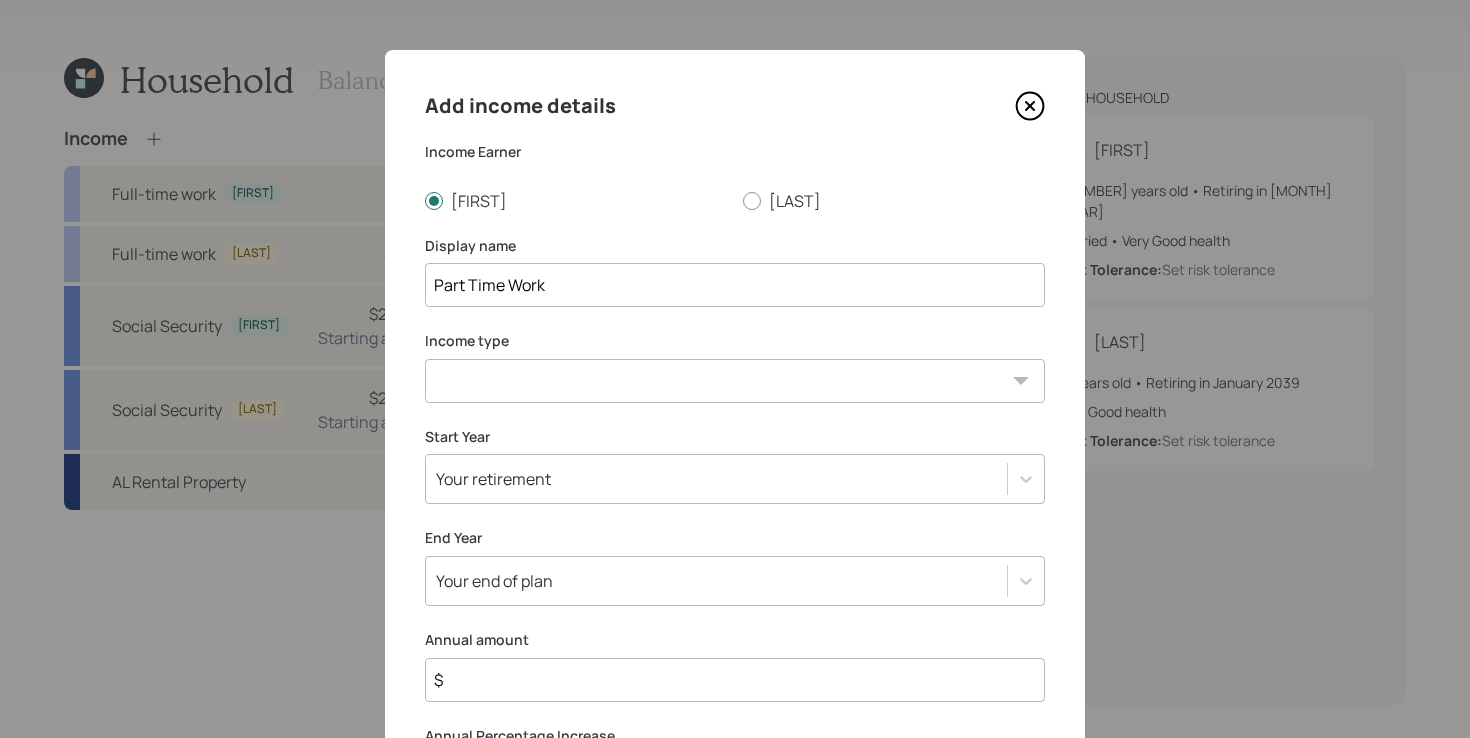 type on "Part Time Work" 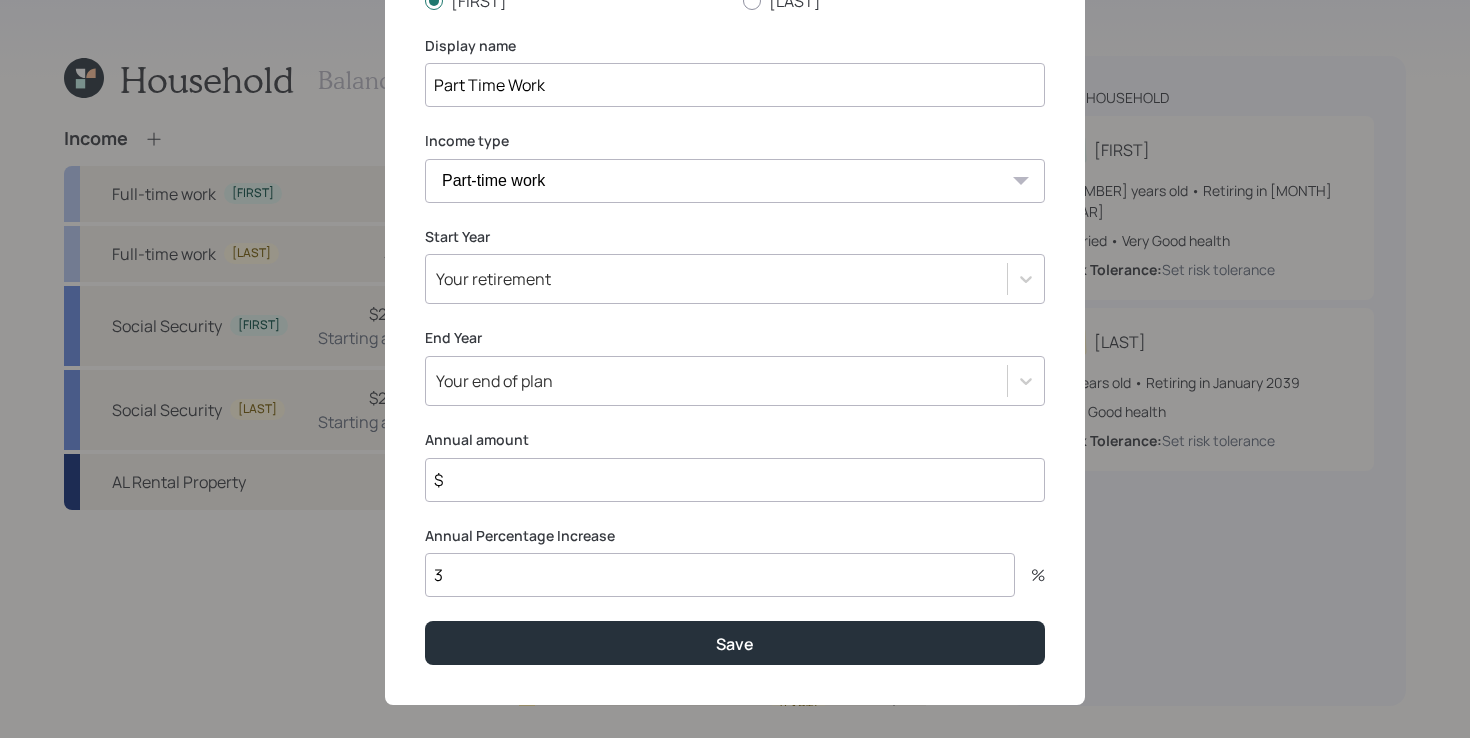 scroll, scrollTop: 210, scrollLeft: 0, axis: vertical 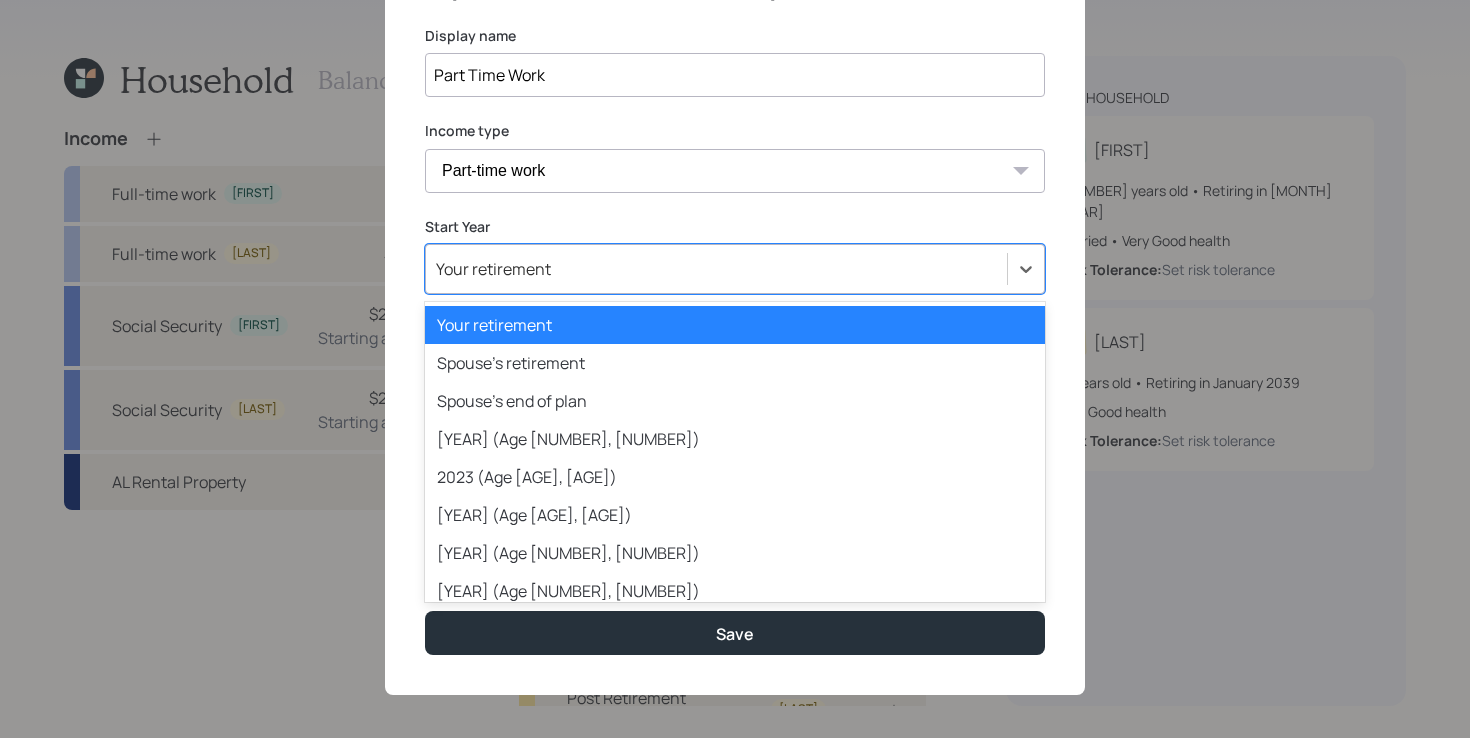 click on "Your retirement" at bounding box center [716, 269] 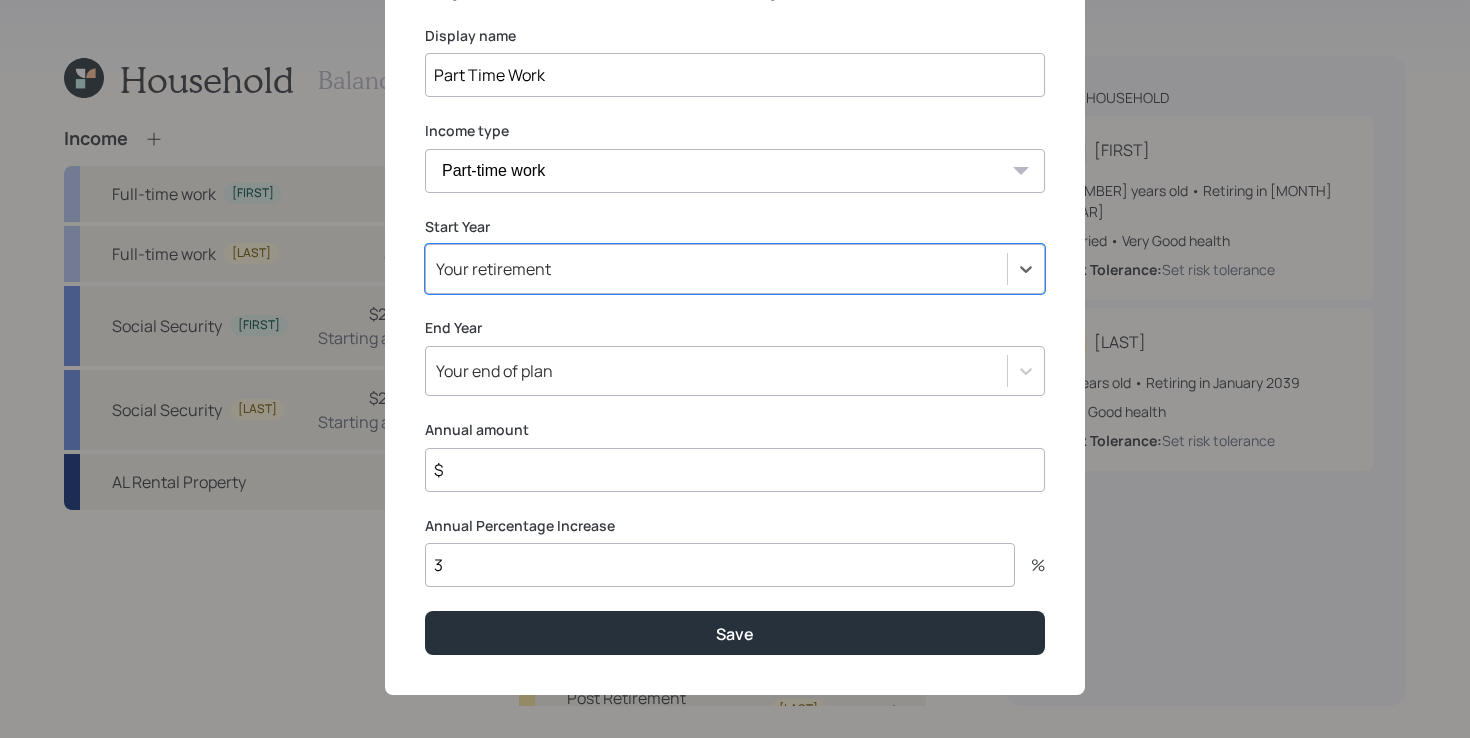 click on "$" at bounding box center (735, 470) 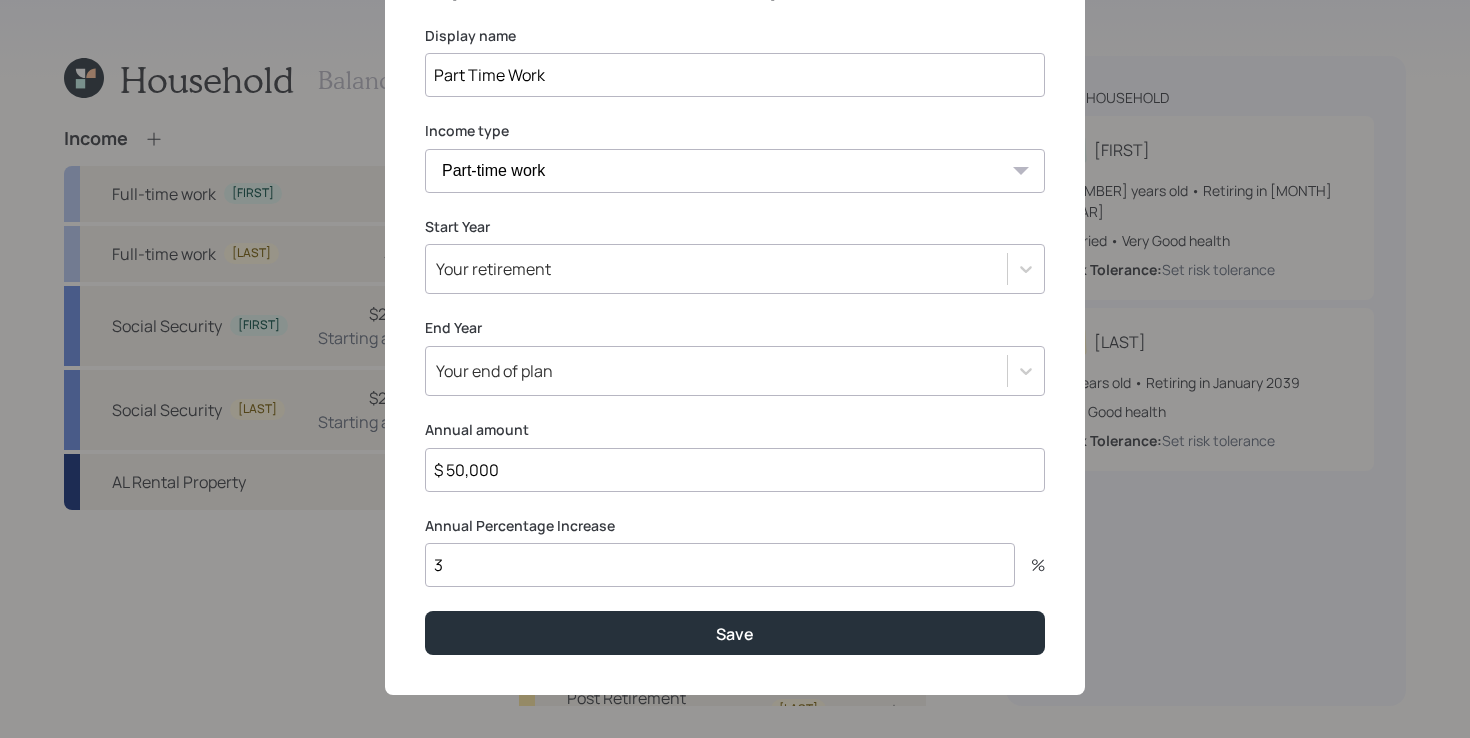 type on "$ 50,000" 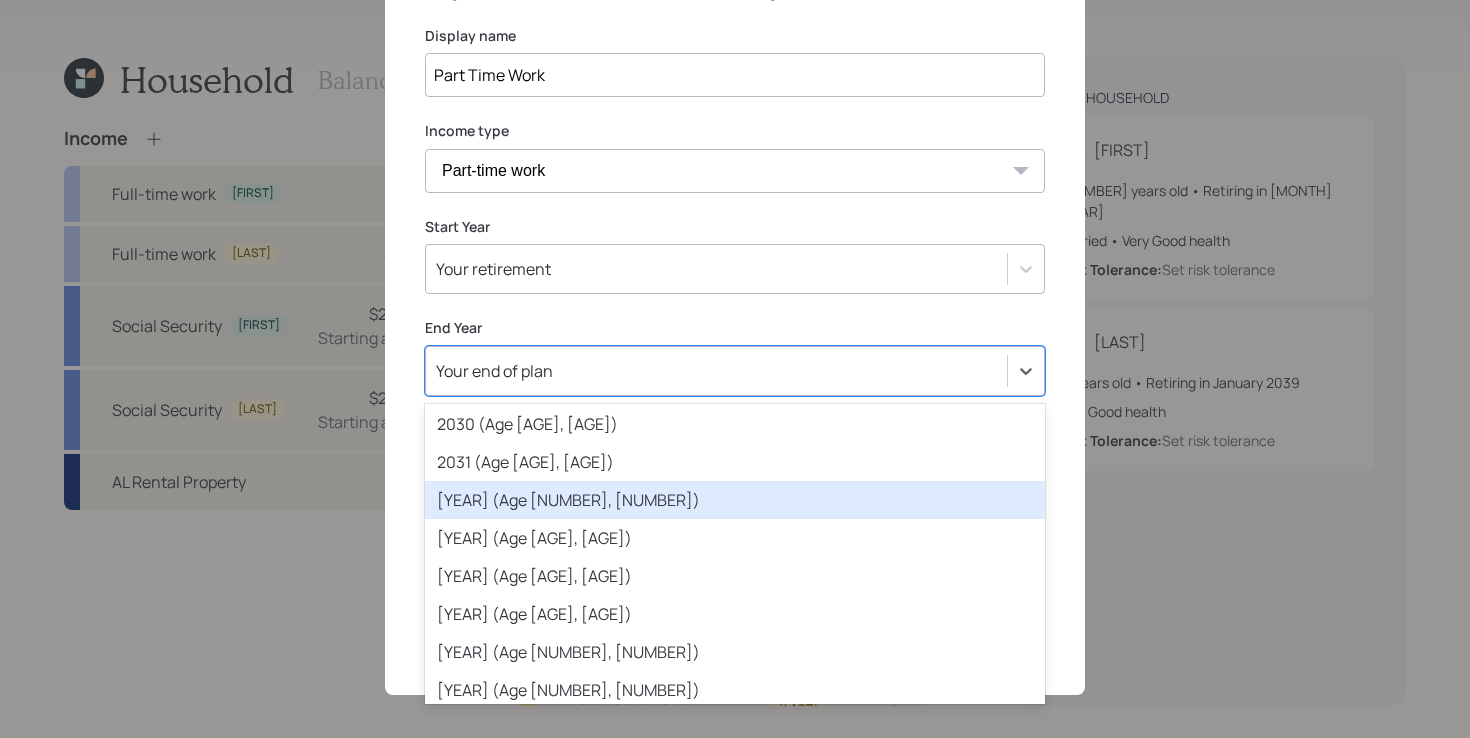scroll, scrollTop: 466, scrollLeft: 0, axis: vertical 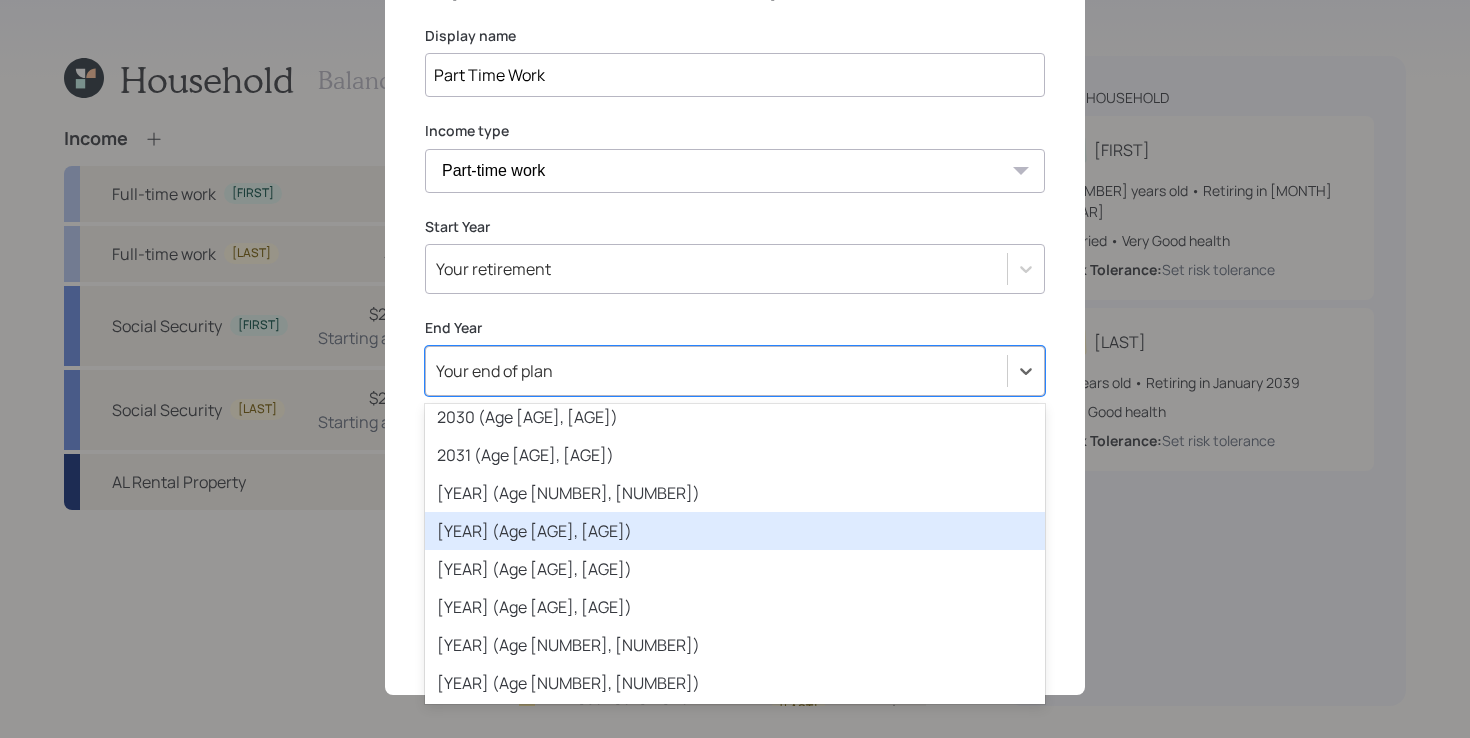 click on "[YEAR] (Age [AGE], [AGE])" at bounding box center [735, 531] 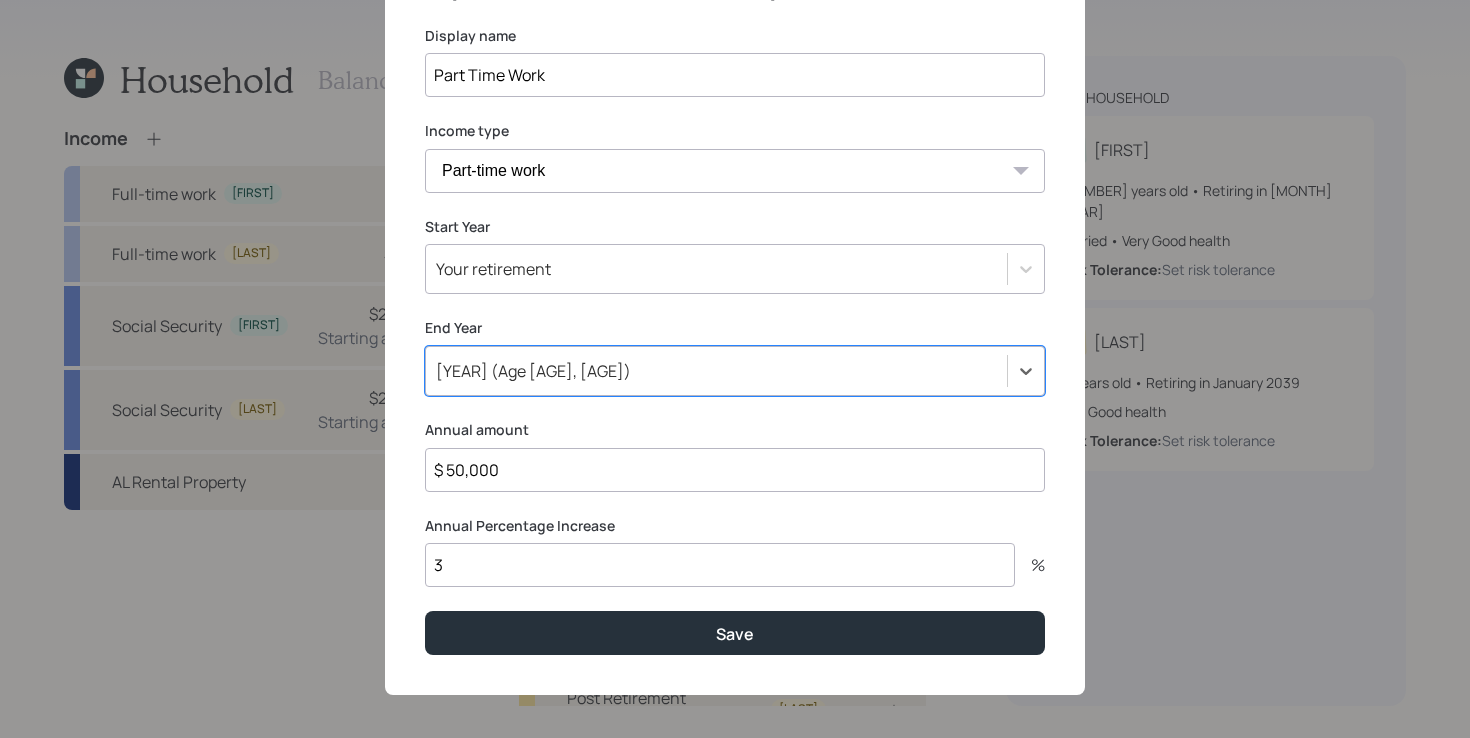 click on "Annual amount" at bounding box center [735, 430] 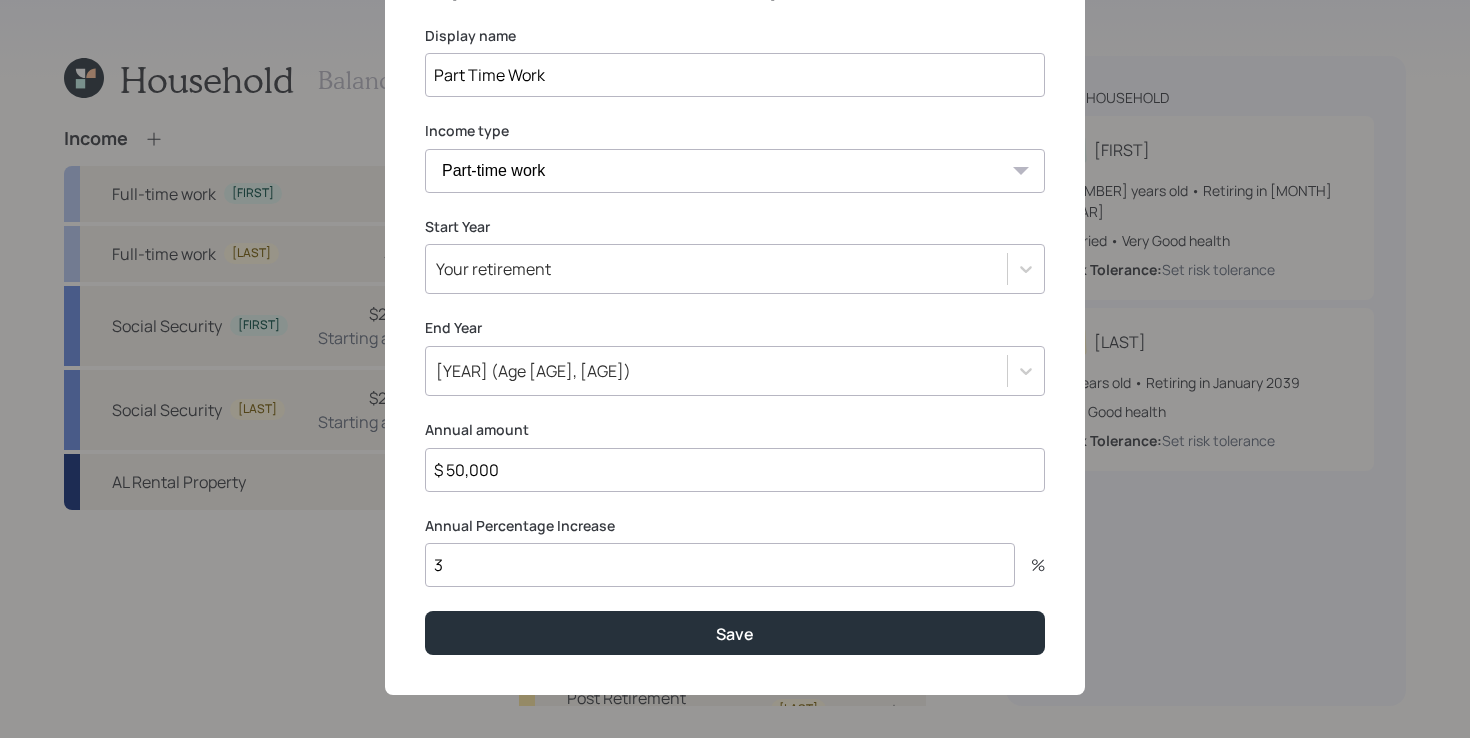 click on "Annual amount" at bounding box center (735, 430) 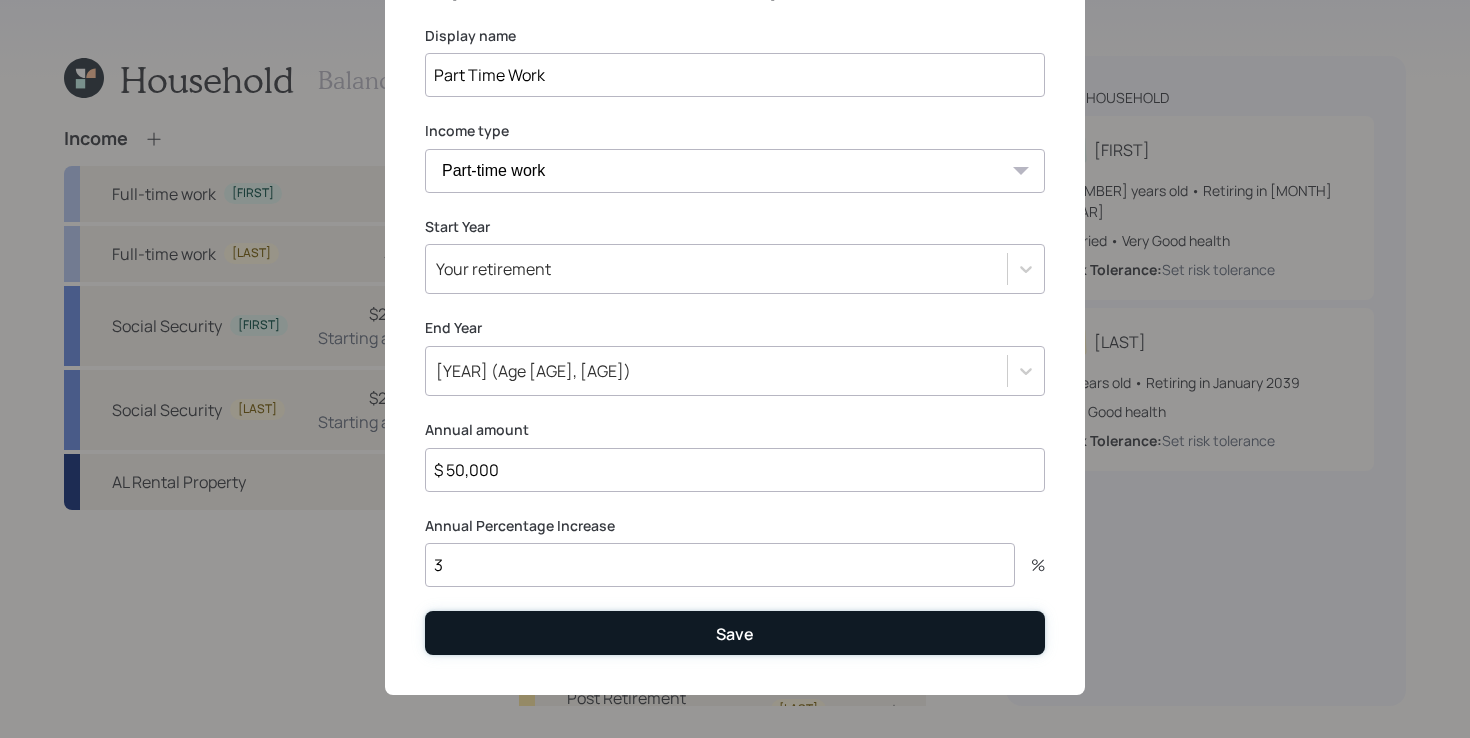 click on "Save" at bounding box center [735, 632] 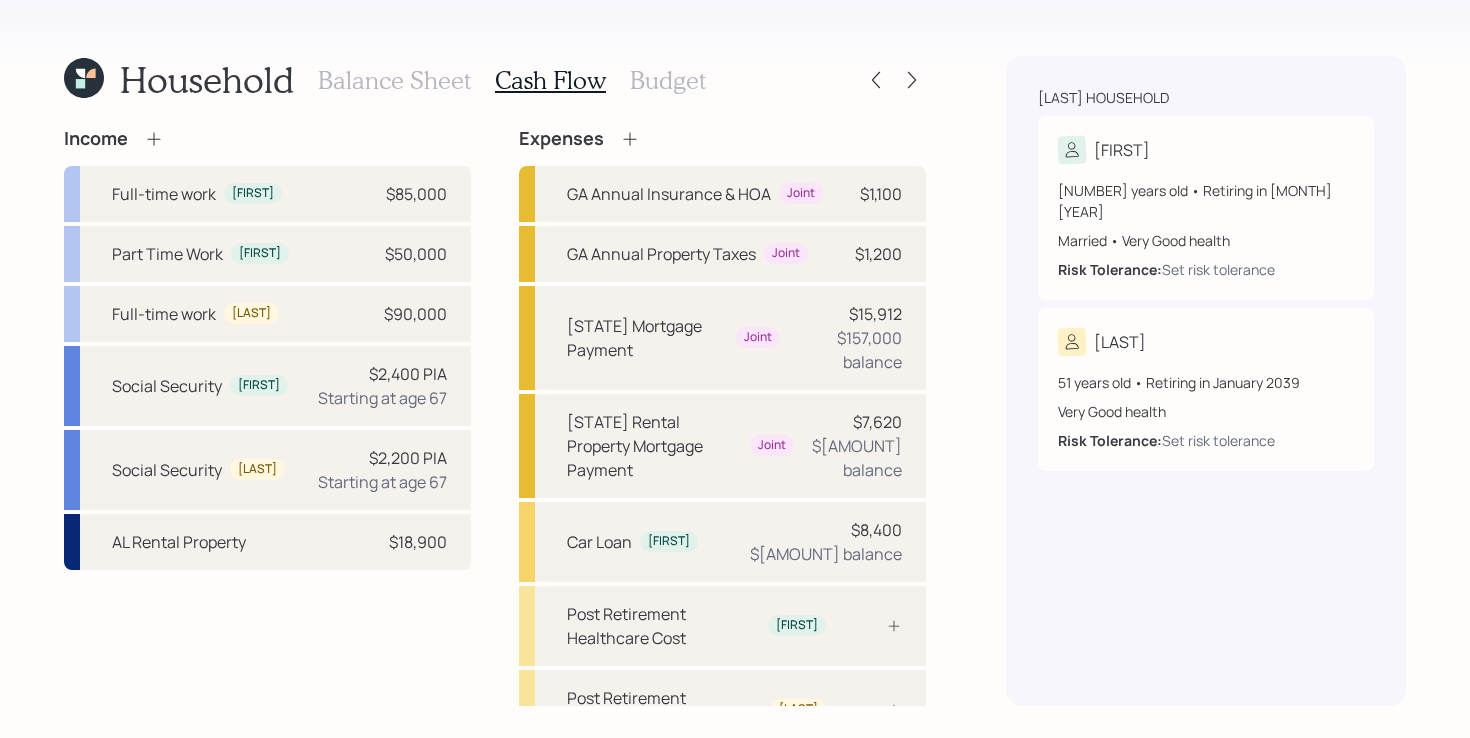 click on "Income Full-time work [FIRST] $85,000 Part Time Work [FIRST] $50,000 Full-time work [LAST] $90,000 Social Security [FIRST] $2,400 PIA Starting at age 67 Social Security [LAST] $2,200 PIA Starting at age 67 AL Rental Property $18,900 Expenses GA Annual Insurance & HOA Joint $1,100 GA Annual Property Taxes Joint $1,200 GA Mortgage Payment Joint $15,912 $157,000 balance AL Rental Property Mortgage Payment Joint $7,620 $50,000 balance Car Loan [FIRST] $8,400 $23,000 balance Post Retirement Healthcare Cost [FIRST] Post Retirement Healthcare Cost [LAST] Pre Retirement Living Expense $51,600 Post Retirement Living Expense" at bounding box center (495, 499) 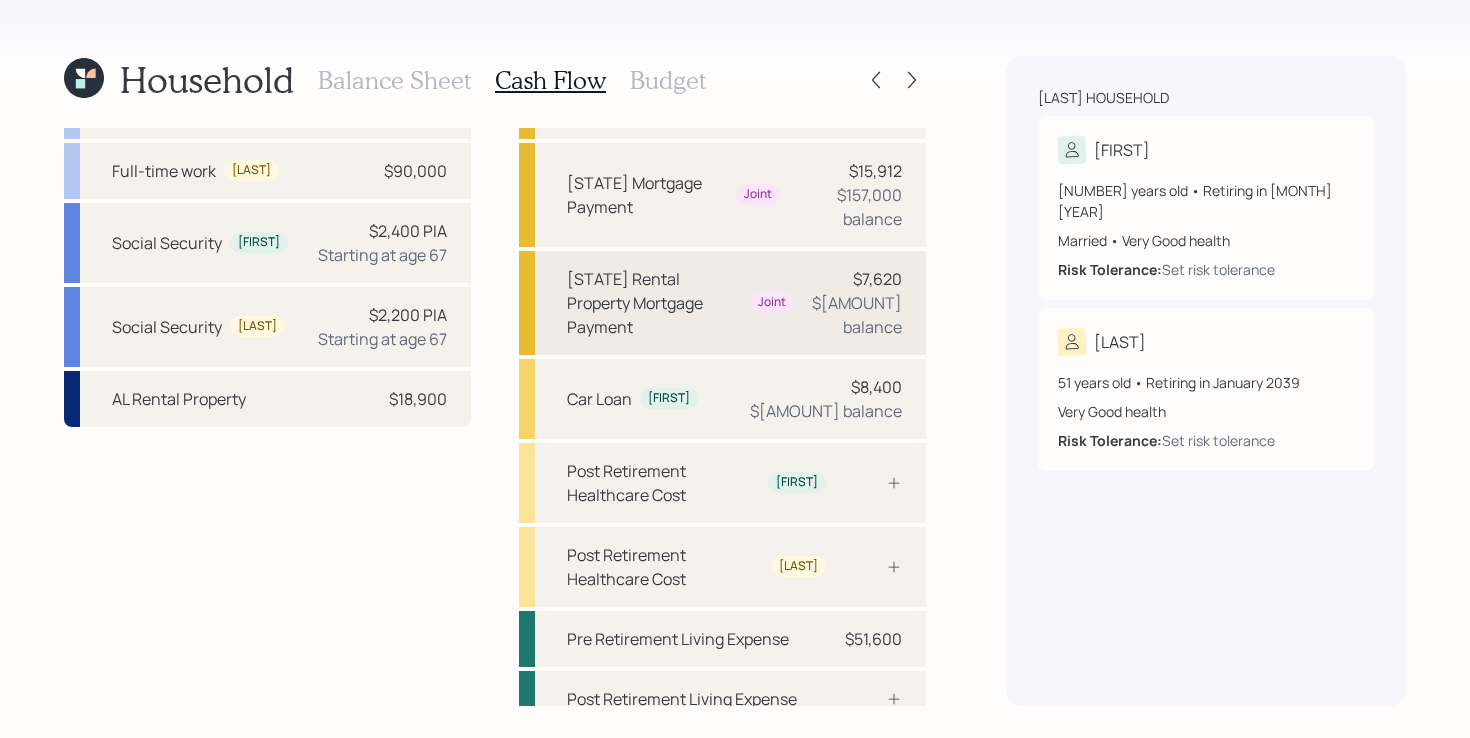 scroll, scrollTop: 148, scrollLeft: 0, axis: vertical 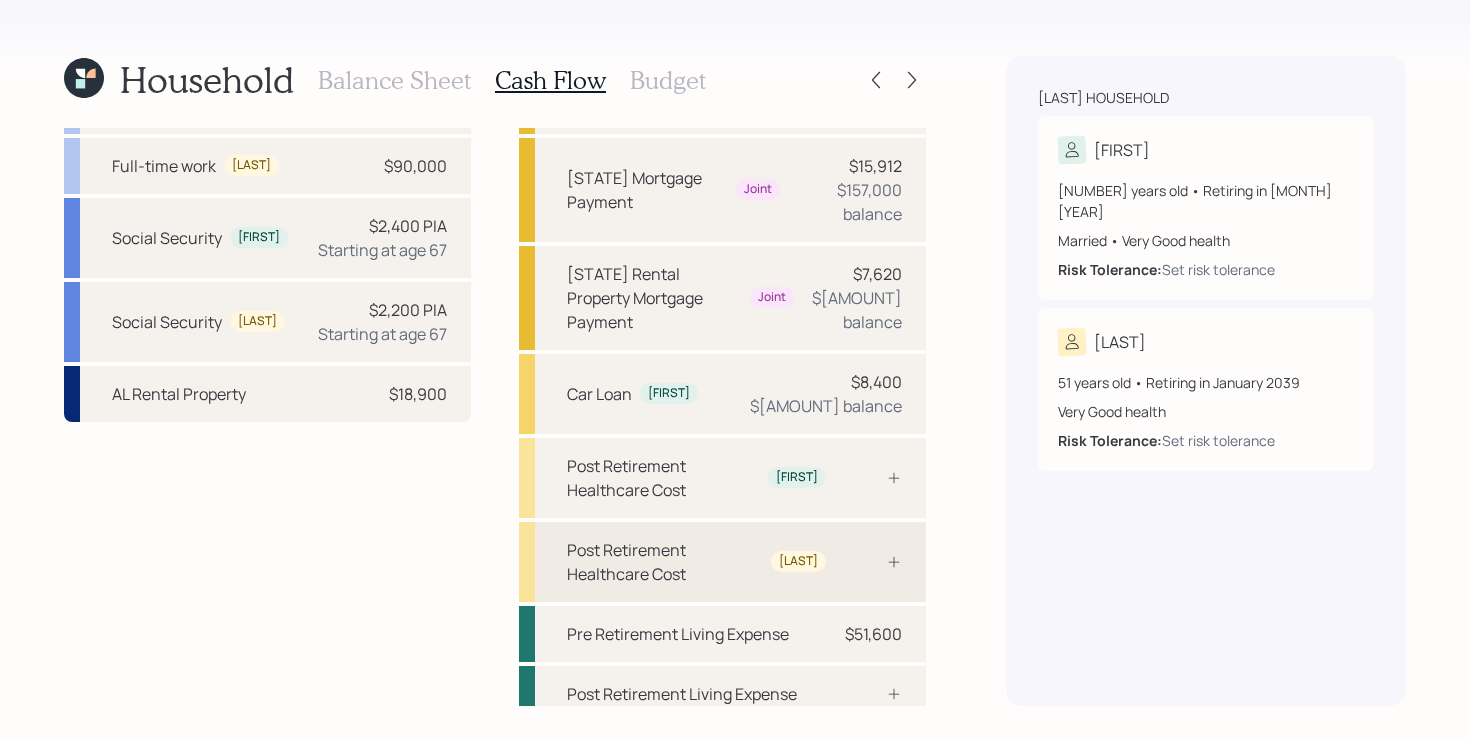 click on "Post Retirement Healthcare Cost [FIRST]" at bounding box center [722, 562] 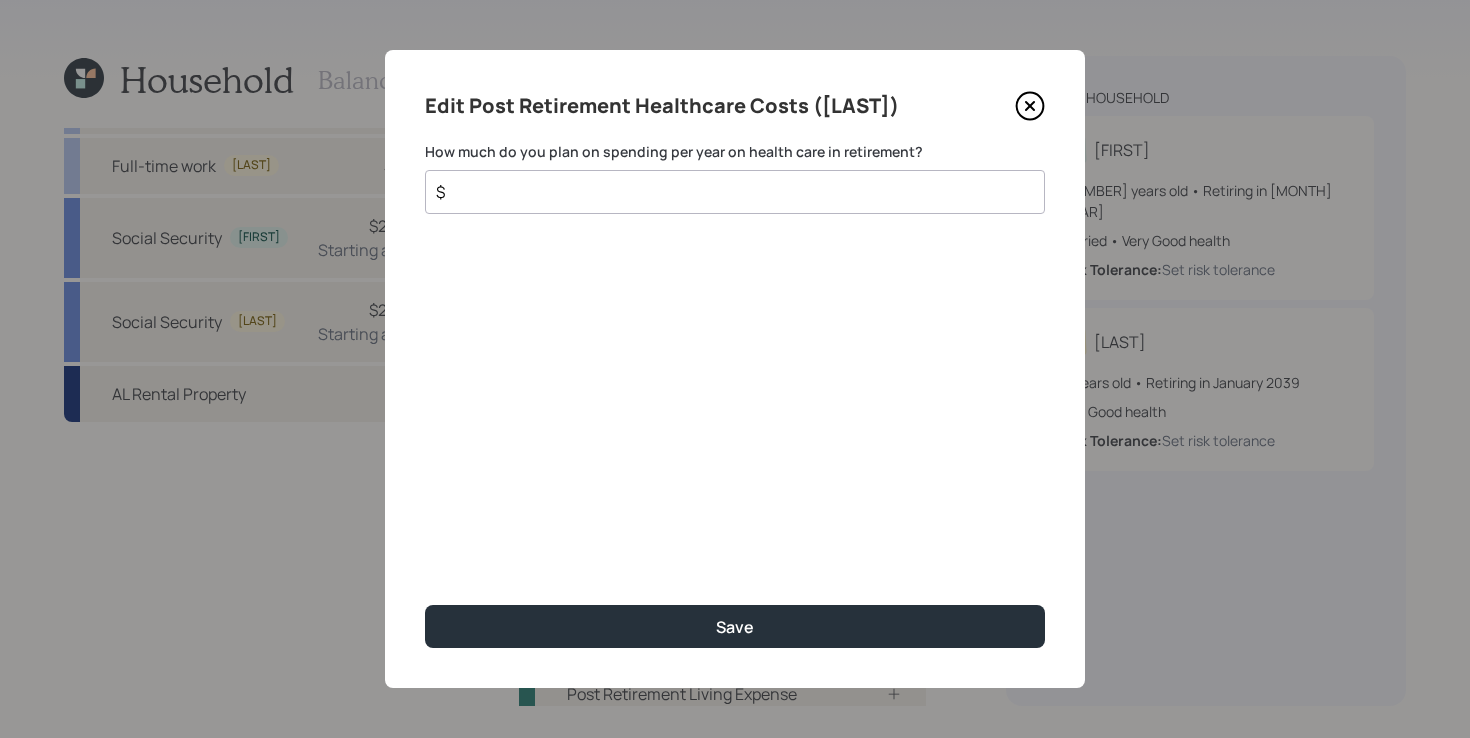click on "$" at bounding box center (727, 192) 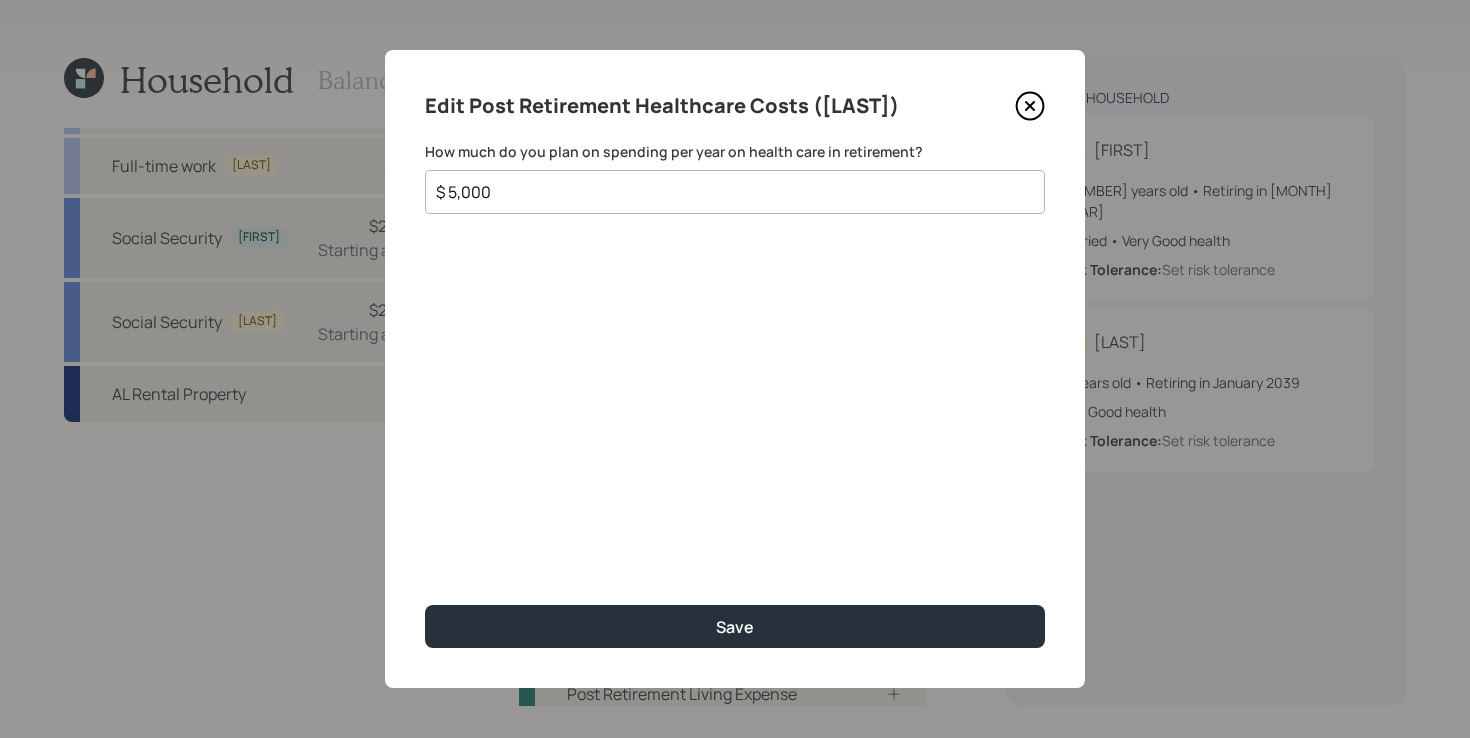 type on "$ 5,000" 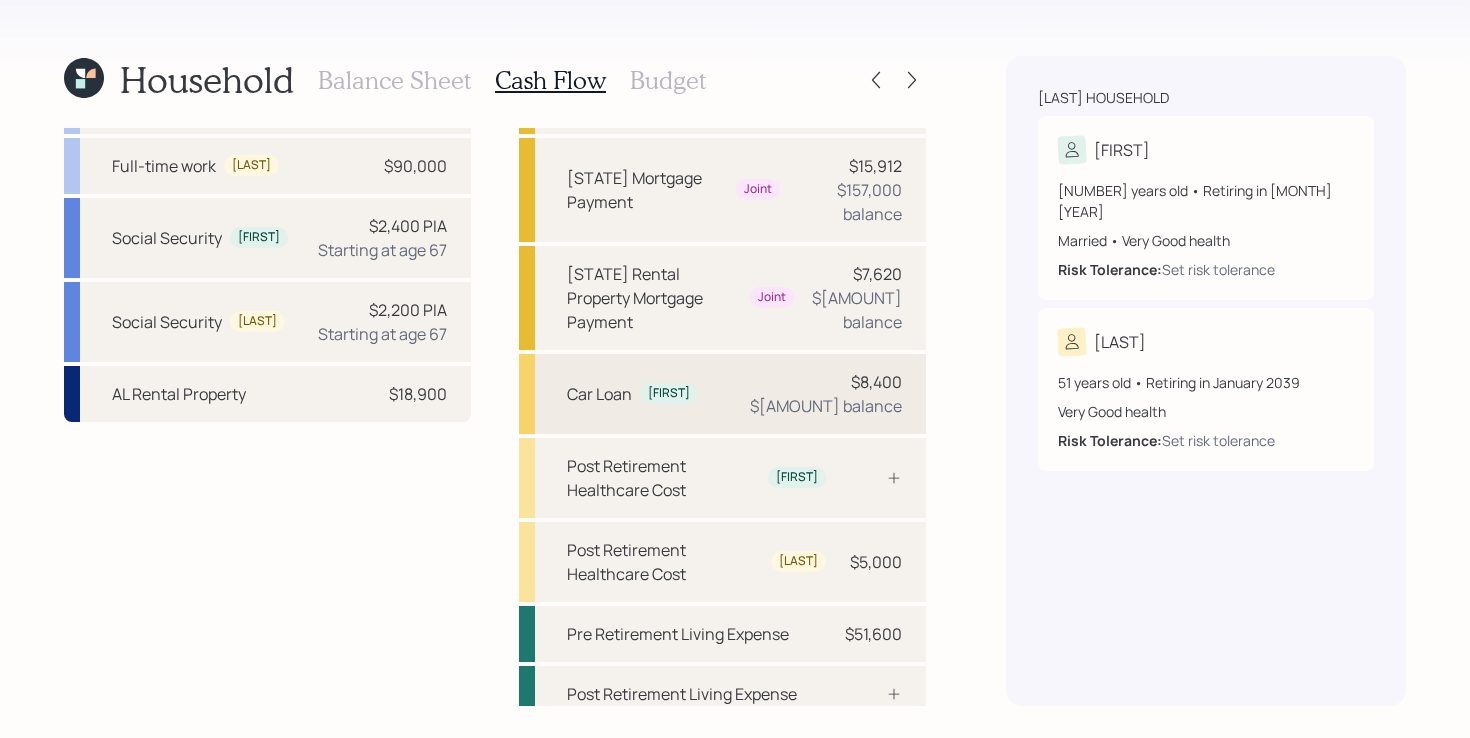 scroll, scrollTop: 0, scrollLeft: 0, axis: both 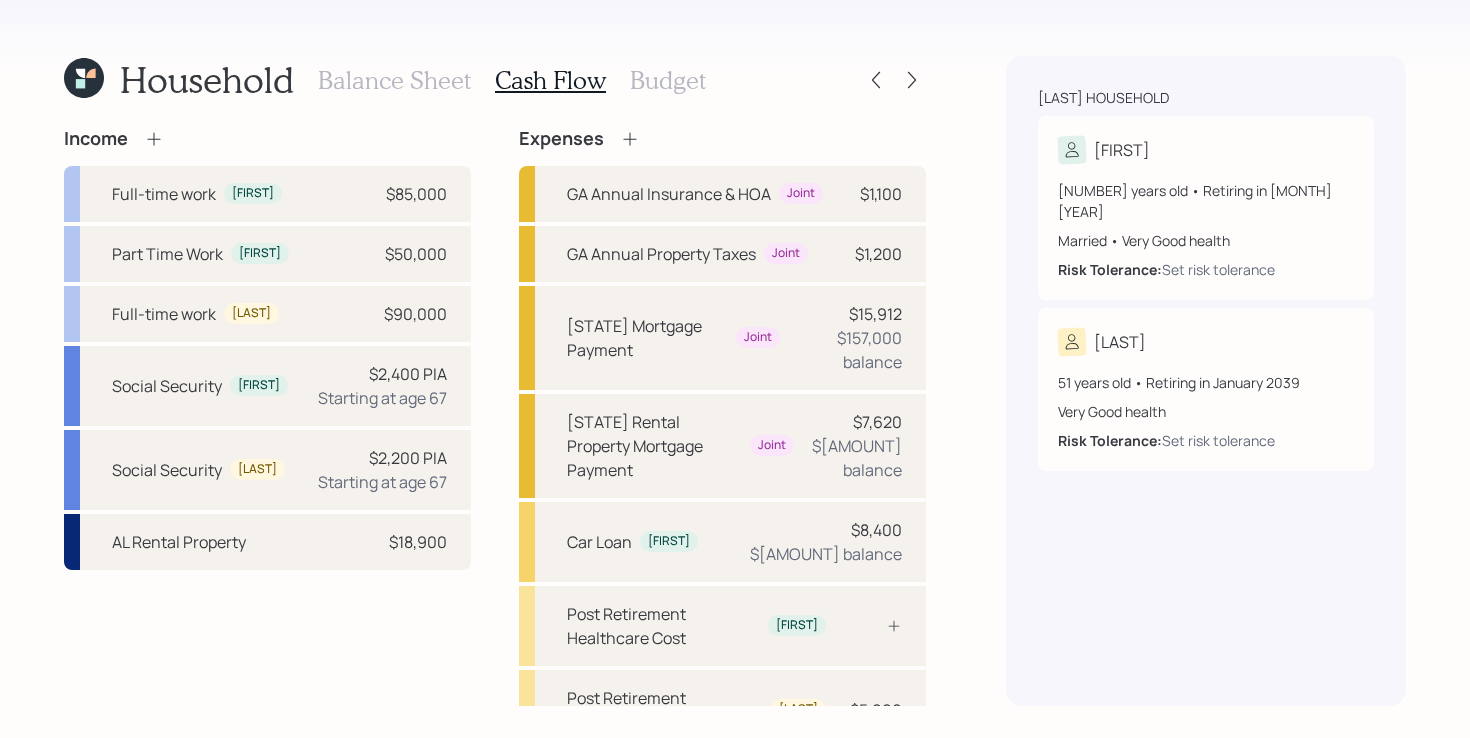 click 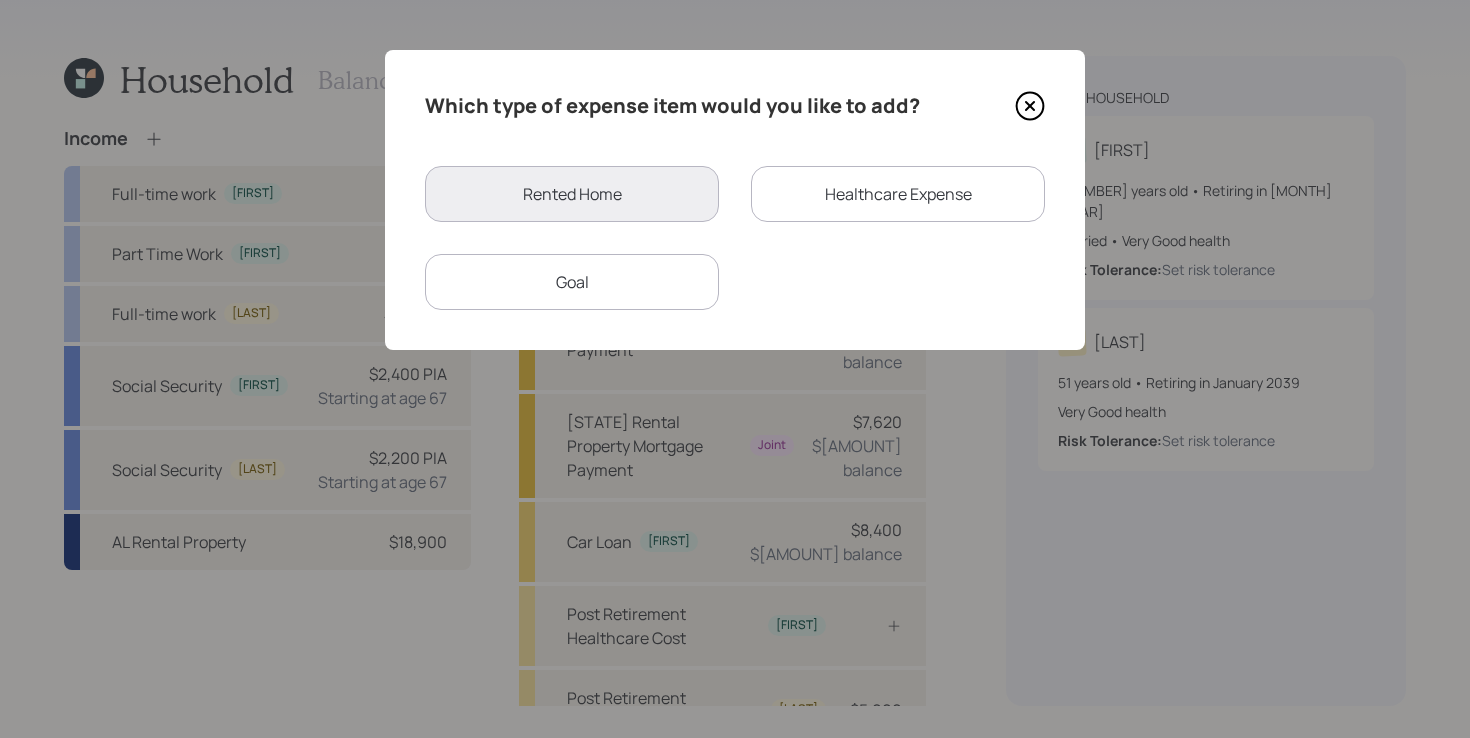 click on "Healthcare Expense" at bounding box center (898, 194) 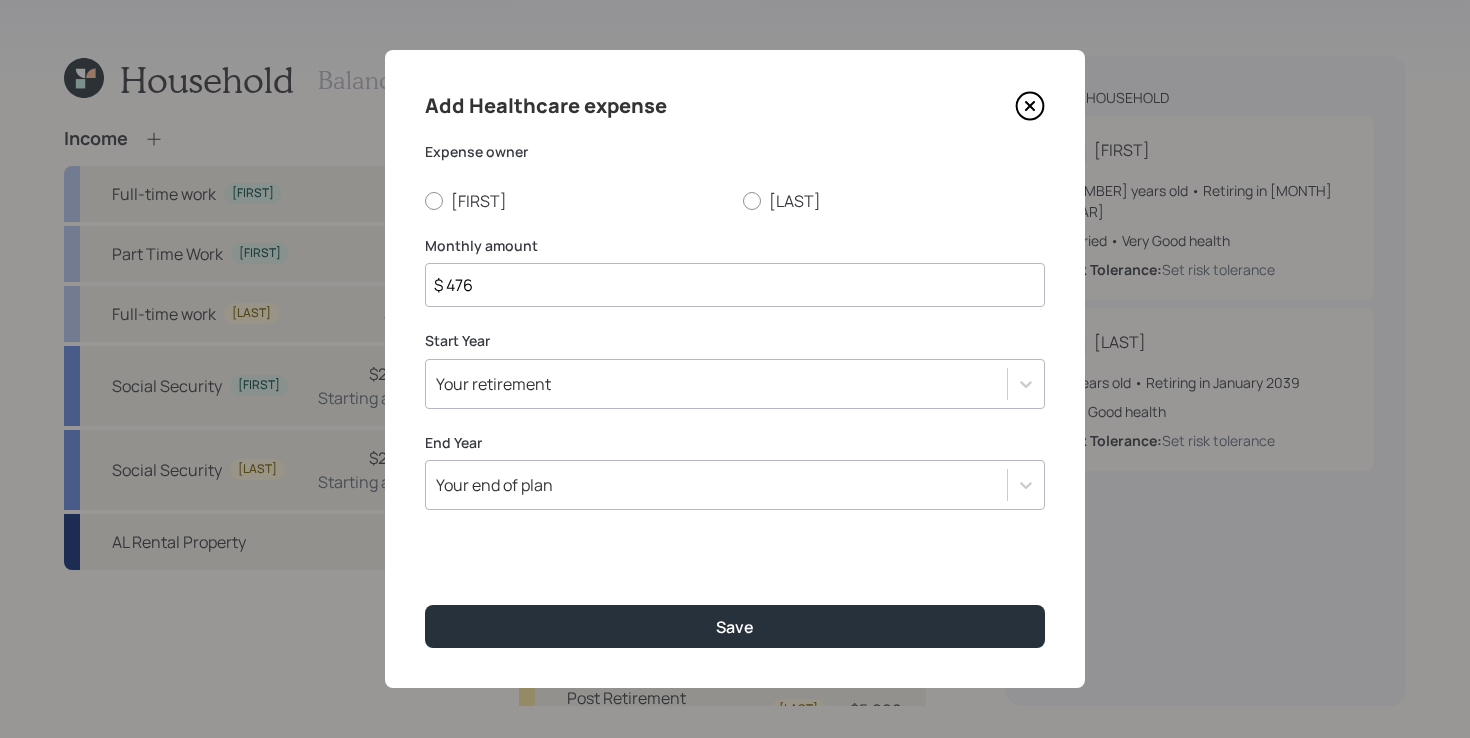 click on "$ 476" at bounding box center (735, 285) 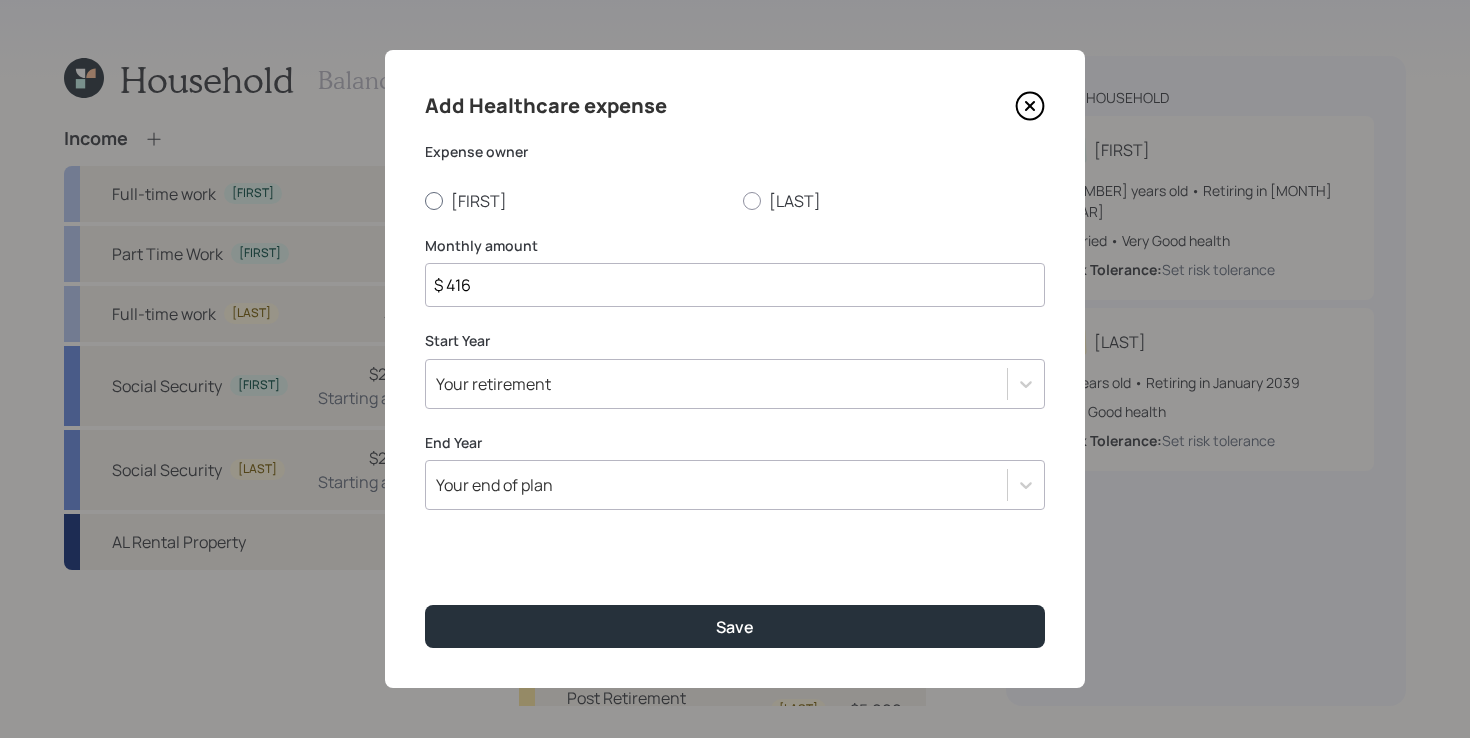 type on "$ 416" 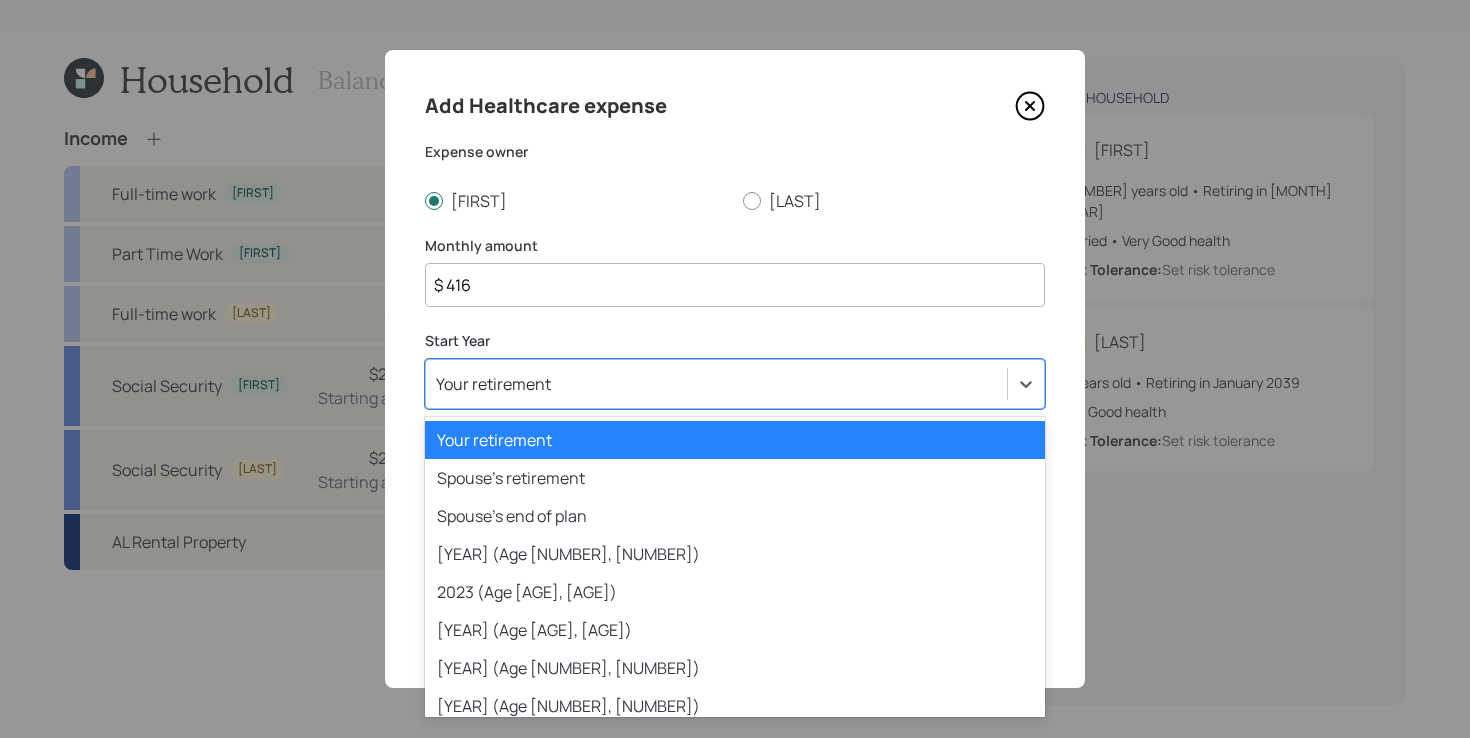 click on "Your retirement" at bounding box center [716, 384] 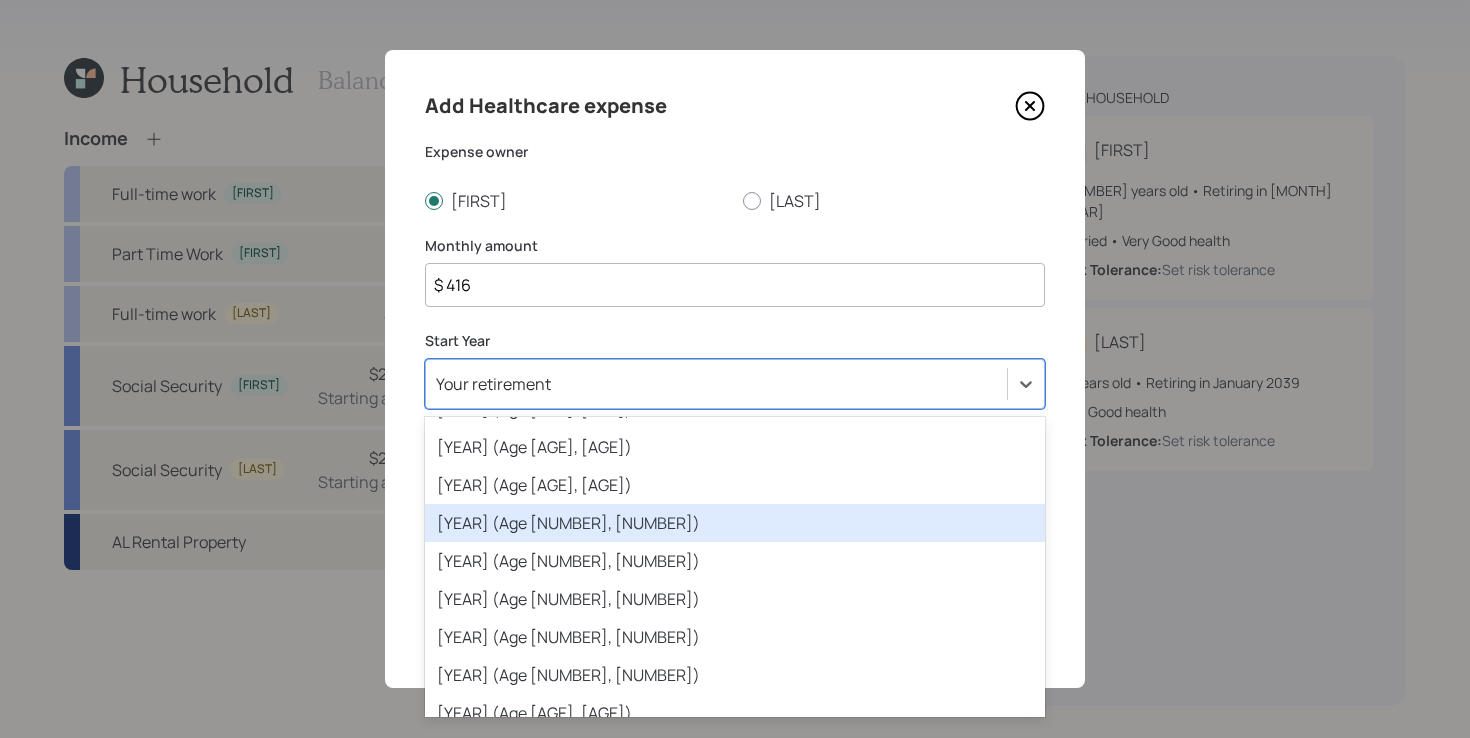scroll, scrollTop: 596, scrollLeft: 0, axis: vertical 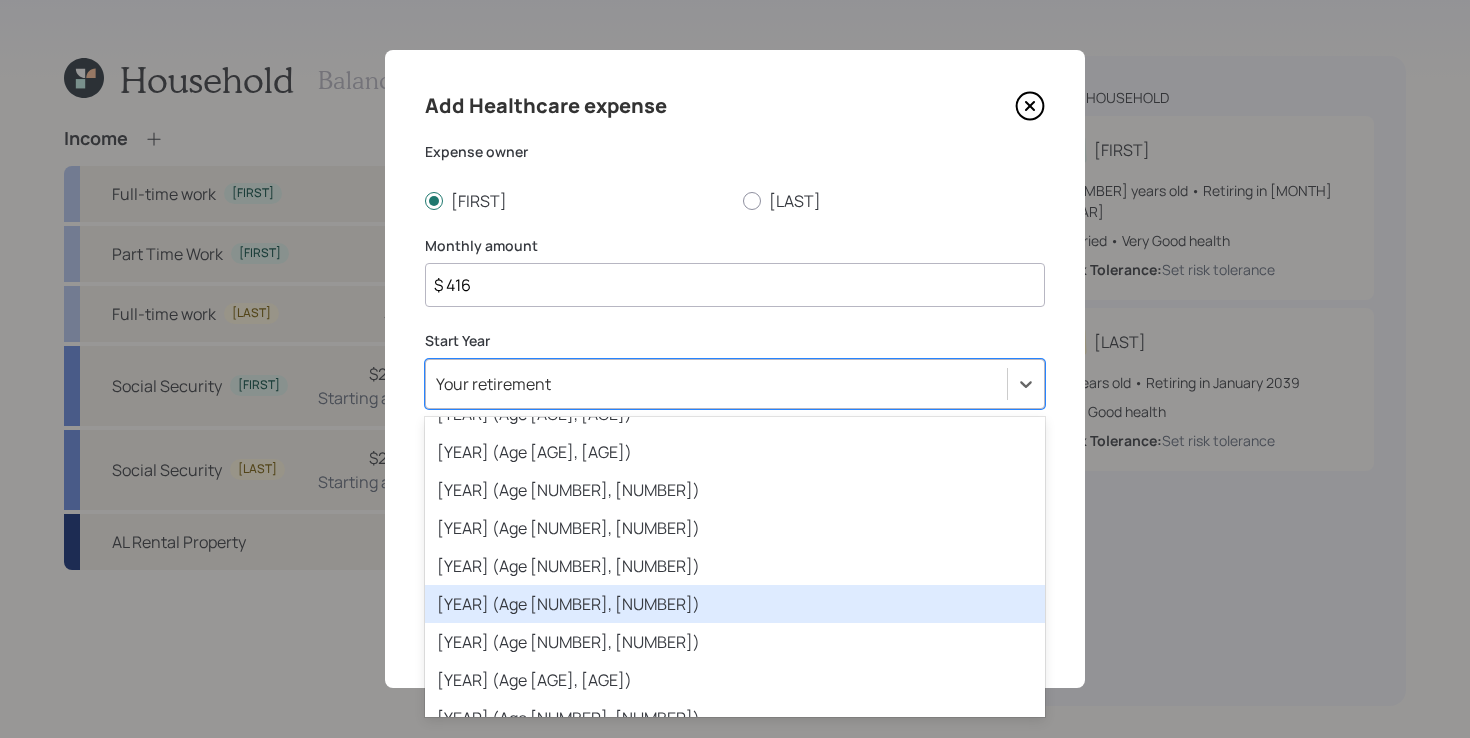 click on "[YEAR] (Age [NUMBER], [NUMBER])" at bounding box center (735, 604) 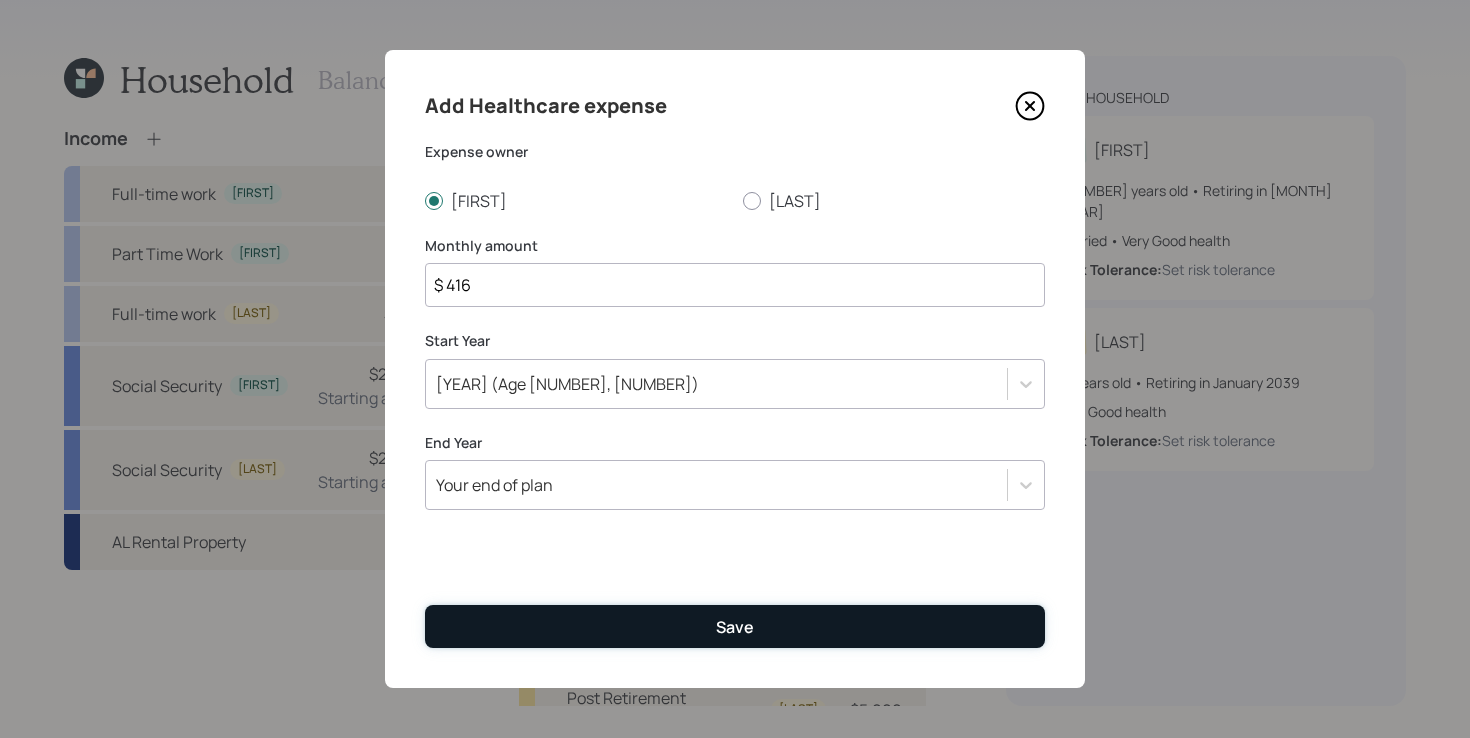 click on "Save" at bounding box center [735, 626] 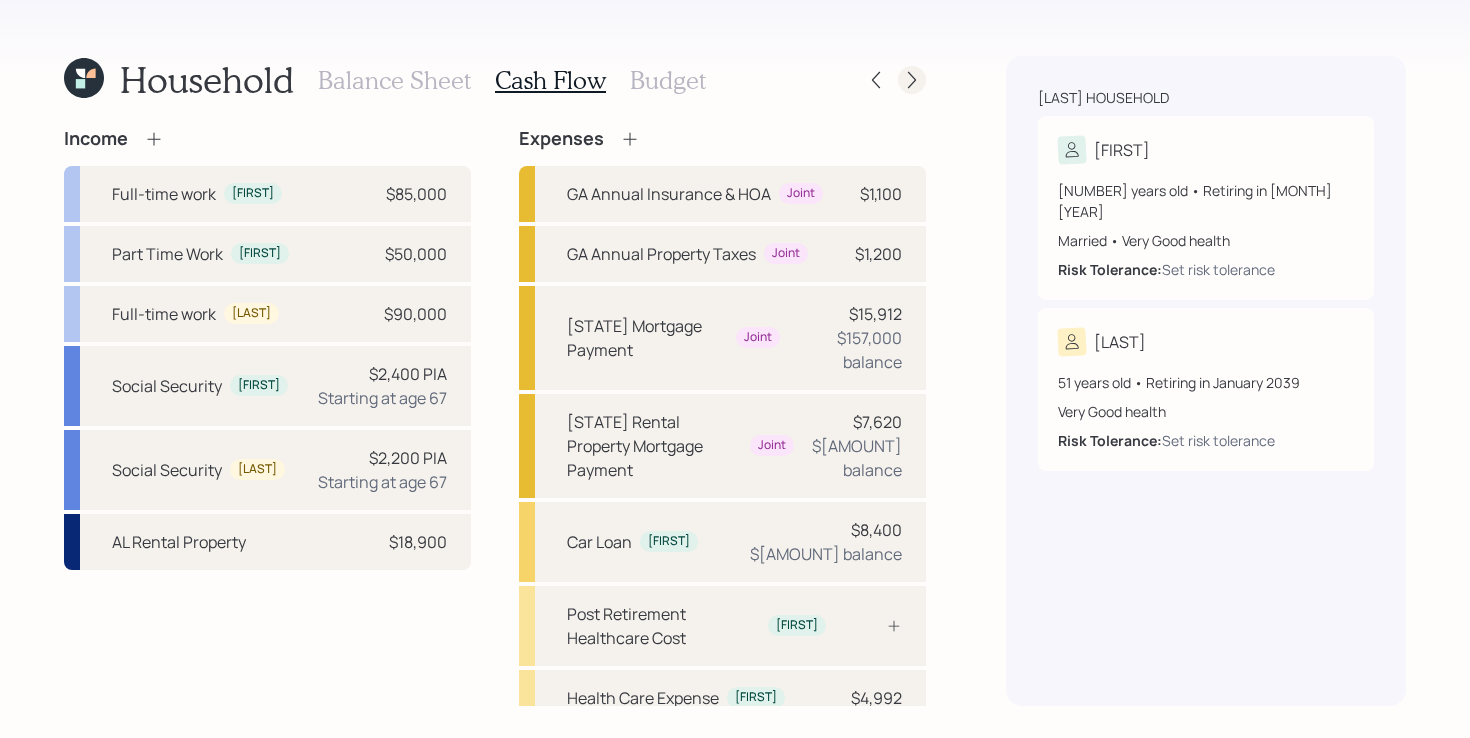 click 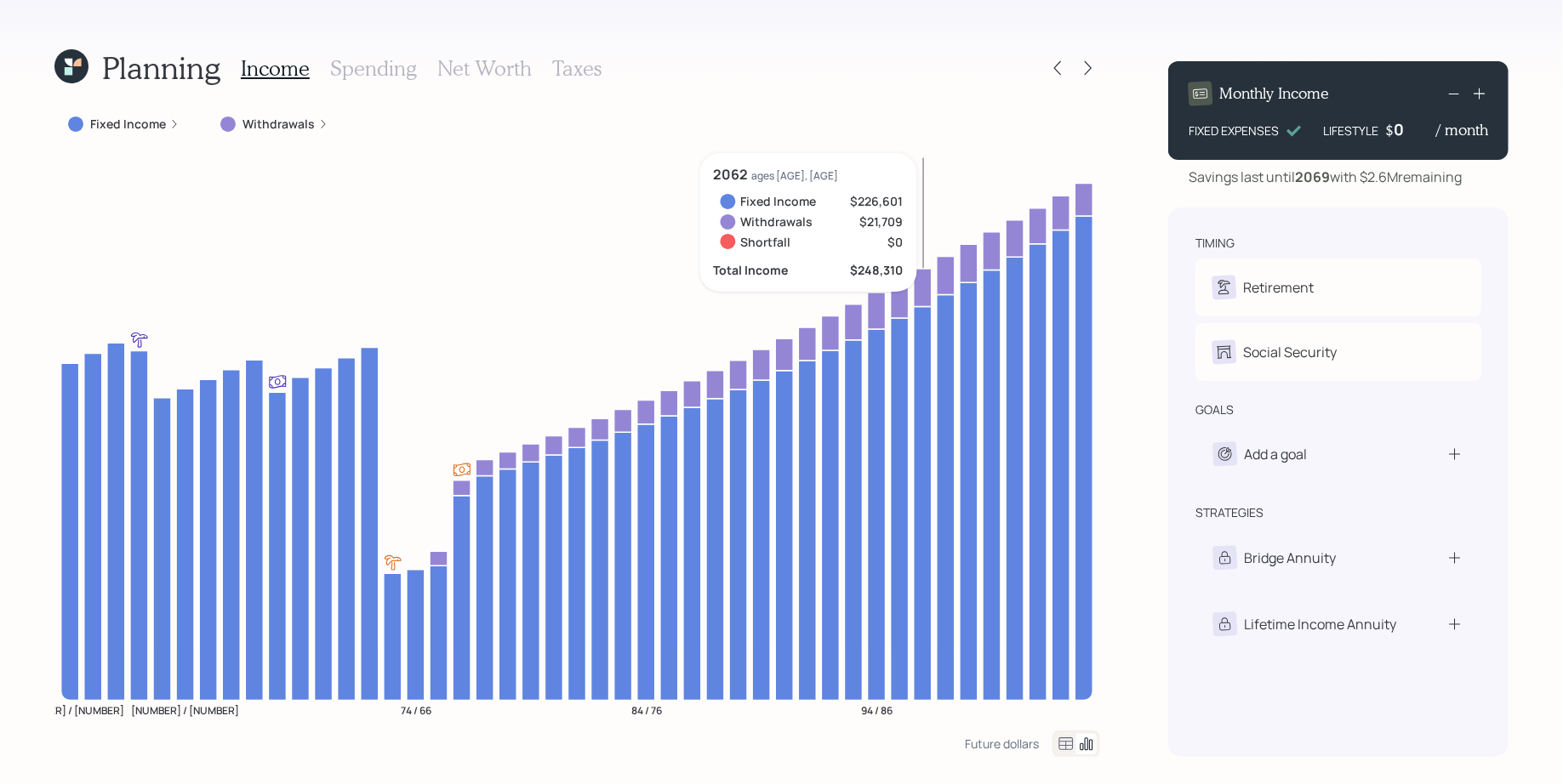 drag, startPoint x: 1473, startPoint y: 177, endPoint x: 1368, endPoint y: 185, distance: 105.30432 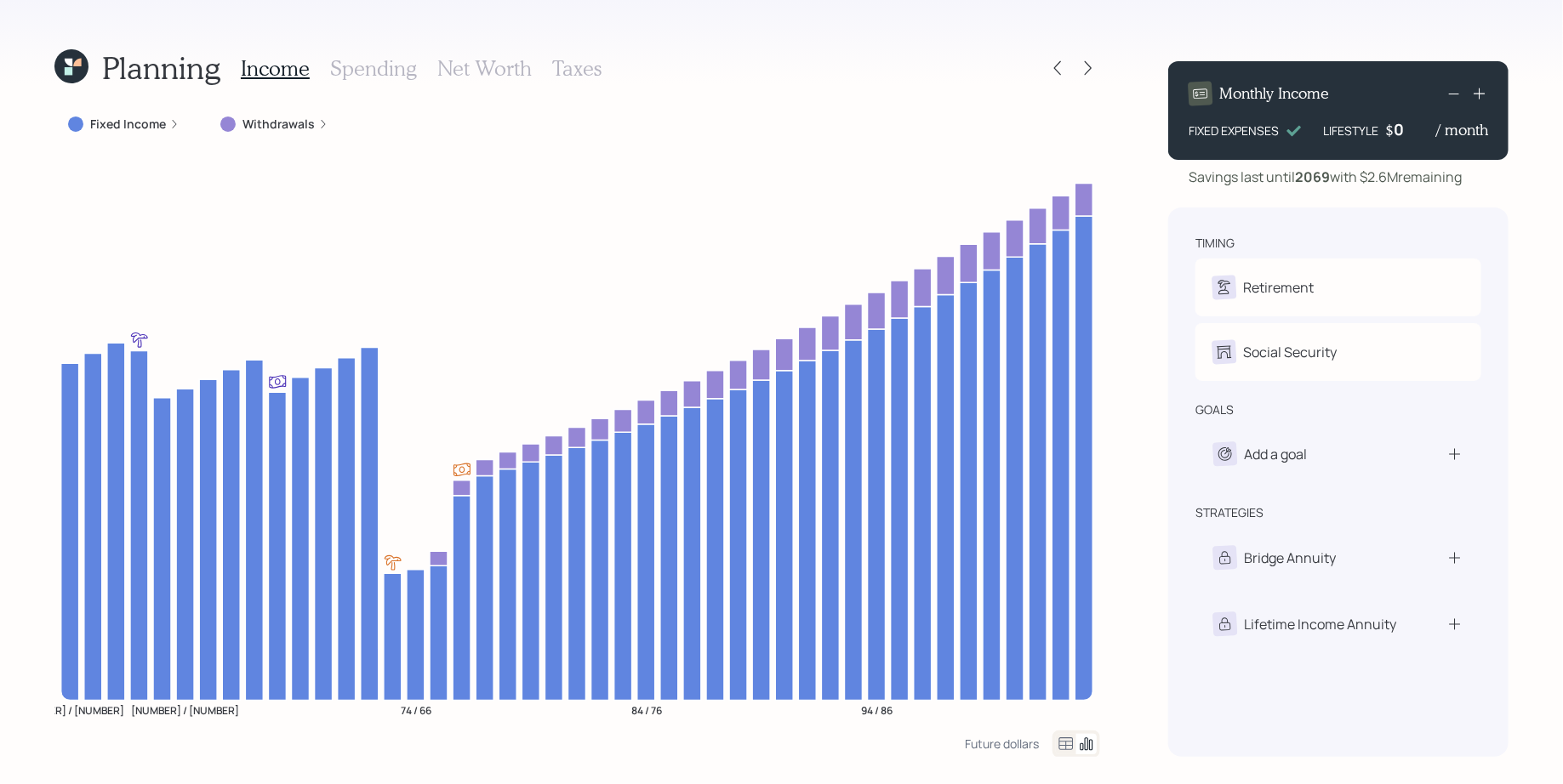 click on "Planning Income Spending Net Worth Taxes Fixed Income Withdrawals [NUMBER] / [NUMBER] [NUMBER] / [NUMBER] [NUMBER] / [NUMBER] [NUMBER] / [NUMBER] [NUMBER] / [NUMBER] Future dollars Monthly Income FIXED EXPENSES LIFESTYLE $ [AMOUNT]  / month Savings last until  [YEAR]  with   $[AMOUNT]  remaining timing Retirement D Retire at [NUMBER]y [NUMBER]m Z Retire at [NUMBER]y [NUMBER]m Social Security D Elect at [NUMBER]y nullm Z Elect at [NUMBER]y nullm goals Add a goal strategies Bridge Annuity Lifetime Income Annuity" at bounding box center [781, 392] 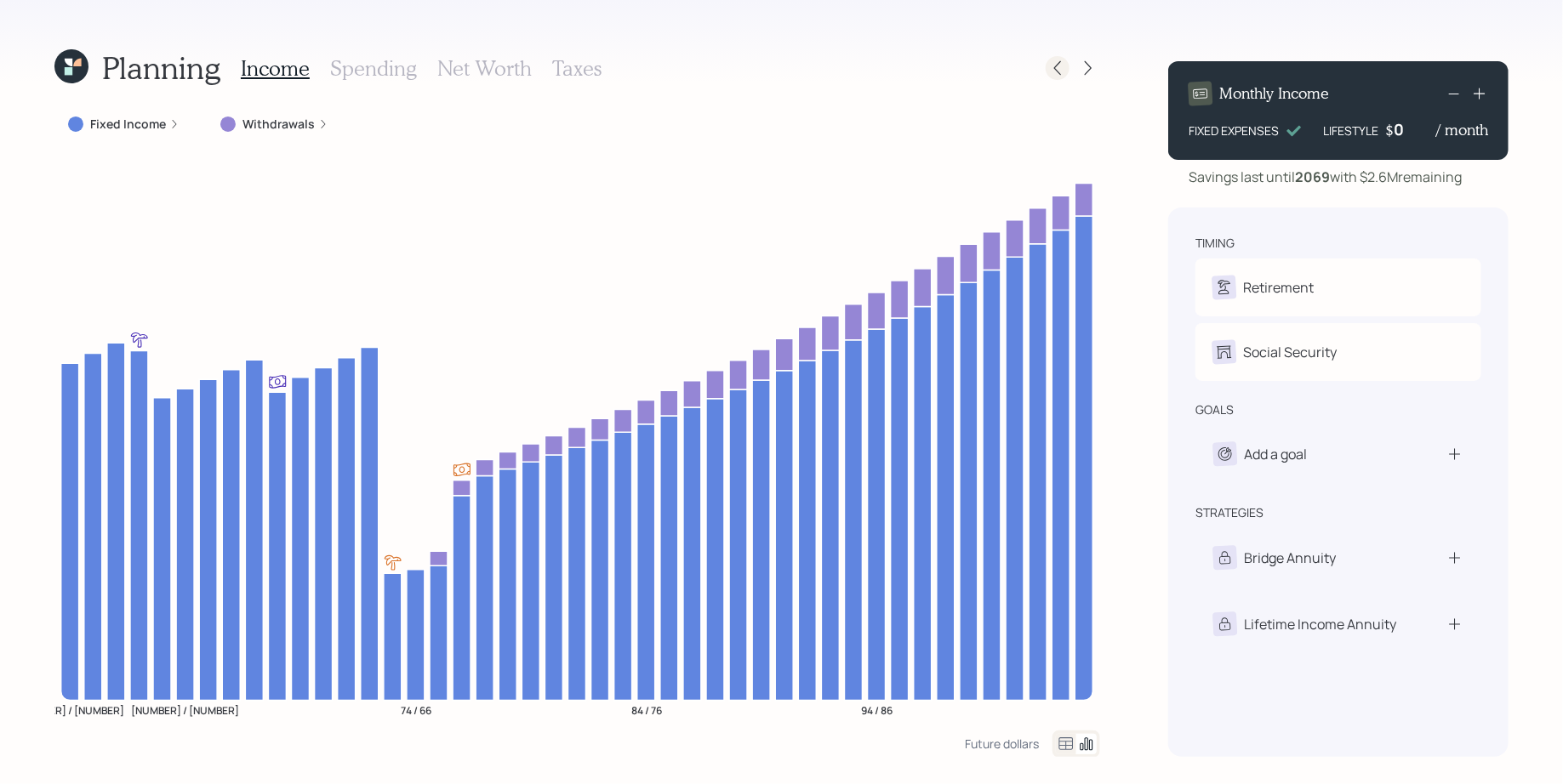 click 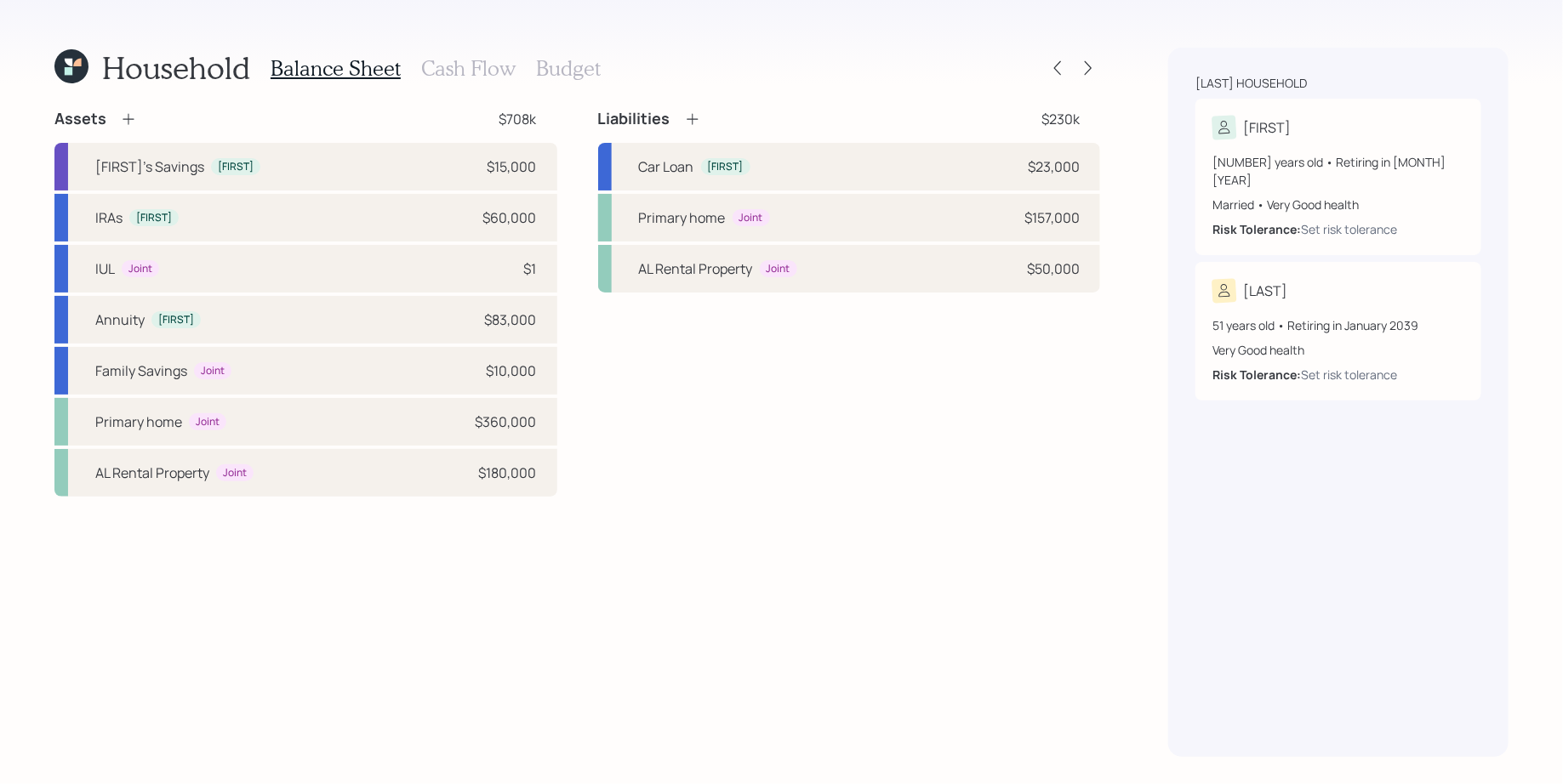 click on "Cash Flow" at bounding box center [468, 68] 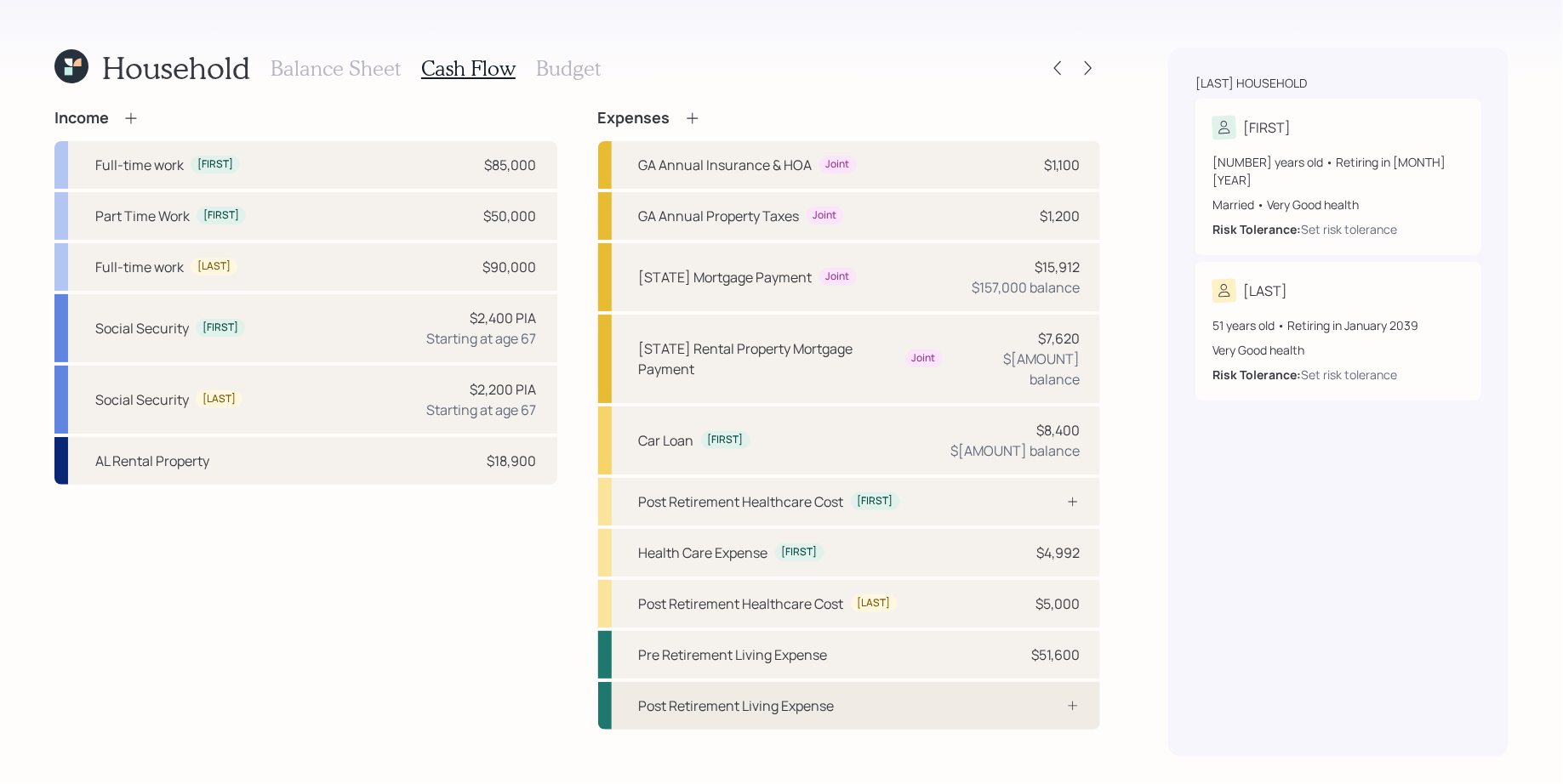 click on "Post Retirement Living Expense" at bounding box center (737, 706) 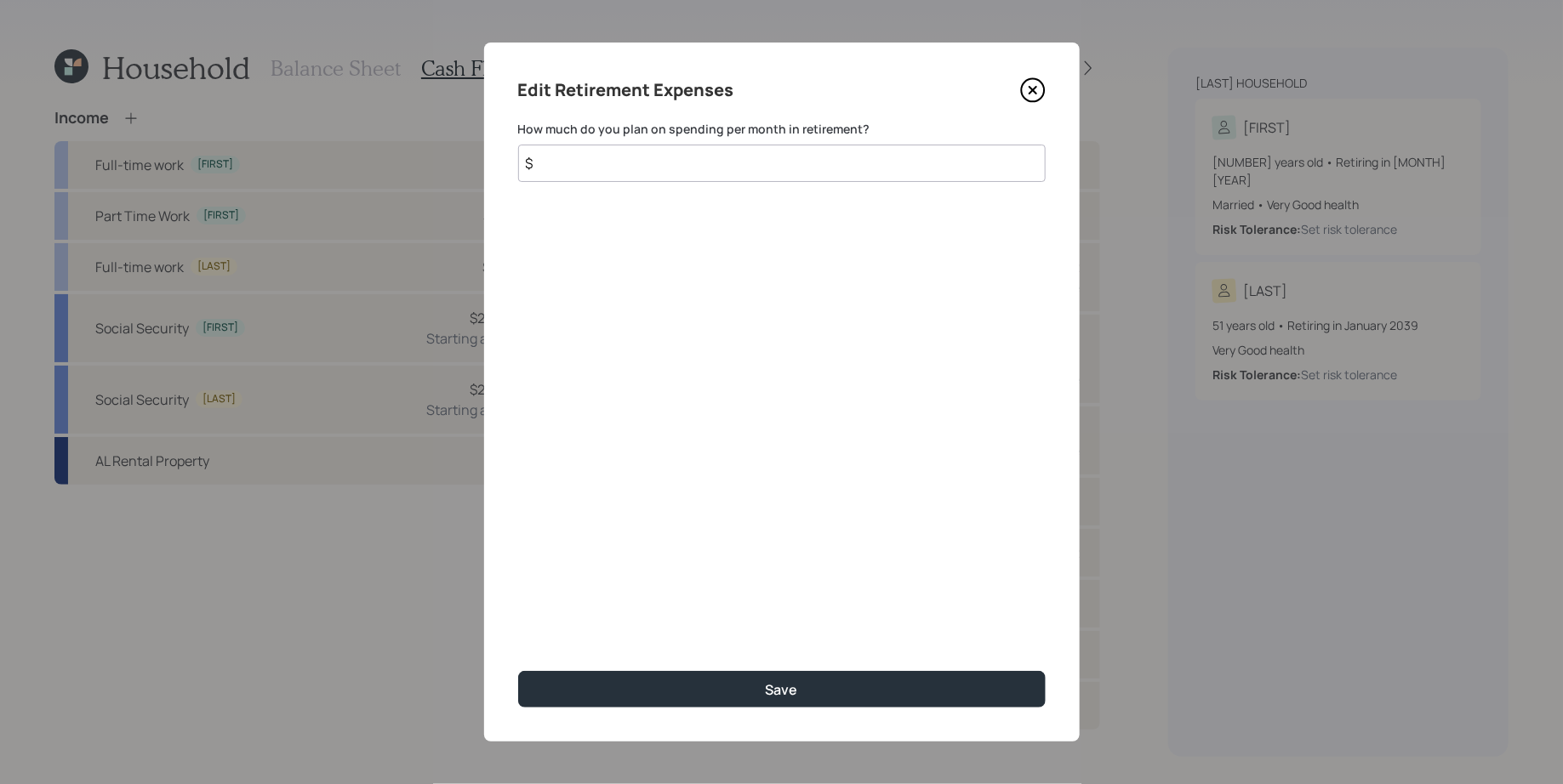 click on "$" at bounding box center [782, 163] 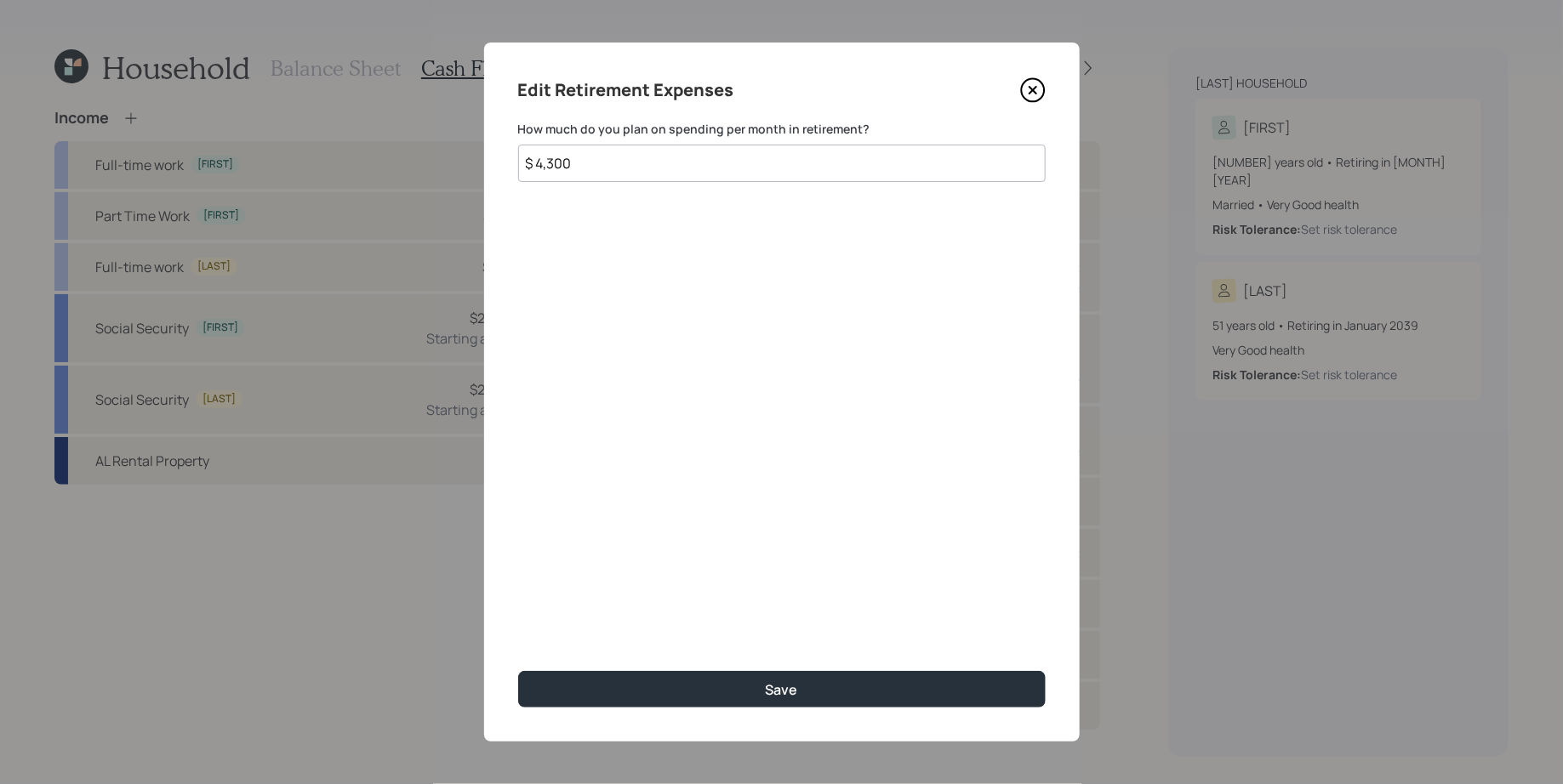 type on "$ 4,300" 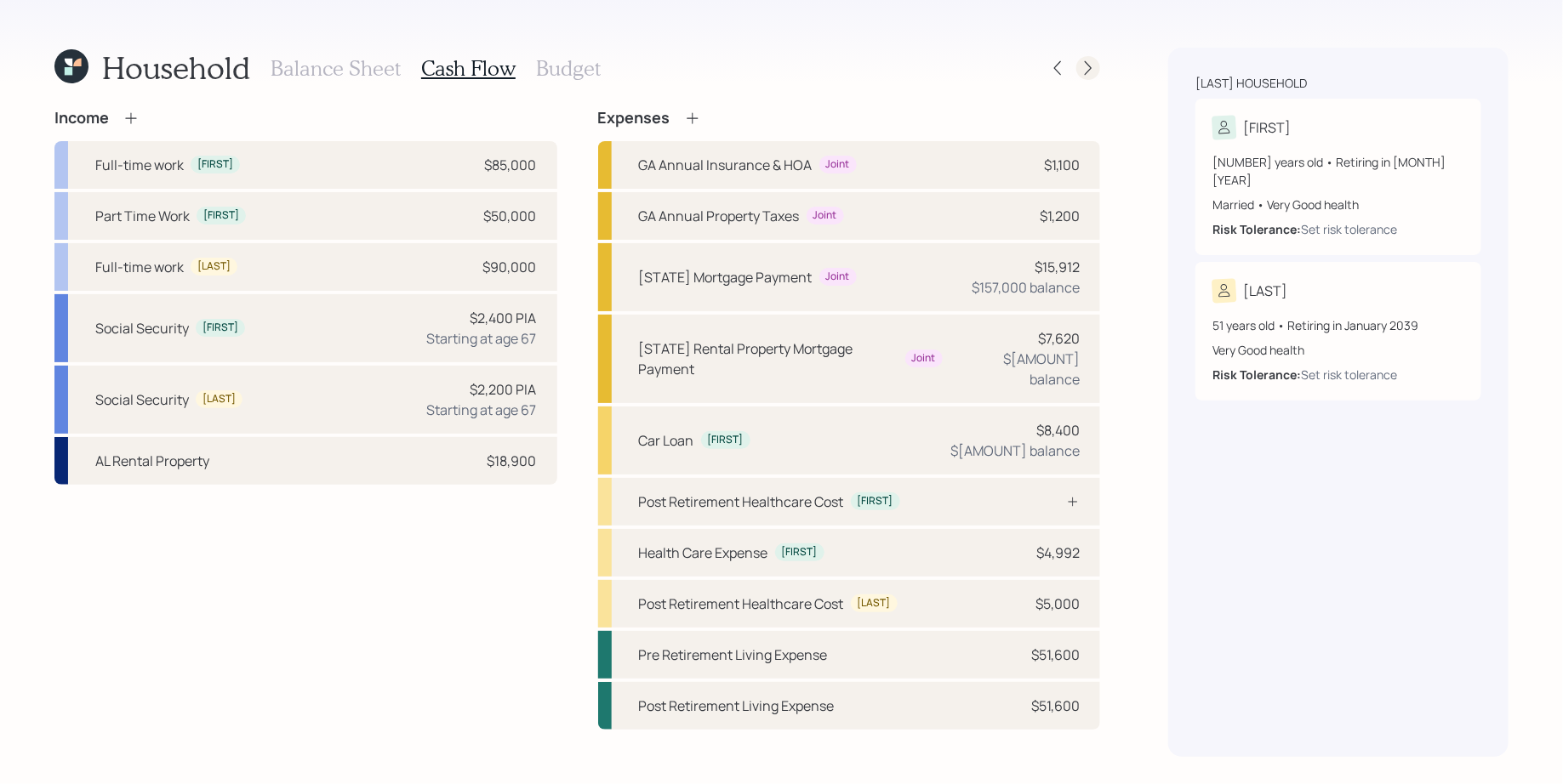 click 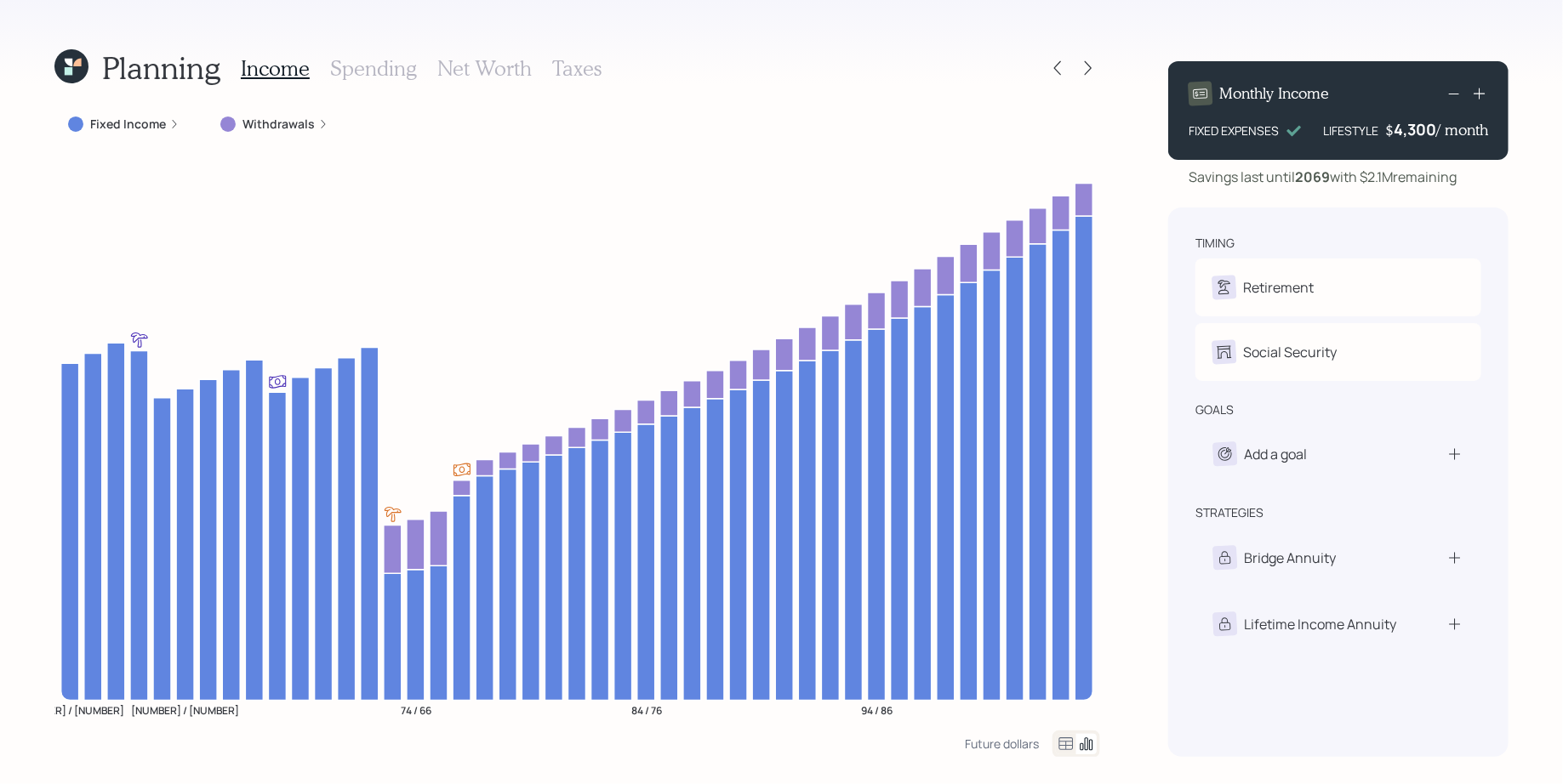 drag, startPoint x: 1483, startPoint y: 180, endPoint x: 1364, endPoint y: 174, distance: 119.1512 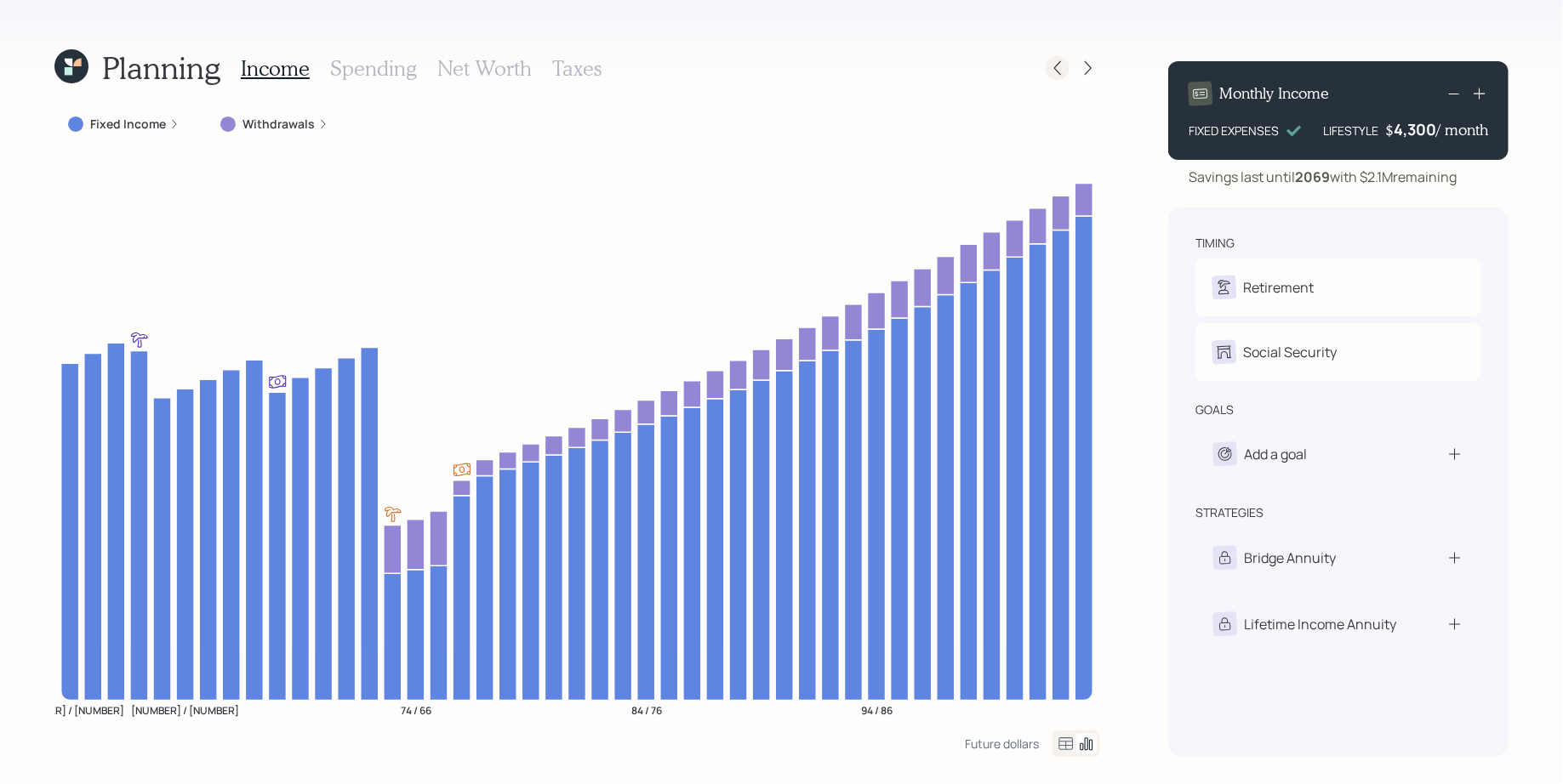 click 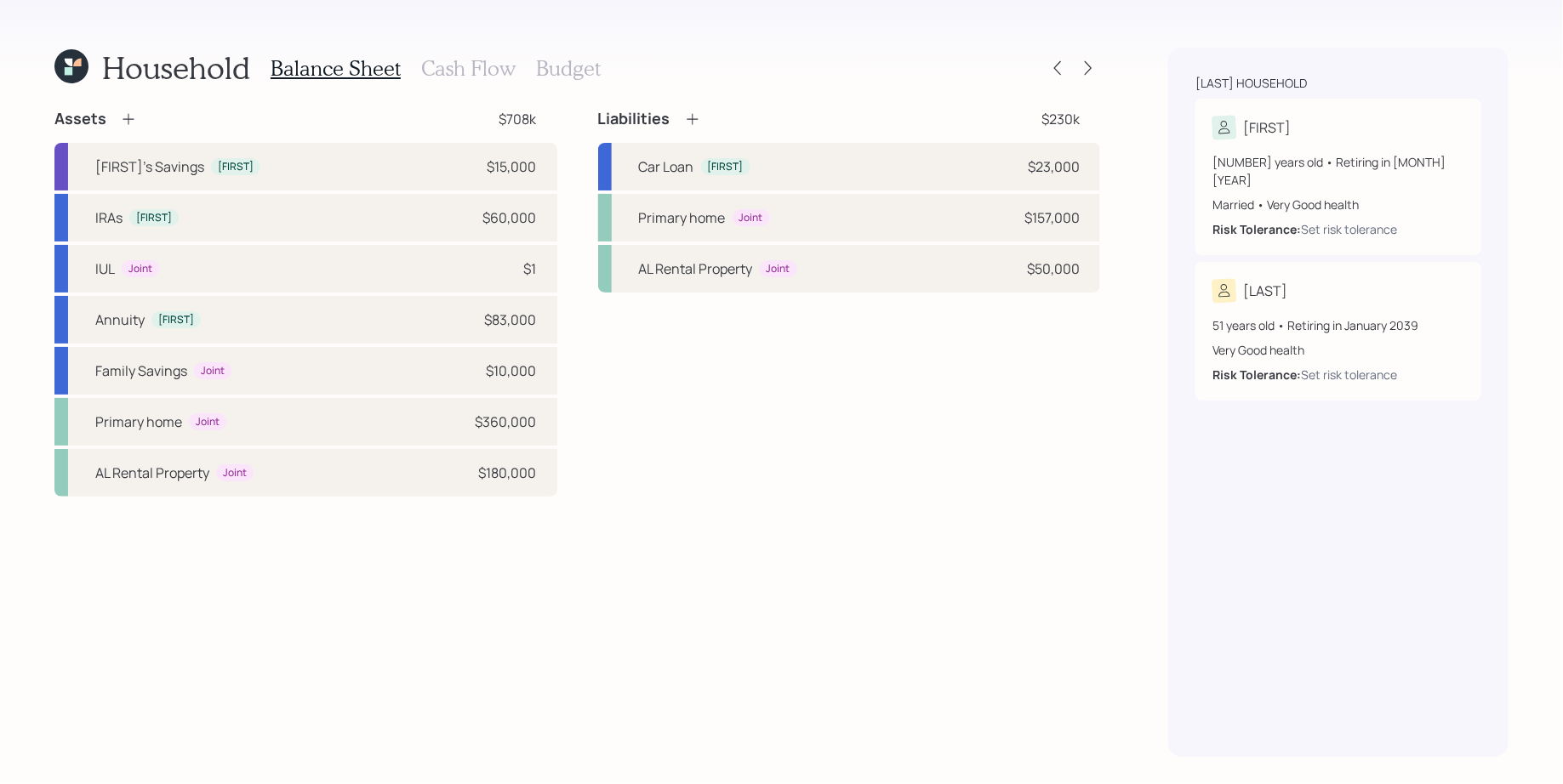 click on "Household Balance Sheet Cash Flow Budget Assets $[AMOUNT] [FIRST]'s Savings [FIRST] $[AMOUNT] IRAs [FIRST] $[AMOUNT] IUL $[AMOUNT] Annuity [FIRST] $[AMOUNT] Family Savings Joint $[AMOUNT] Primary home Joint $[AMOUNT] AL Rental Property Joint $[AMOUNT] Liabilities $[AMOUNT] Car Loan [FIRST] $[AMOUNT] Primary home Joint $[AMOUNT] AL Rental Property Joint $[AMOUNT]" at bounding box center [577, 402] 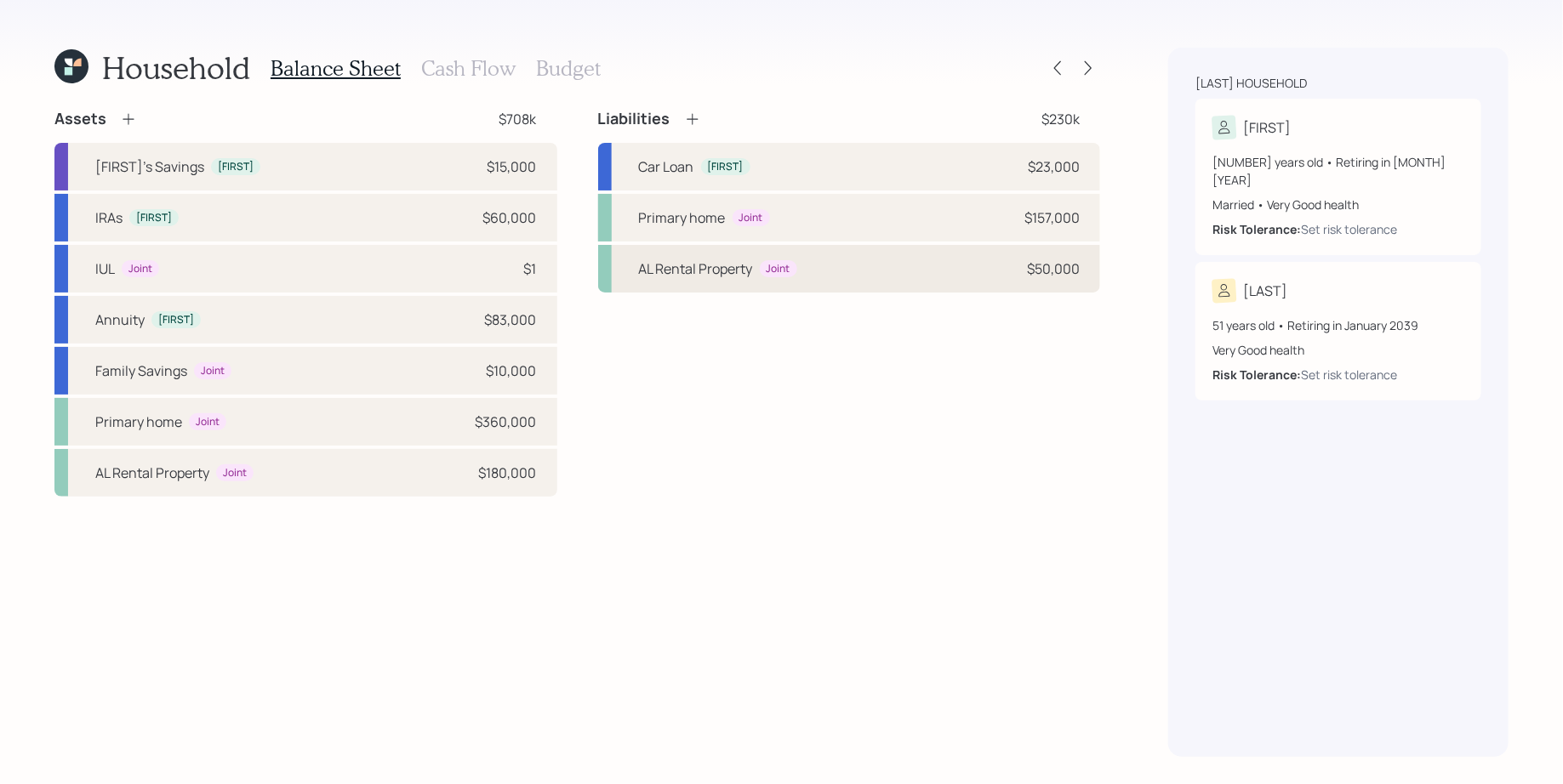 click on "AL Rental Property Joint $50,000" at bounding box center (849, 269) 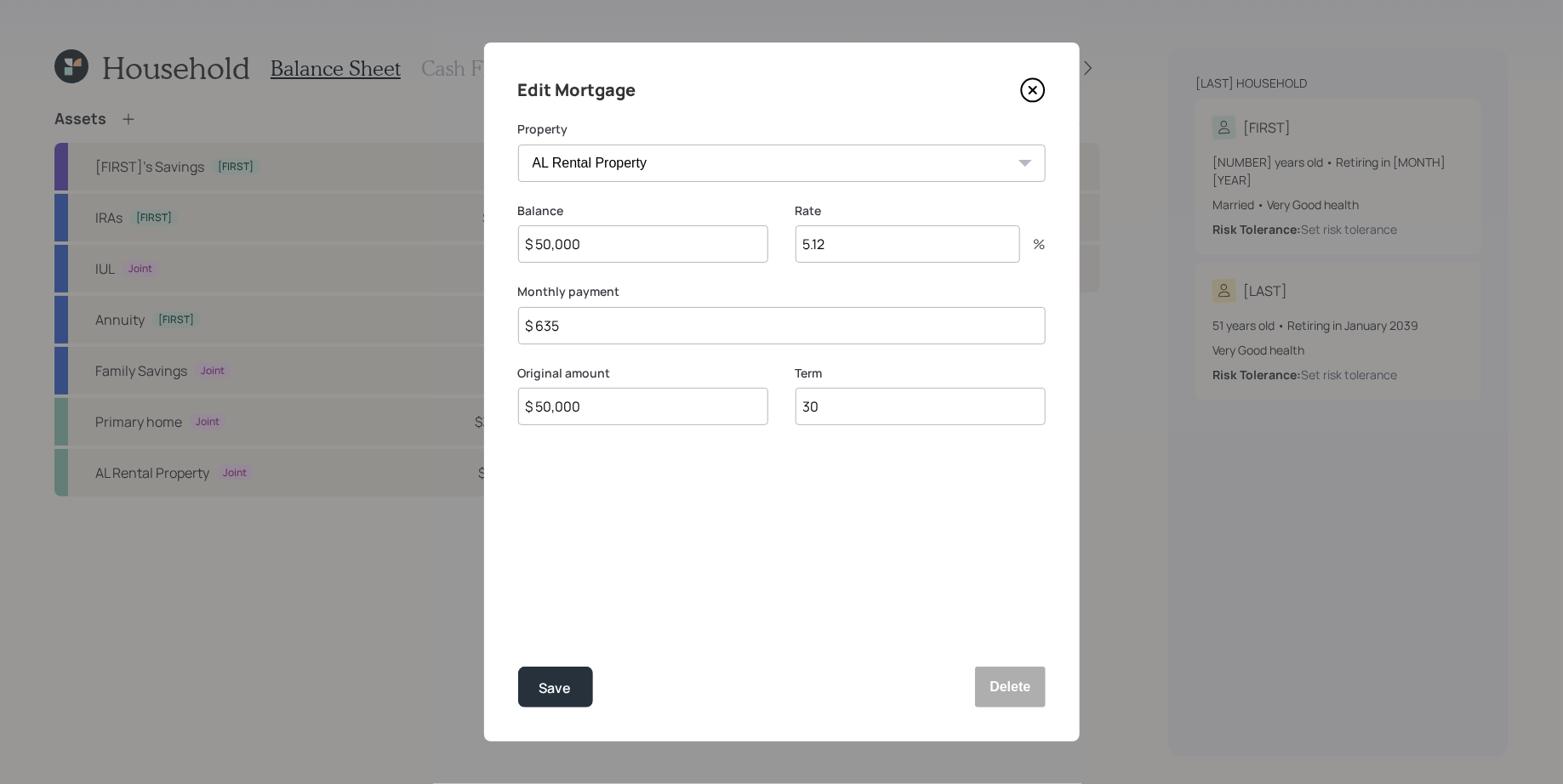 click on "30" at bounding box center [921, 406] 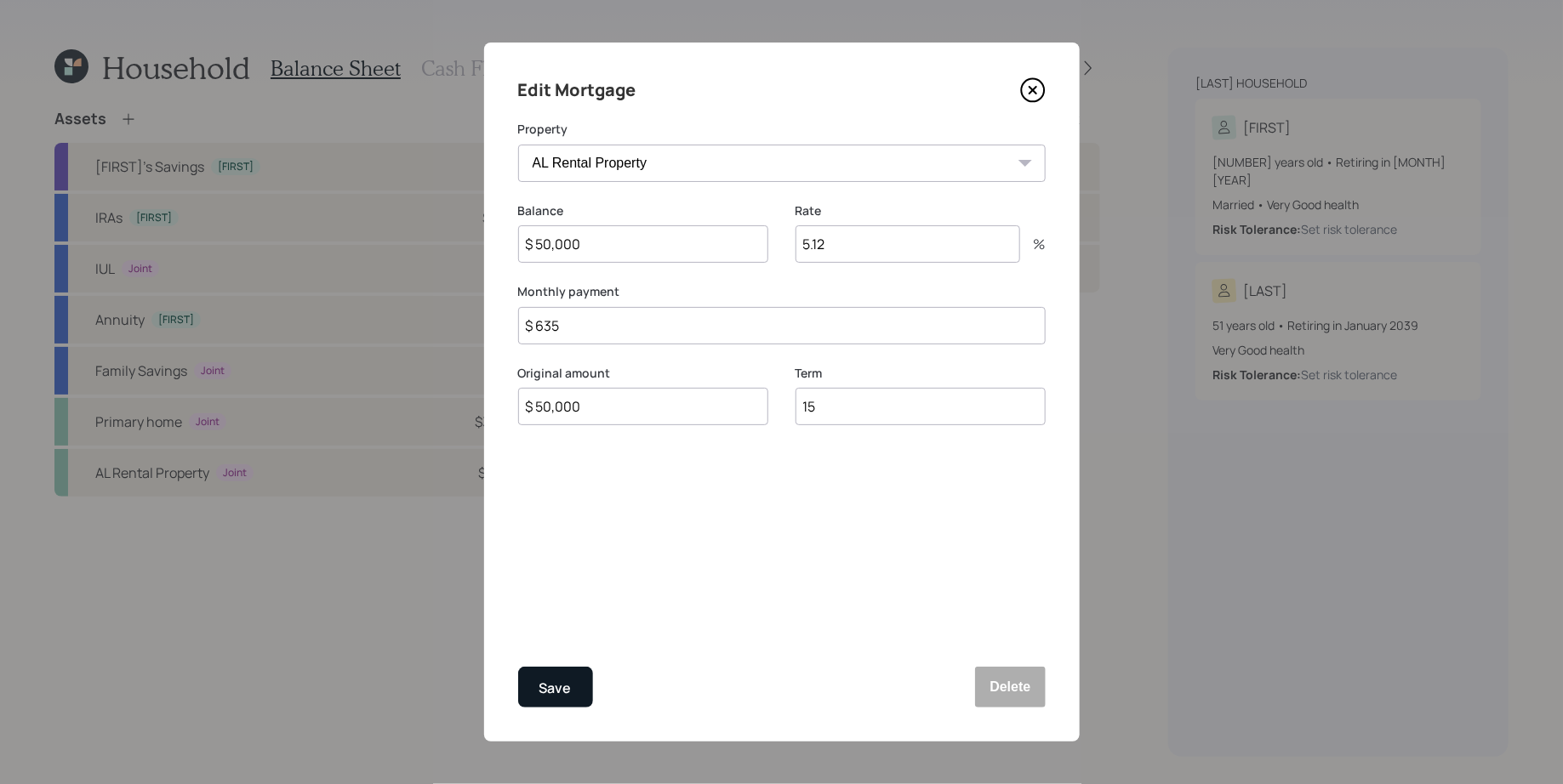 type on "15" 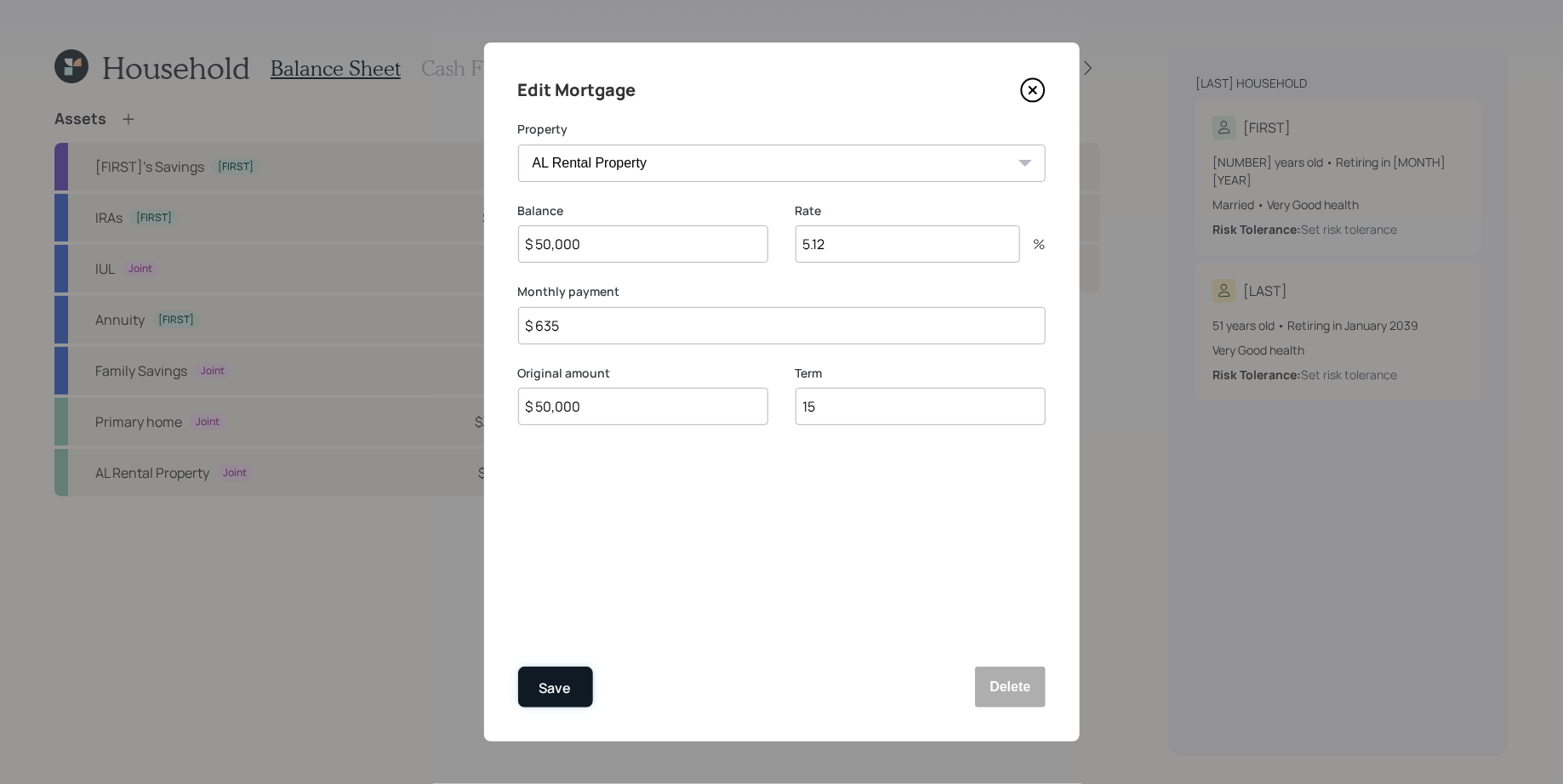 click on "Save" at bounding box center (556, 688) 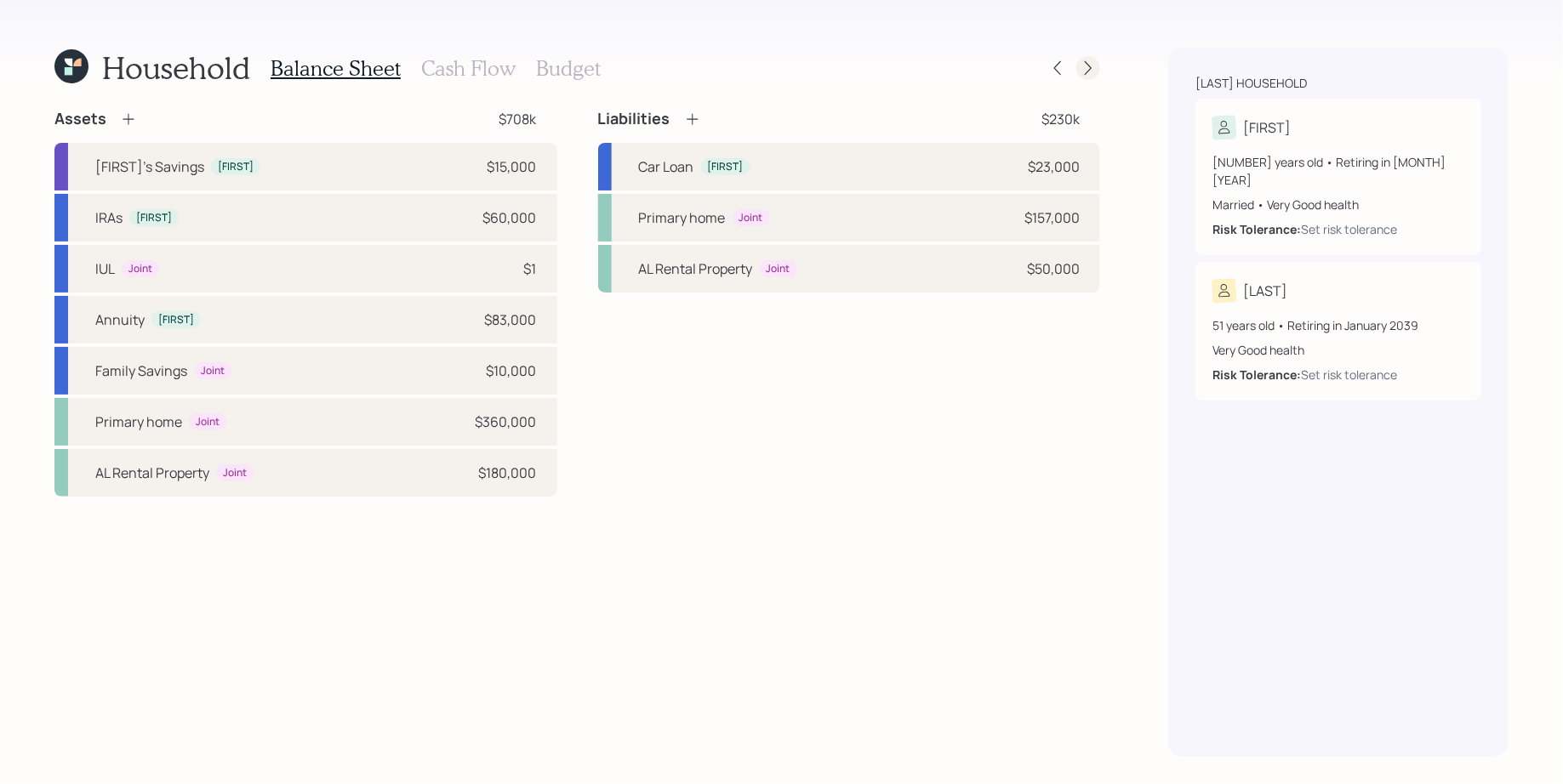 click 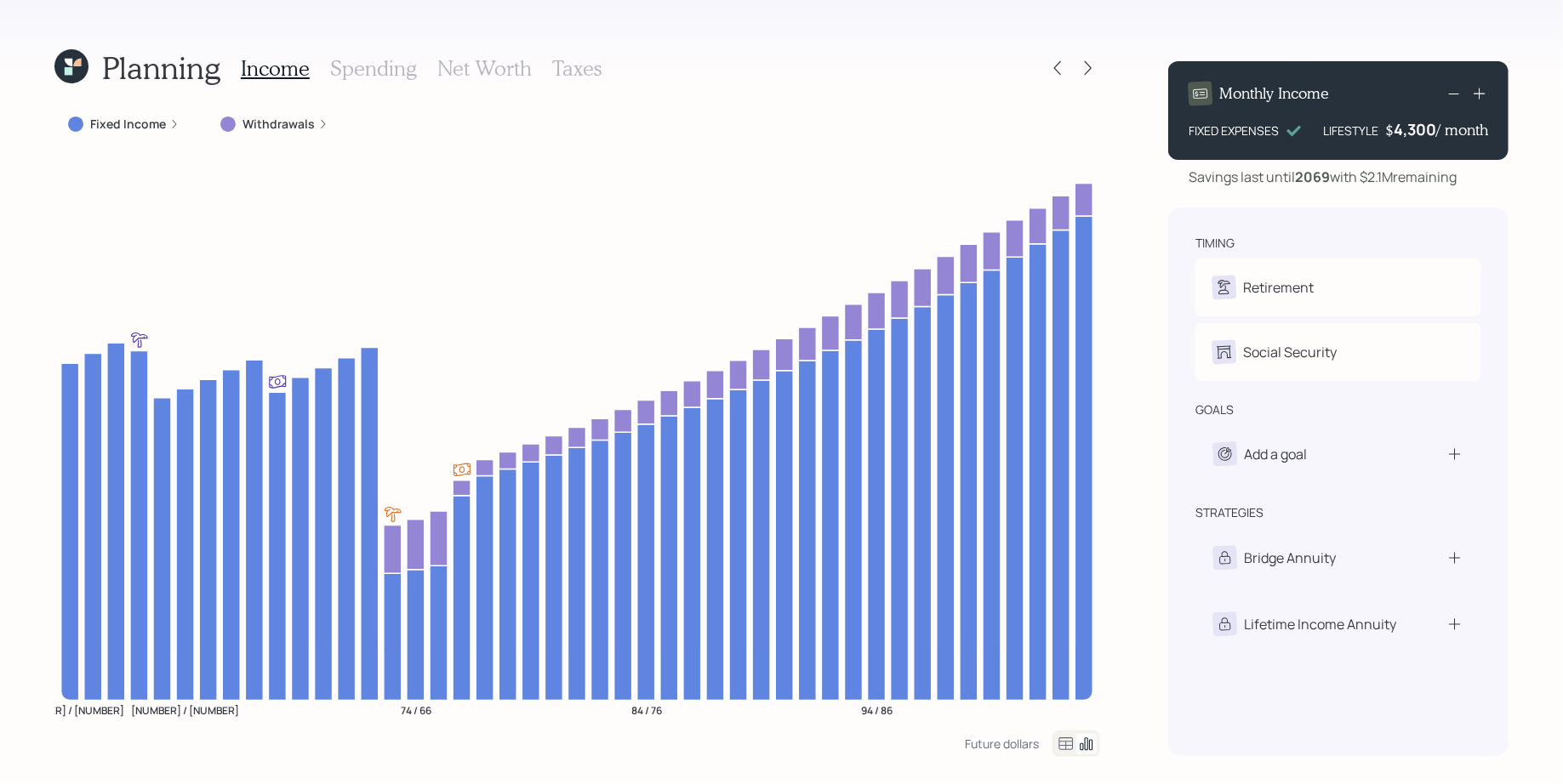 click on "Spending" at bounding box center (374, 68) 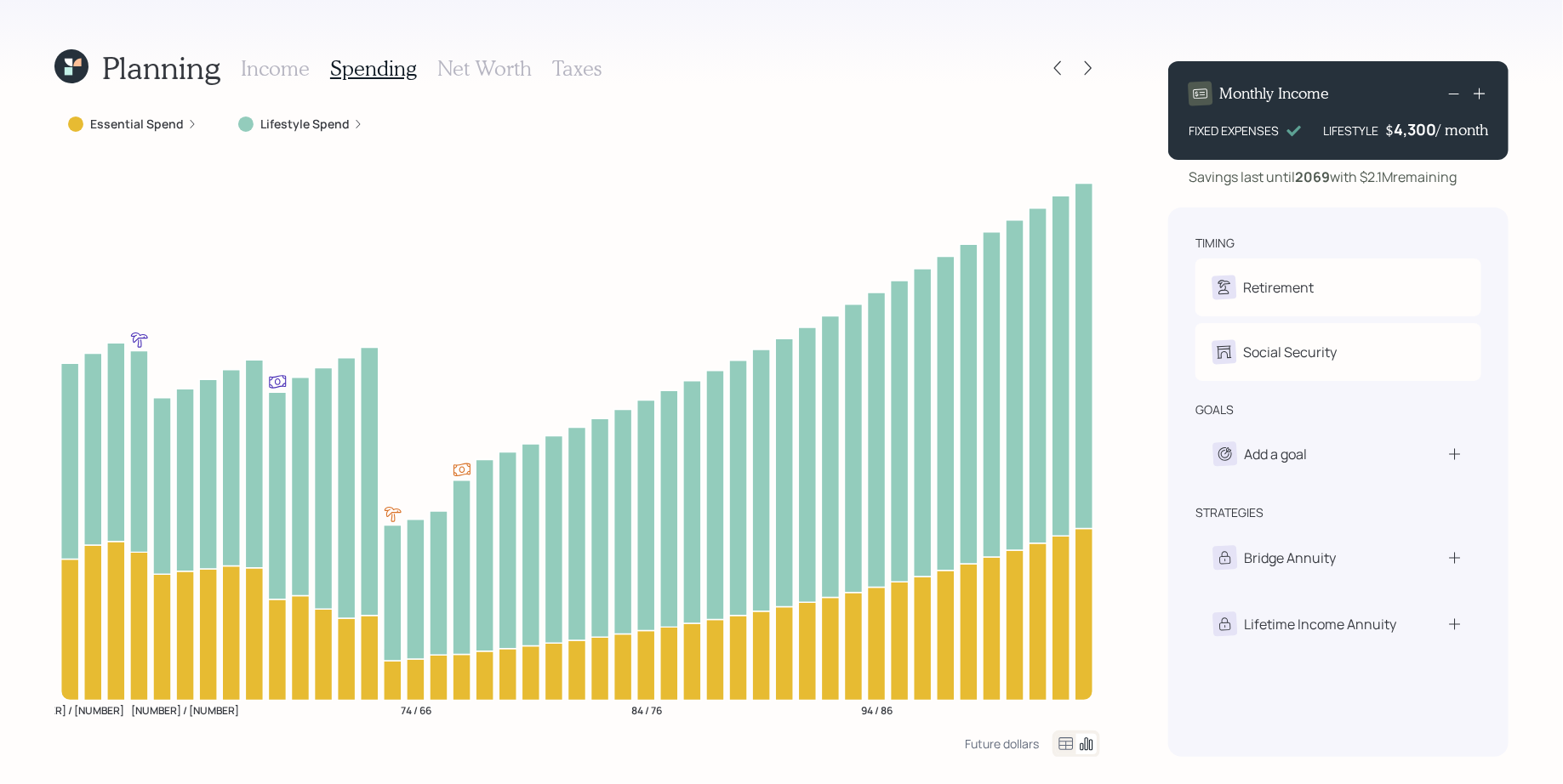 click on "Essential Spend" at bounding box center [137, 124] 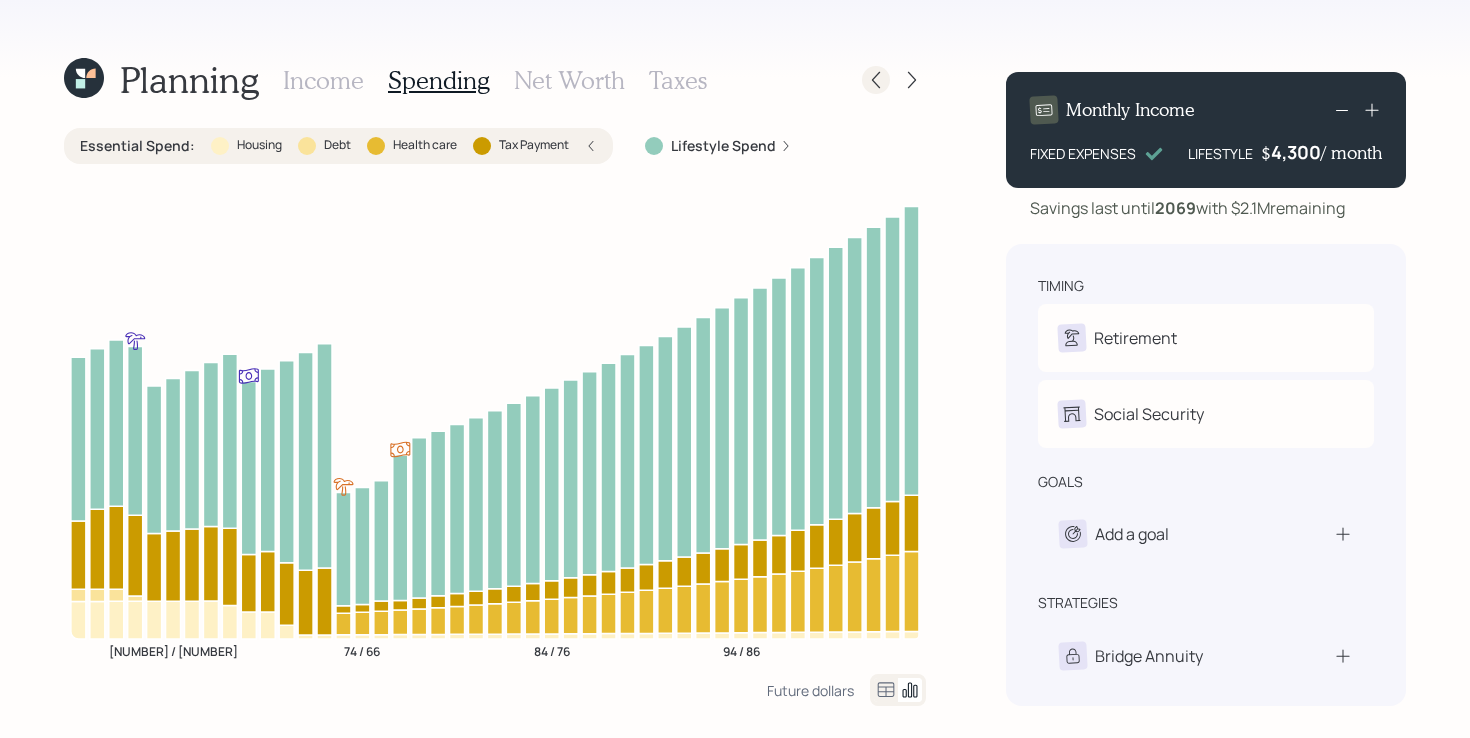 click 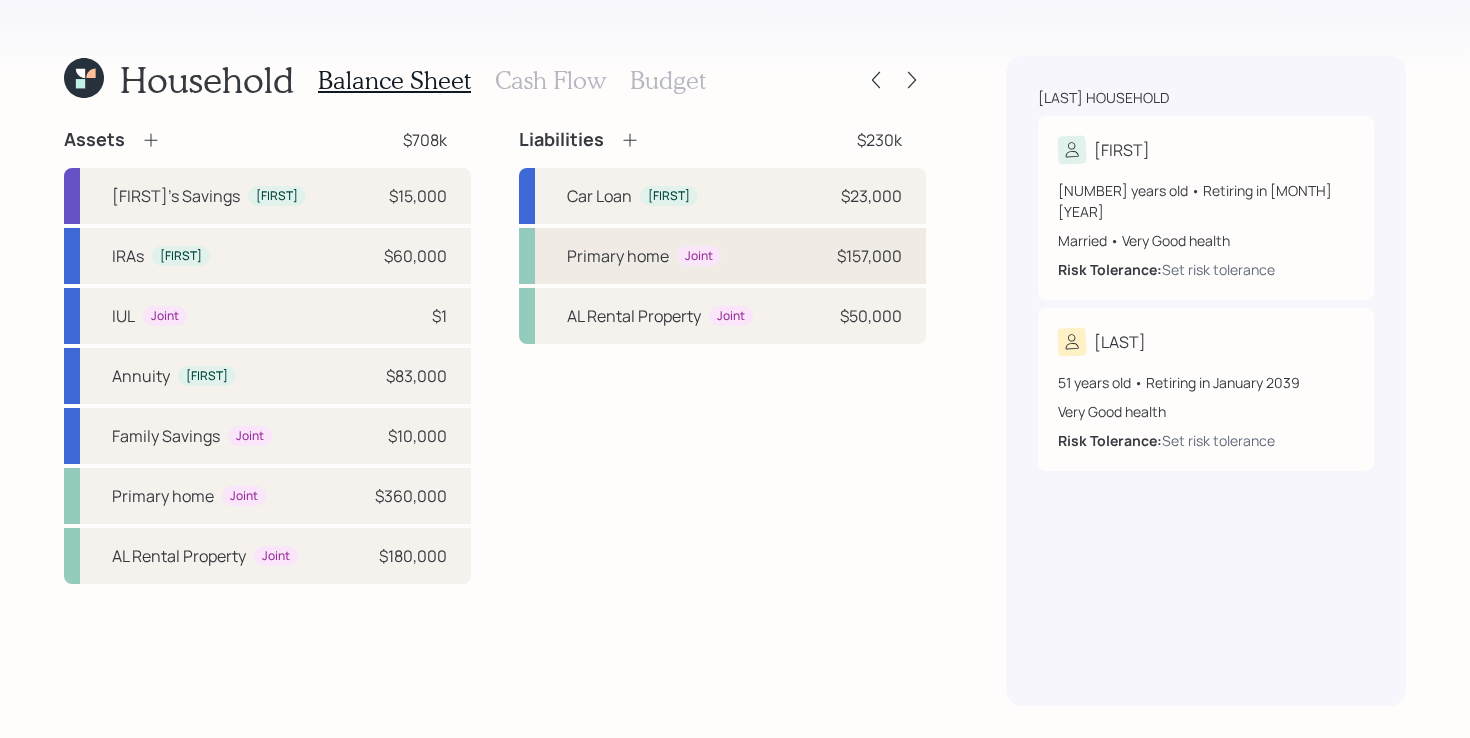 click on "Primary home Joint $157,000" at bounding box center (722, 256) 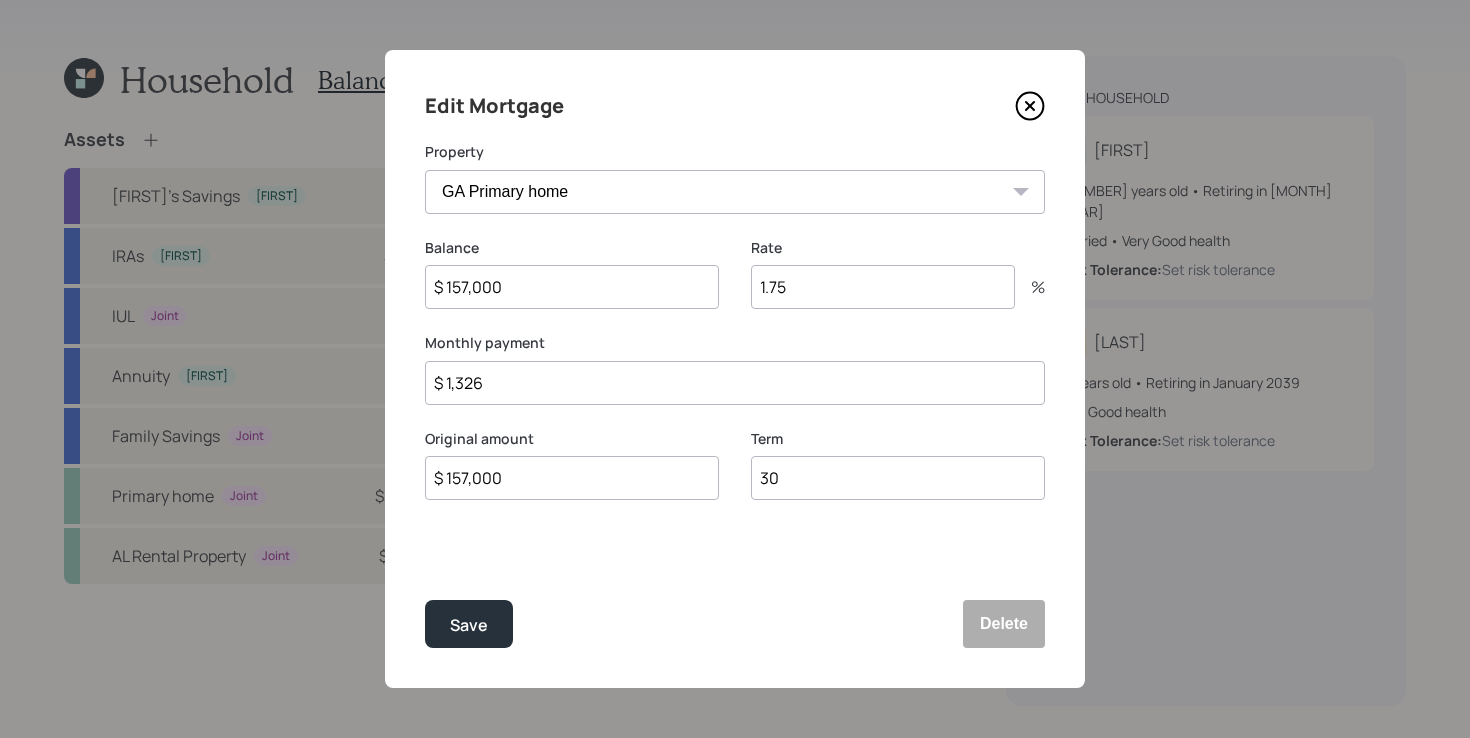 click on "30" at bounding box center (898, 478) 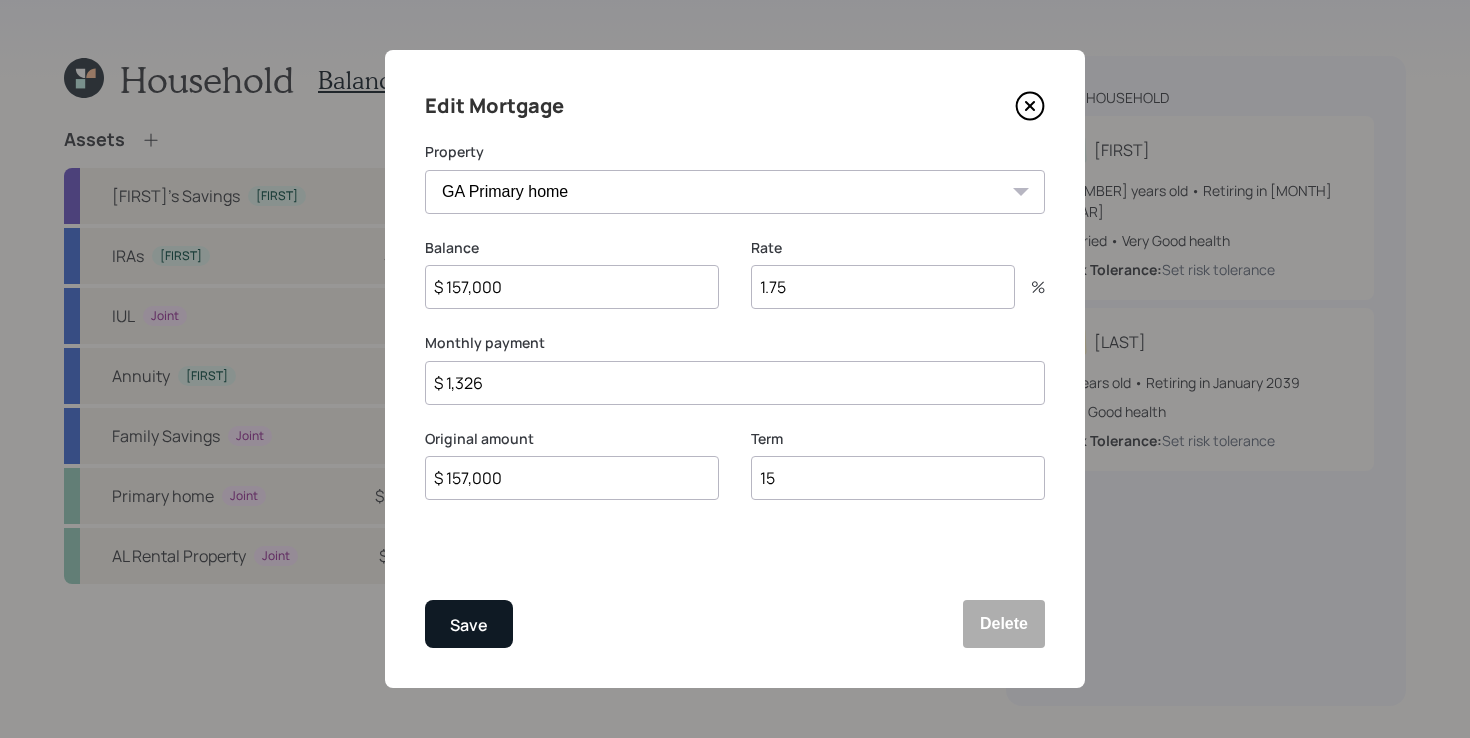 type on "15" 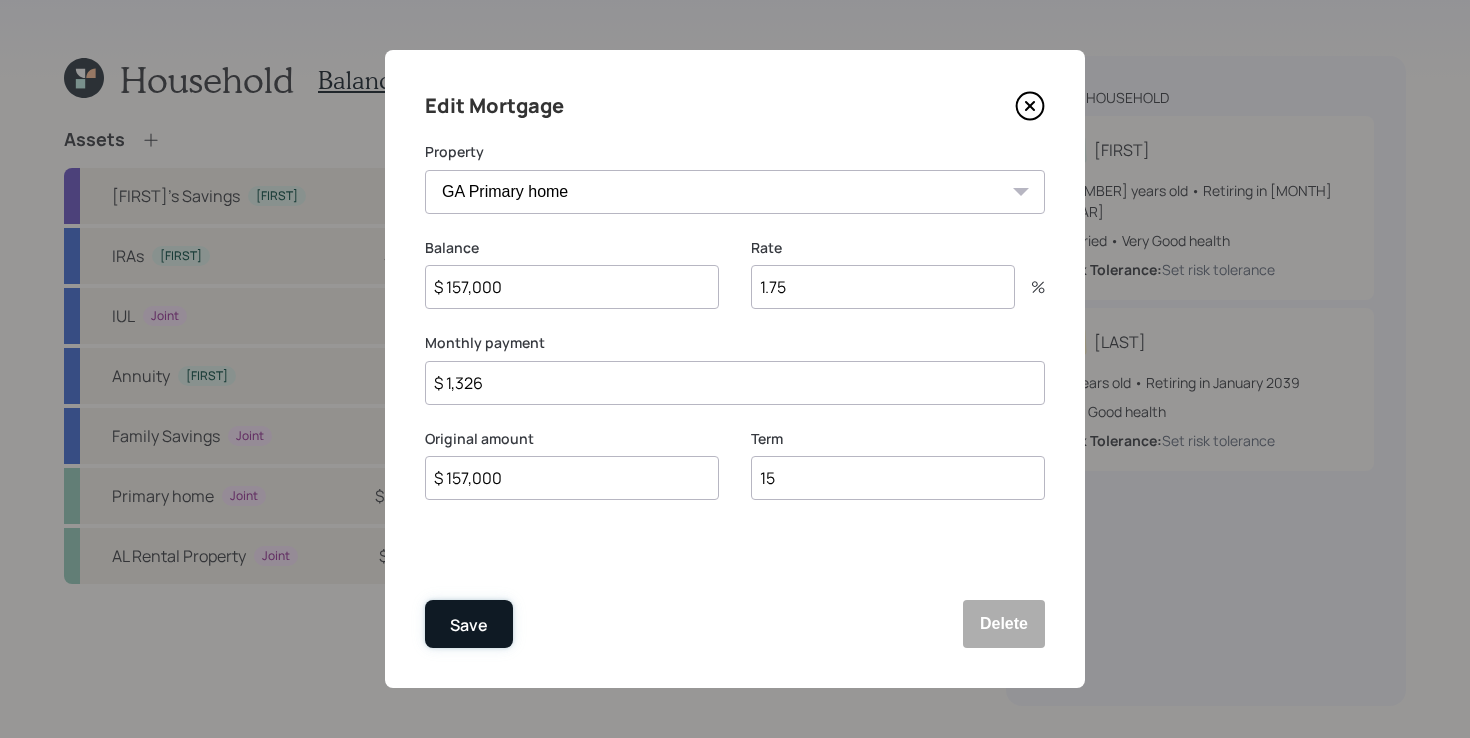 click on "Save" at bounding box center (469, 624) 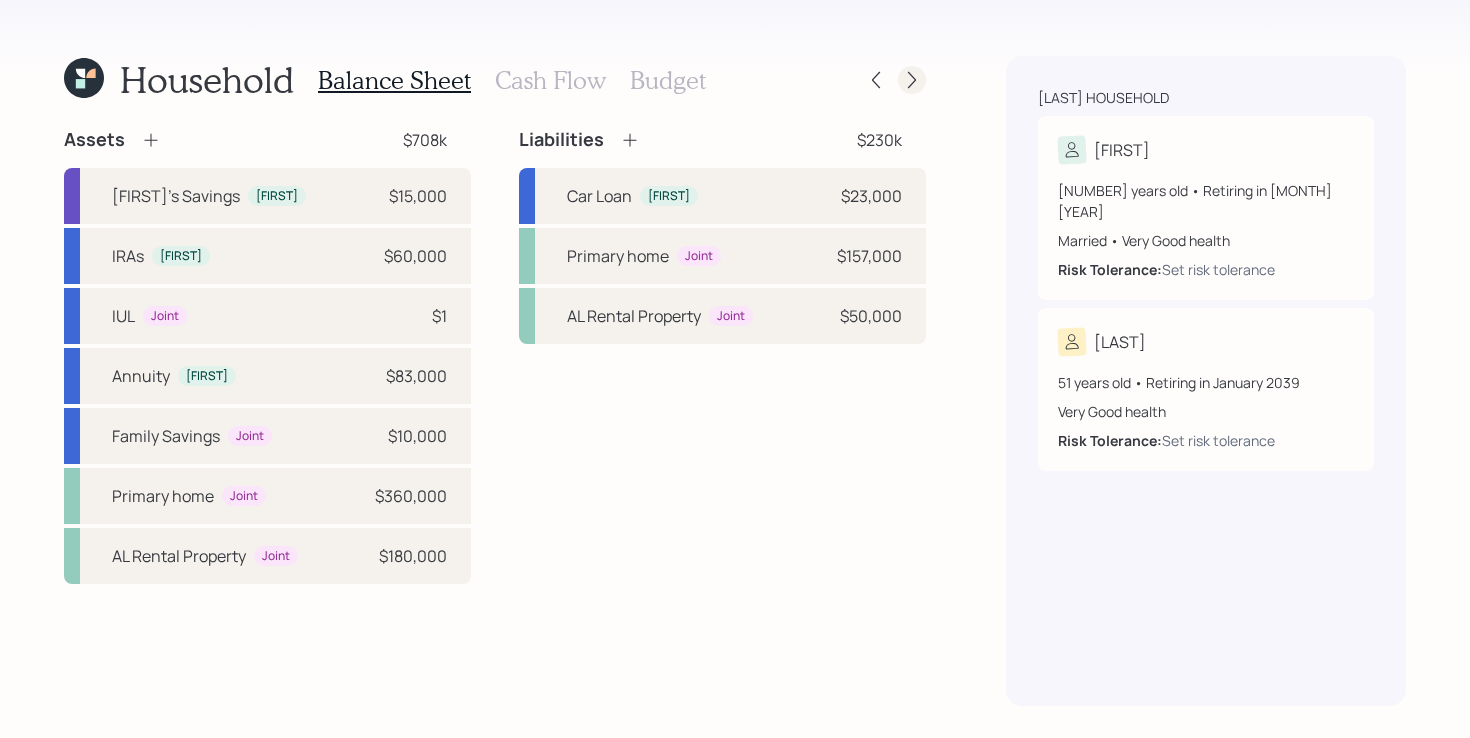 click 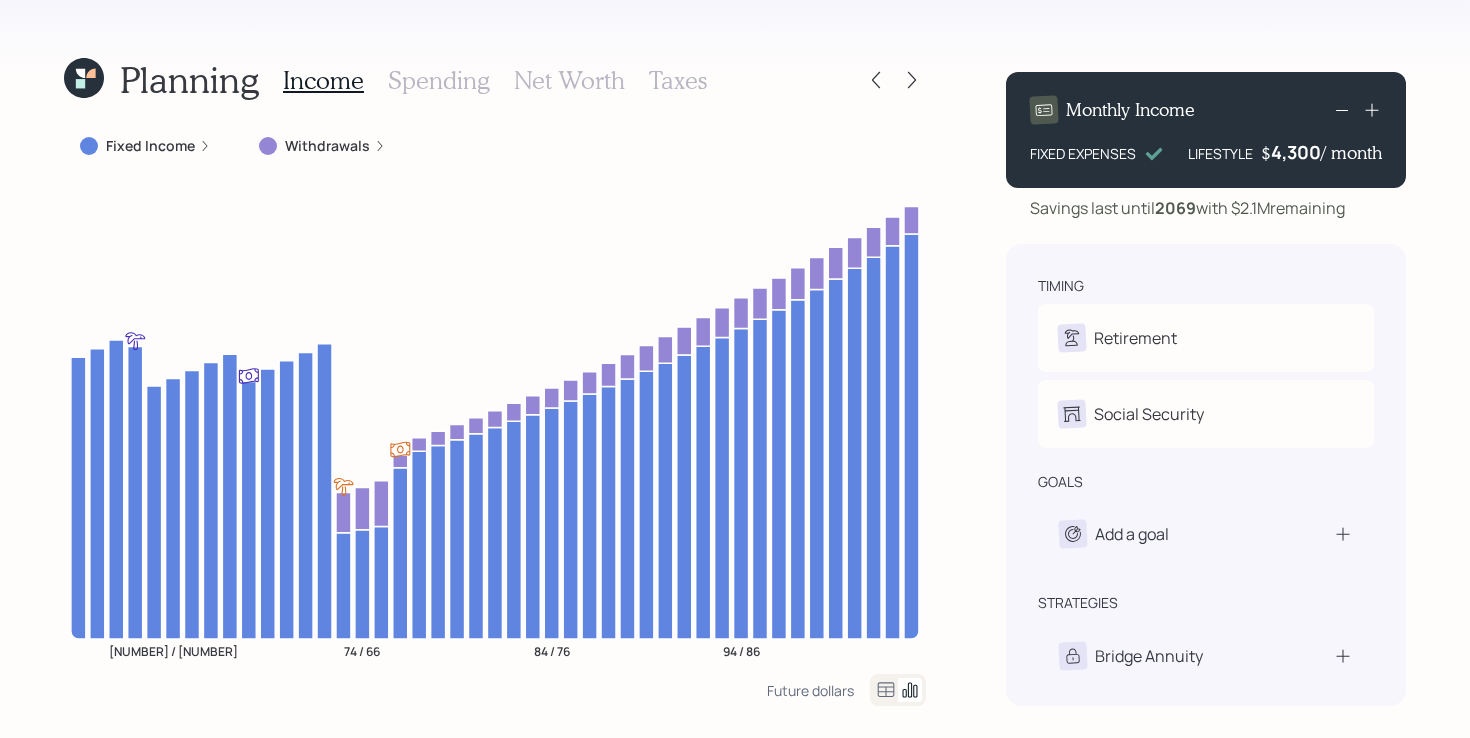 click on "Spending" at bounding box center (439, 80) 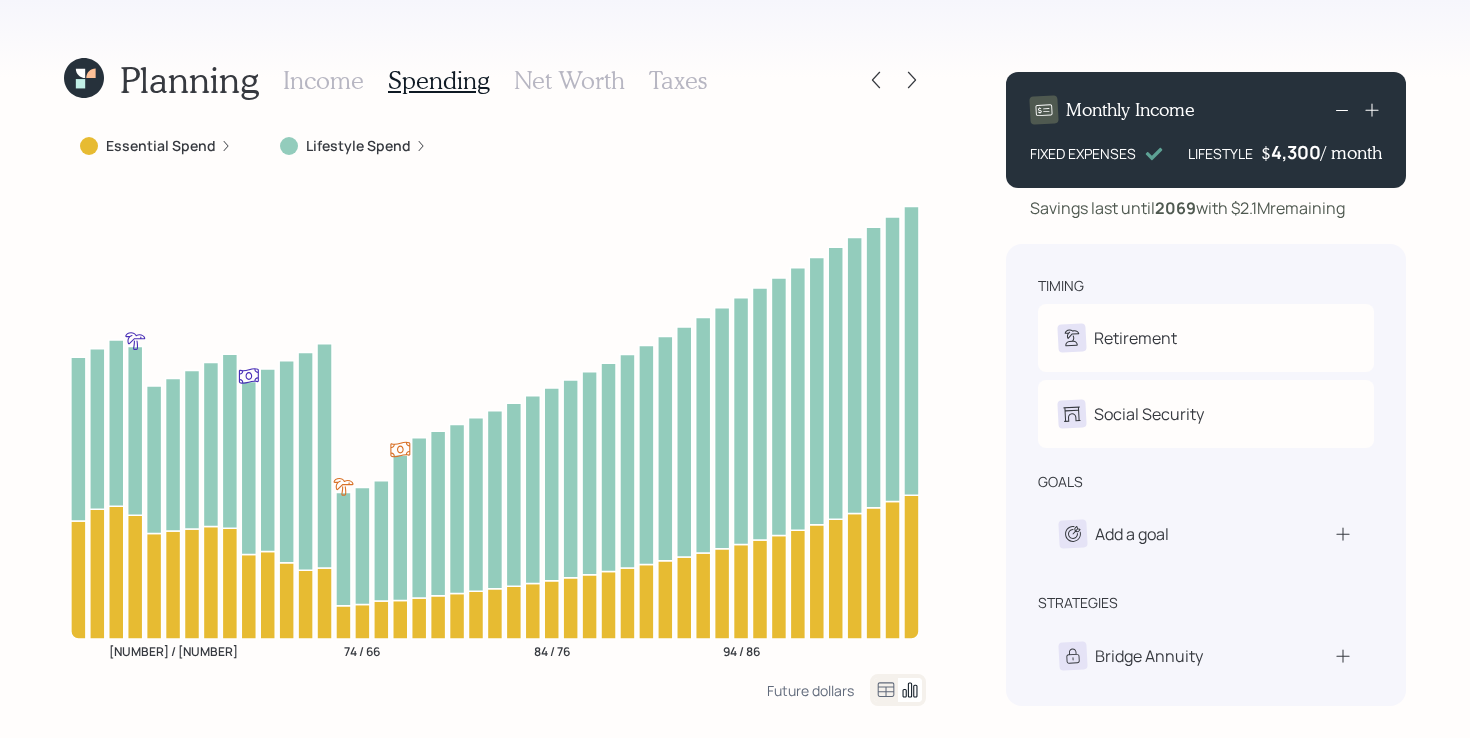 click on "Essential Spend" at bounding box center (161, 146) 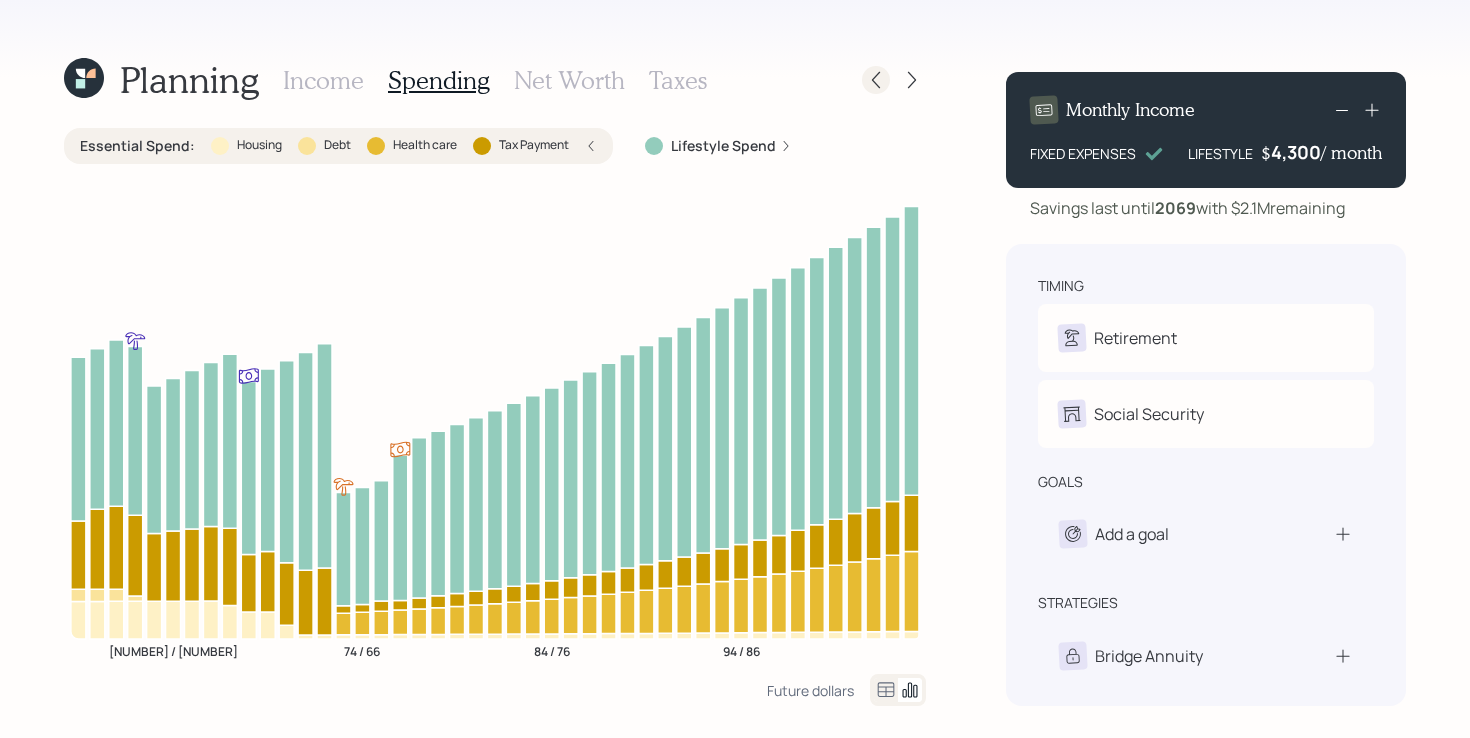 click 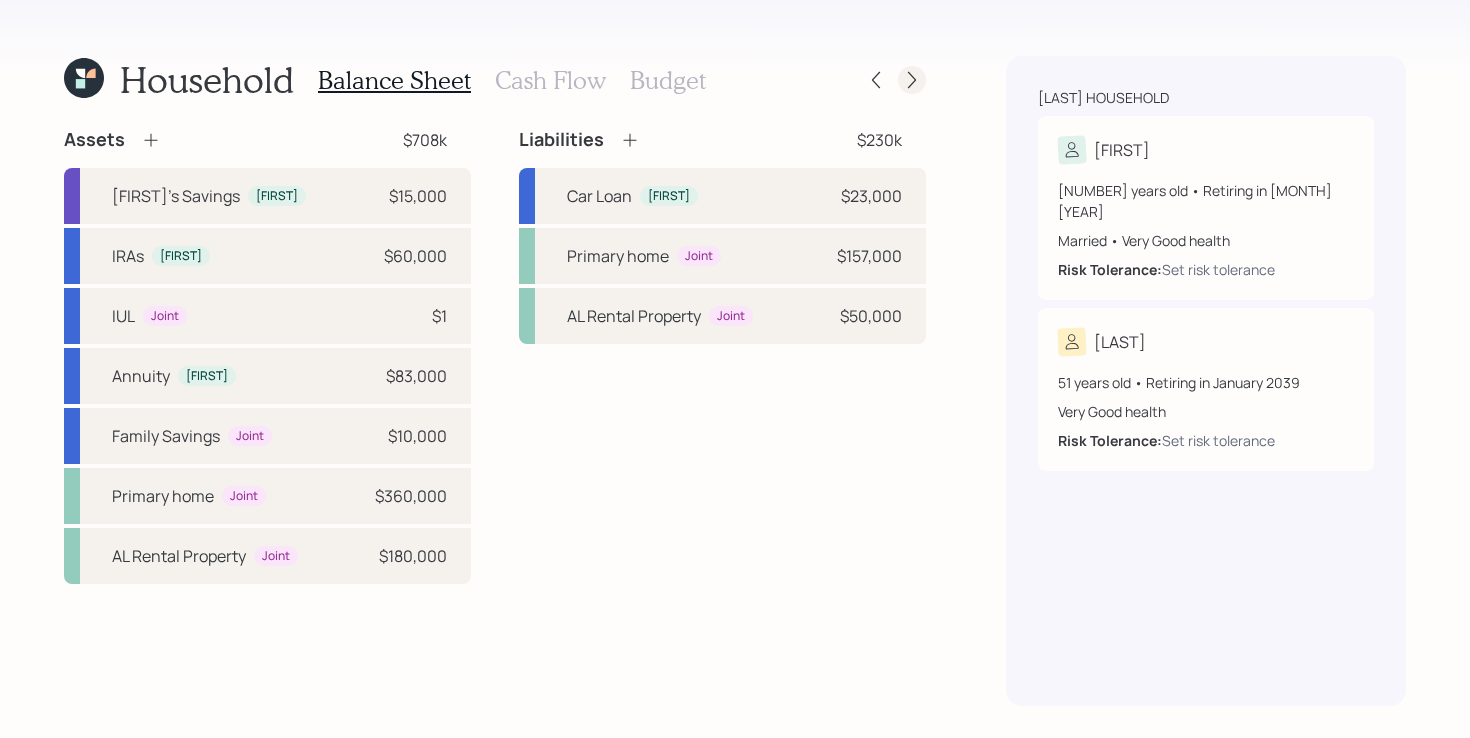 click at bounding box center [912, 80] 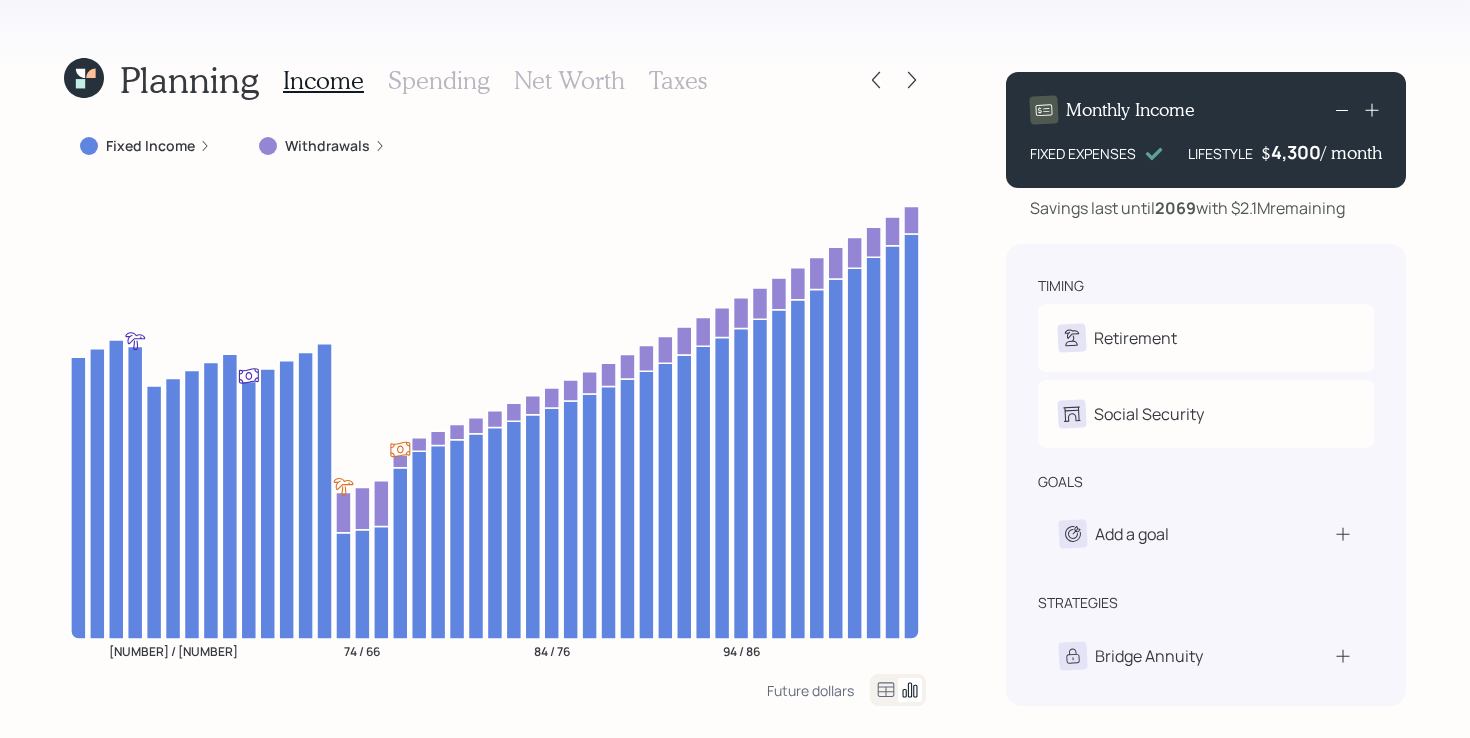 click on "Planning Income Spending Net Worth Taxes Fixed Income Withdrawals 64 / 56 74 / 66 84 / 76 94 / 86 Future dollars Monthly Income FIXED EXPENSES LIFESTYLE $ 4,300 / month Savings last until 2069 with $2.1M remaining timing Retirement D Retire at 61y 10m Z Retire at 64y 1m Social Security D Elect at 67y nullm Z Elect at 67y nullm goals Add a goal strategies Bridge Annuity Lifetime Income Annuity" at bounding box center [735, 369] 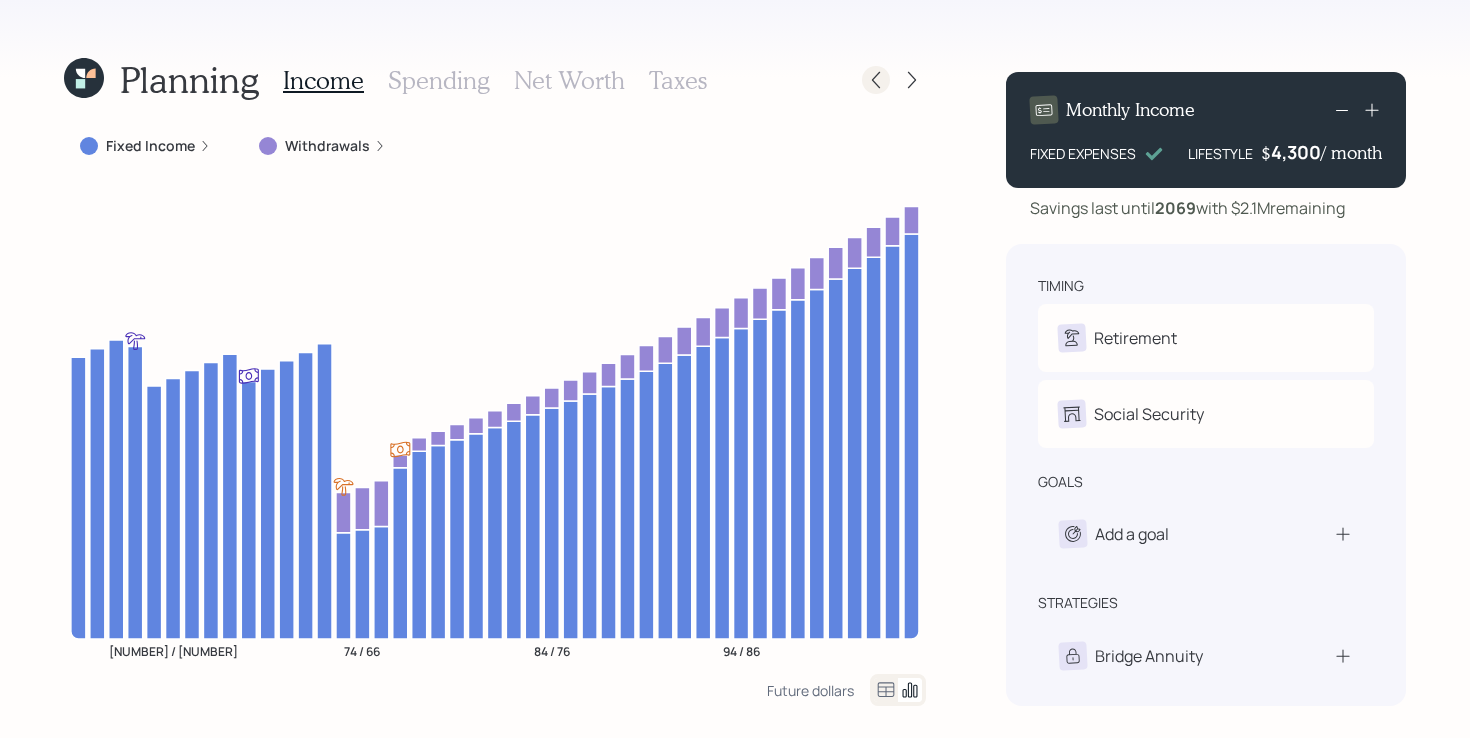 click 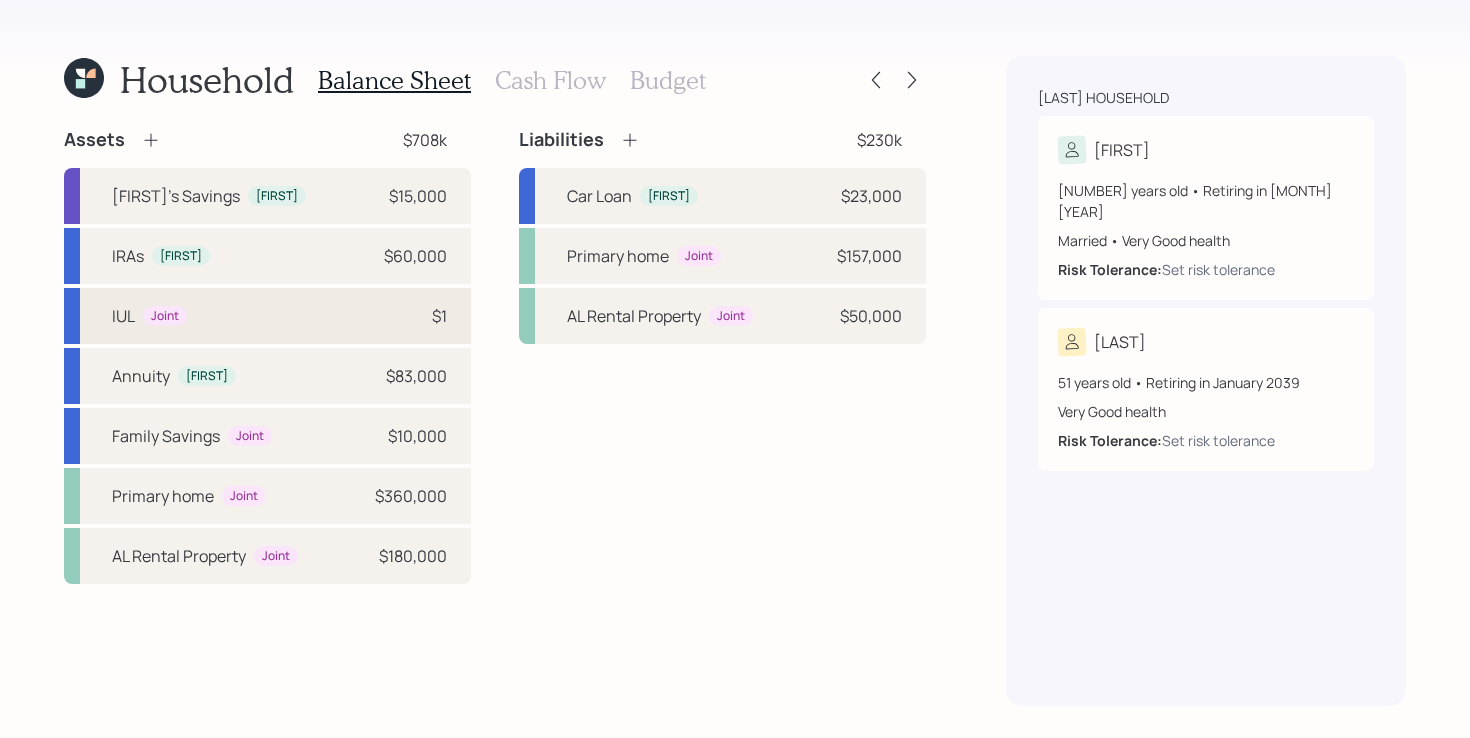 click on "$1" at bounding box center (417, 316) 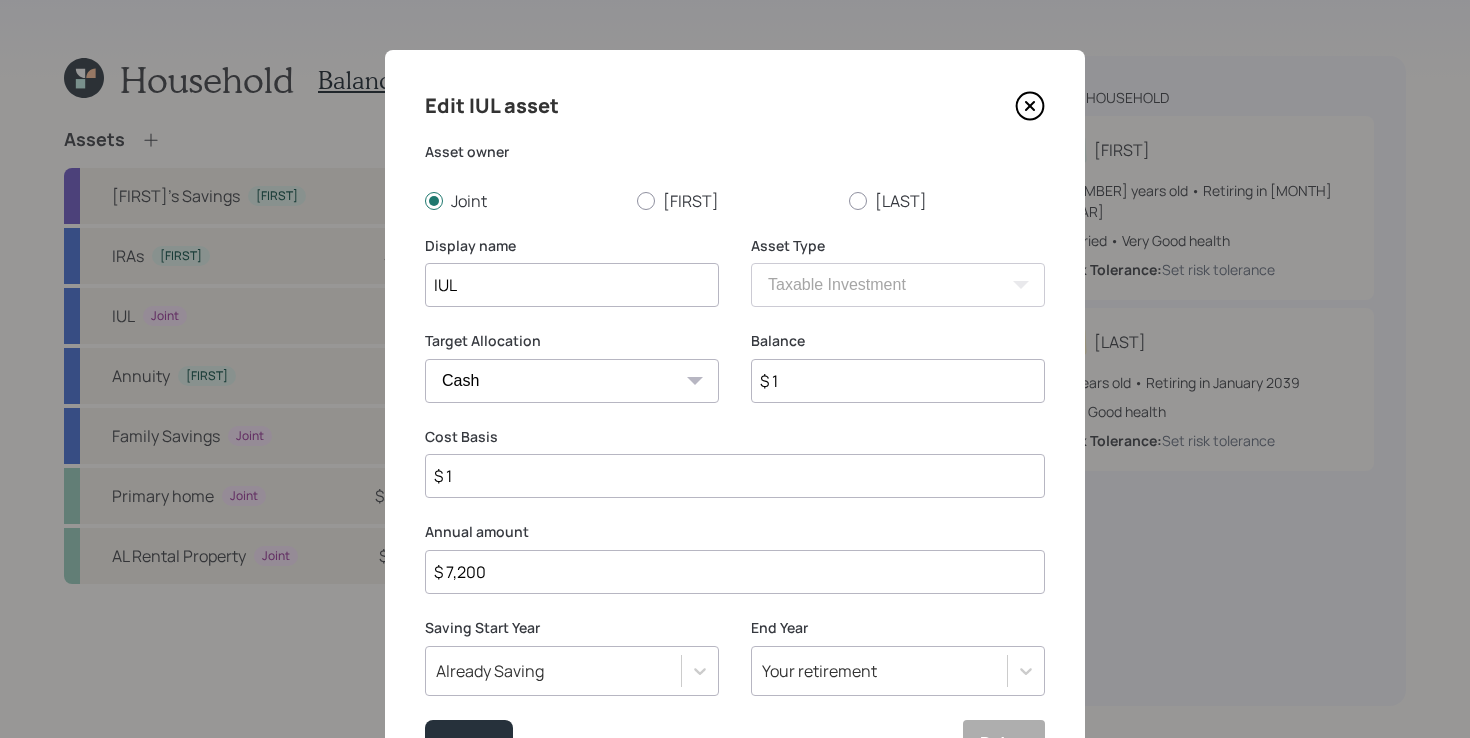click 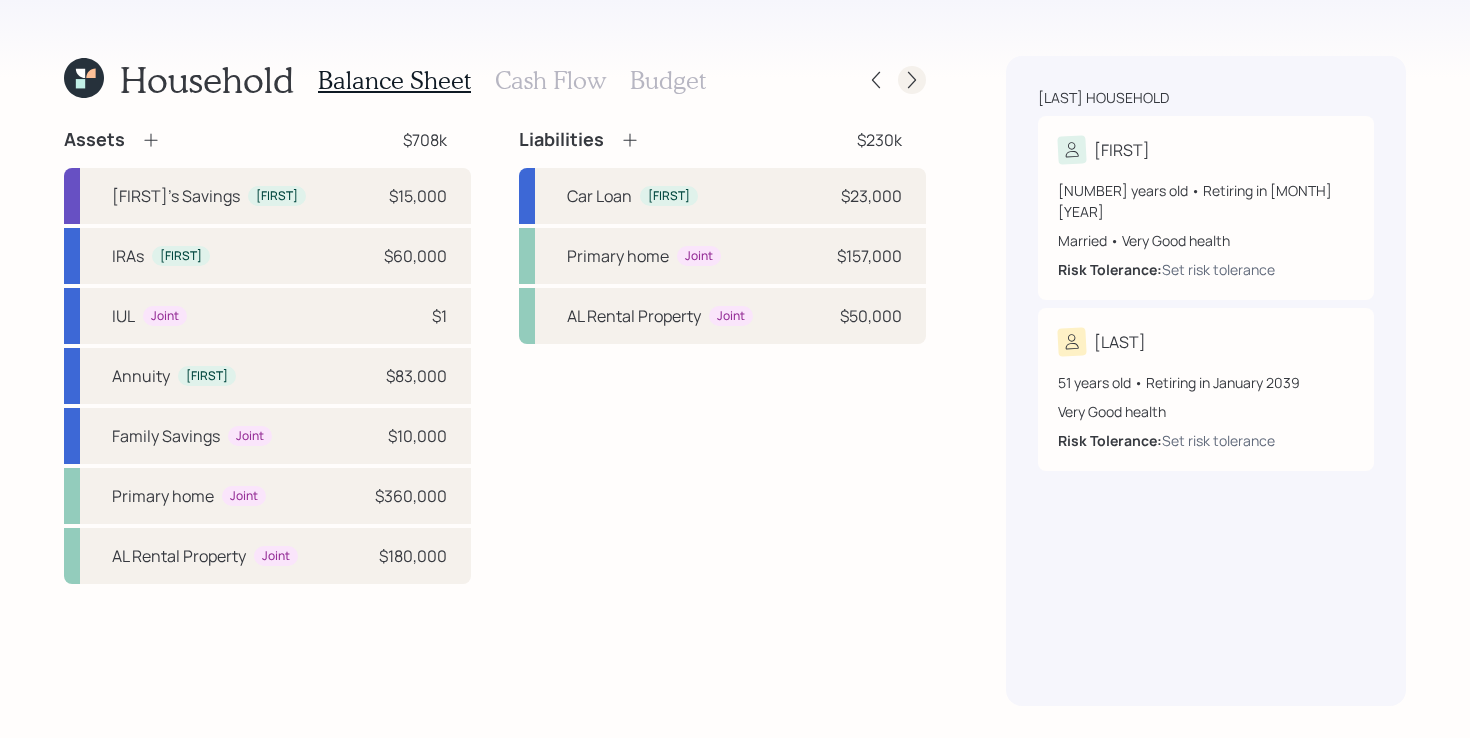 click 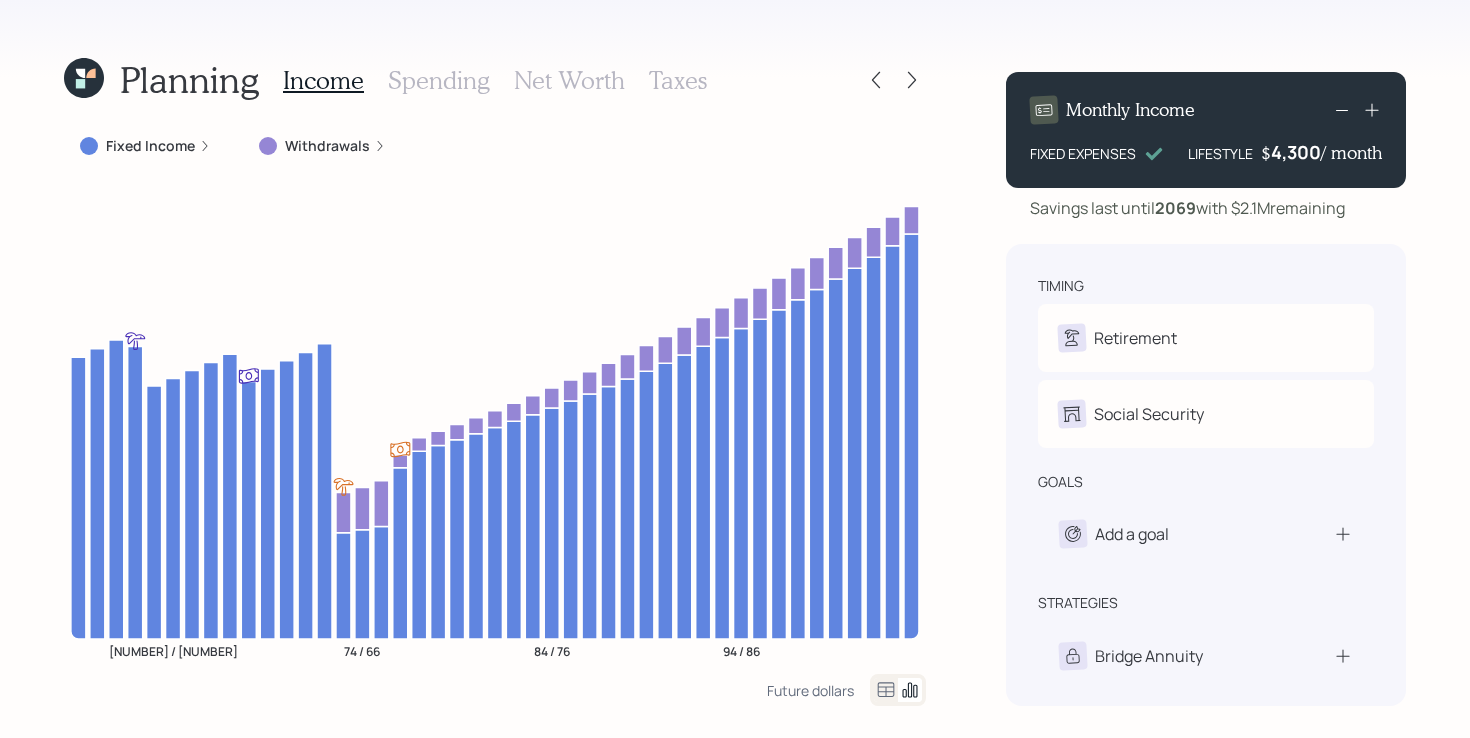 click on "Planning Income Spending Net Worth Taxes Fixed Income Withdrawals 64 / 56 74 / 66 84 / 76 94 / 86 Future dollars Monthly Income FIXED EXPENSES LIFESTYLE $ 4,300 / month Savings last until 2069 with $2.1M remaining timing Retirement D Retire at 61y 10m Z Retire at 64y 1m Social Security D Elect at 67y nullm Z Elect at 67y nullm goals Add a goal strategies Bridge Annuity Lifetime Income Annuity" at bounding box center (735, 369) 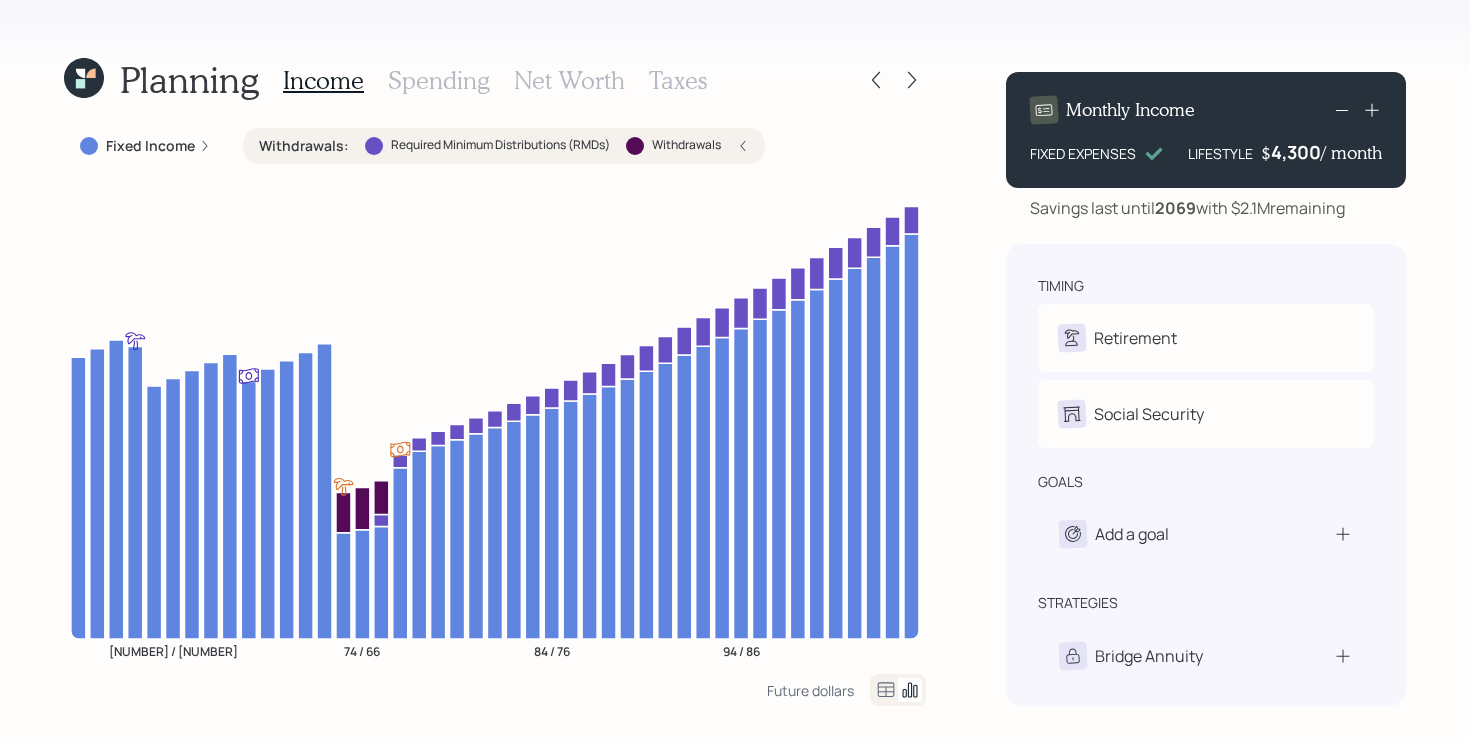 click on "Withdrawals : Required Minimum Distributions (RMDs) Withdrawals" at bounding box center (504, 146) 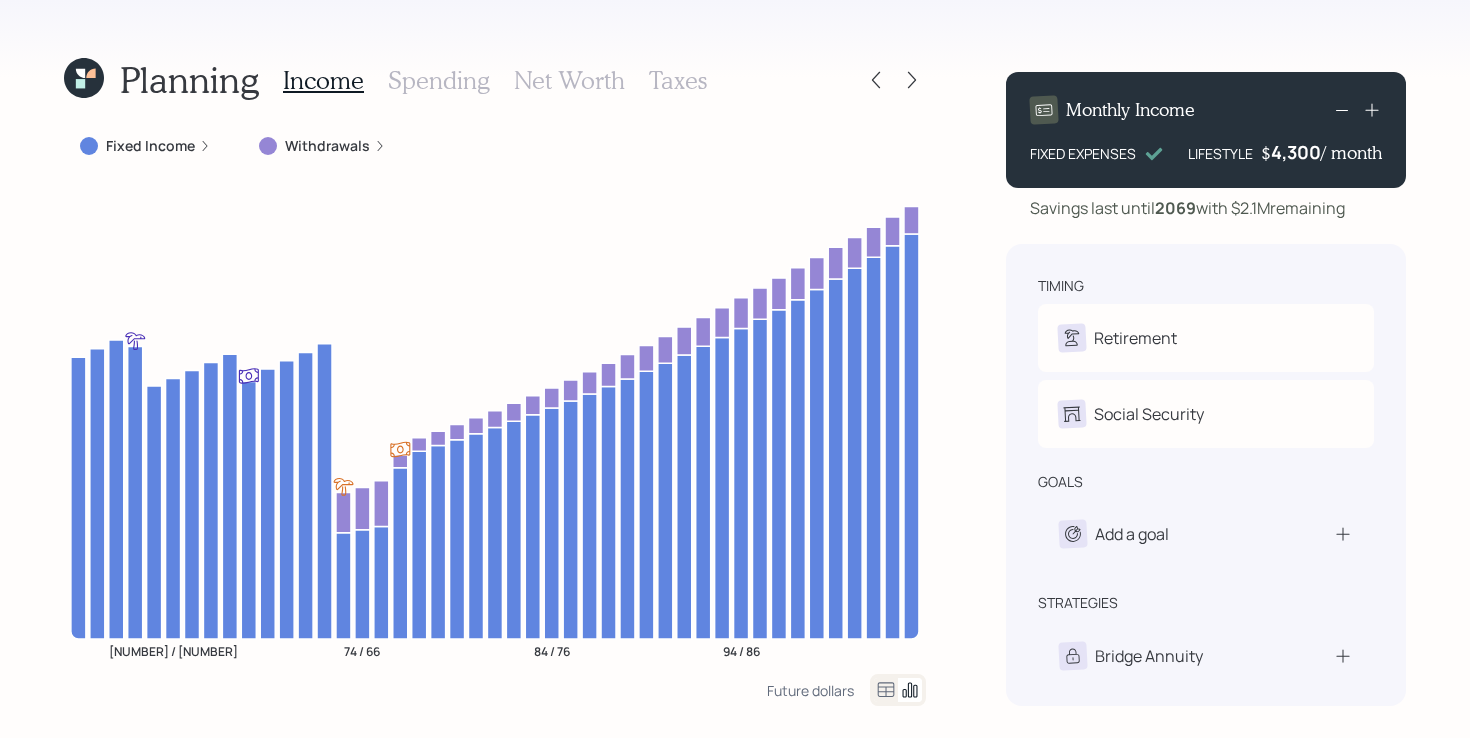 click on "Planning Income Spending Net Worth Taxes Fixed Income Withdrawals 64 / 56 74 / 66 84 / 76 94 / 86 Future dollars Monthly Income FIXED EXPENSES LIFESTYLE $ 4,300 / month Savings last until 2069 with $2.1M remaining timing Retirement D Retire at 61y 10m Z Retire at 64y 1m Social Security D Elect at 67y nullm Z Elect at 67y nullm goals Add a goal strategies Bridge Annuity Lifetime Income Annuity" at bounding box center [735, 369] 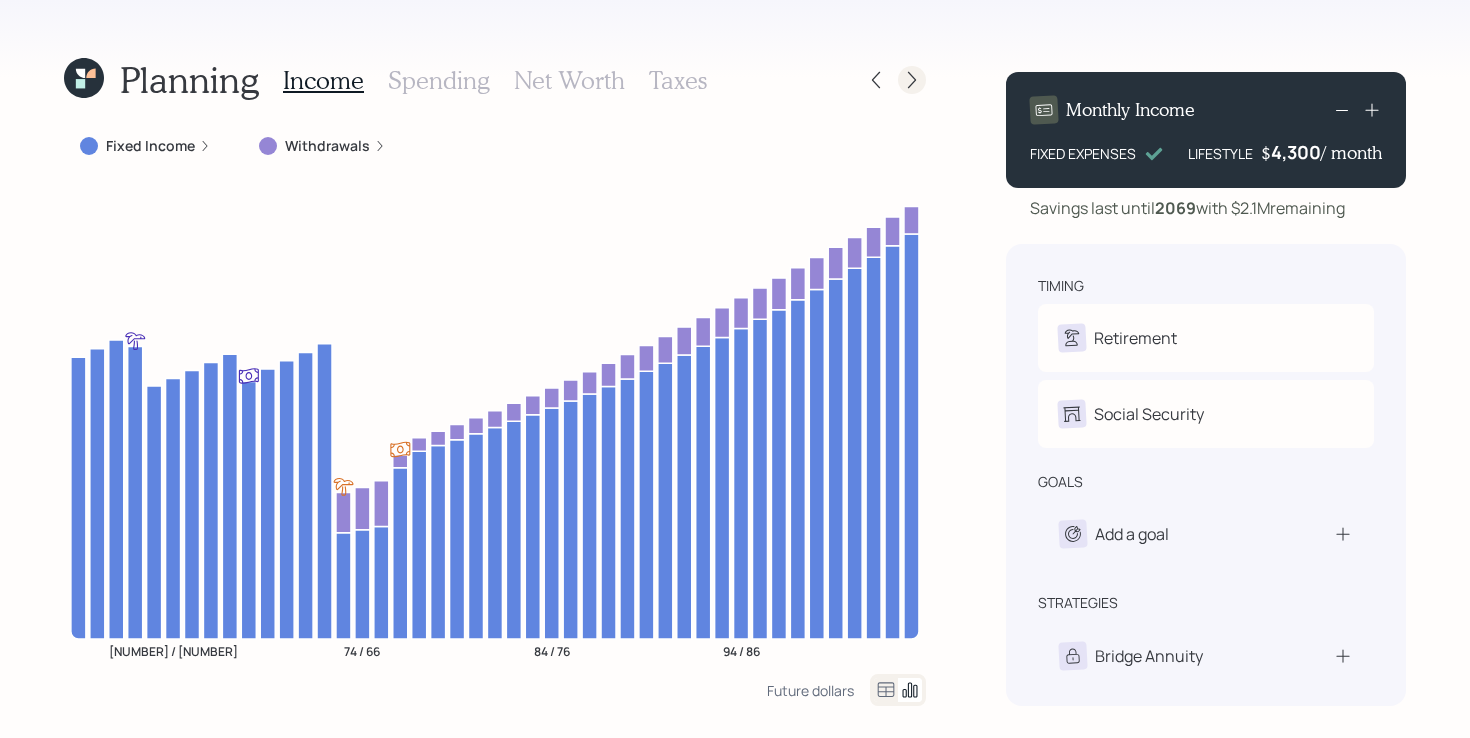 click 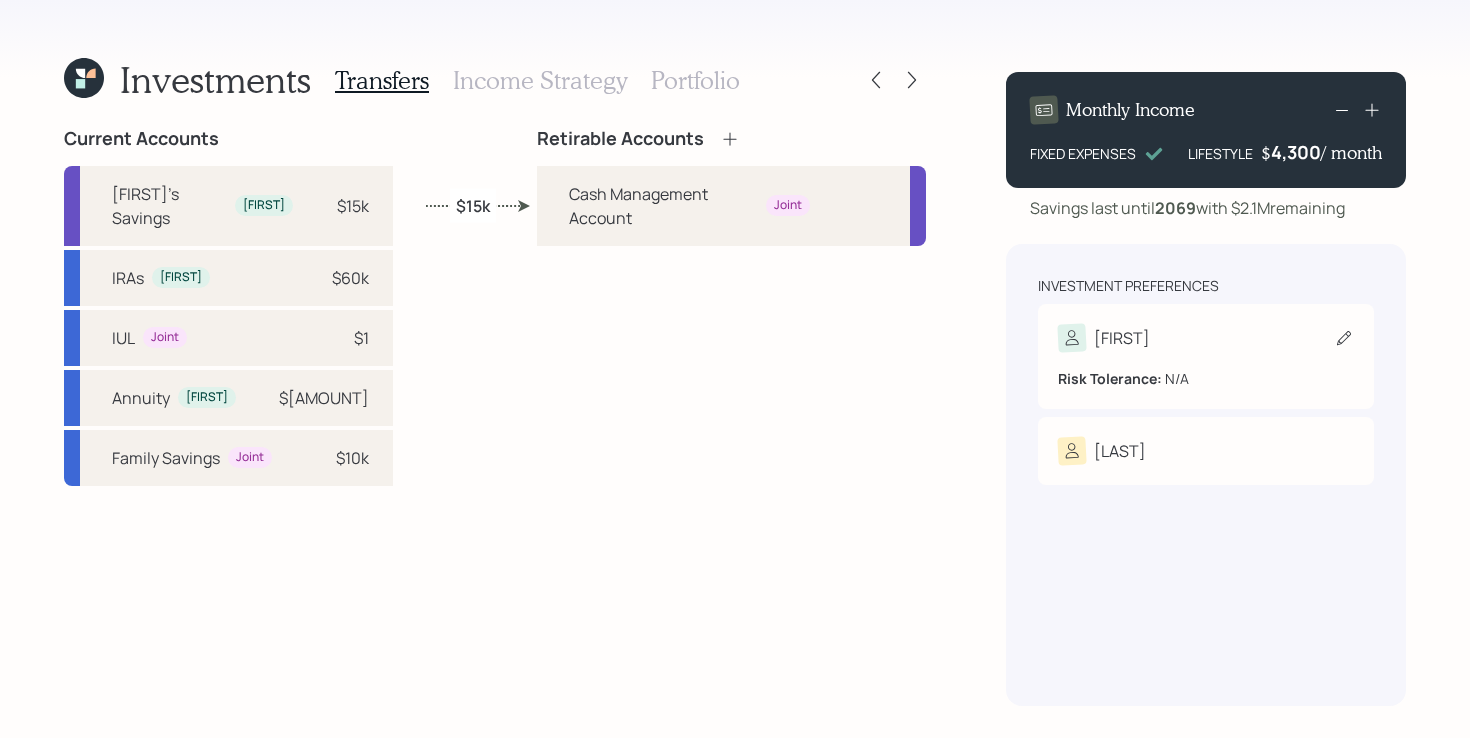 click on "[FIRST] Risk Tolerance: N/A" at bounding box center [1206, 356] 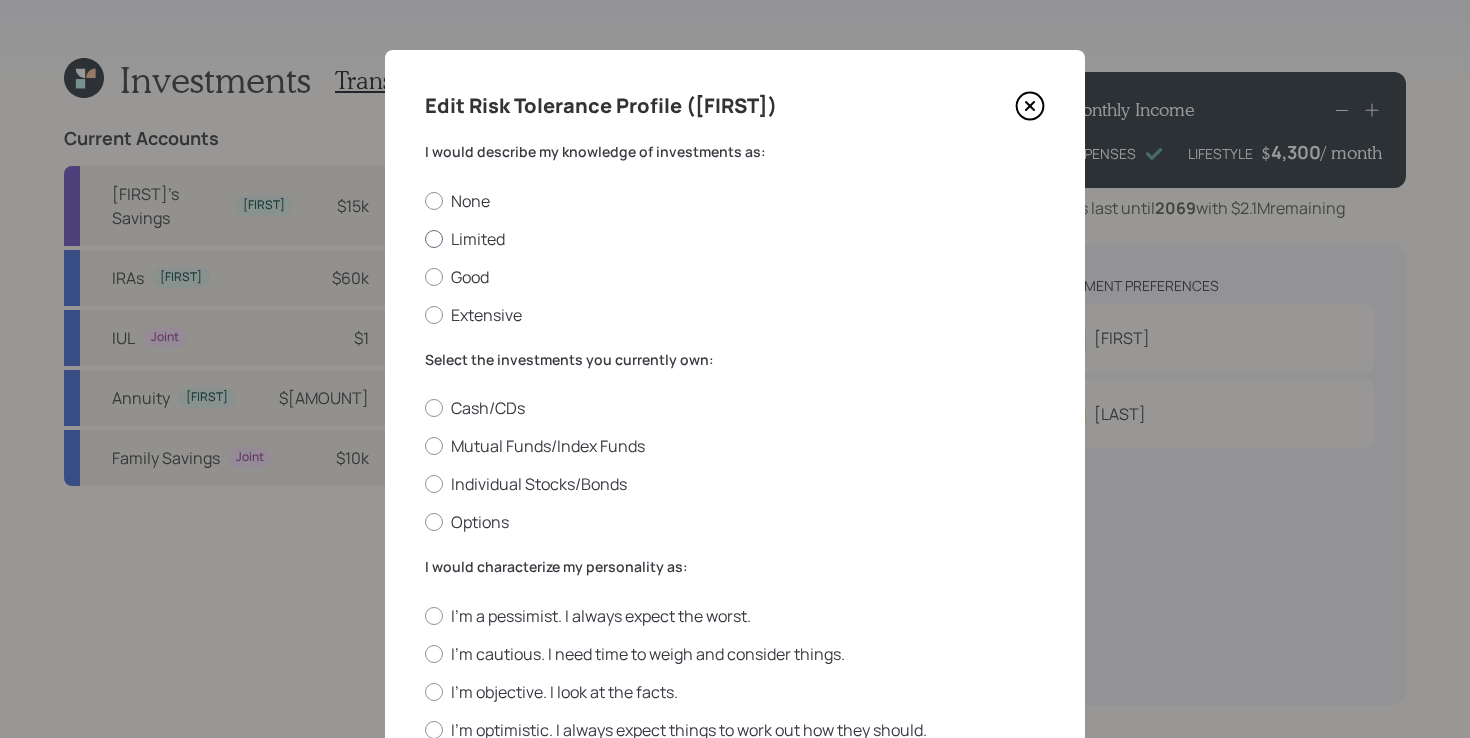 click on "Limited" at bounding box center [735, 239] 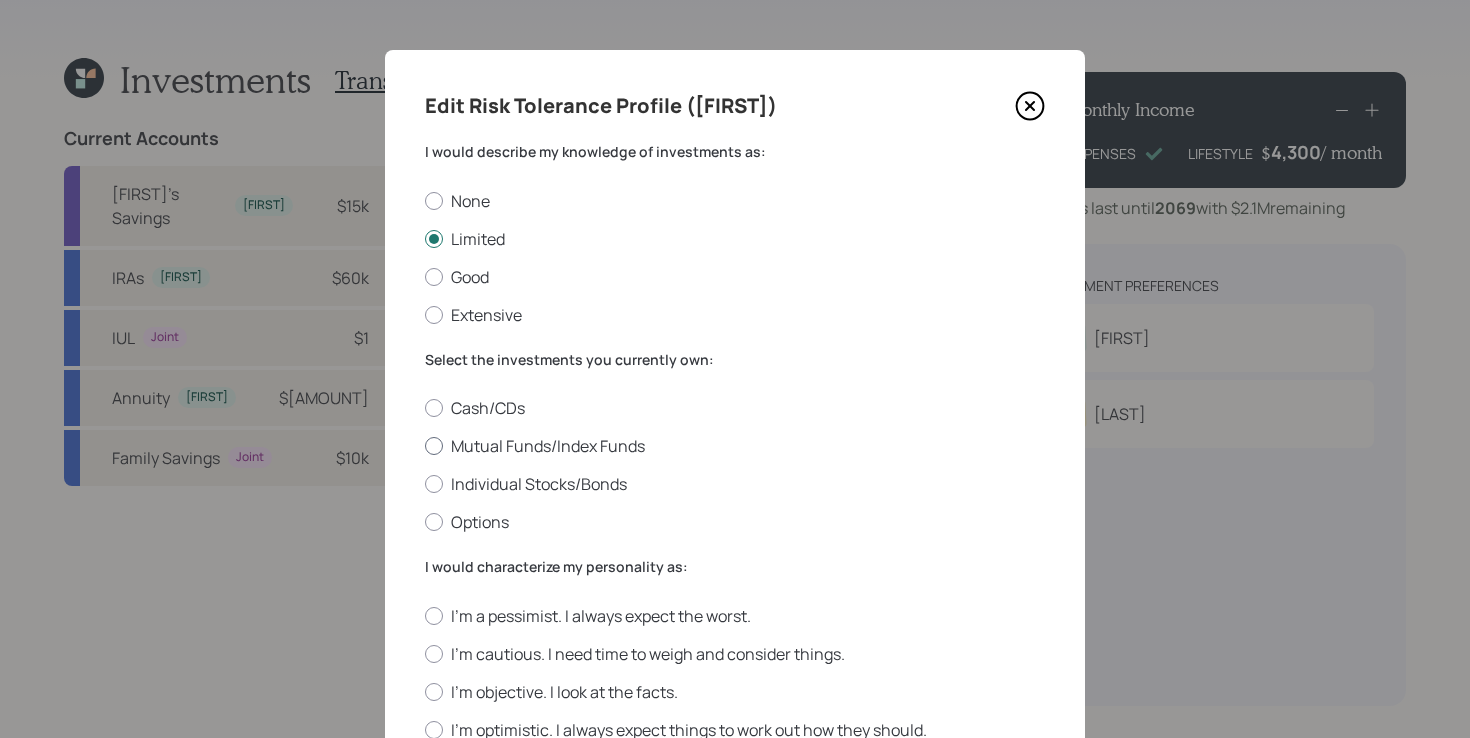 click on "Mutual Funds/Index Funds" at bounding box center (735, 446) 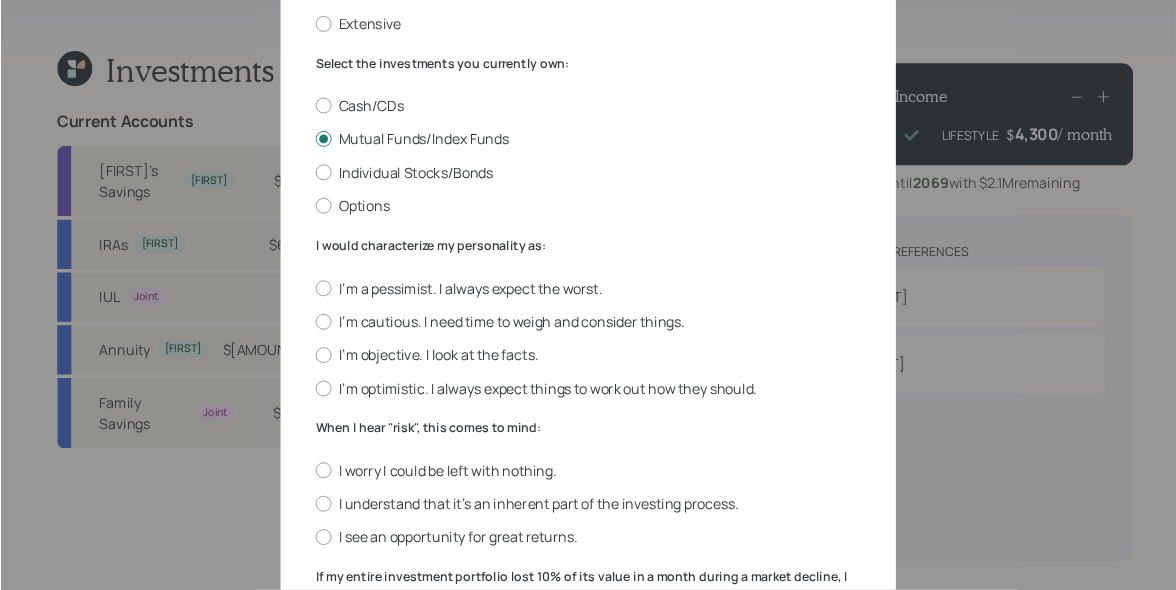 scroll, scrollTop: 288, scrollLeft: 0, axis: vertical 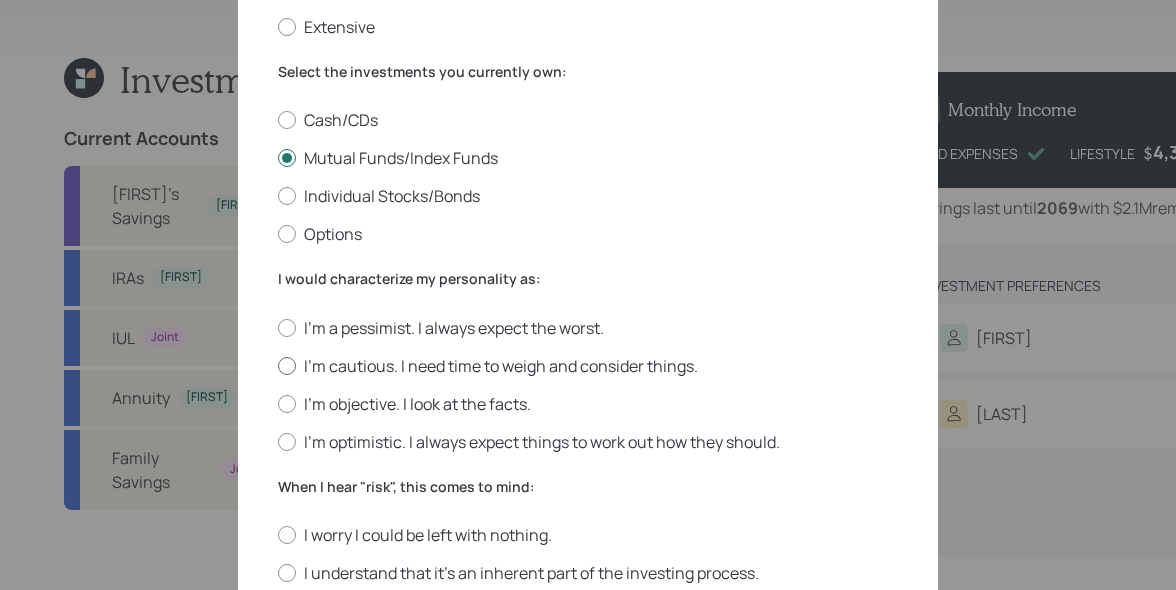 click on "I'm cautious. I need time to weigh and consider things." at bounding box center [588, 366] 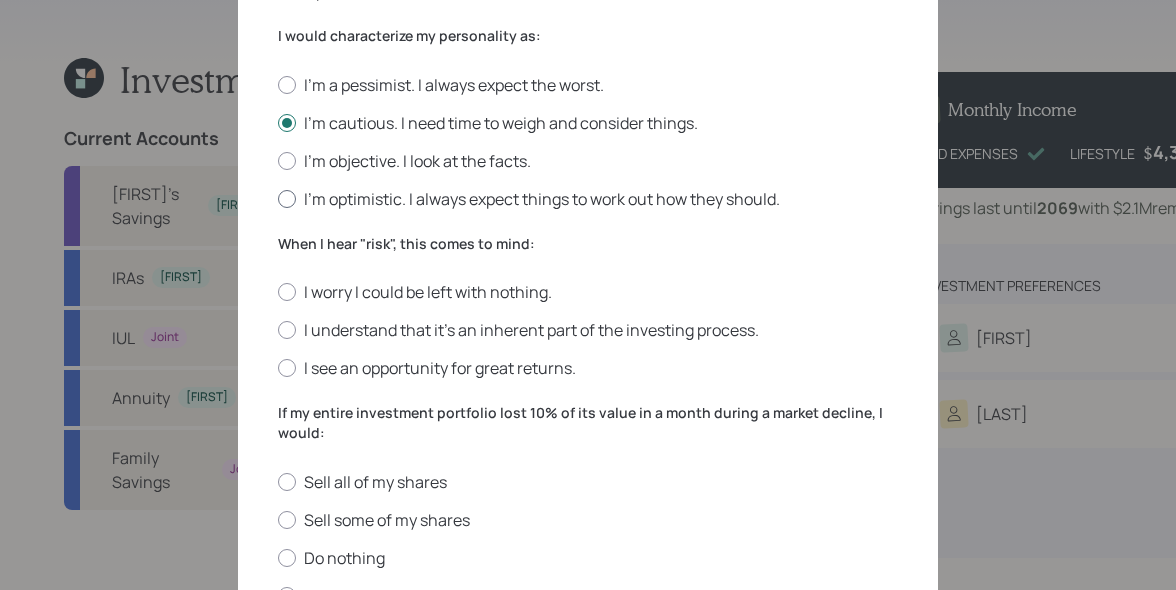 scroll, scrollTop: 560, scrollLeft: 0, axis: vertical 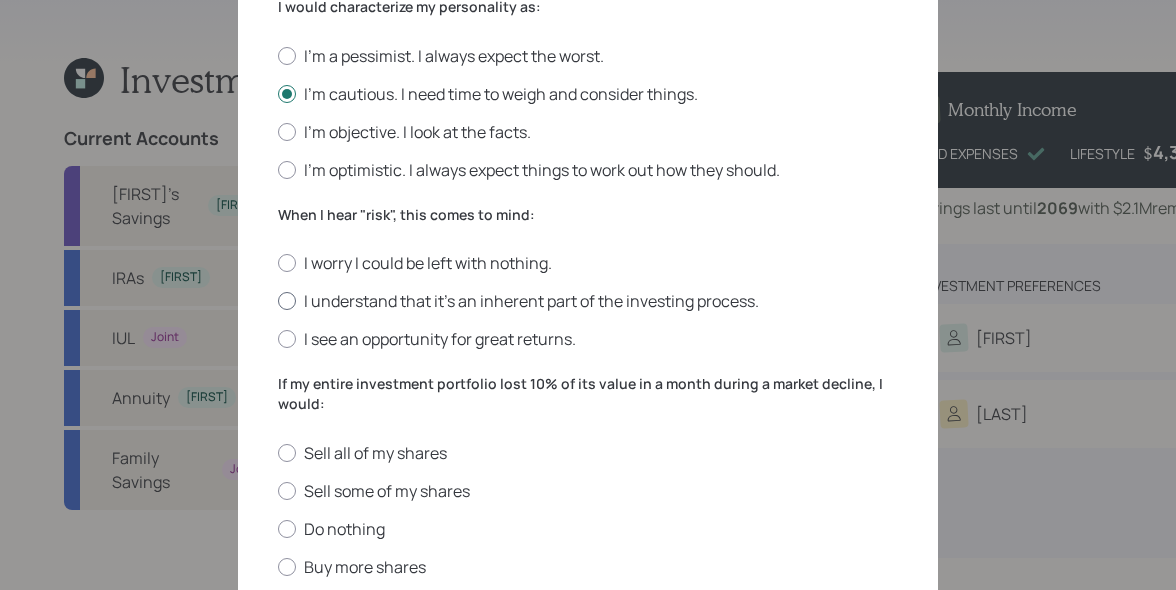 click on "I understand that it’s an inherent part of the investing process." at bounding box center [588, 301] 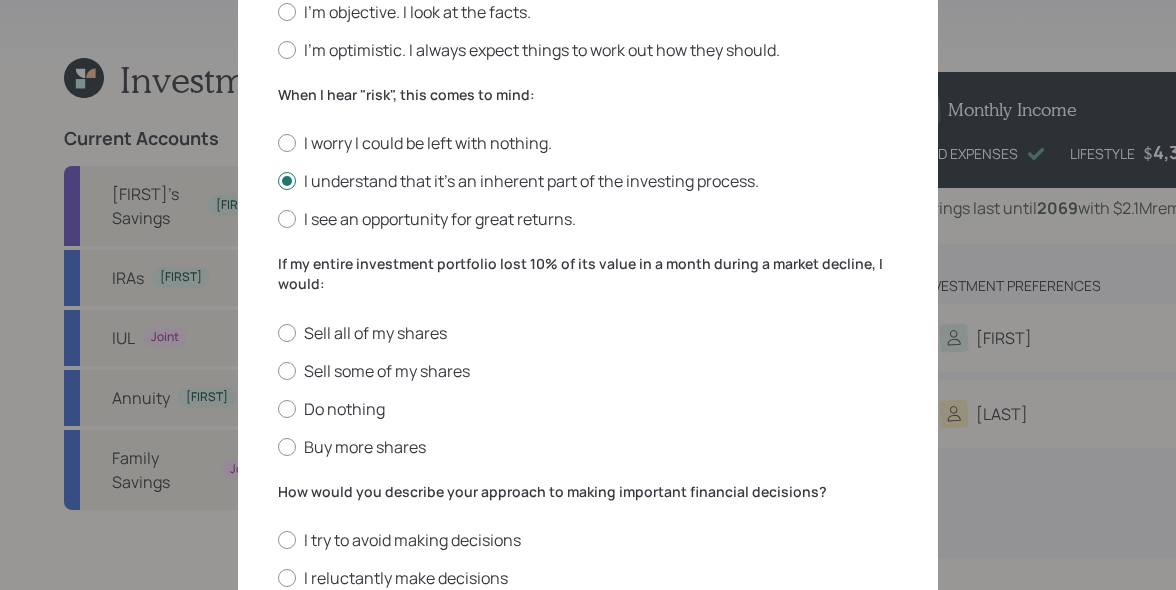scroll, scrollTop: 718, scrollLeft: 0, axis: vertical 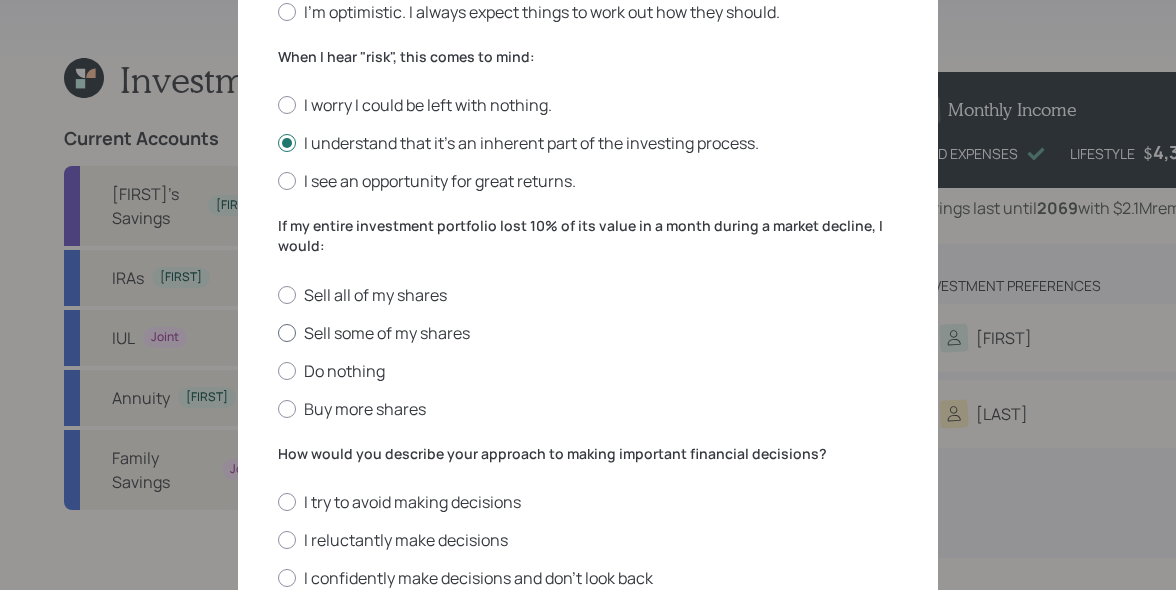 click on "Sell some of my shares" at bounding box center (588, 333) 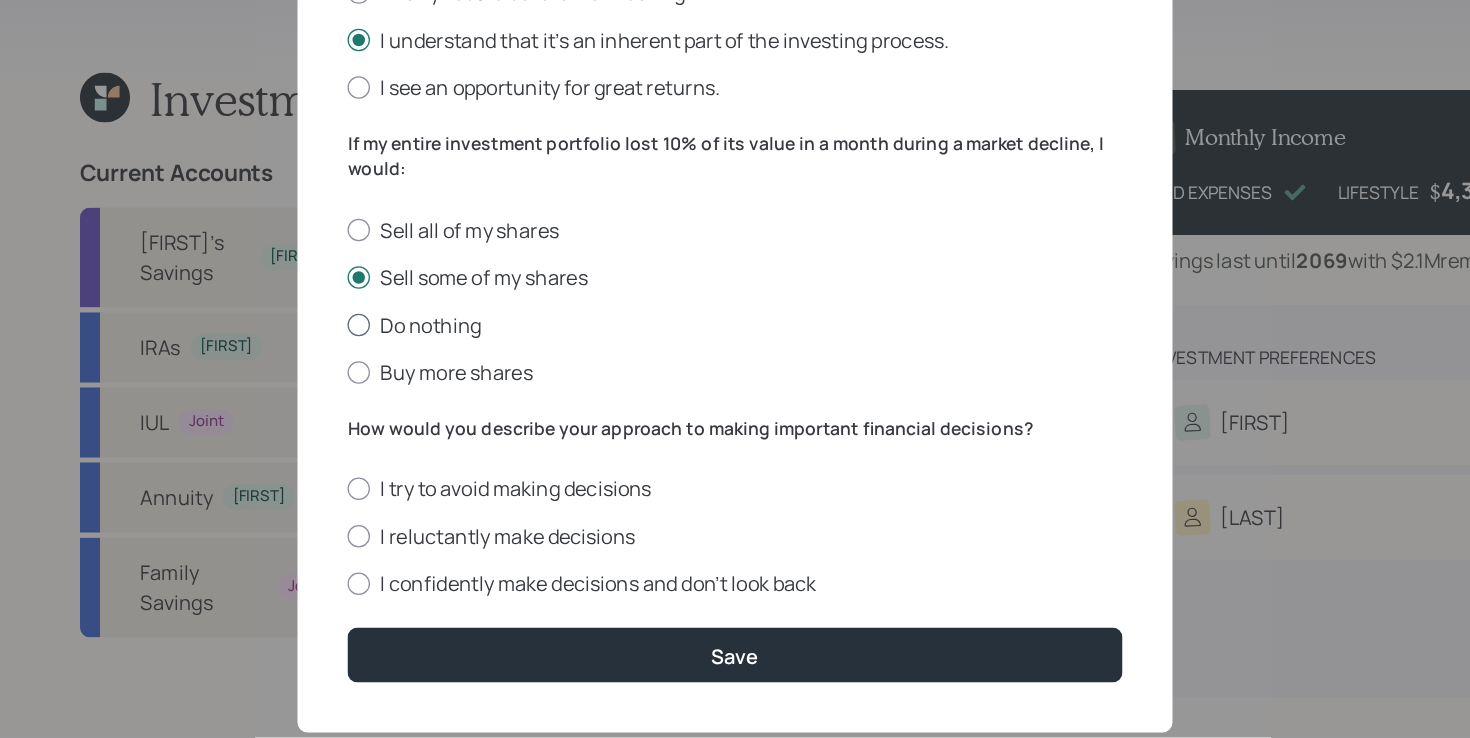 scroll, scrollTop: 831, scrollLeft: 0, axis: vertical 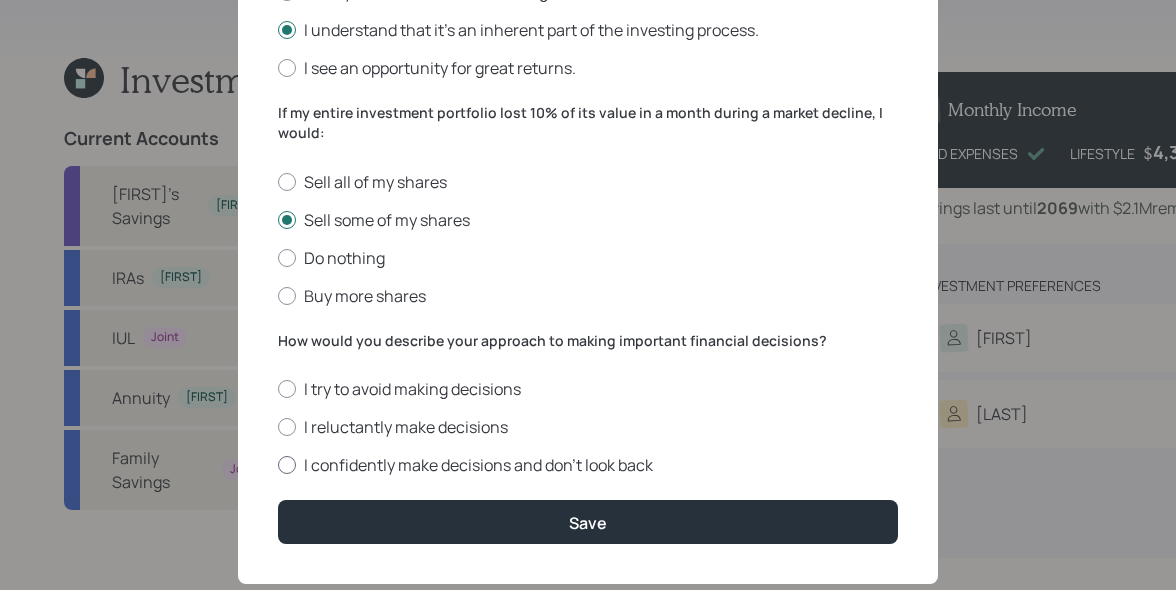 click on "I confidently make decisions and don’t look back" at bounding box center [588, 465] 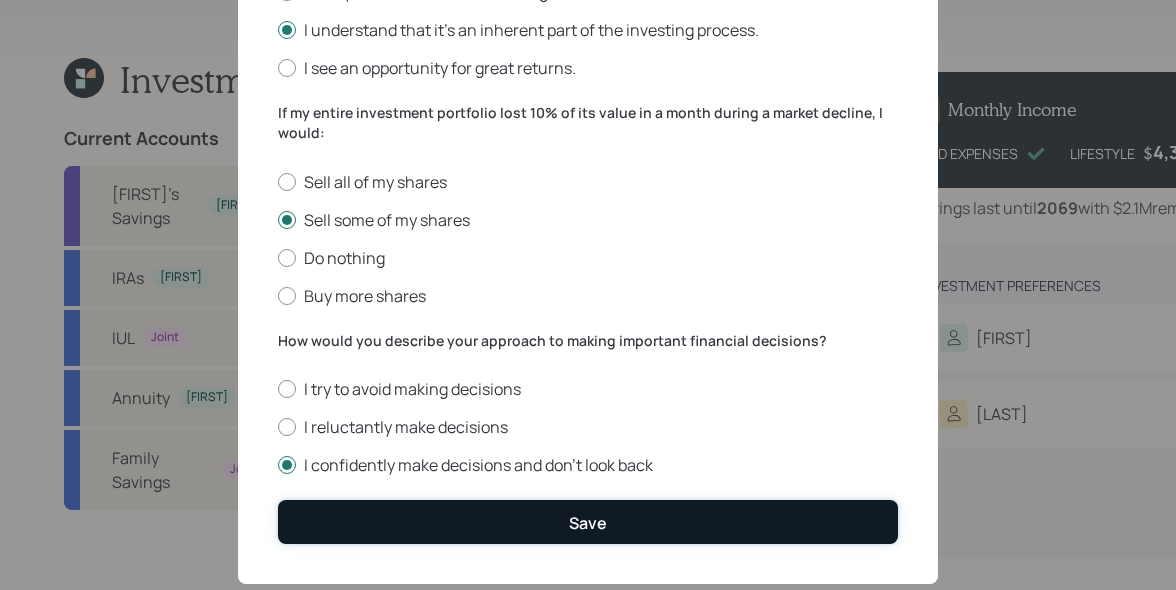click on "Save" at bounding box center [588, 521] 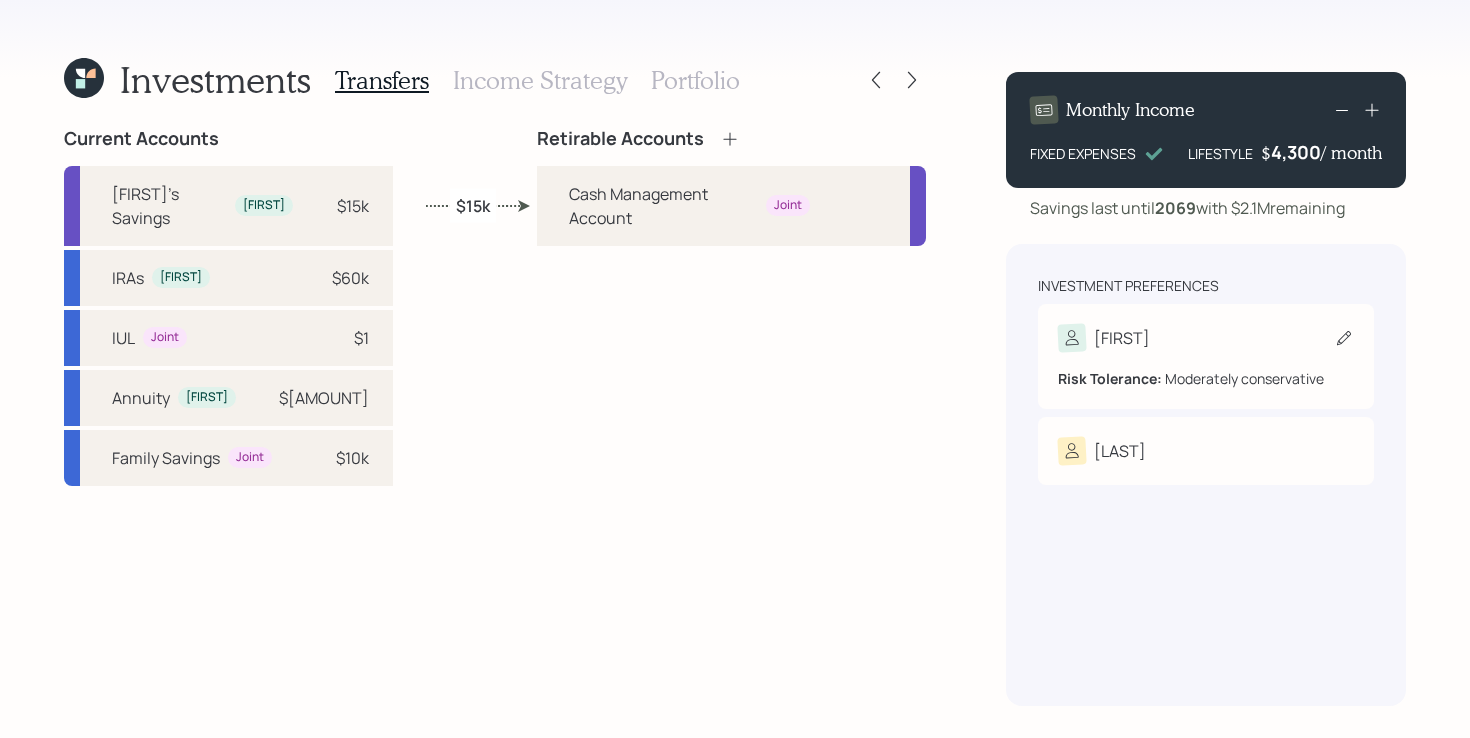click on "Risk Tolerance:   Moderately conservative" at bounding box center (1206, 370) 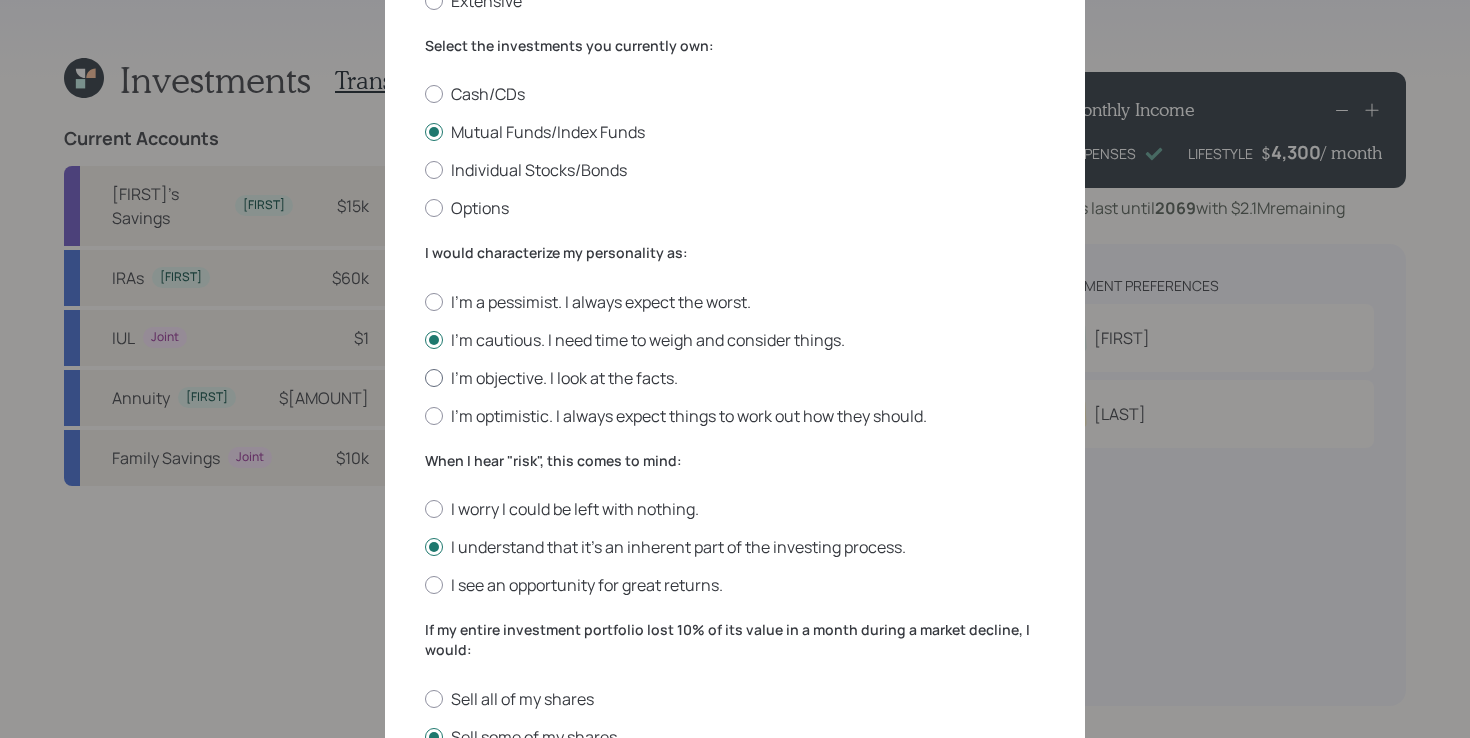 click on "I'm objective. I look at the facts." at bounding box center [735, 378] 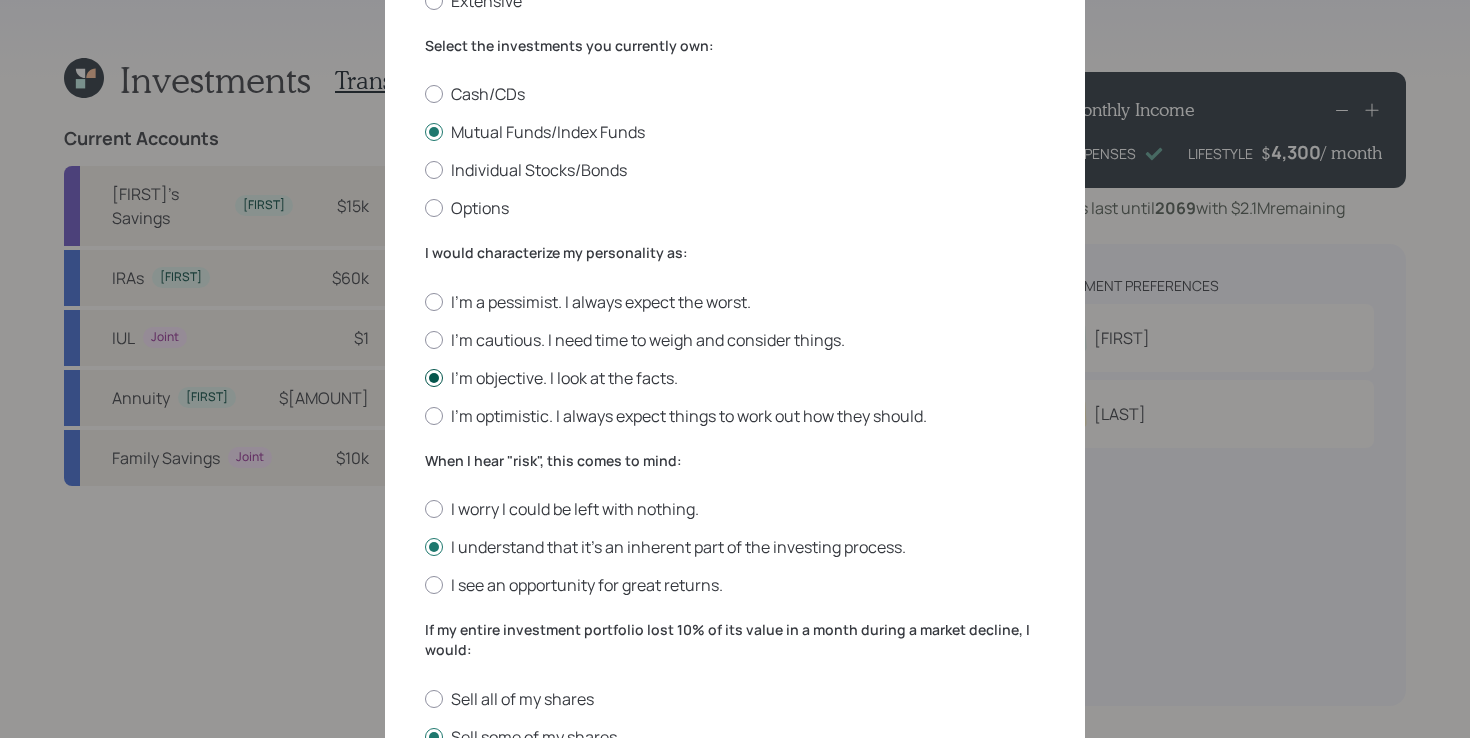 scroll, scrollTop: 727, scrollLeft: 0, axis: vertical 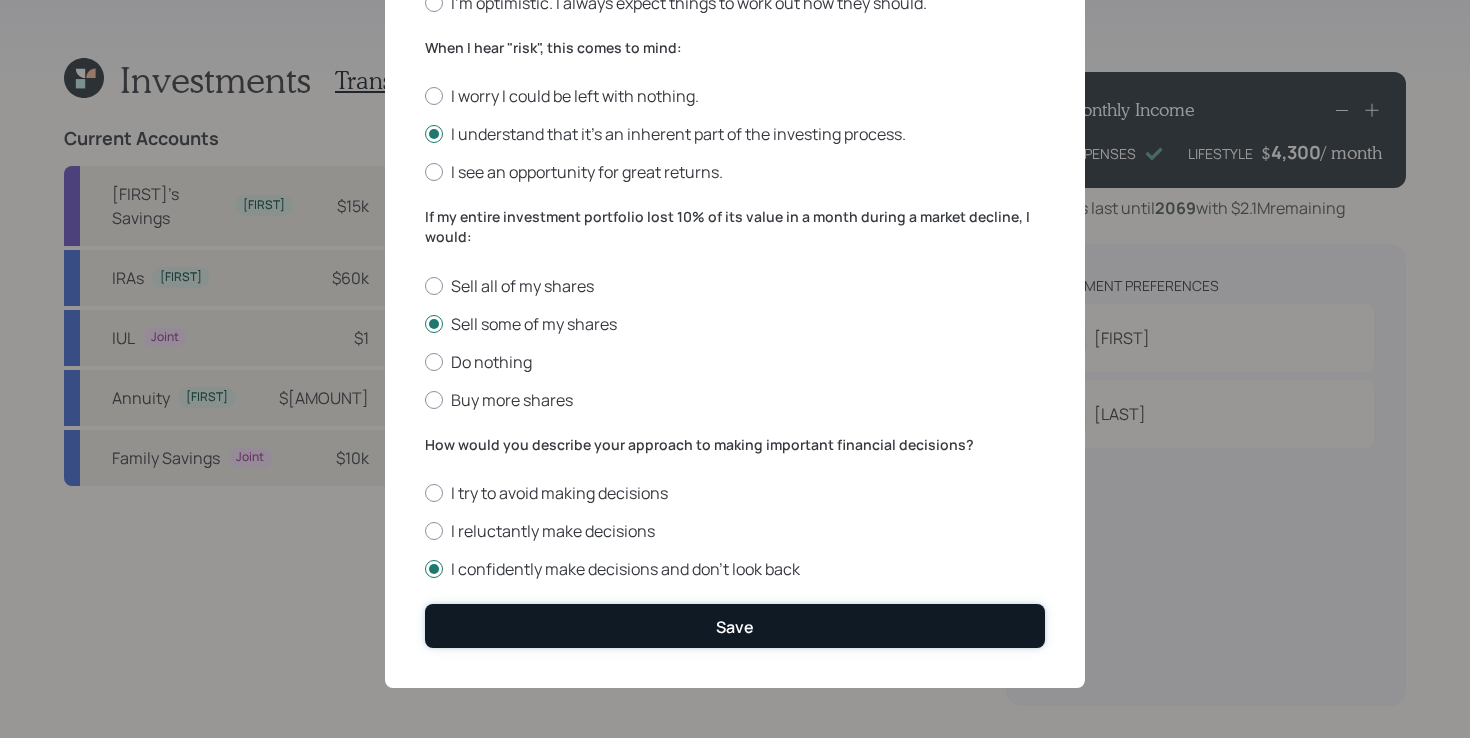 click on "Save" at bounding box center (735, 625) 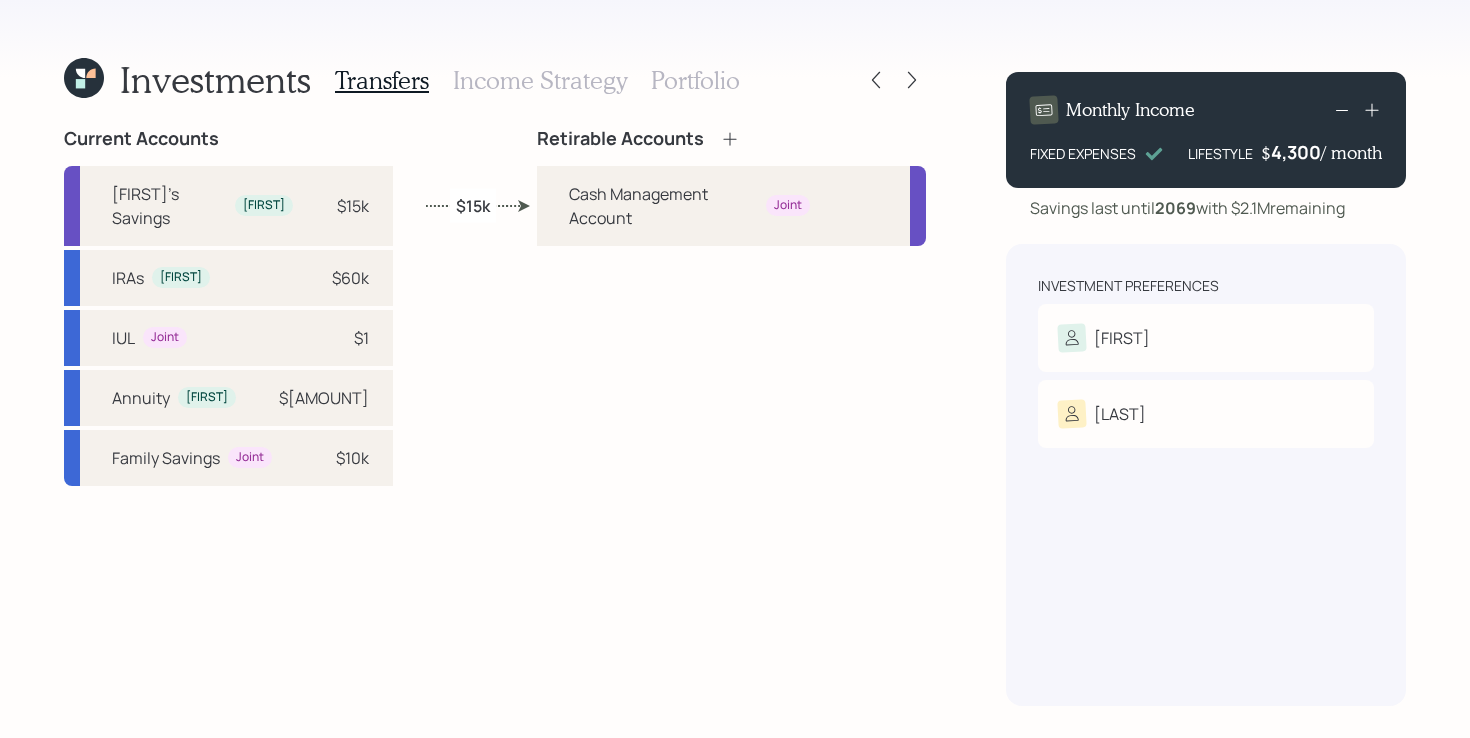 click on "Current Accounts [FIRST]'s Savings [FIRST] $15k IRAs [FIRST] $60k IUL Joint $1 Annuity [FIRST] $83k Family Savings Joint $10k Retirable Accounts Cash Management Account Joint $15k" at bounding box center (495, 417) 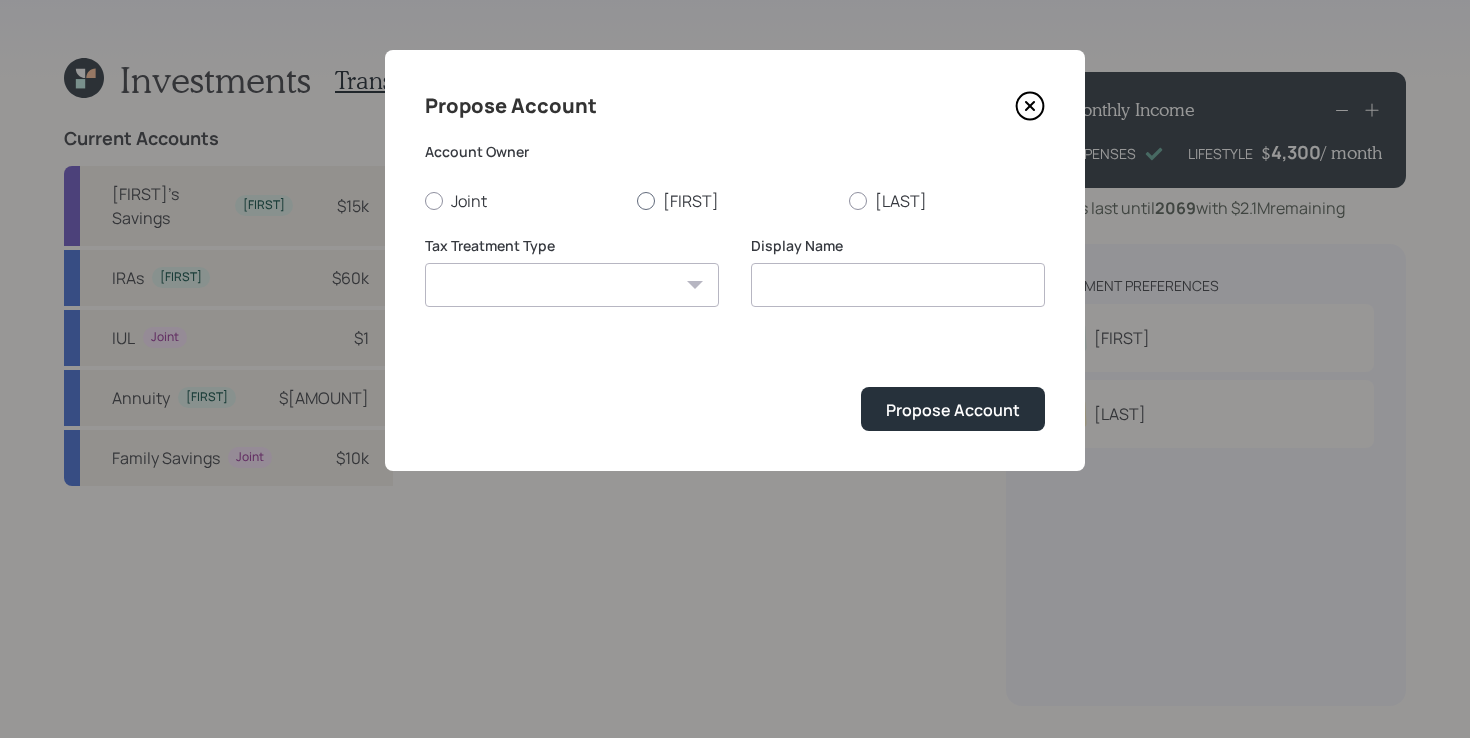 click on "[FIRST]" at bounding box center [735, 201] 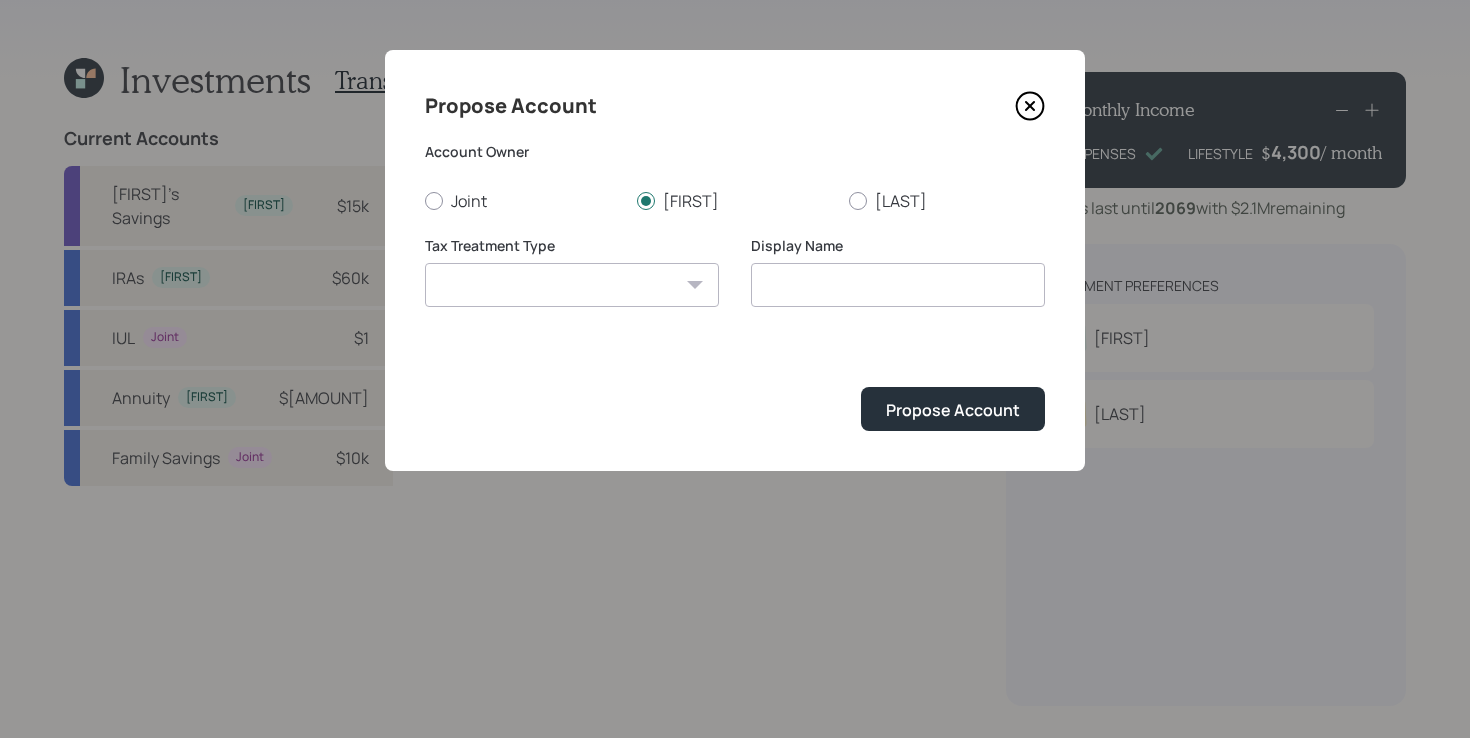 click on "Roth Taxable Traditional" at bounding box center [572, 285] 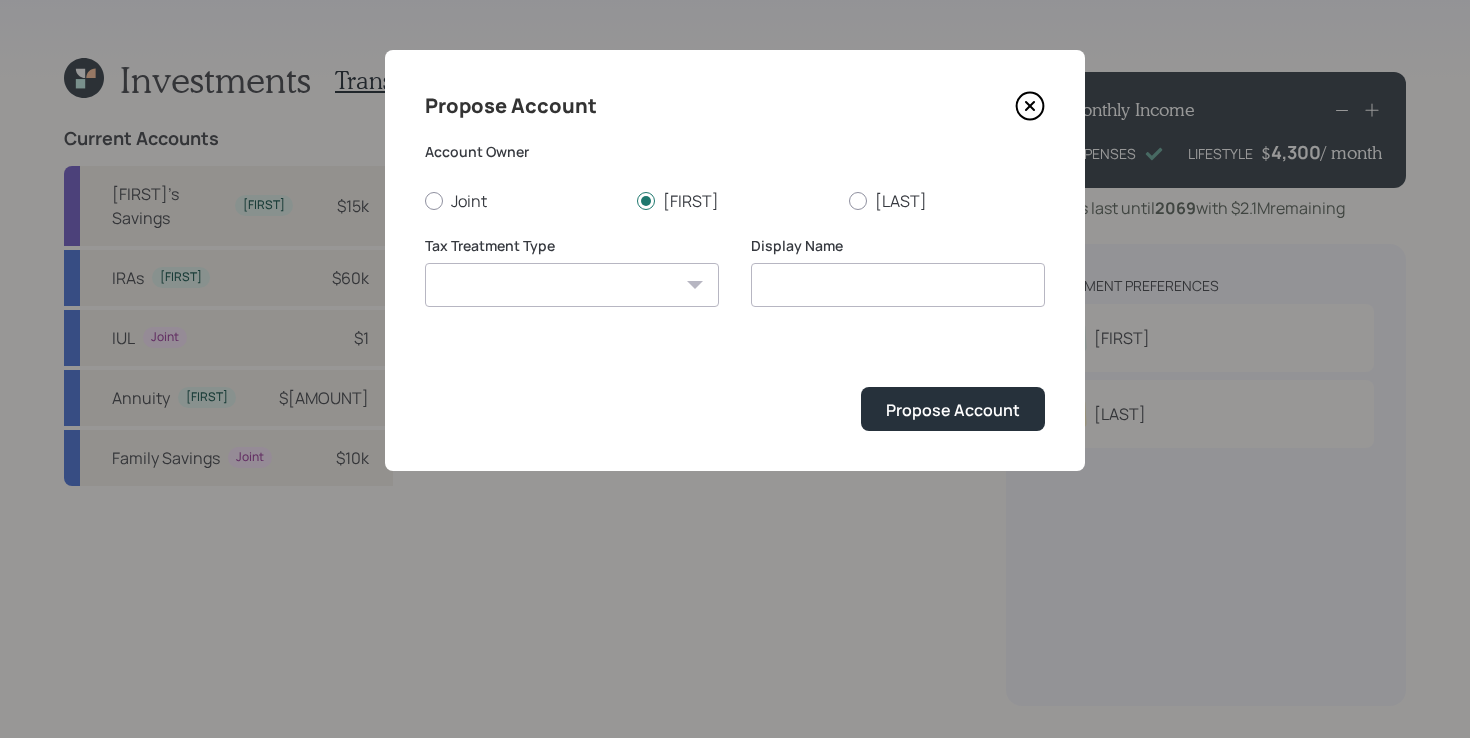 select on "traditional" 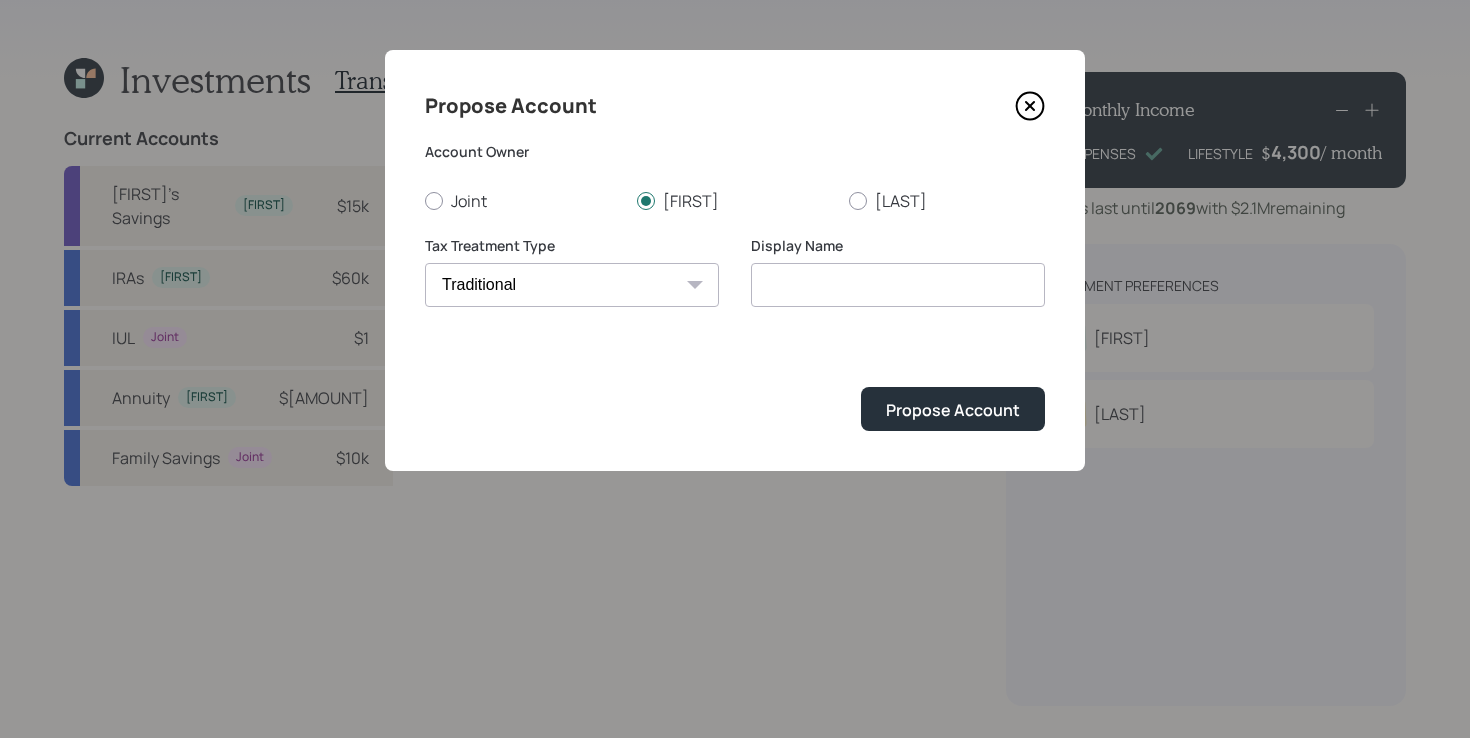 type on "Traditional" 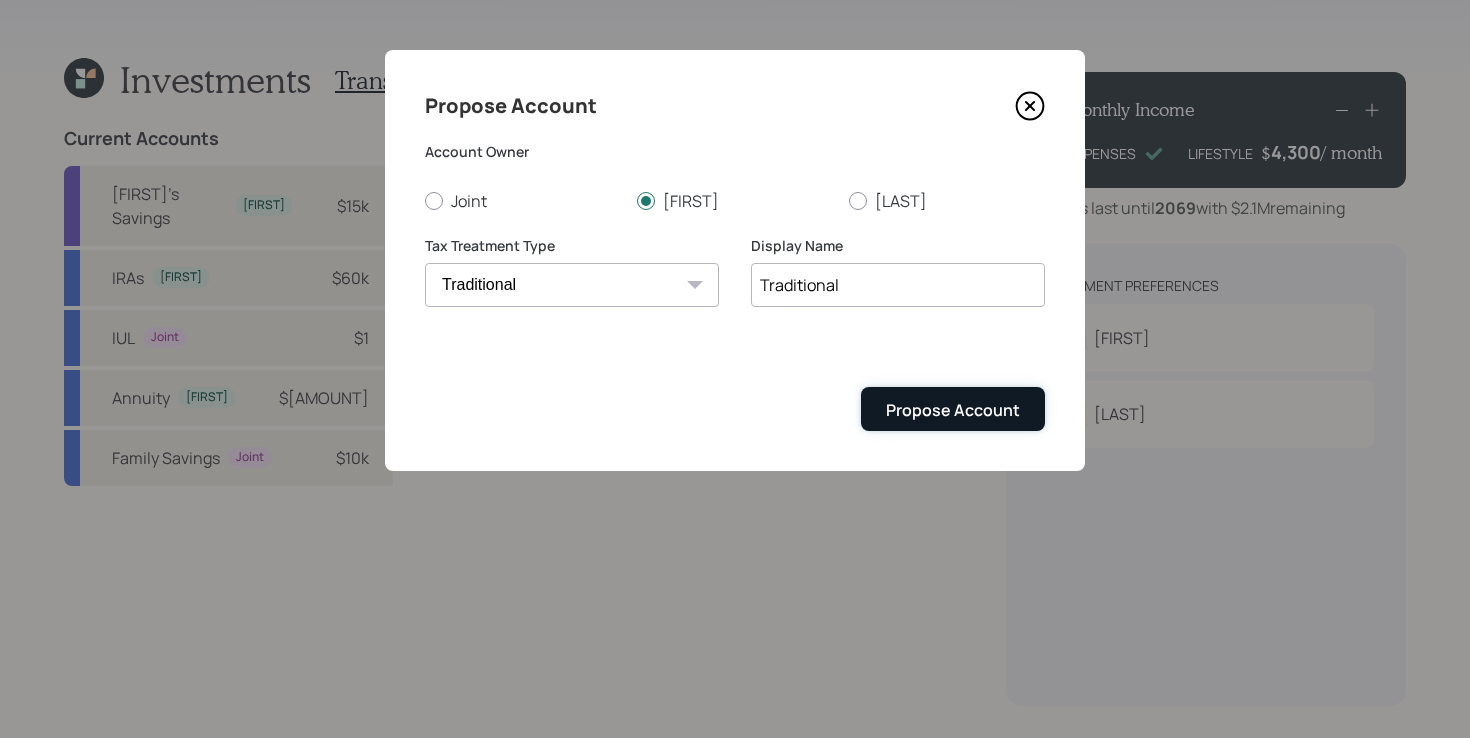 click on "Propose Account" at bounding box center [953, 410] 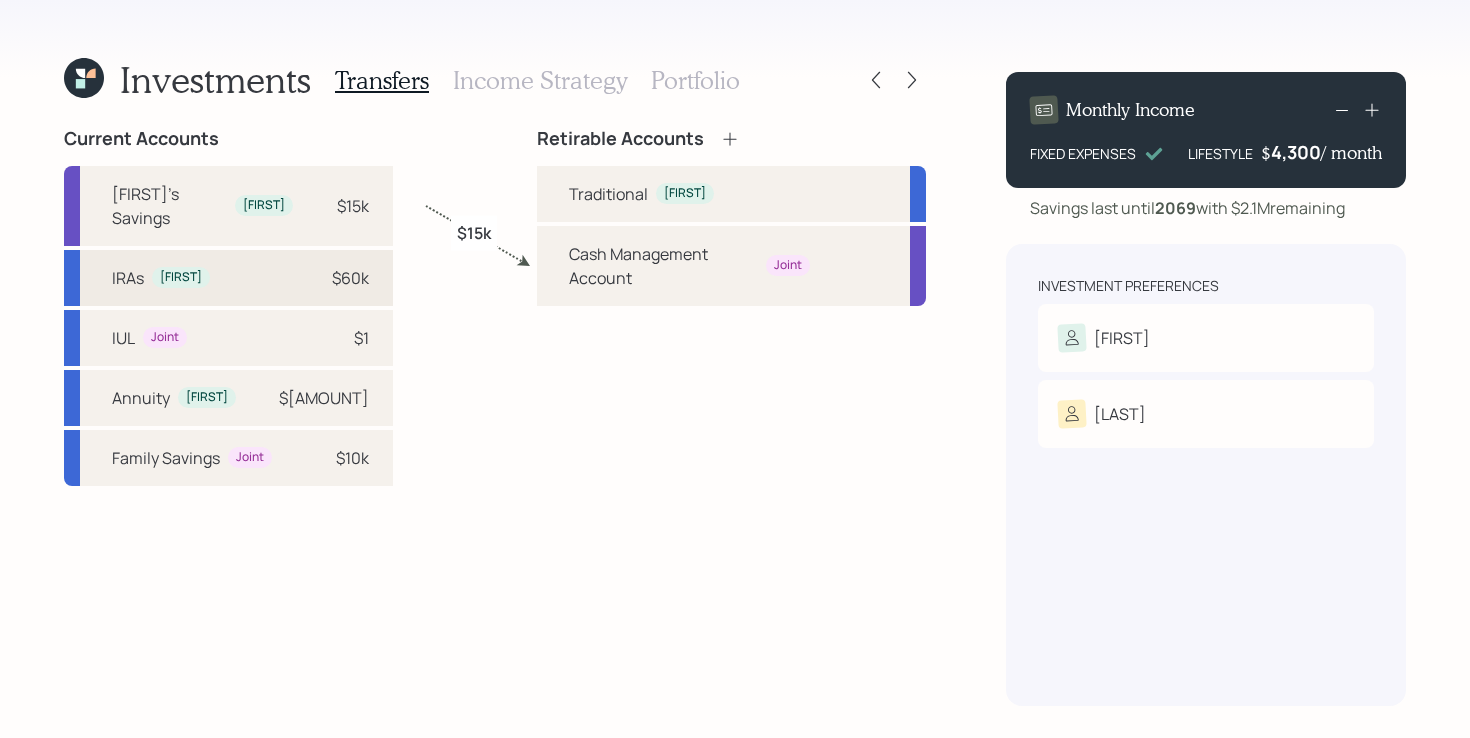 click on "IRAs [FIRST] $60k" at bounding box center [228, 278] 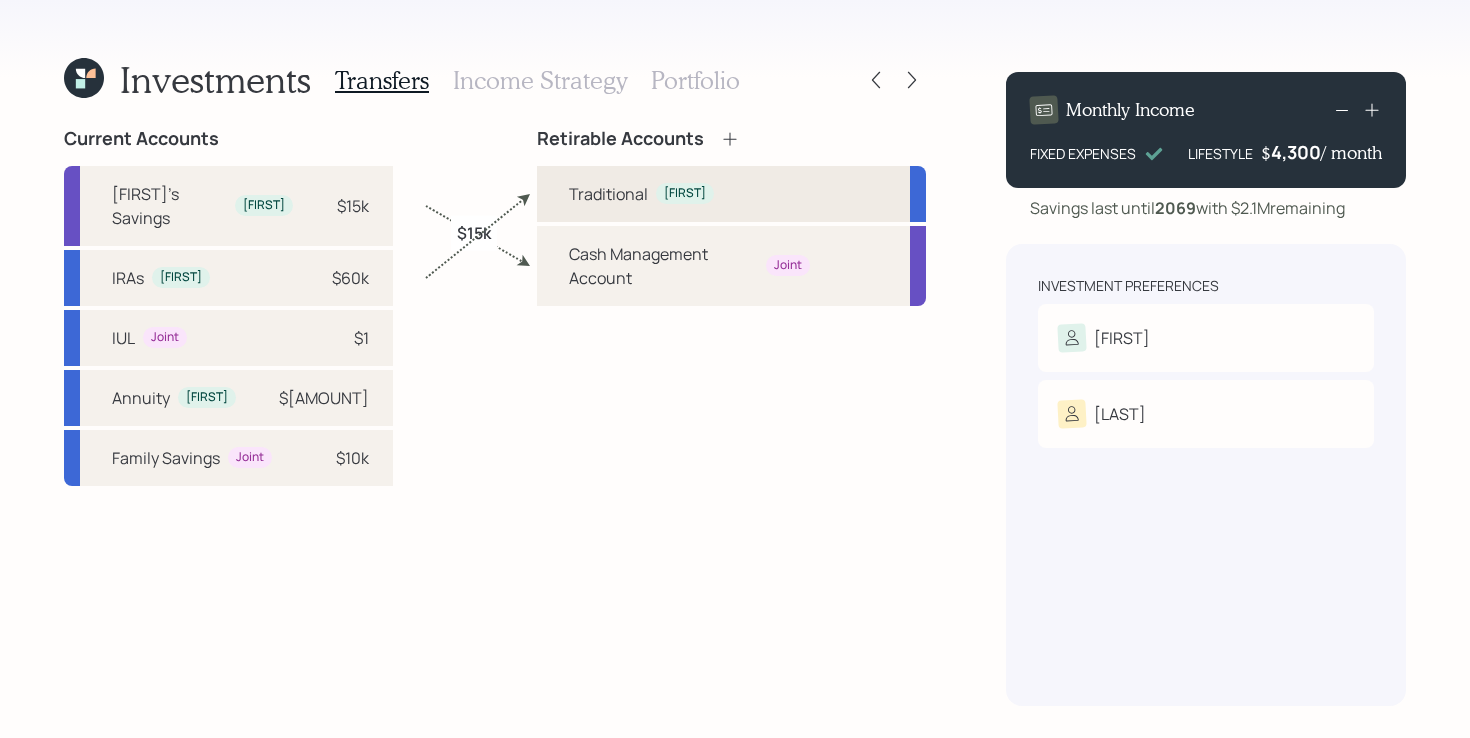 click on "Traditional" at bounding box center (608, 194) 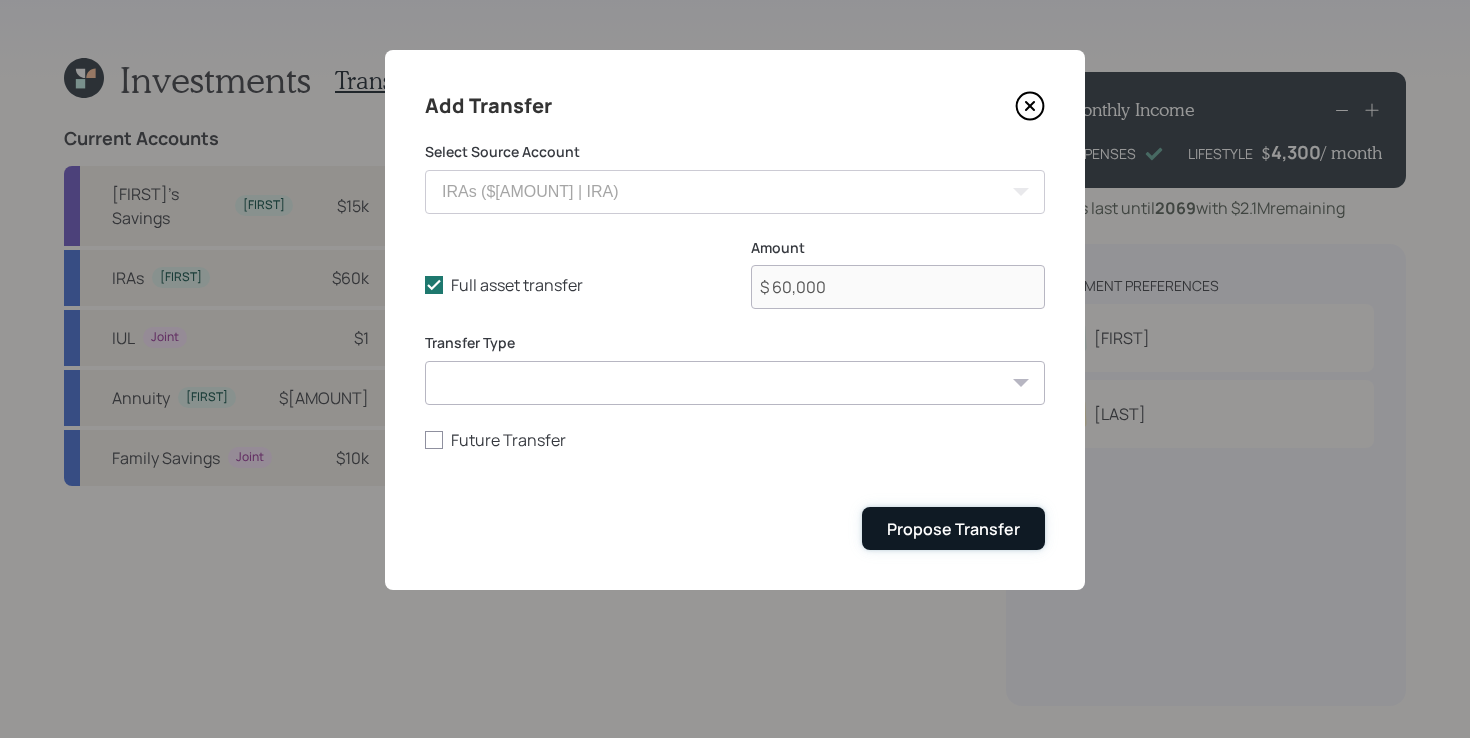 click on "Propose Transfer" at bounding box center [953, 528] 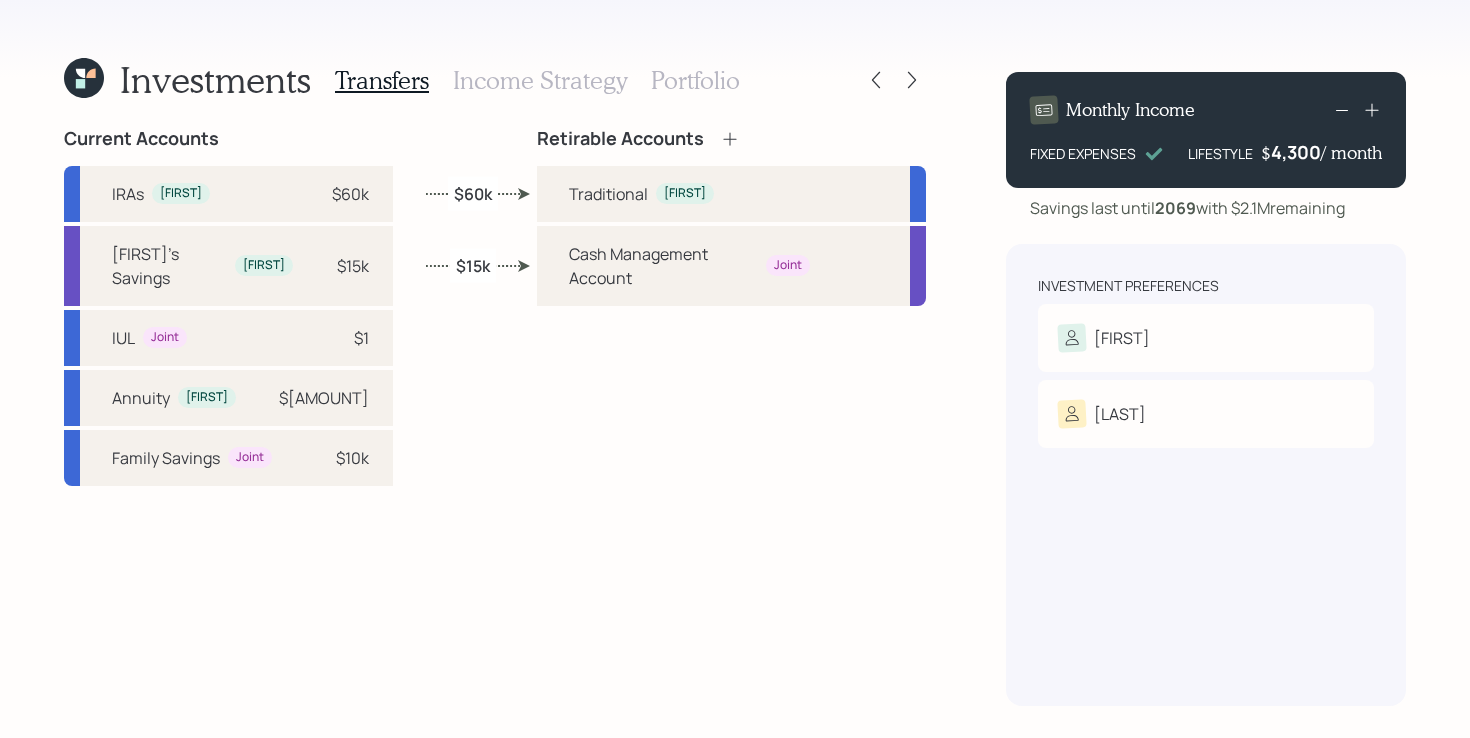 click on "Current Accounts IRAs [FIRST] $60k [FIRST]'s Savings [FIRST] $15k IUL Joint $1 Annuity [FIRST] $83k Family Savings Joint $10k Retirable Accounts Traditional [FIRST] Cash Management Account Joint $60k $15k" at bounding box center (495, 417) 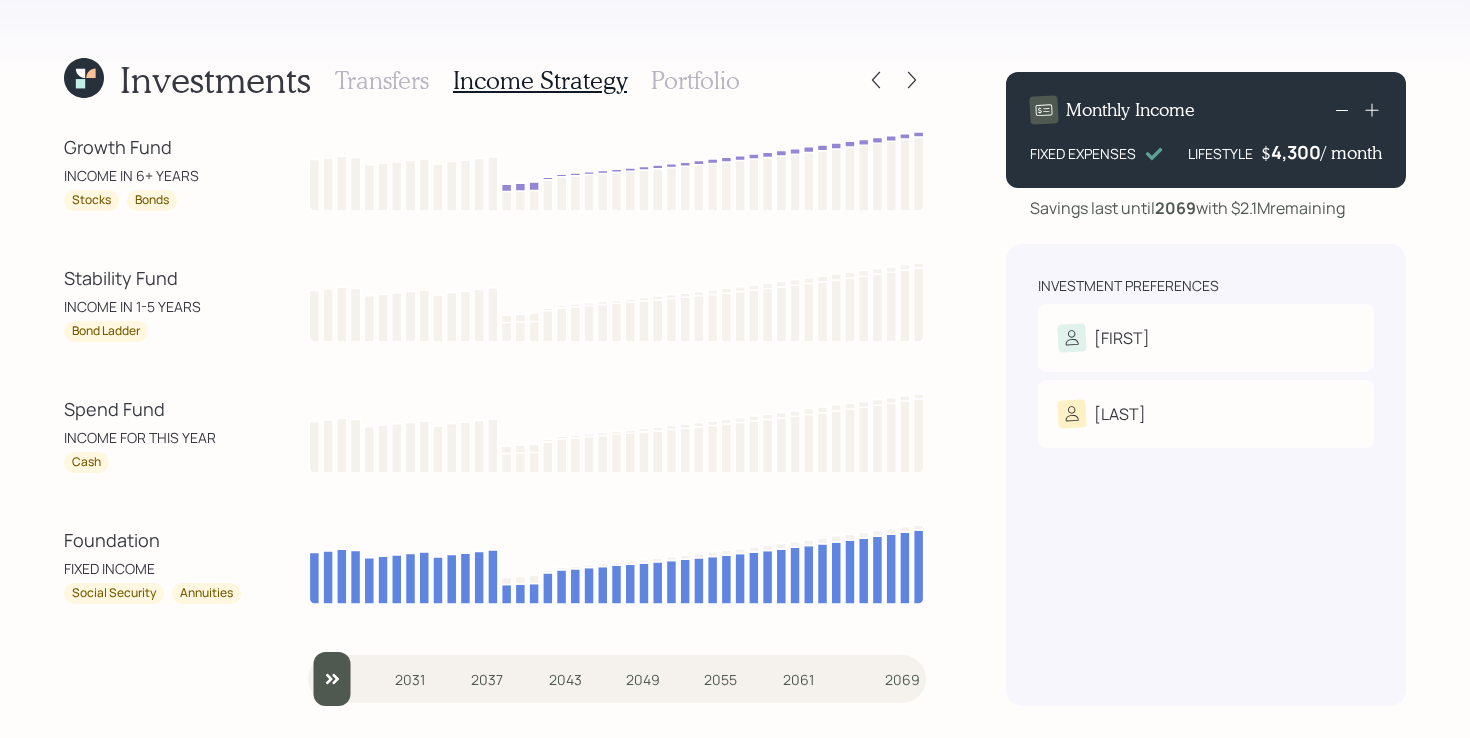 click on "Cash" at bounding box center (154, 462) 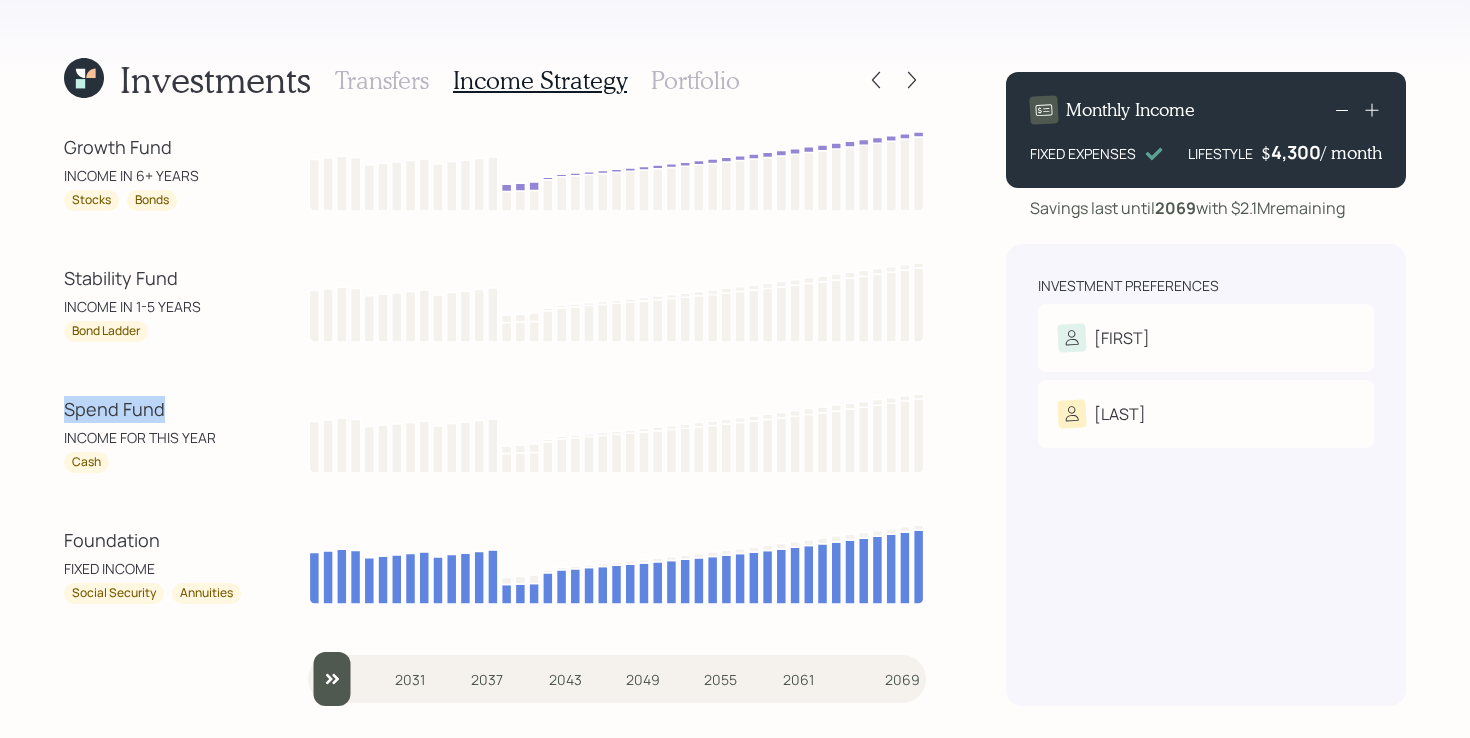 drag, startPoint x: 53, startPoint y: 410, endPoint x: 213, endPoint y: 404, distance: 160.11246 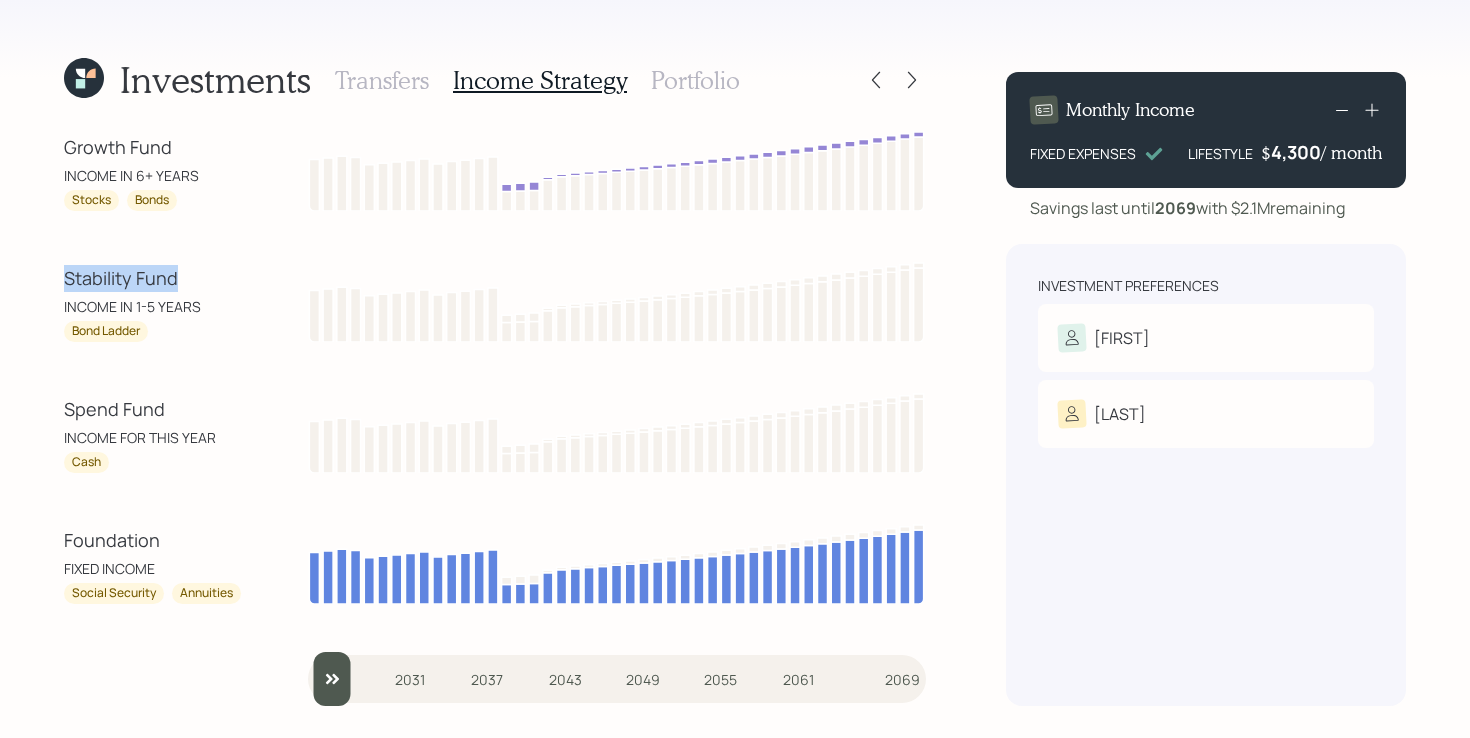 drag, startPoint x: 52, startPoint y: 275, endPoint x: 206, endPoint y: 280, distance: 154.08115 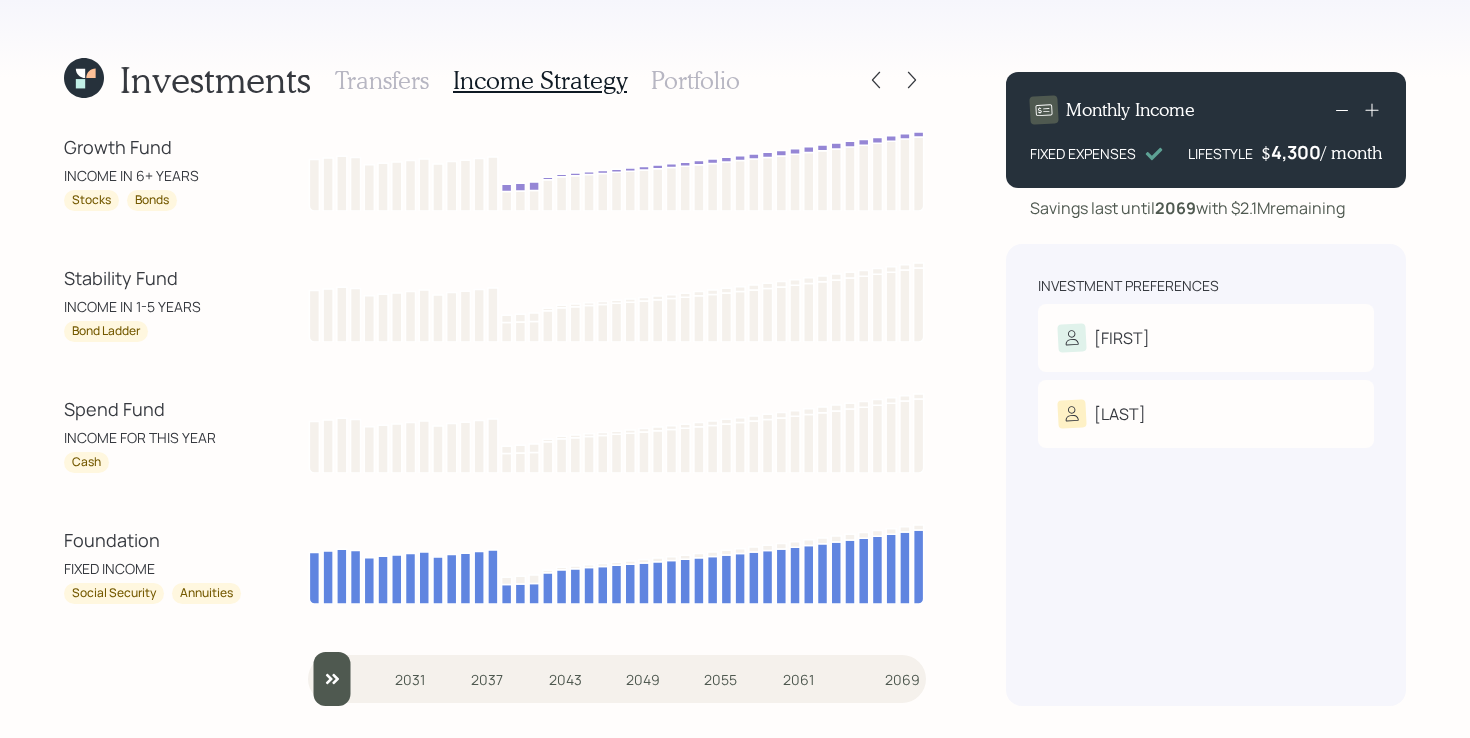 click on "Investments Transfers Income Strategy Portfolio Growth Fund INCOME IN 6+ YEARS Stocks Bonds Stability Fund INCOME IN 1-5 YEARS Bond Ladder Spend Fund INCOME FOR THIS YEAR Cash Foundation FIXED INCOME Social Security Annuities [YEAR] [YEAR] [YEAR] [YEAR] [YEAR] [YEAR] [YEAR] [YEAR] [YEAR] Monthly Income FIXED EXPENSES LIFESTYLE $ [AMOUNT] / month Savings last until [YEAR] with $[AMOUNT] remaining Investment Preferences [FIRST] Risk Tolerance: [ADJECTIVE] [LAST] Risk Tolerance: N/A" at bounding box center [735, 369] 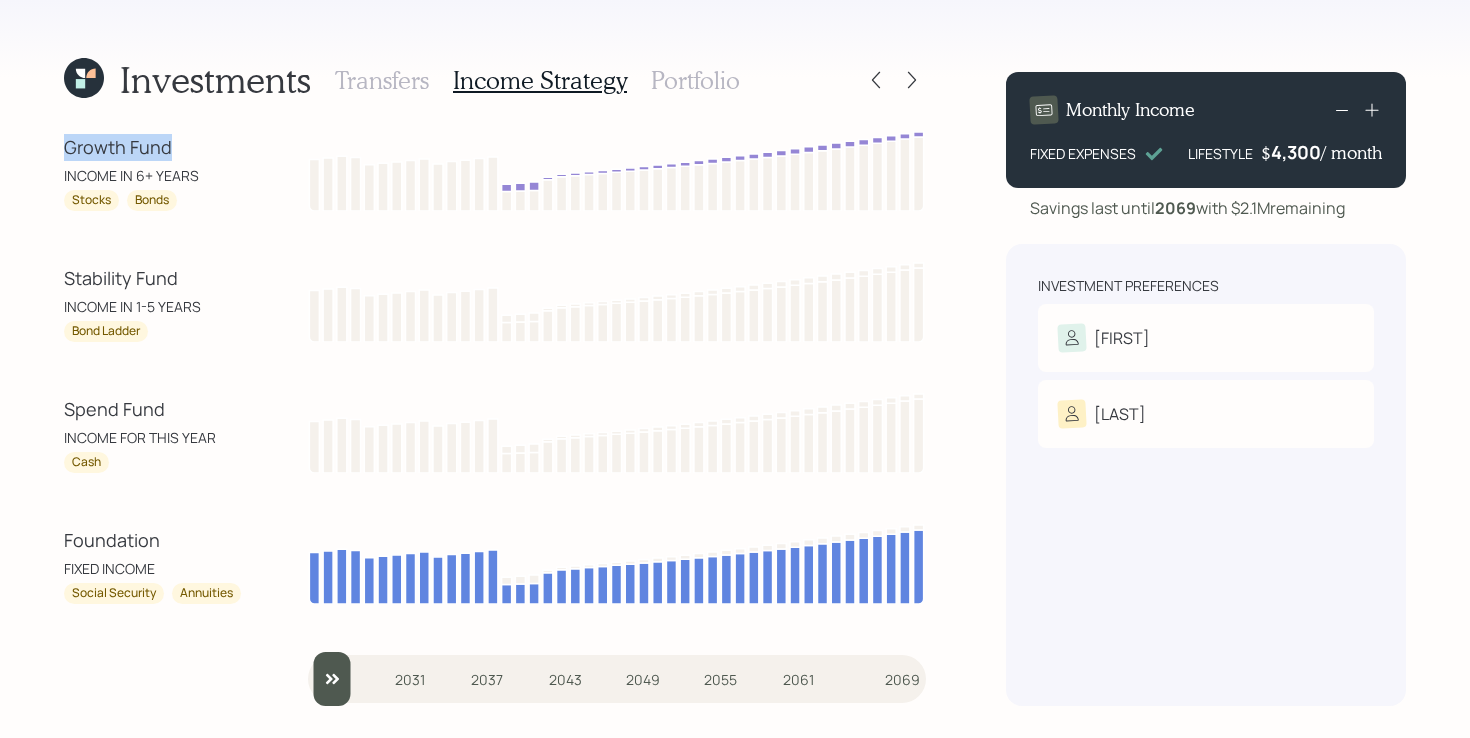 drag, startPoint x: 45, startPoint y: 144, endPoint x: 208, endPoint y: 146, distance: 163.01227 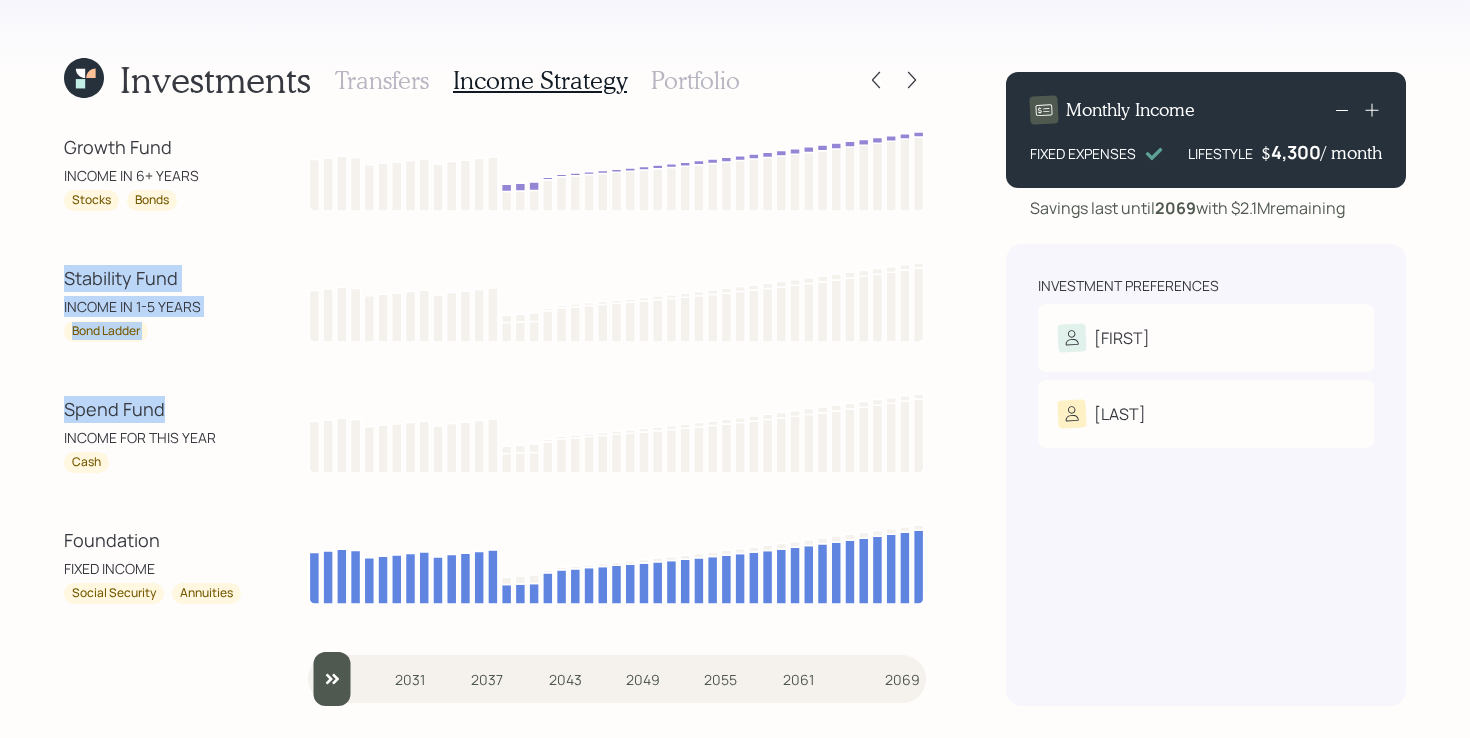 drag, startPoint x: 43, startPoint y: 271, endPoint x: 207, endPoint y: 418, distance: 220.23851 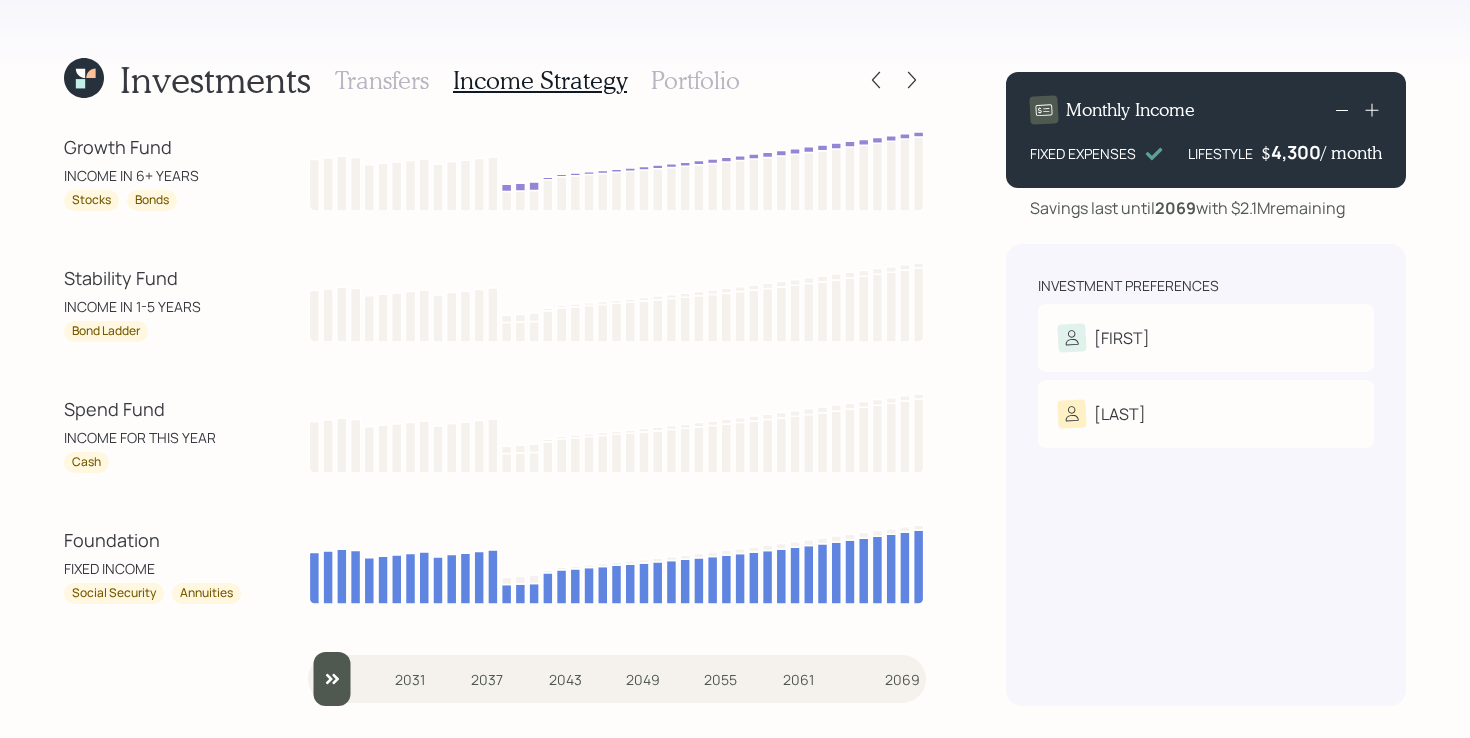 click on "Spend Fund" at bounding box center [154, 409] 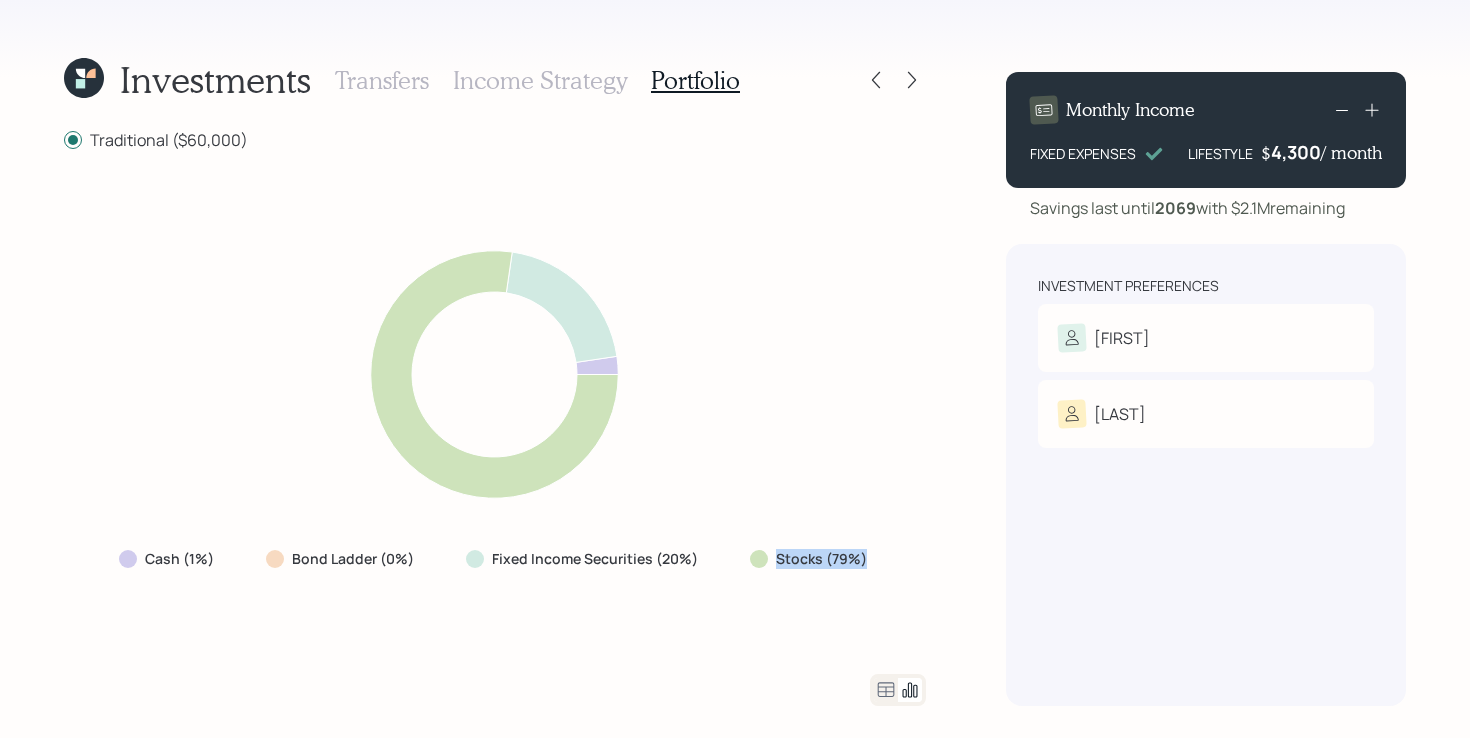 drag, startPoint x: 734, startPoint y: 560, endPoint x: 908, endPoint y: 578, distance: 174.92856 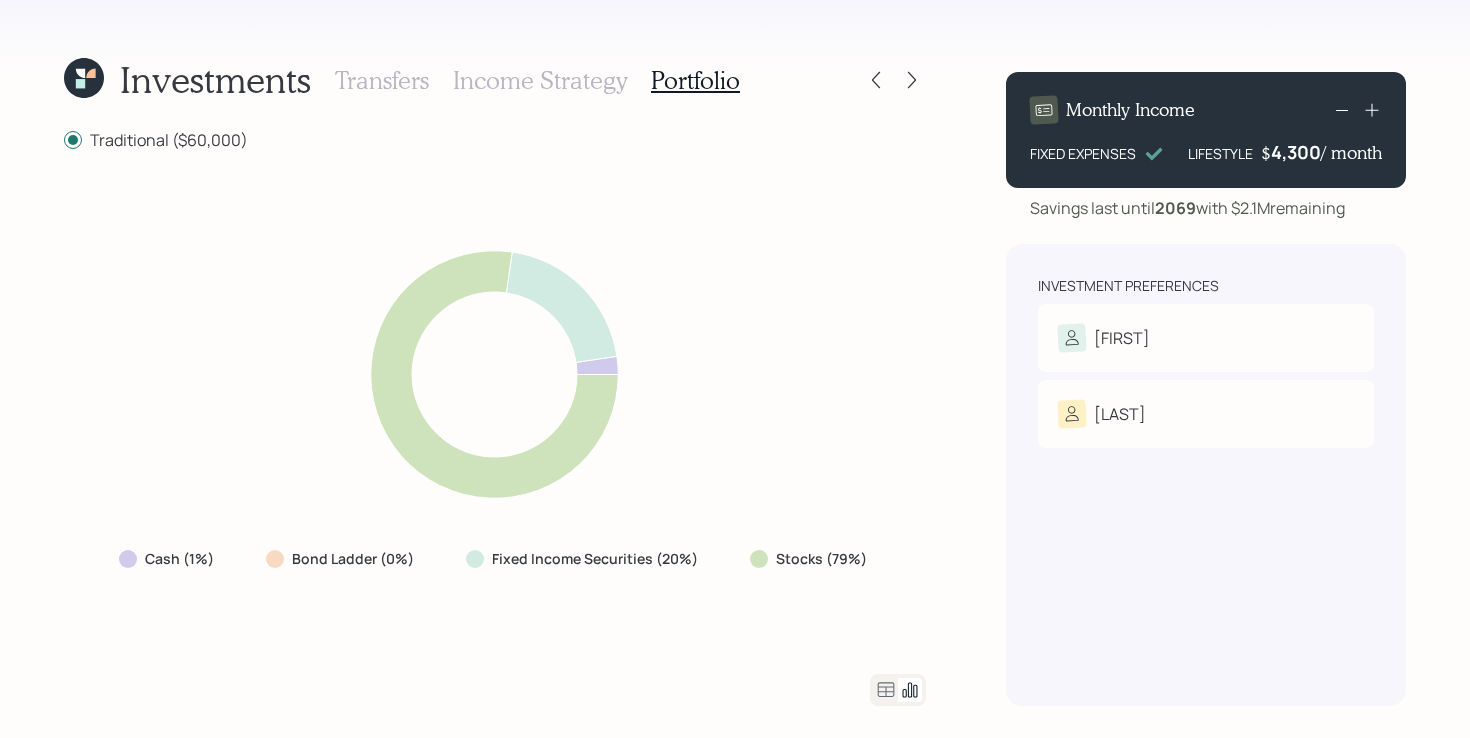 click on "Cash (1%) Bond Ladder (0%) Fixed Income Securities (20%) Stocks (79%)" at bounding box center (495, 412) 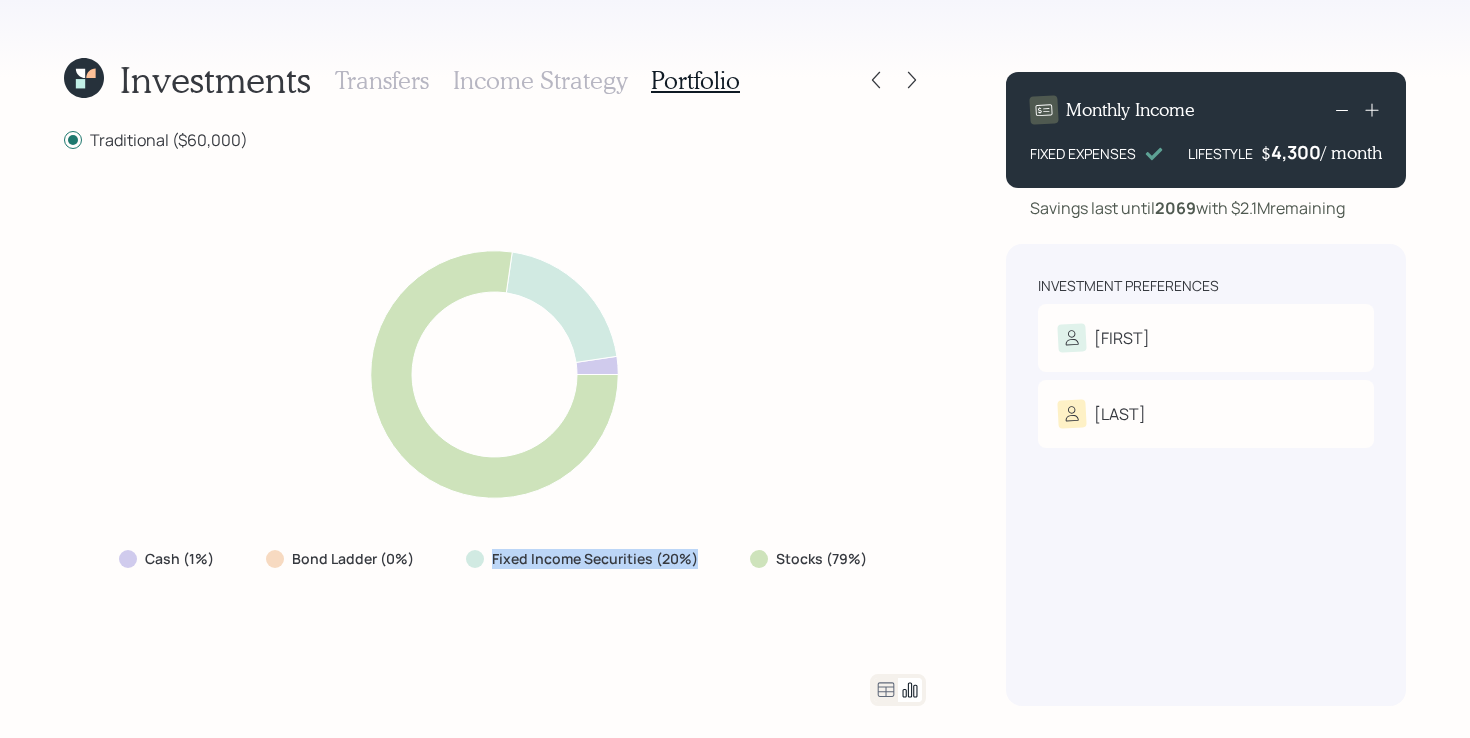 drag, startPoint x: 443, startPoint y: 559, endPoint x: 699, endPoint y: 558, distance: 256.00195 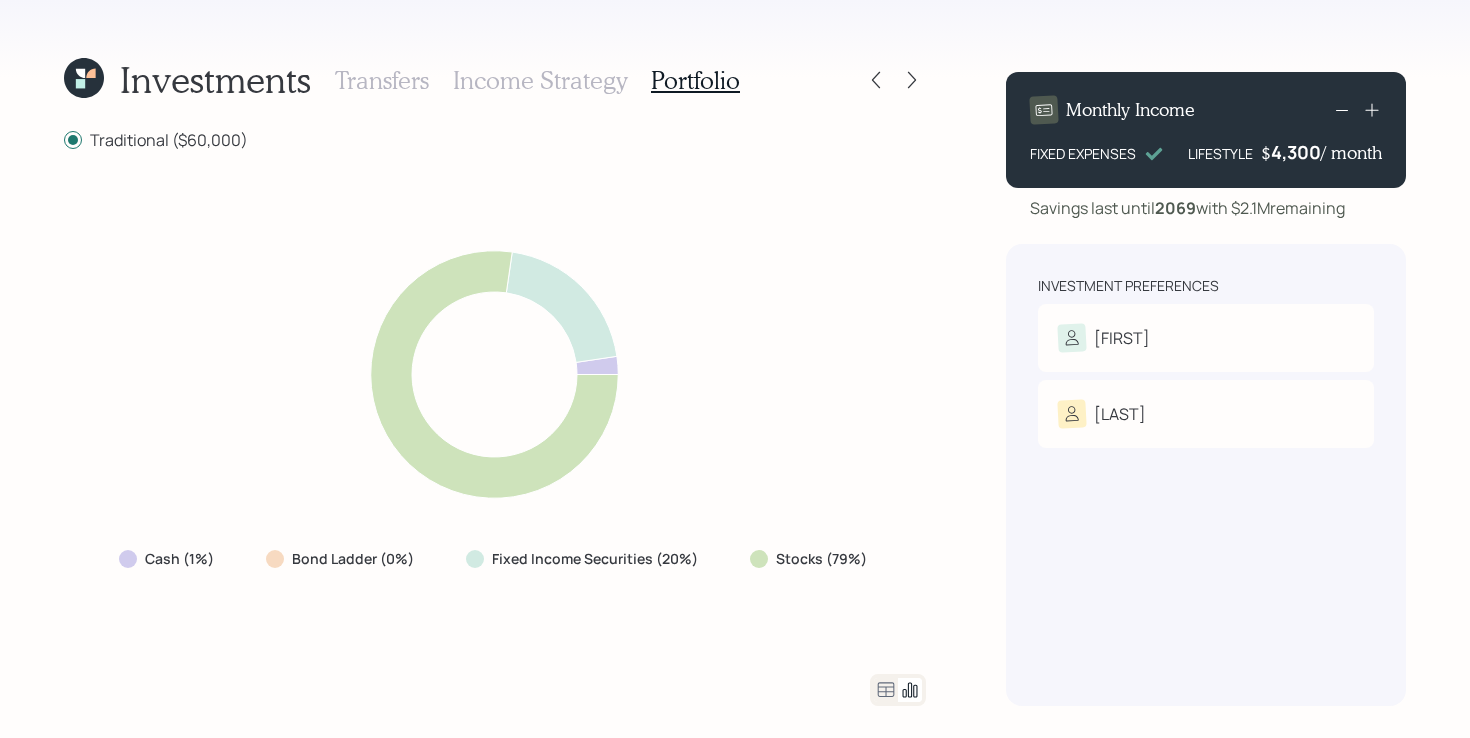 click on "Cash (1%) Bond Ladder (0%) Fixed Income Securities (20%) Stocks (79%)" at bounding box center (495, 412) 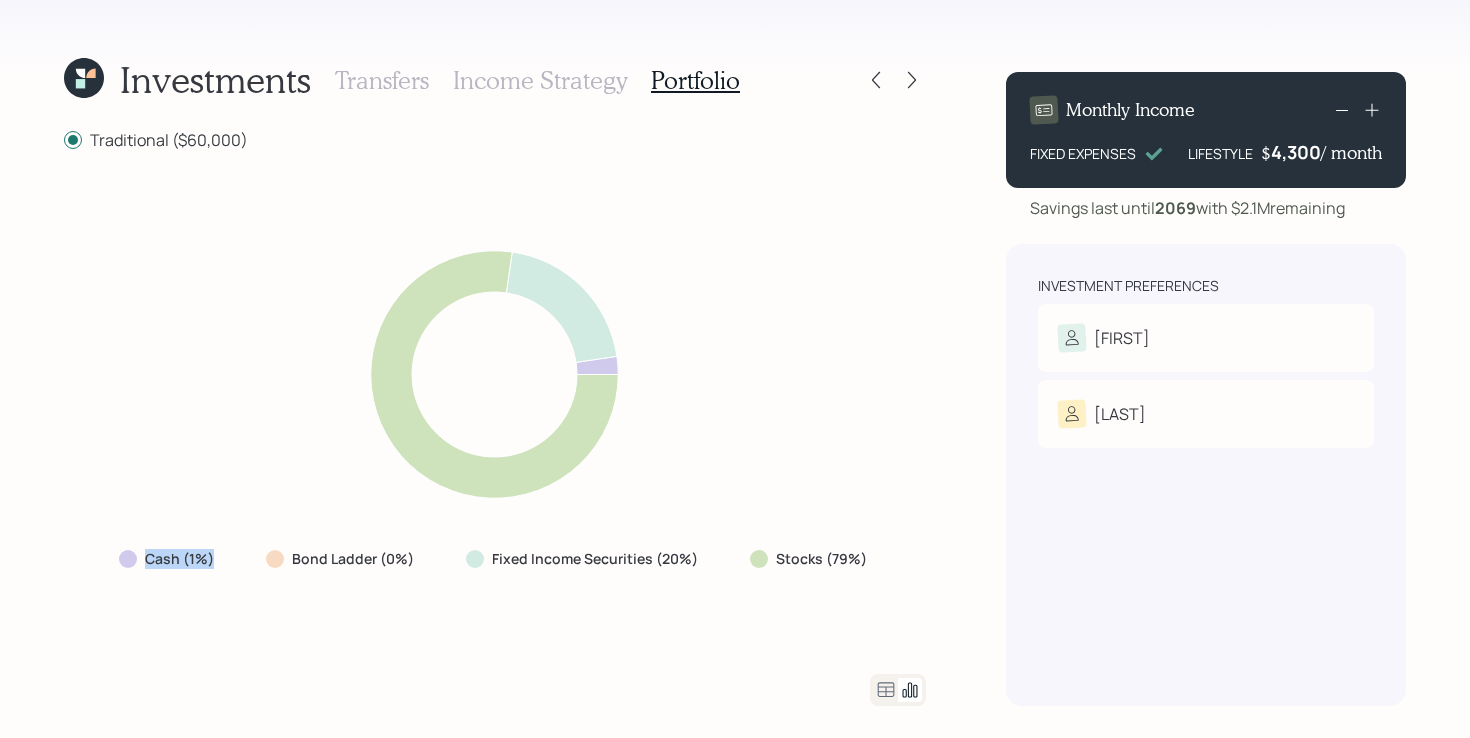 drag, startPoint x: 246, startPoint y: 561, endPoint x: 40, endPoint y: 561, distance: 206 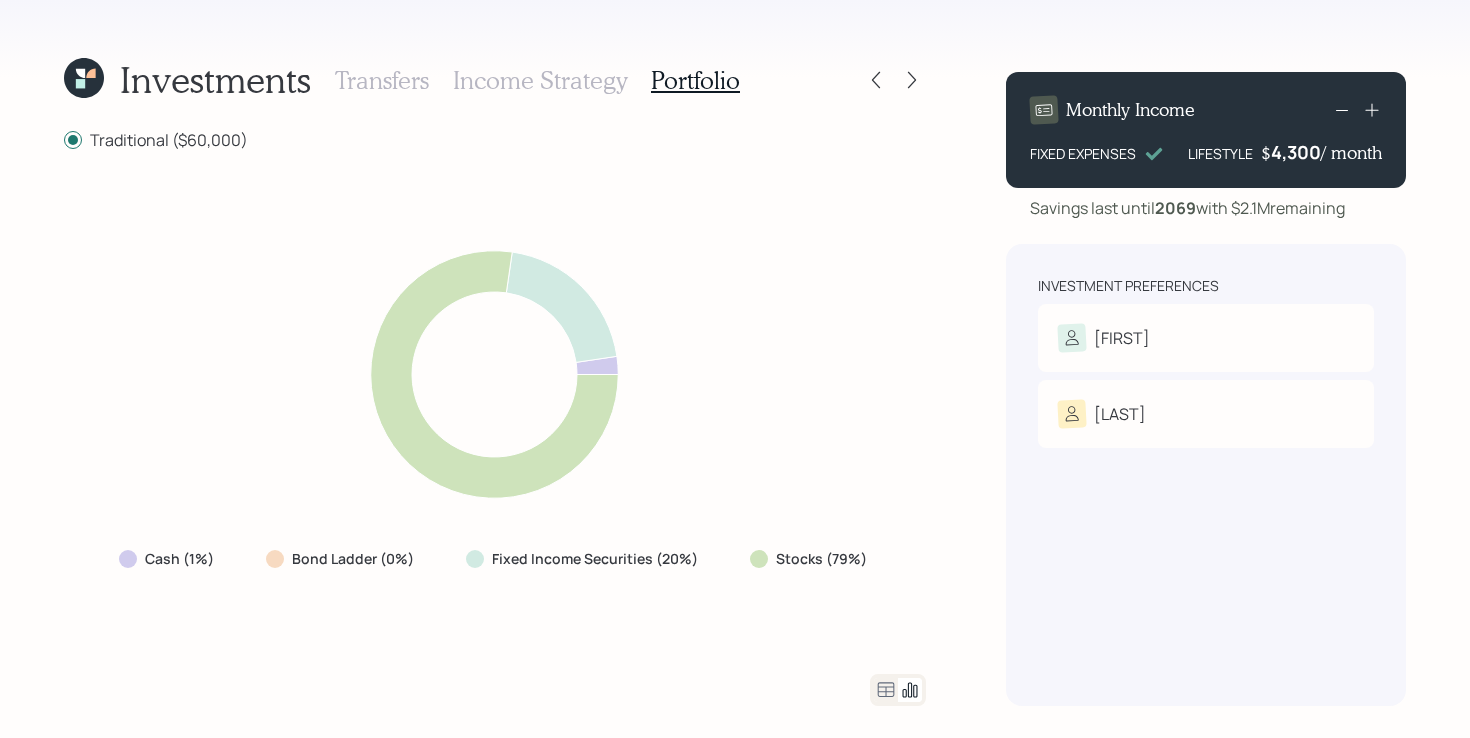 click on "Cash (1%) Bond Ladder (0%) Fixed Income Securities (20%) Stocks (79%)" at bounding box center (495, 412) 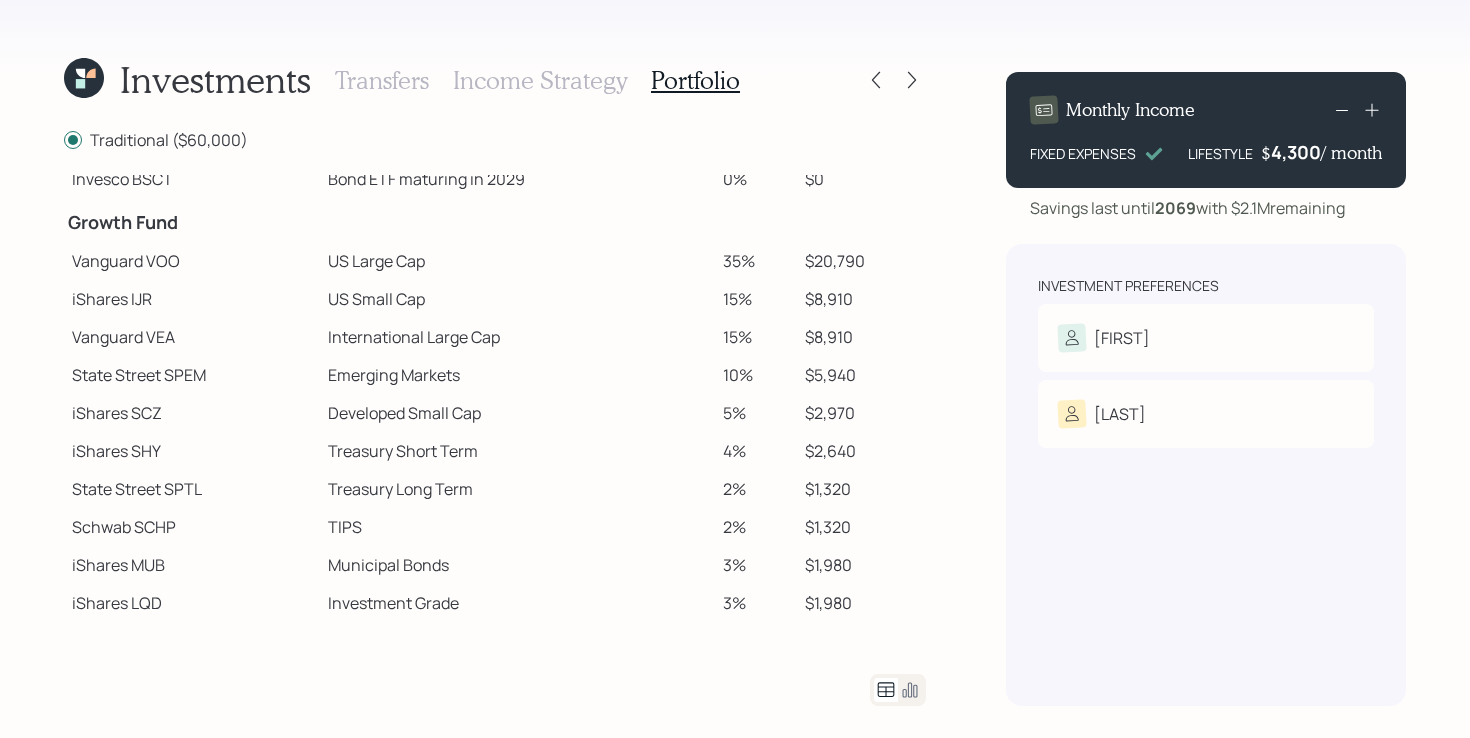 scroll, scrollTop: 289, scrollLeft: 0, axis: vertical 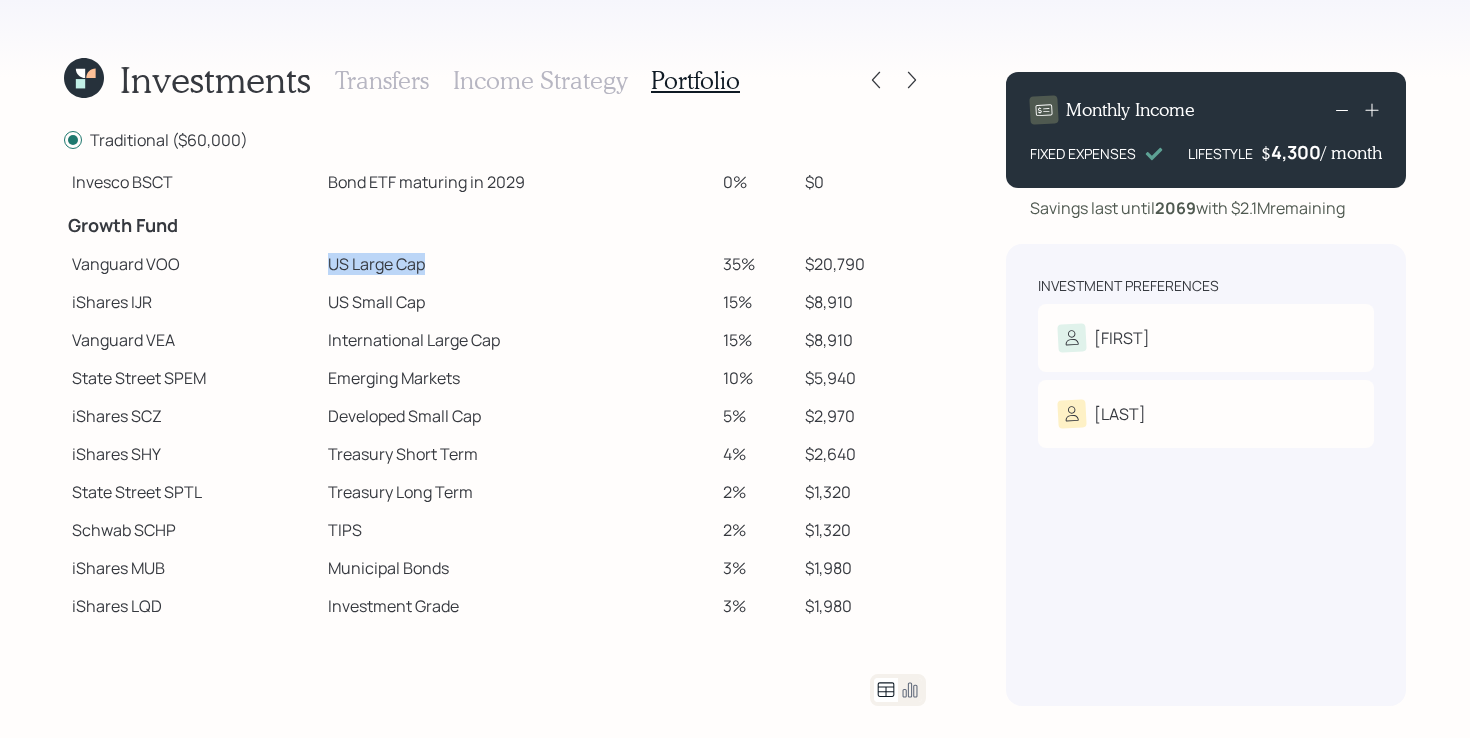 drag, startPoint x: 324, startPoint y: 264, endPoint x: 479, endPoint y: 266, distance: 155.01291 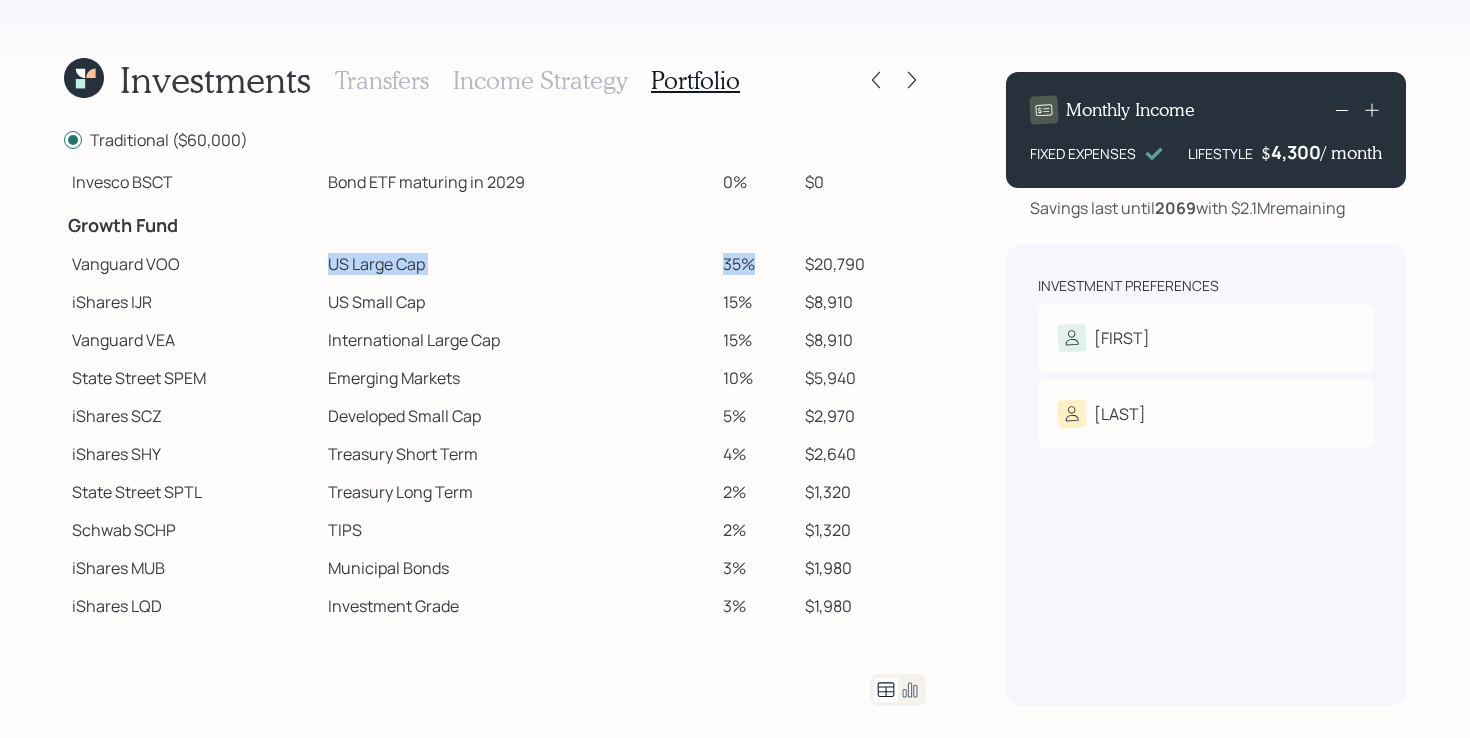 drag, startPoint x: 316, startPoint y: 268, endPoint x: 789, endPoint y: 265, distance: 473.00952 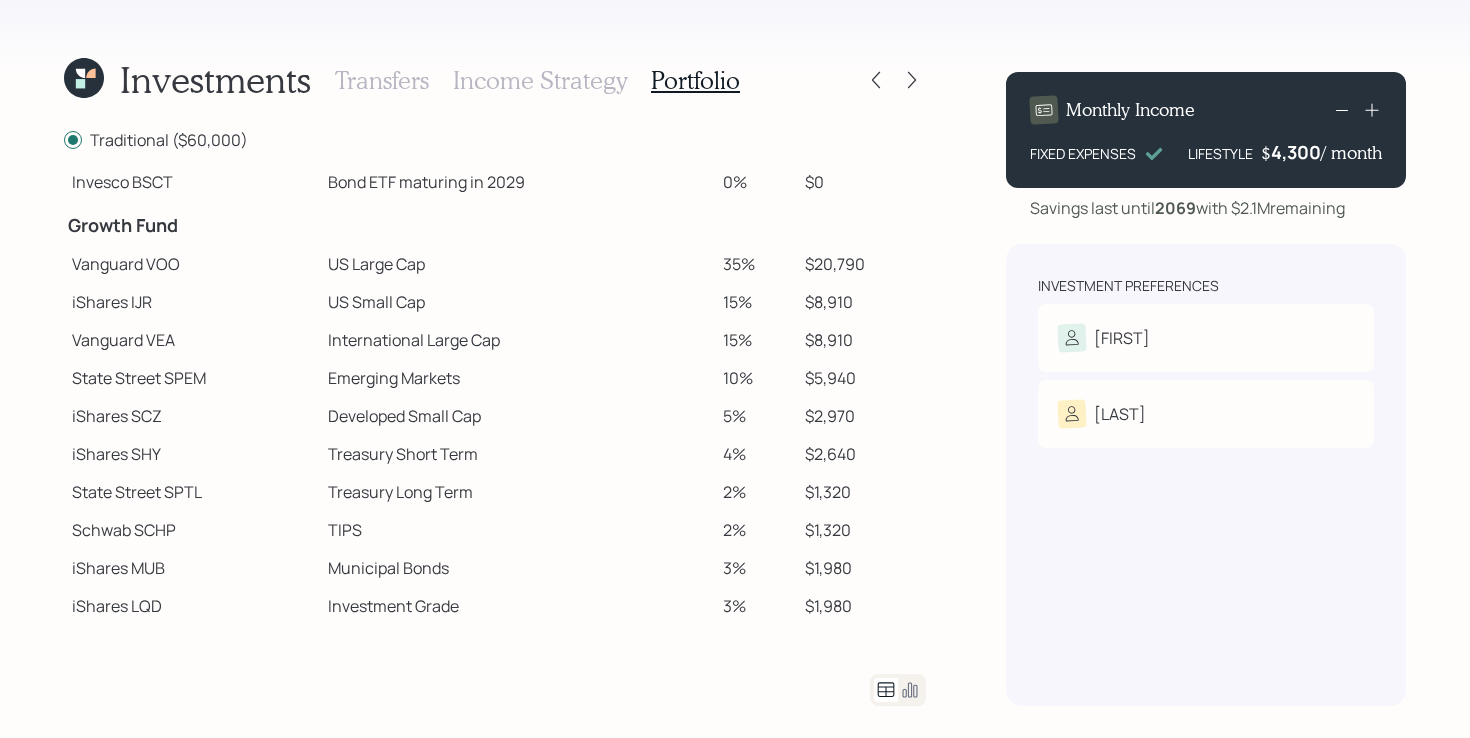 click on "35%" at bounding box center (756, 264) 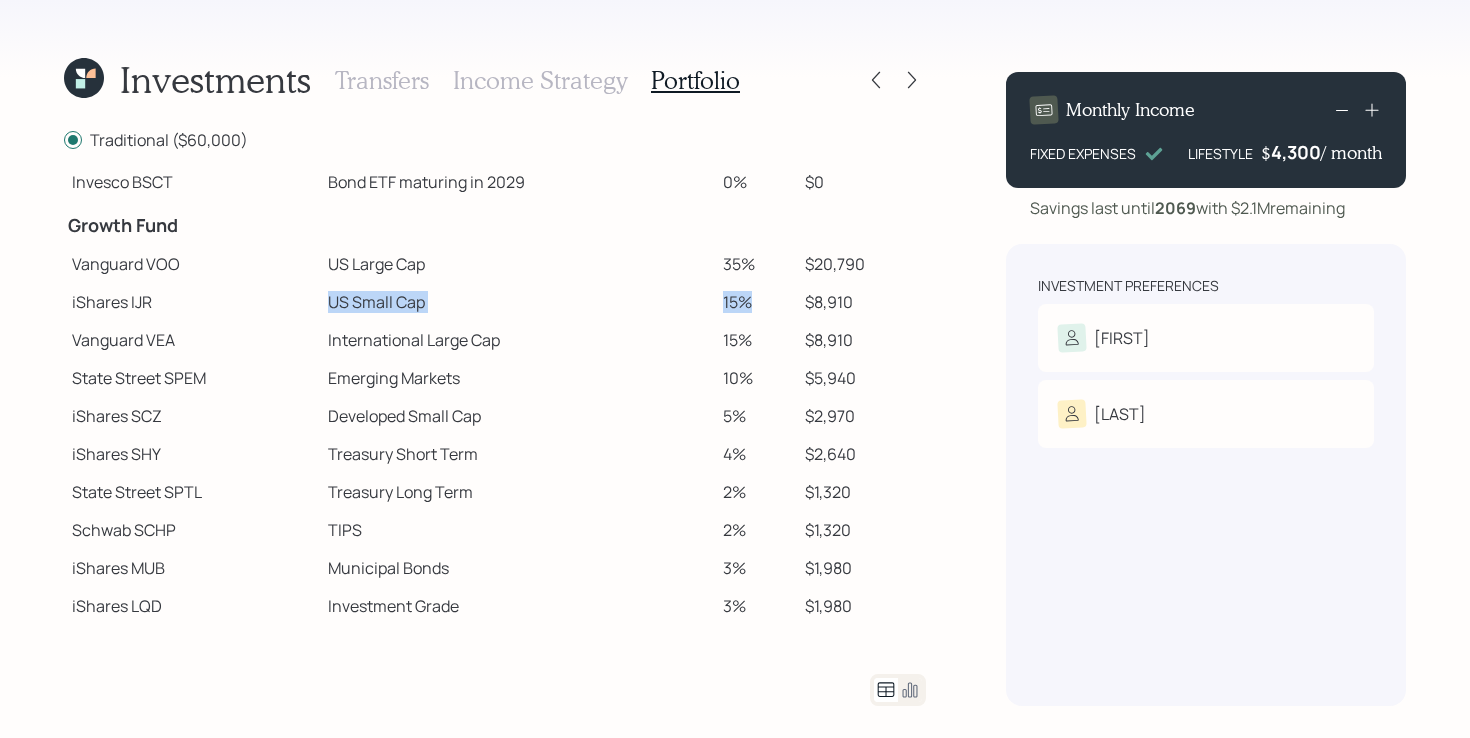 drag, startPoint x: 300, startPoint y: 313, endPoint x: 787, endPoint y: 299, distance: 487.2012 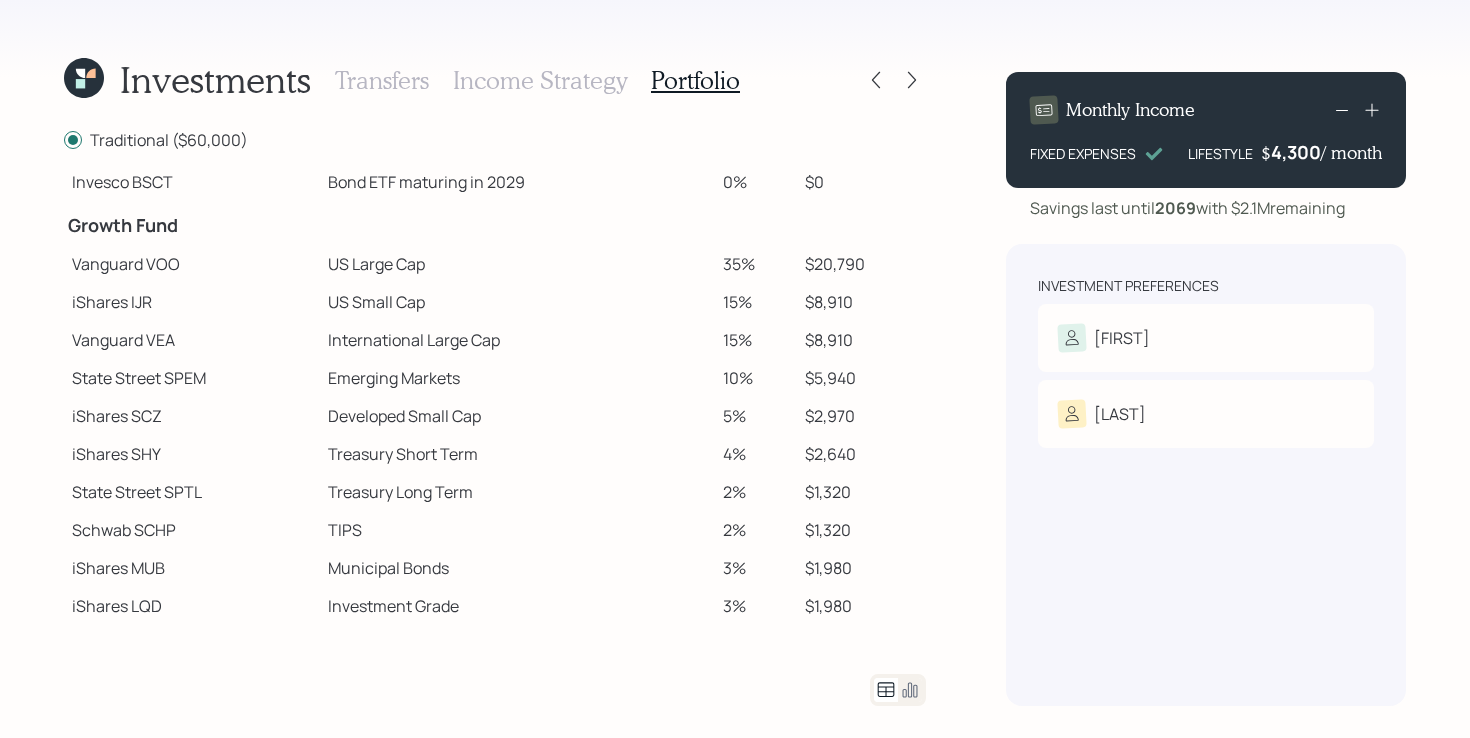 click on "Emerging Markets" at bounding box center (517, 378) 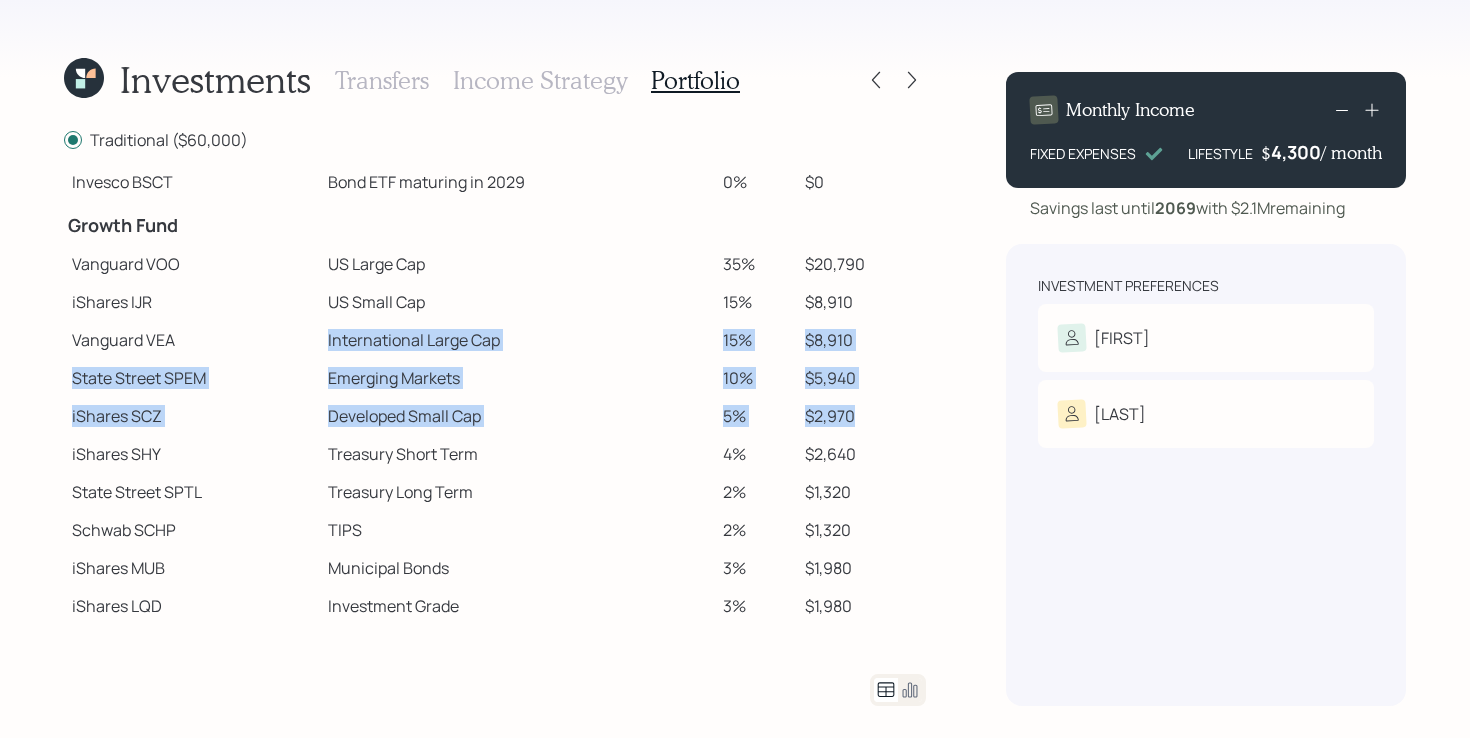 drag, startPoint x: 326, startPoint y: 342, endPoint x: 882, endPoint y: 420, distance: 561.4446 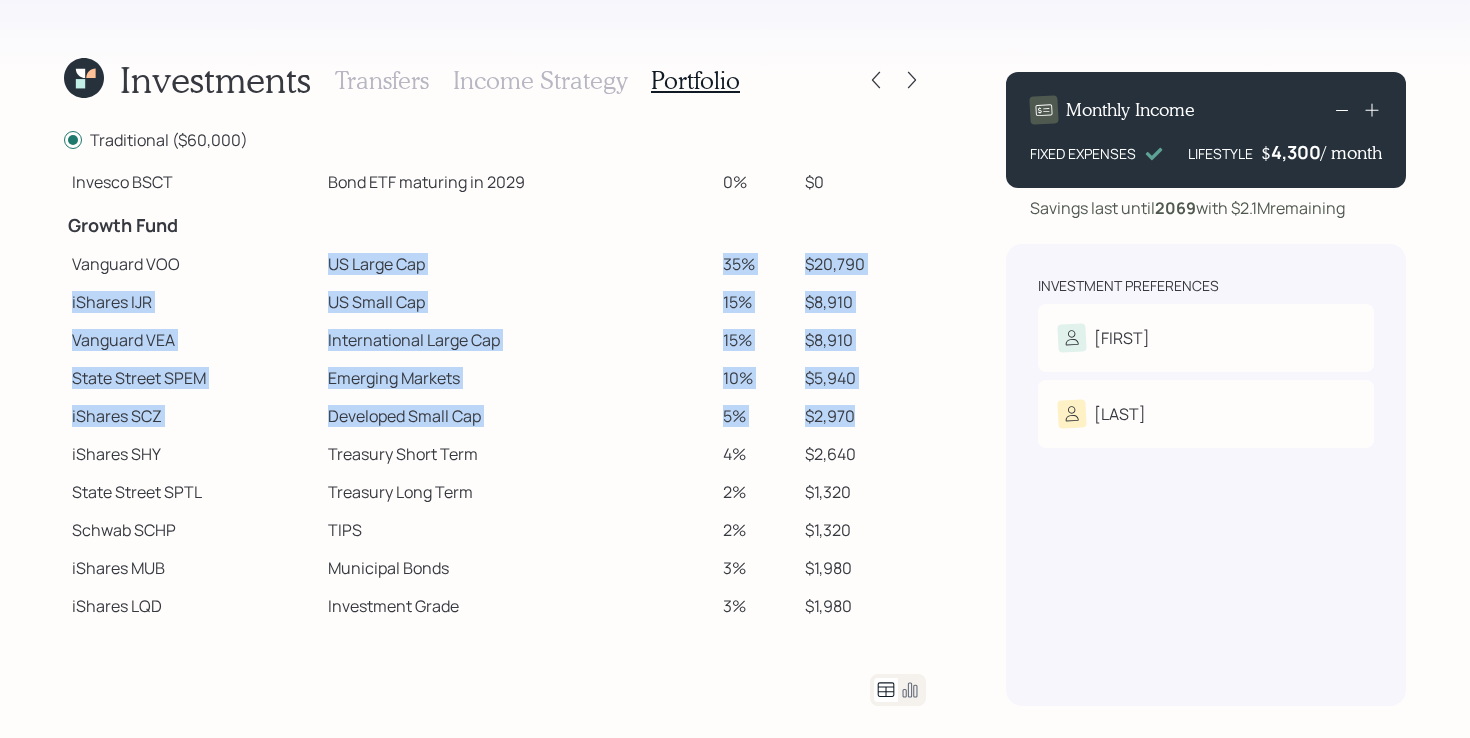 drag, startPoint x: 300, startPoint y: 258, endPoint x: 891, endPoint y: 415, distance: 611.49817 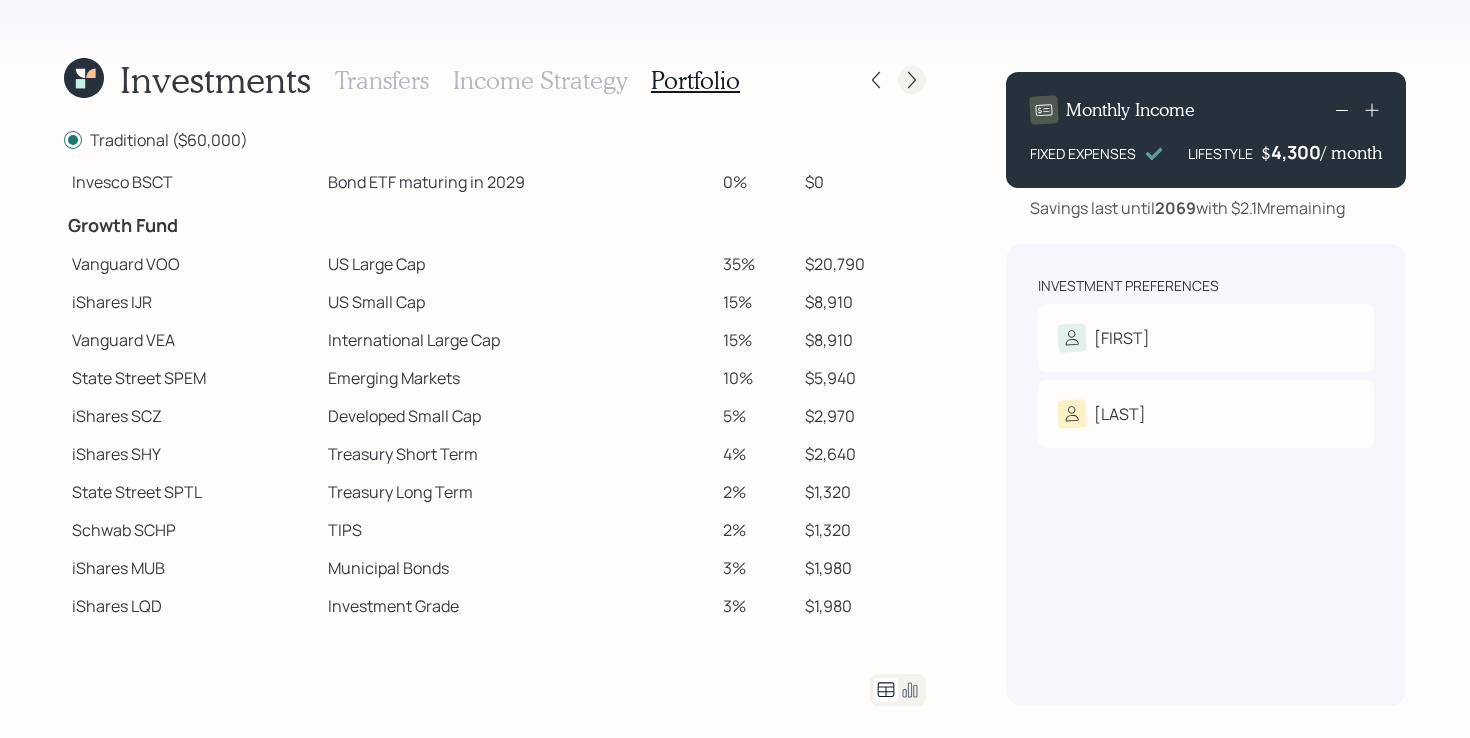 click 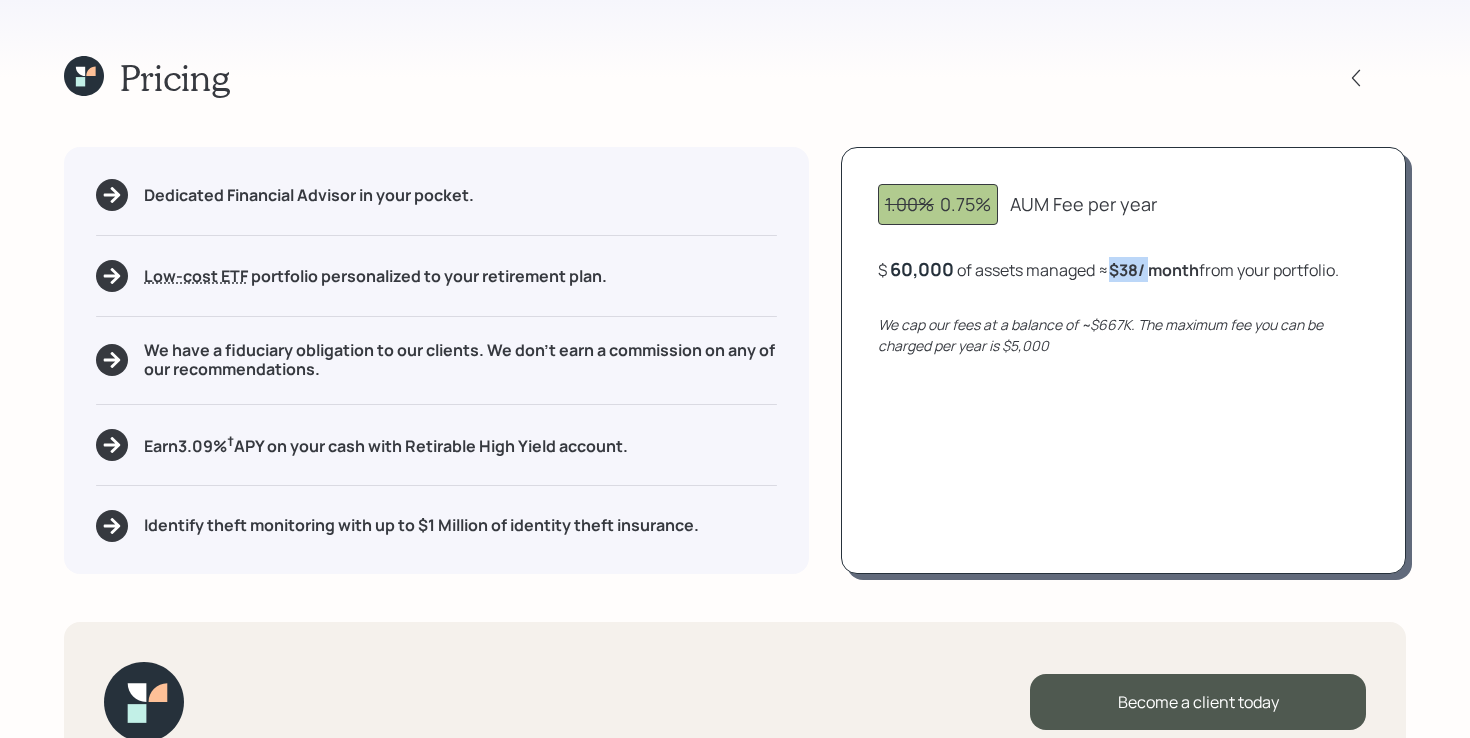 drag, startPoint x: 1117, startPoint y: 270, endPoint x: 1155, endPoint y: 274, distance: 38.209946 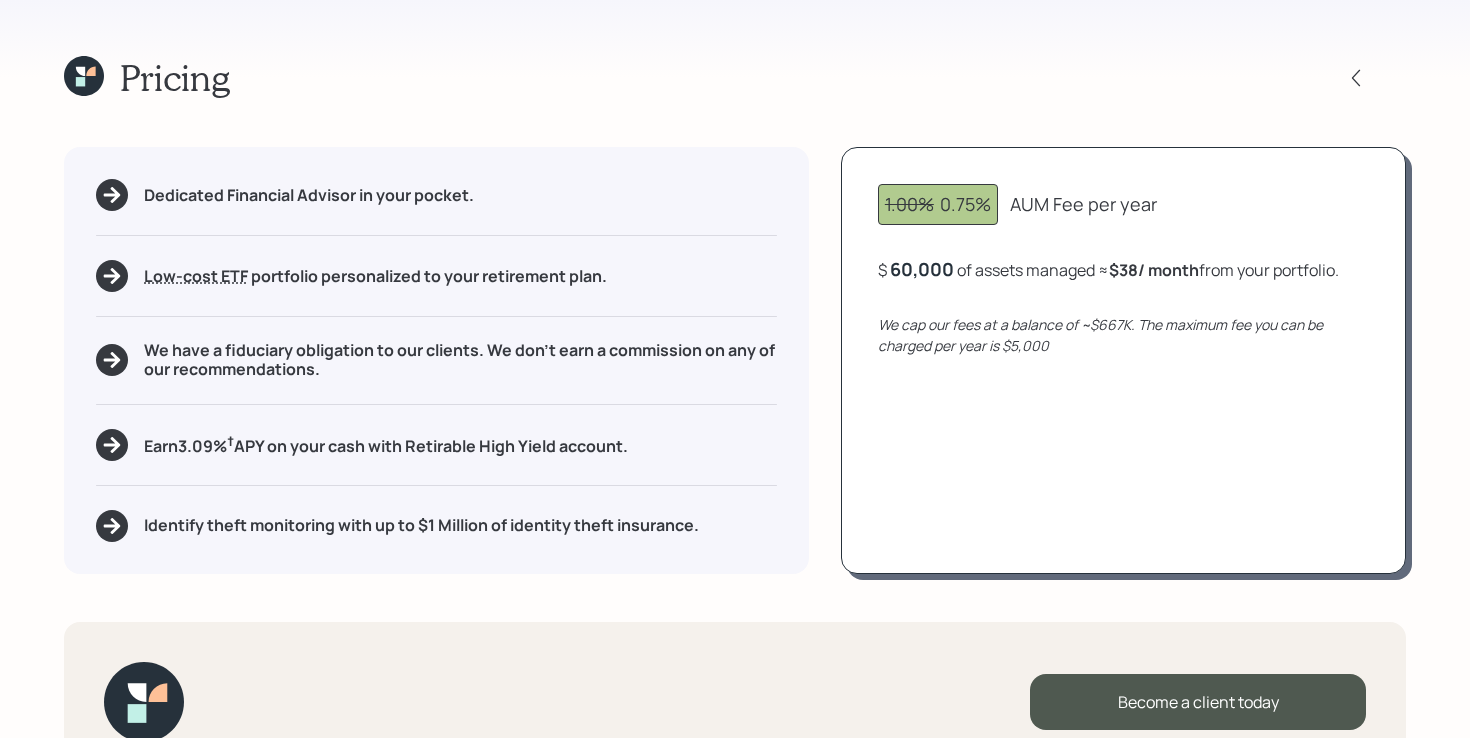 click on "1.00% 0.75% AUM Fee per year $   60,000   of assets managed ≈  $38  / month  from your portfolio . We cap our fees at a balance of ~$667K. The maximum fee you can be charged per year is $5,000" at bounding box center [1123, 360] 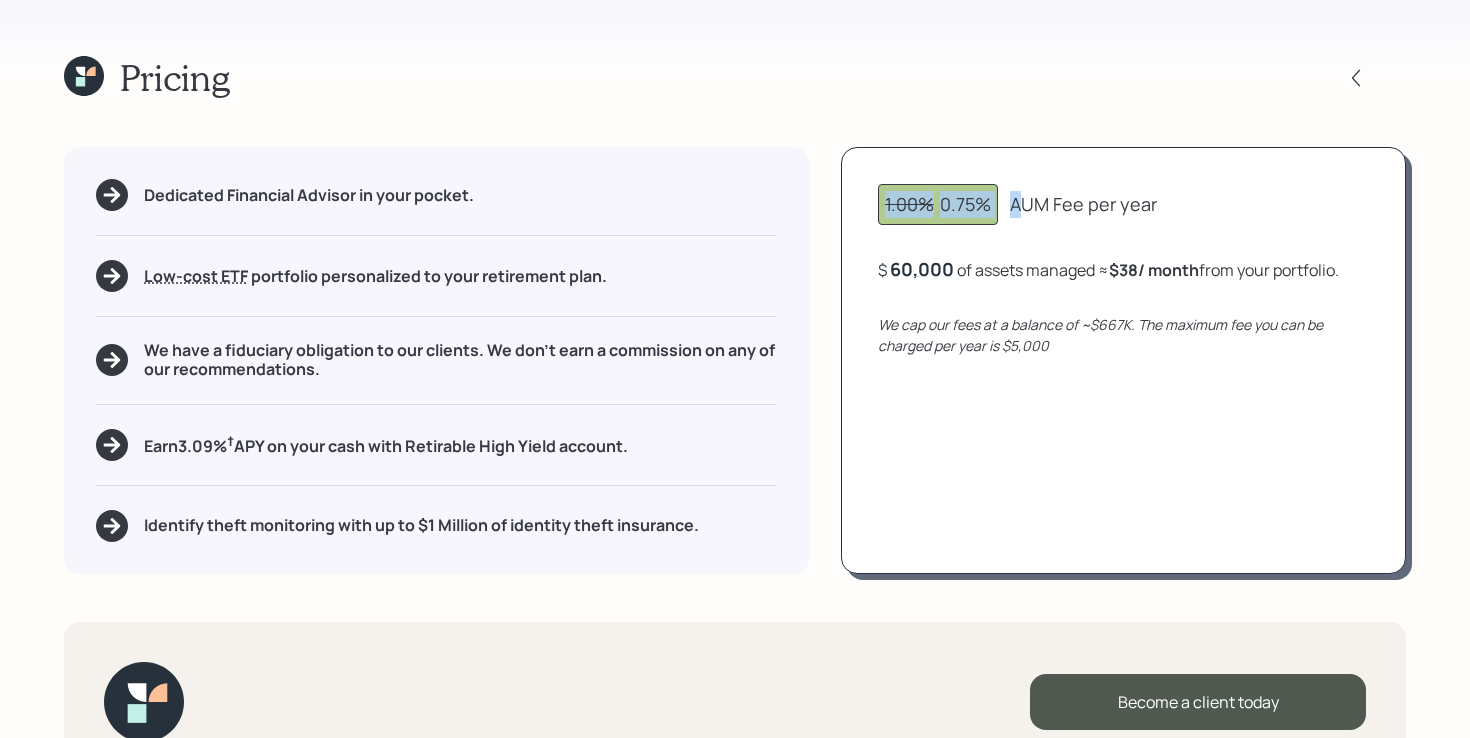 drag, startPoint x: 863, startPoint y: 210, endPoint x: 1018, endPoint y: 210, distance: 155 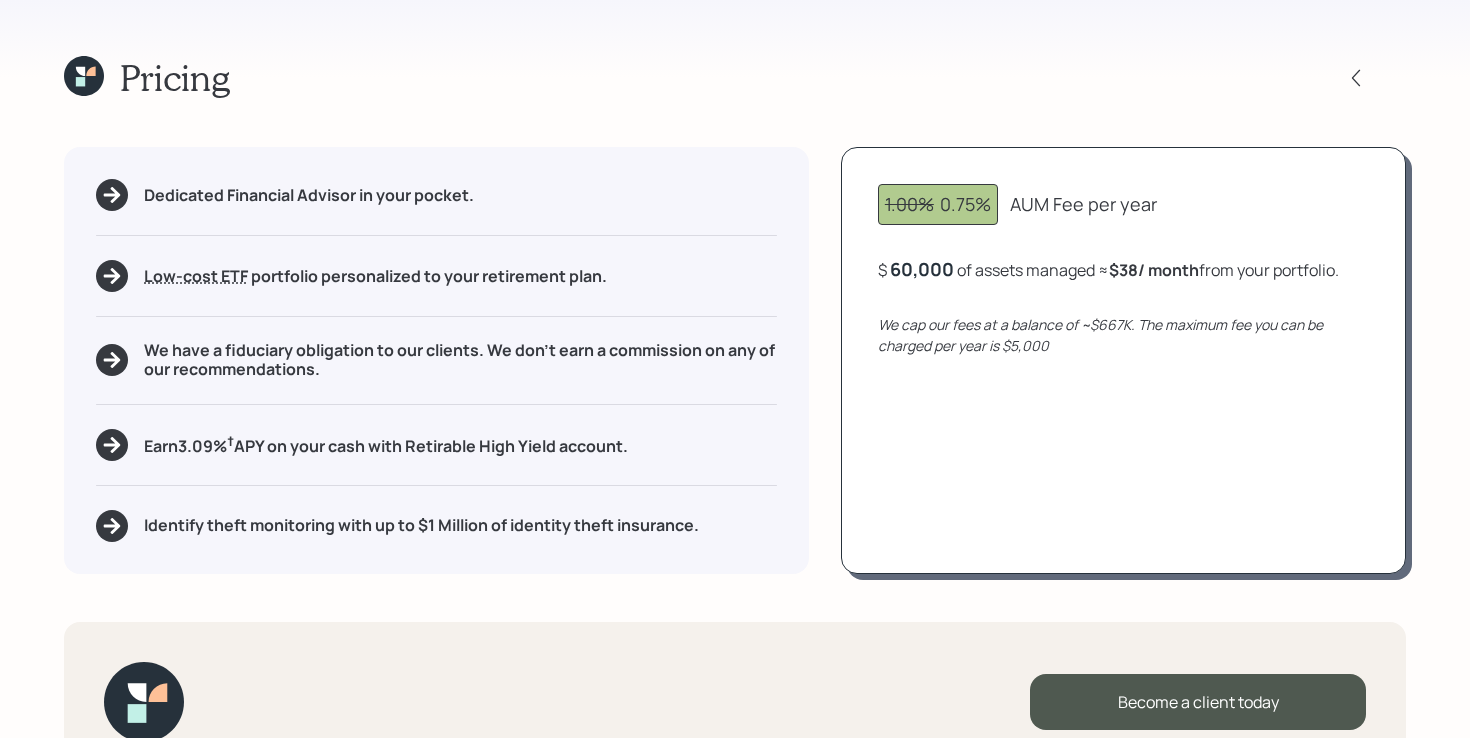 click on "1.00% 0.75% AUM Fee per year $   60,000   of assets managed ≈  $38  / month  from your portfolio . We cap our fees at a balance of ~$667K. The maximum fee you can be charged per year is $5,000" at bounding box center [1123, 360] 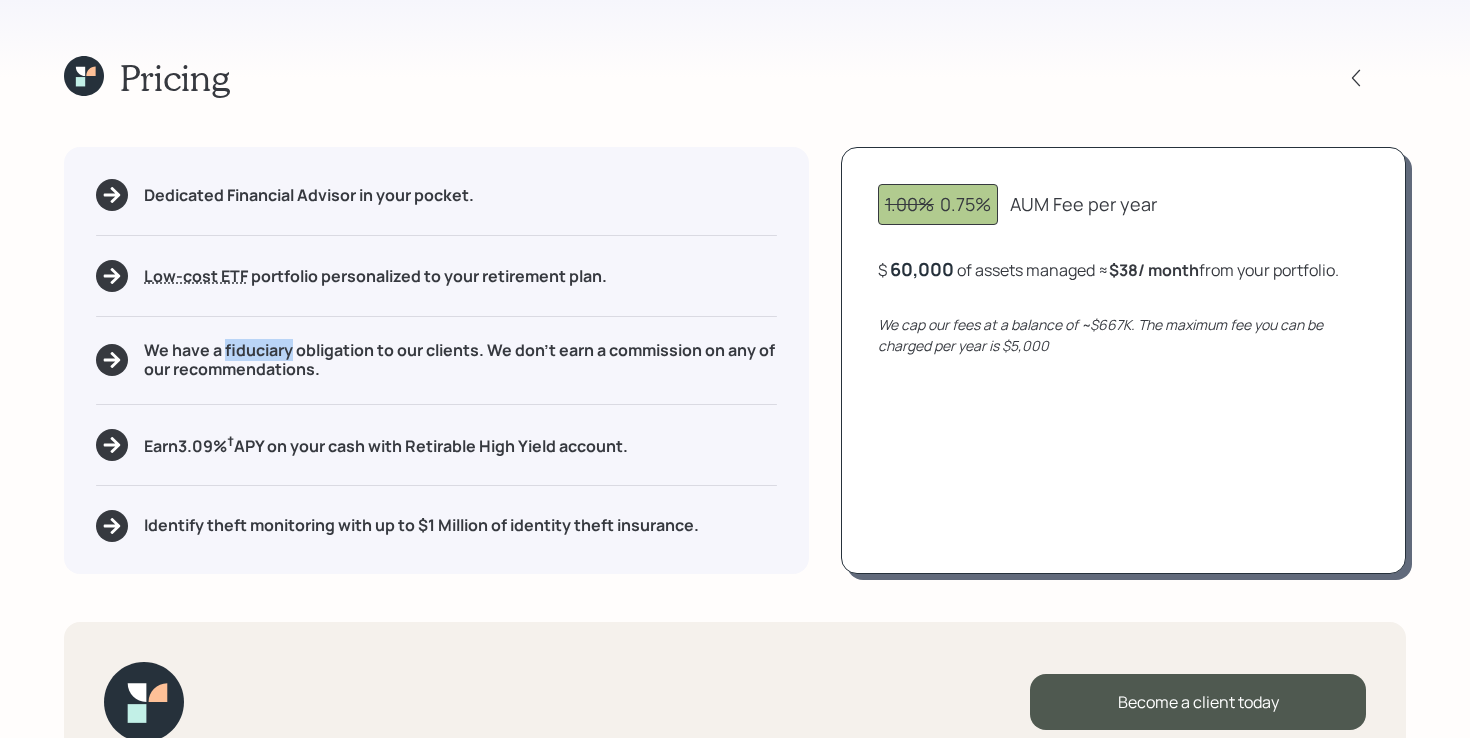 drag, startPoint x: 223, startPoint y: 356, endPoint x: 293, endPoint y: 352, distance: 70.11419 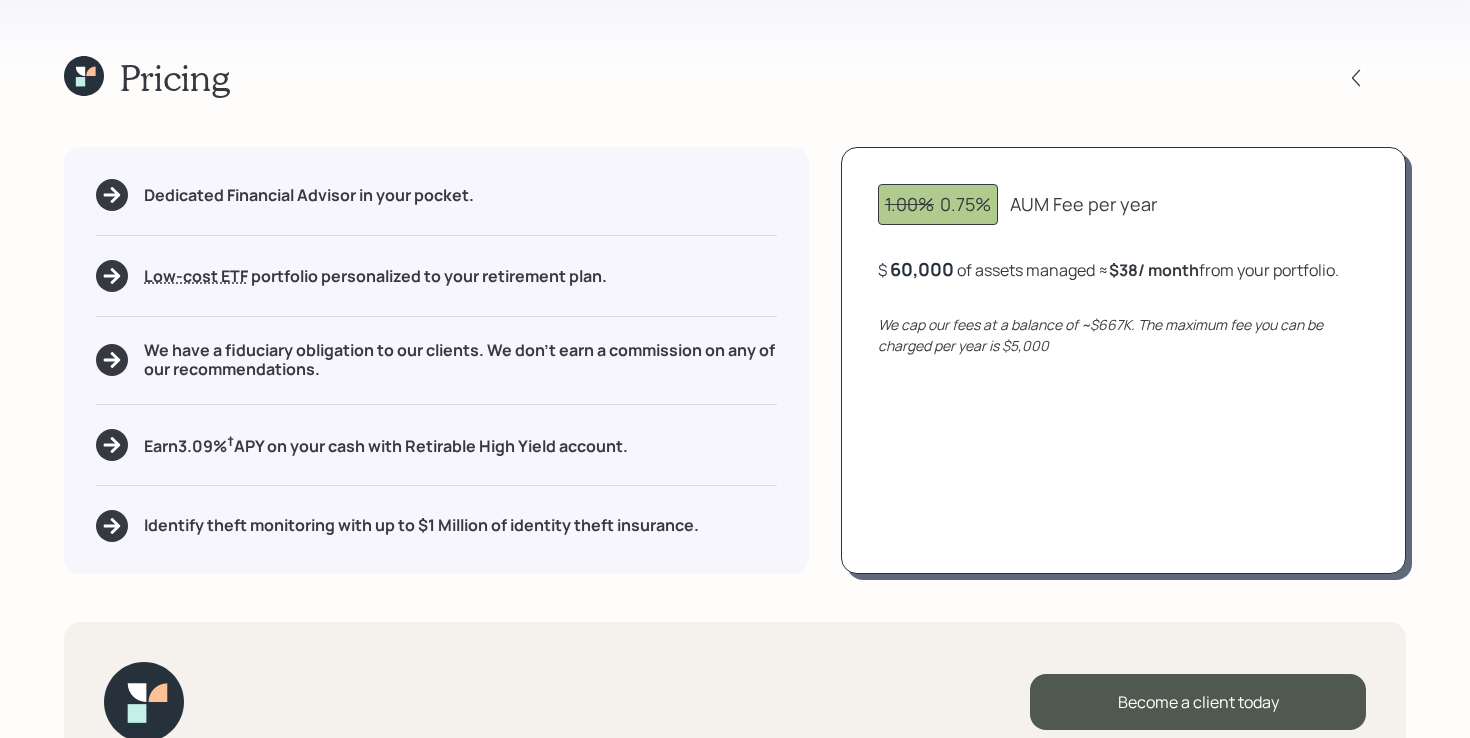 click on "Pricing Dedicated Financial Advisor in your pocket. Low-cost ETF Retirable uses diversified Exchange Traded Funds from trusted managers such as Vanguard, iShares, and Invesco. We select ETFs that have low-cost expense ratios, typically < [PERCENTAGE]%   portfolio personalized to your retirement plan. We have a fiduciary obligation to our clients. We don't earn a commission on any of our recommendations. Earn  [PERCENTAGE]% †  APY on your cash with Retirable High Yield account. Identify theft monitoring with up to $[AMOUNT] of identity theft insurance. [PERCENTAGE]% [PERCENTAGE]% AUM Fee per year $   [AMOUNT]   of assets managed ≈  $[AMOUNT]  / month  from your portfolio . We cap our fees at a balance of ~$[AMOUNT]. The maximum fee you can be charged per year is $[AMOUNT] Become a client today" at bounding box center (735, 369) 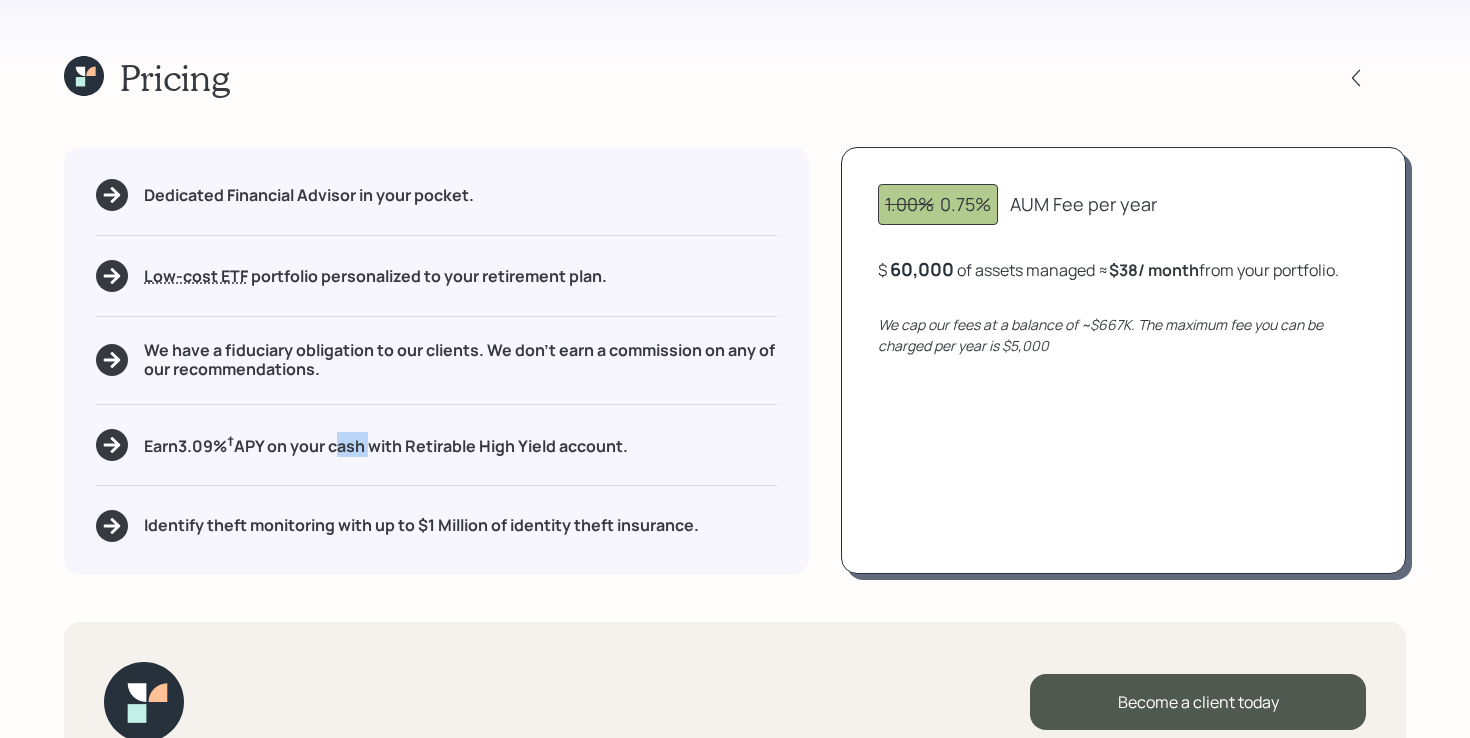 click on "Earn  3.09 % †  APY on your cash with Retirable High Yield account." at bounding box center (386, 444) 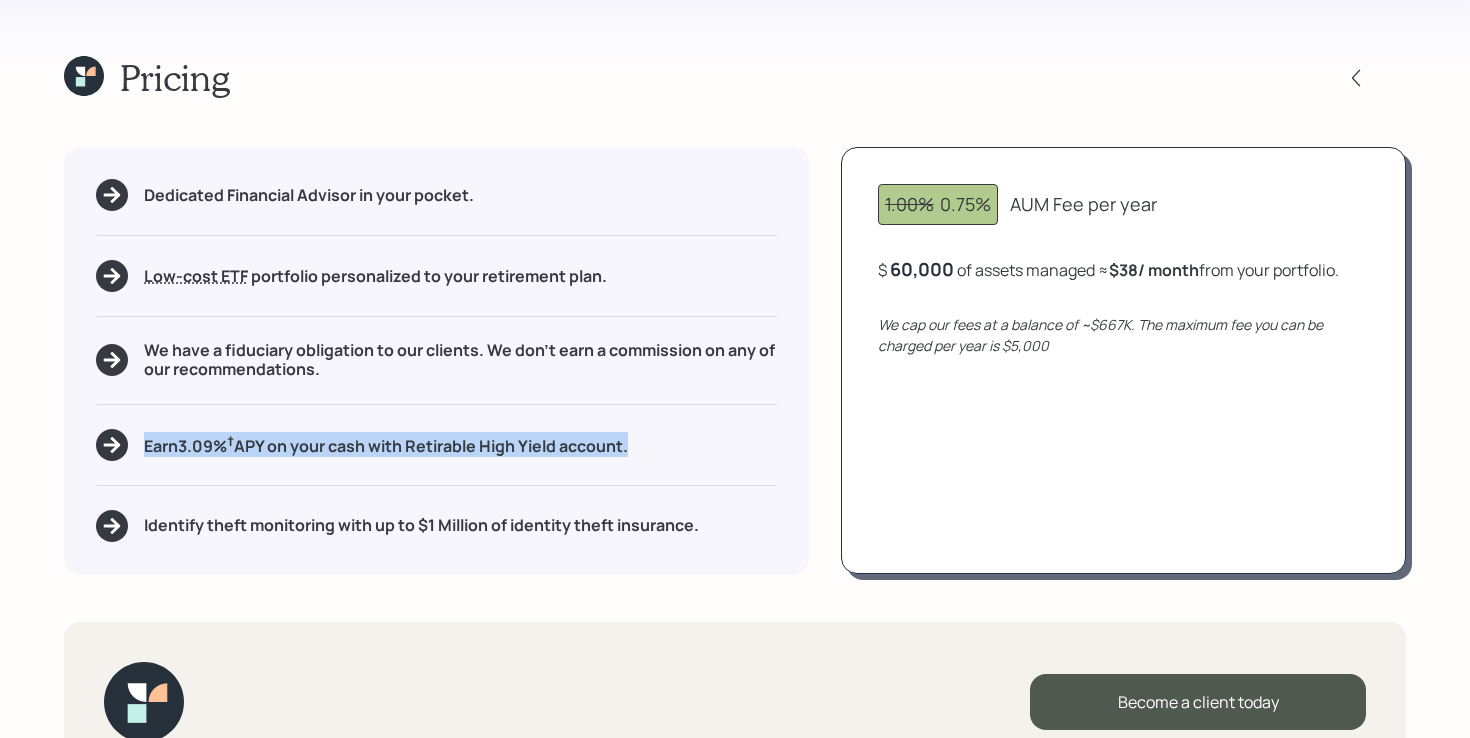 click on "Earn  3.09 % †  APY on your cash with Retirable High Yield account." at bounding box center (386, 444) 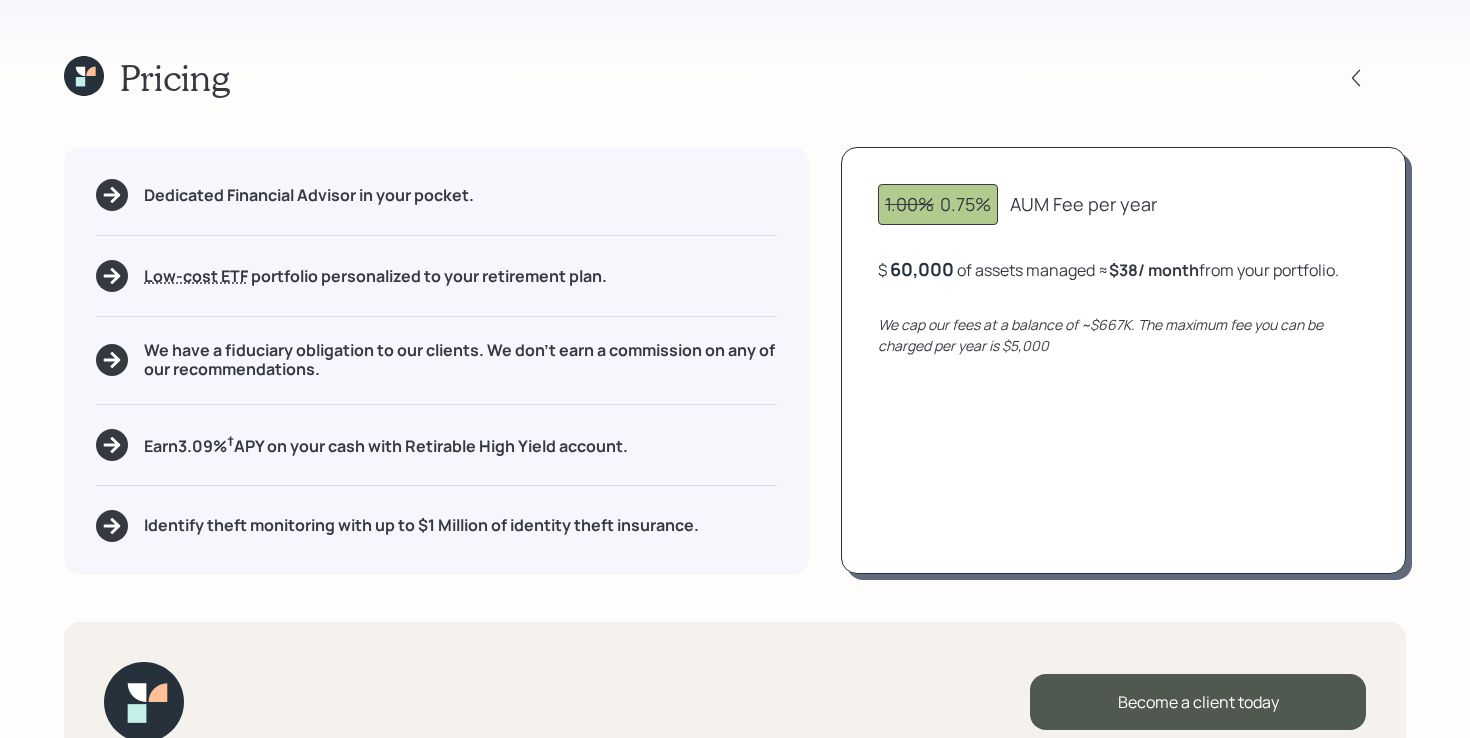 click on "Pricing Dedicated Financial Advisor in your pocket. Low-cost ETF Retirable uses diversified Exchange Traded Funds from trusted managers such as Vanguard, iShares, and Invesco. We select ETFs that have low-cost expense ratios, typically < [PERCENTAGE]%   portfolio personalized to your retirement plan. We have a fiduciary obligation to our clients. We don't earn a commission on any of our recommendations. Earn  [PERCENTAGE]% †  APY on your cash with Retirable High Yield account. Identify theft monitoring with up to $[AMOUNT] of identity theft insurance. [PERCENTAGE]% [PERCENTAGE]% AUM Fee per year $   [AMOUNT]   of assets managed ≈  $[AMOUNT]  / month  from your portfolio . We cap our fees at a balance of ~$[AMOUNT]. The maximum fee you can be charged per year is $[AMOUNT] Become a client today" at bounding box center (735, 369) 